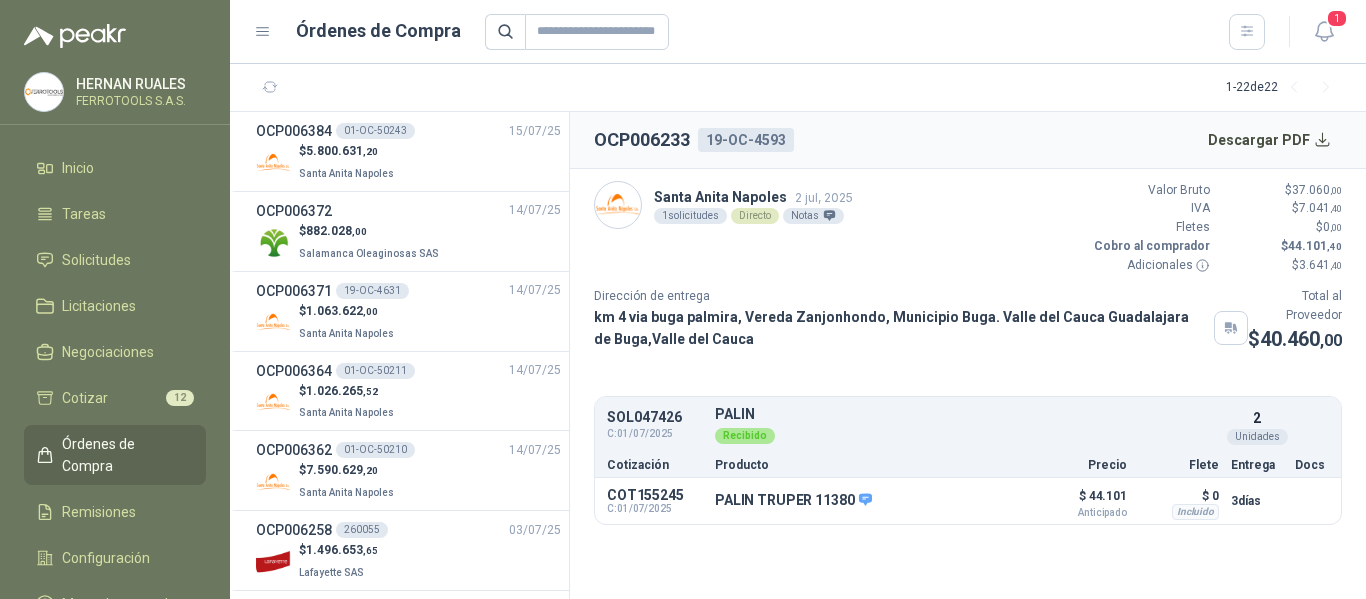 scroll, scrollTop: 0, scrollLeft: 0, axis: both 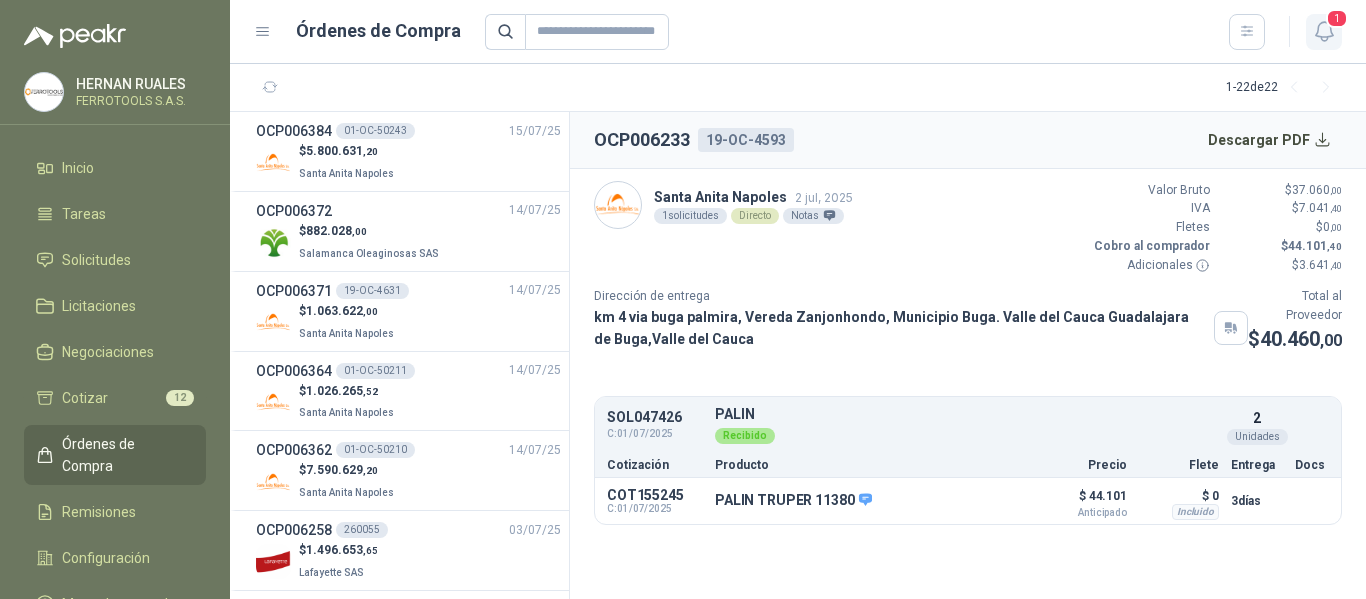 click on "1" at bounding box center (1337, 18) 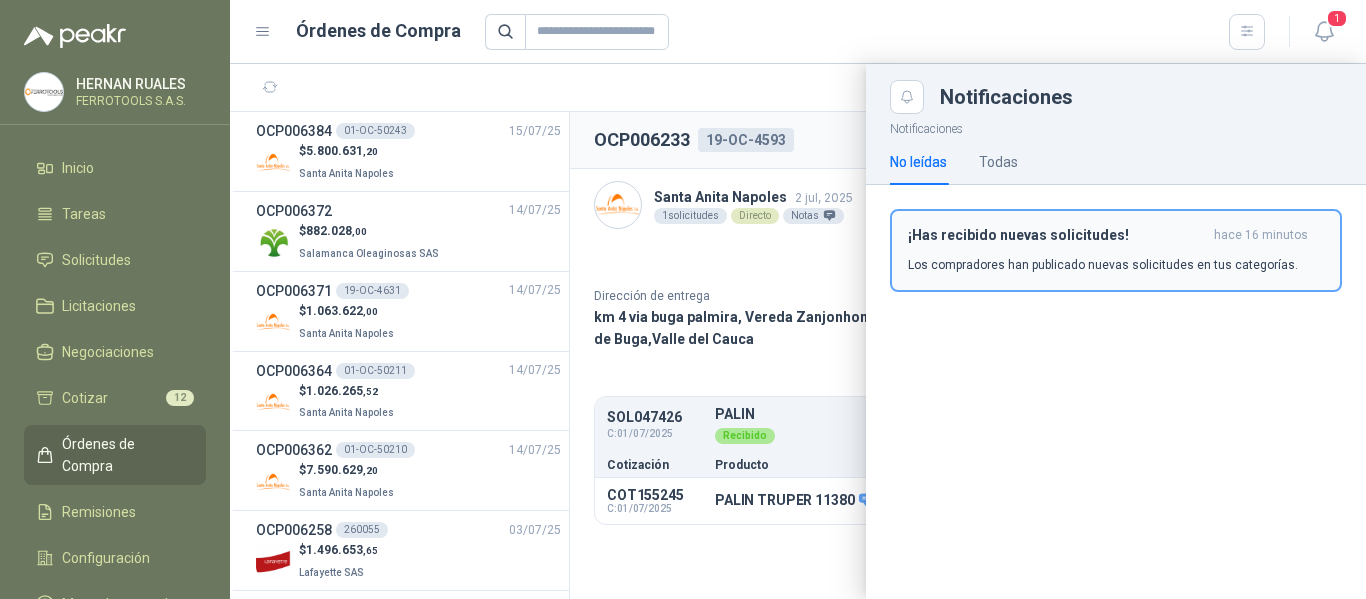 click on "¡Has recibido nuevas solicitudes! hace 16 minutos   Los compradores han publicado nuevas solicitudes en tus categorías." at bounding box center (1116, 250) 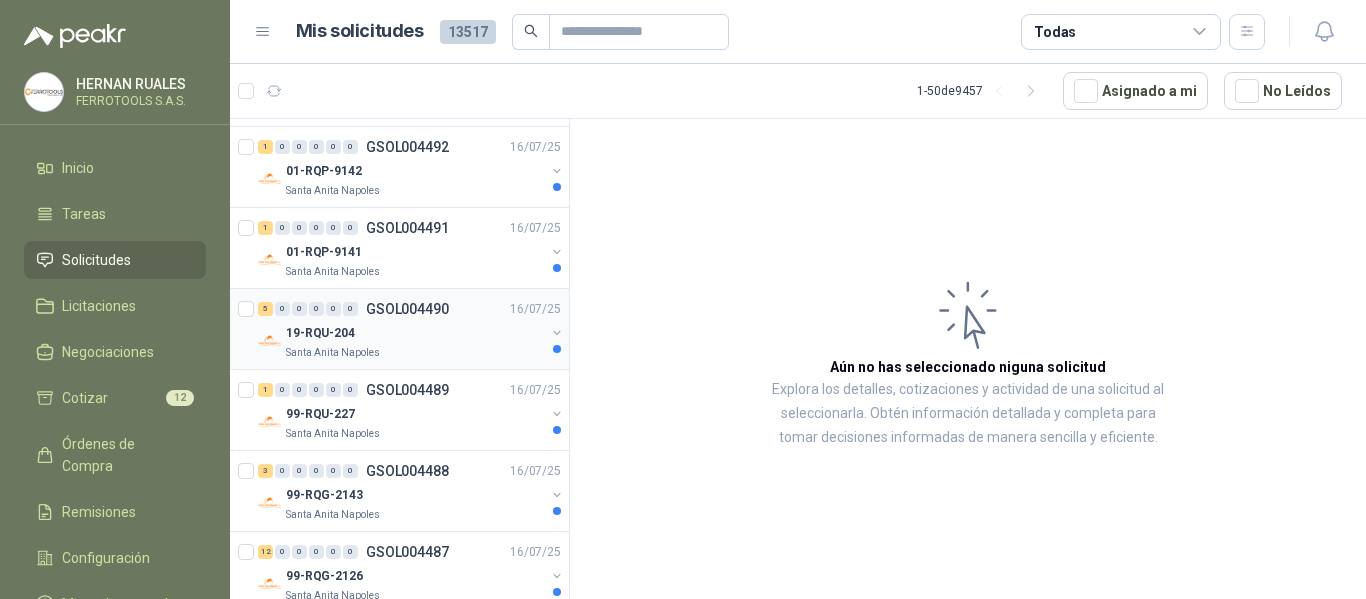 scroll, scrollTop: 0, scrollLeft: 0, axis: both 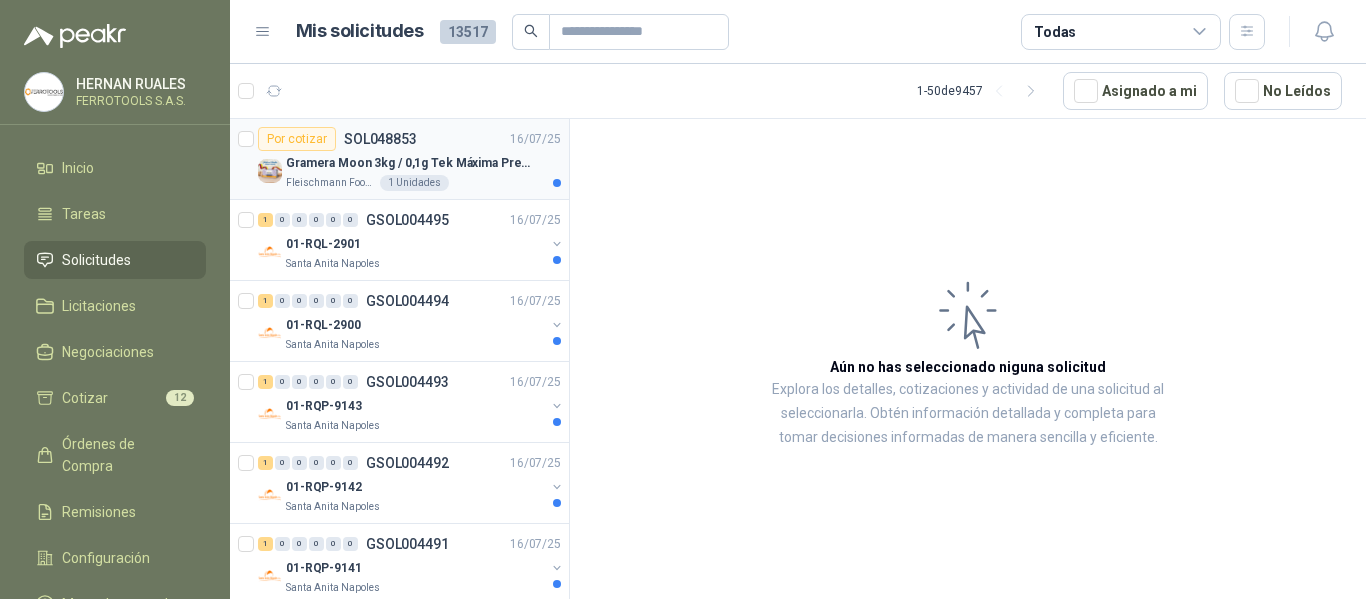 click on "Gramera Moon 3kg / 0,1g Tek Máxima Precisión" at bounding box center [410, 163] 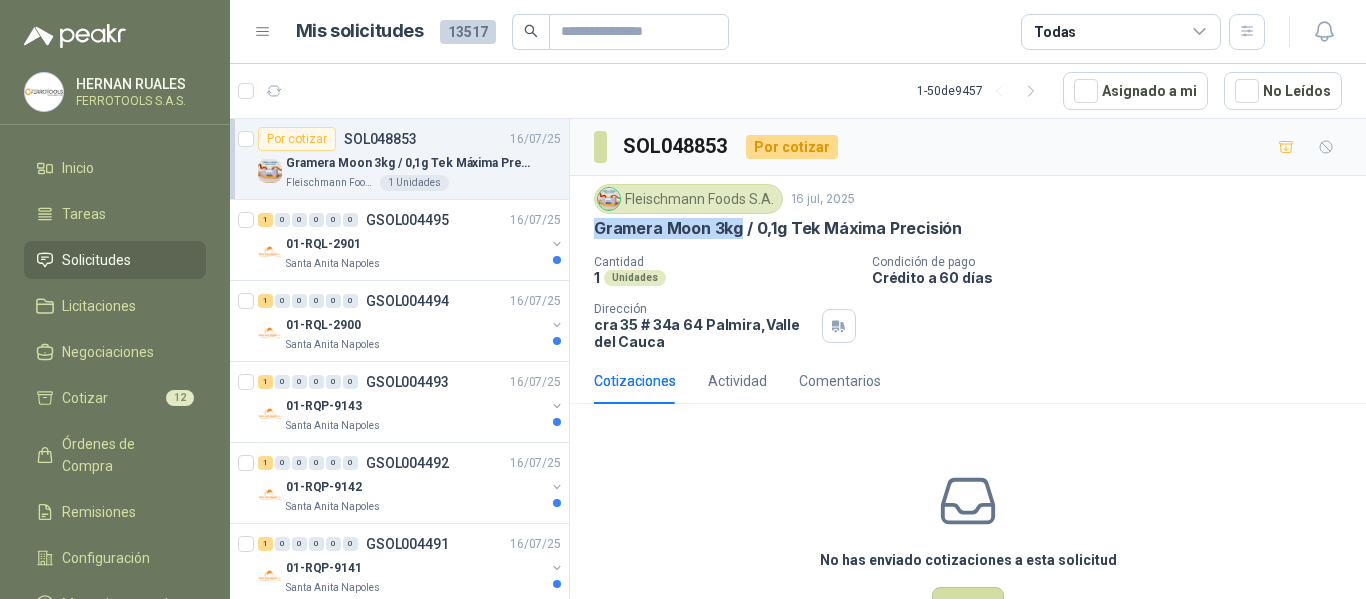 drag, startPoint x: 595, startPoint y: 228, endPoint x: 741, endPoint y: 244, distance: 146.8741 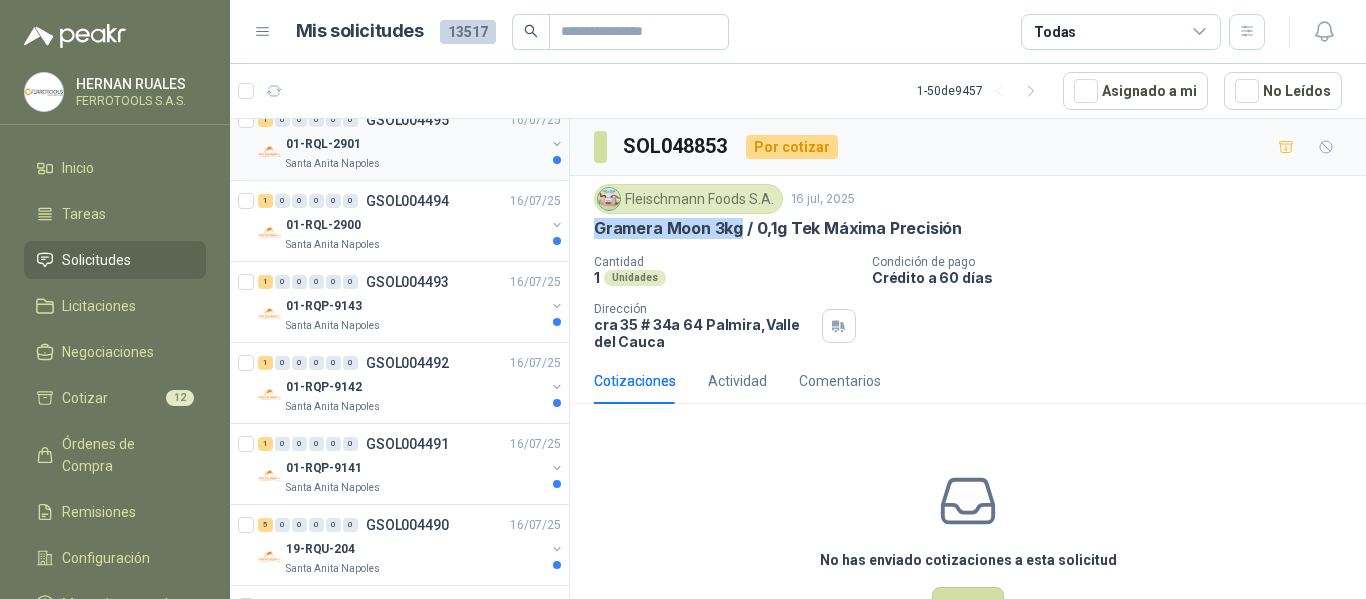 click on "01-RQL-2901" at bounding box center (415, 144) 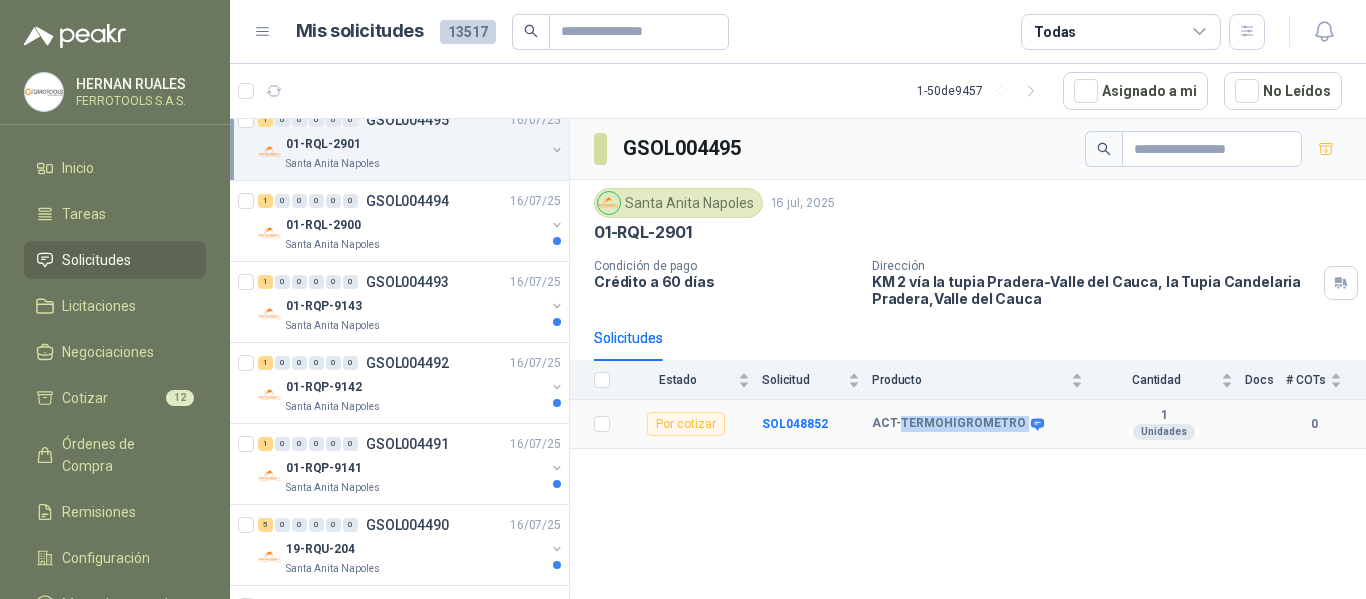 drag, startPoint x: 900, startPoint y: 424, endPoint x: 1018, endPoint y: 430, distance: 118.15244 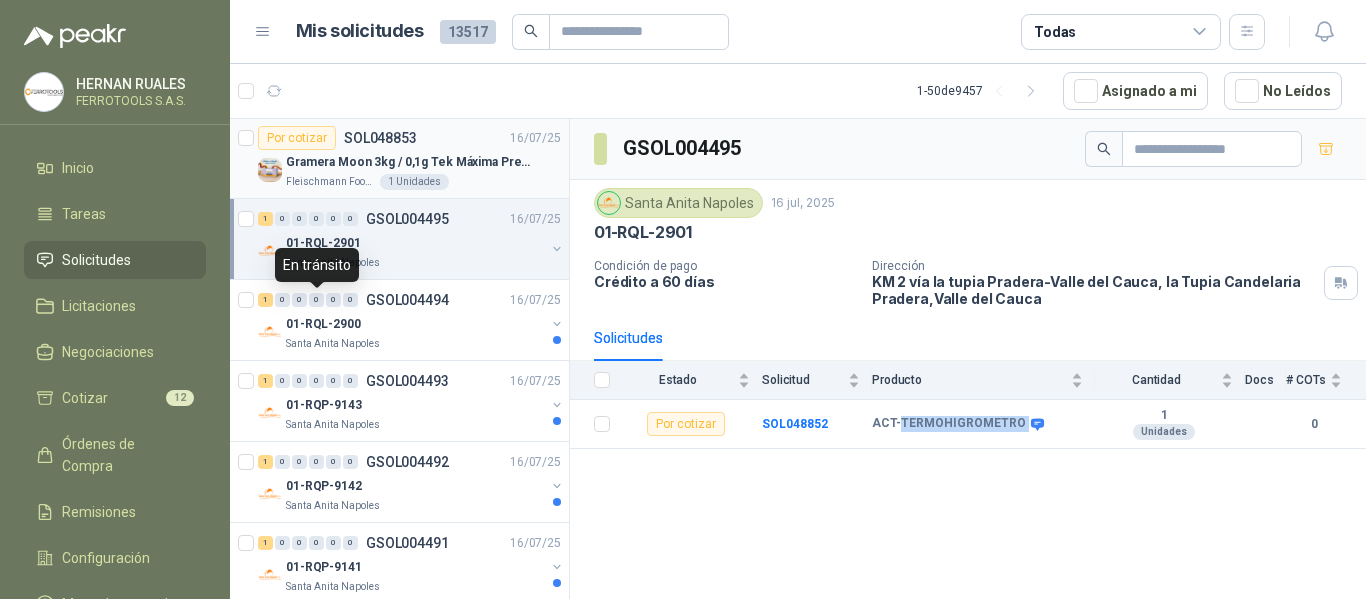 scroll, scrollTop: 0, scrollLeft: 0, axis: both 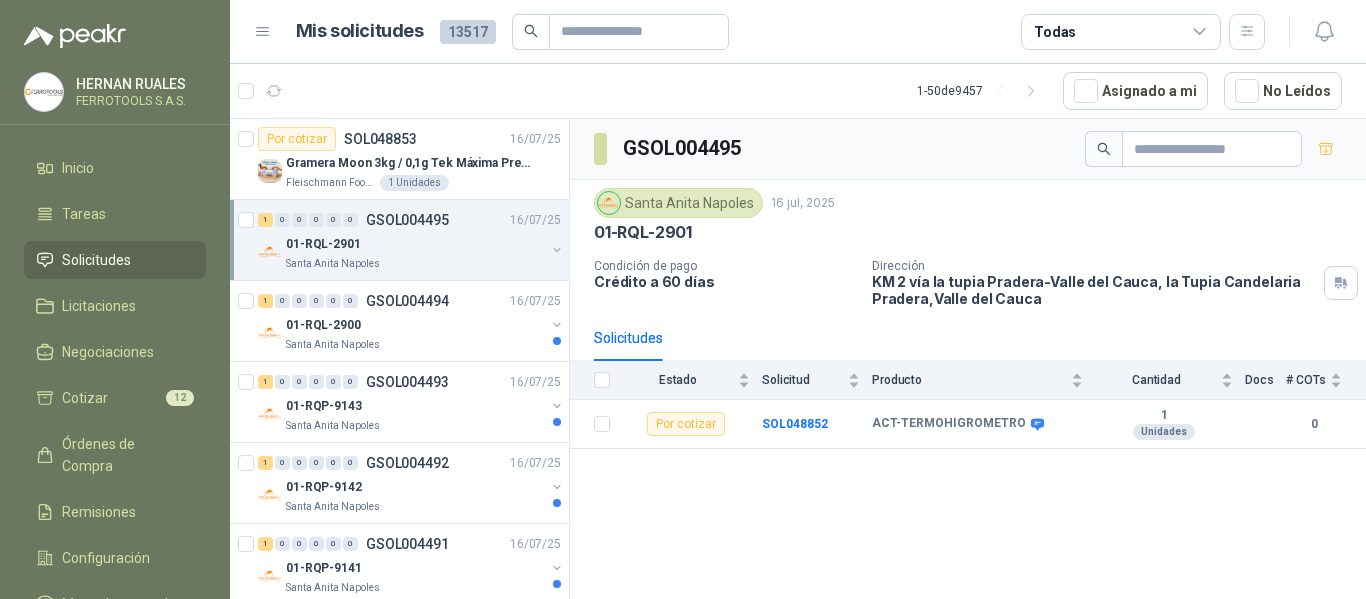 click on "GSOL004495   Santa Anita Napoles 16 jul, 2025   01-RQL-2901 Condición de pago Crédito a 60 días Dirección KM 2 vía la tupia Pradera-Valle del Cauca, la Tupia Candelaria    Pradera ,  Valle del Cauca Solicitudes Estado Solicitud Producto Cantidad Docs # COTs Por cotizar SOL048852 ACT-TERMOHIGROMETRO 1 Unidades 0" at bounding box center [968, 362] 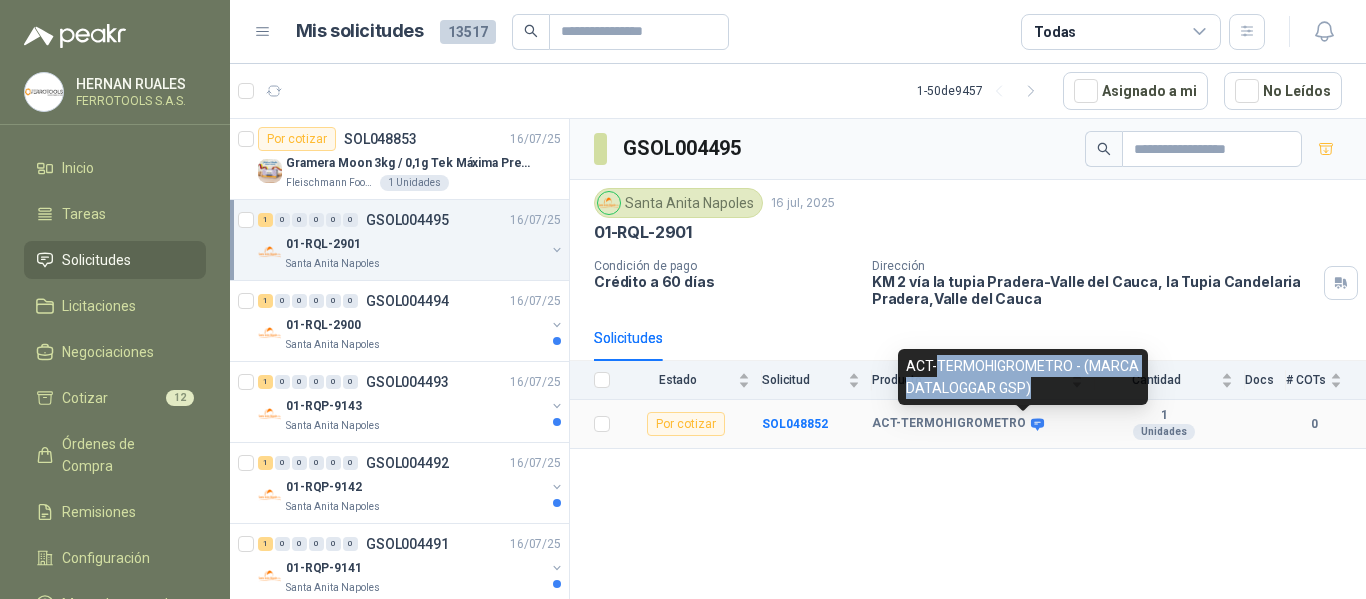 drag, startPoint x: 938, startPoint y: 371, endPoint x: 1046, endPoint y: 394, distance: 110.42192 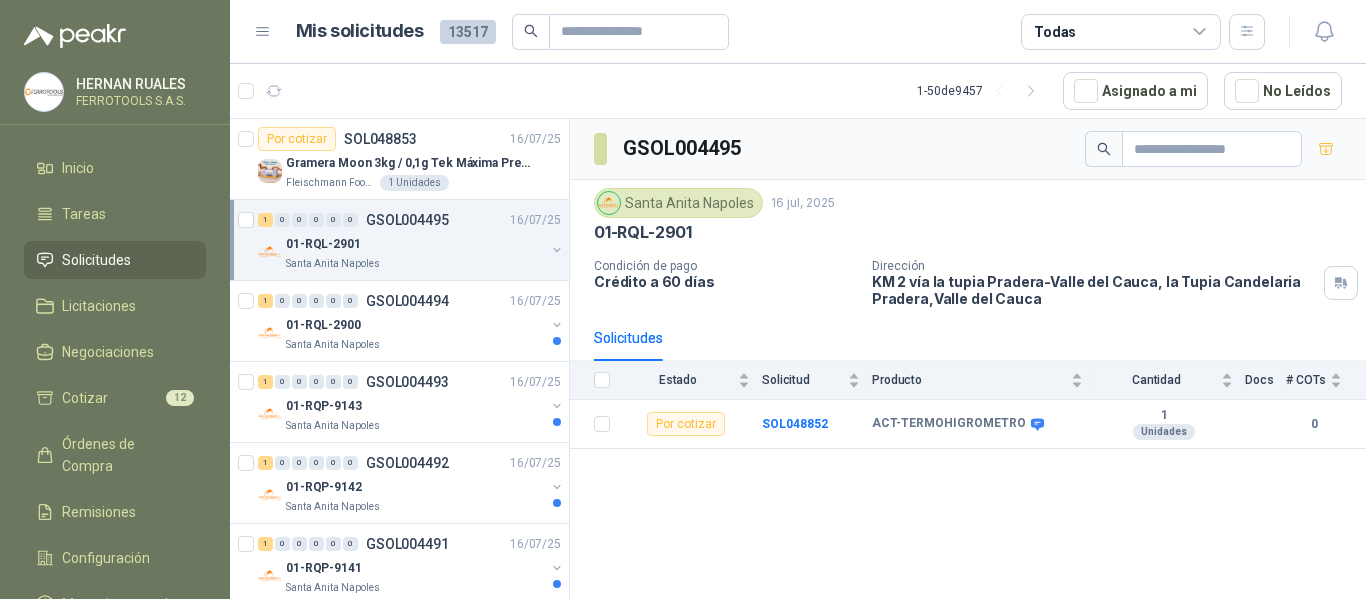 scroll, scrollTop: 100, scrollLeft: 0, axis: vertical 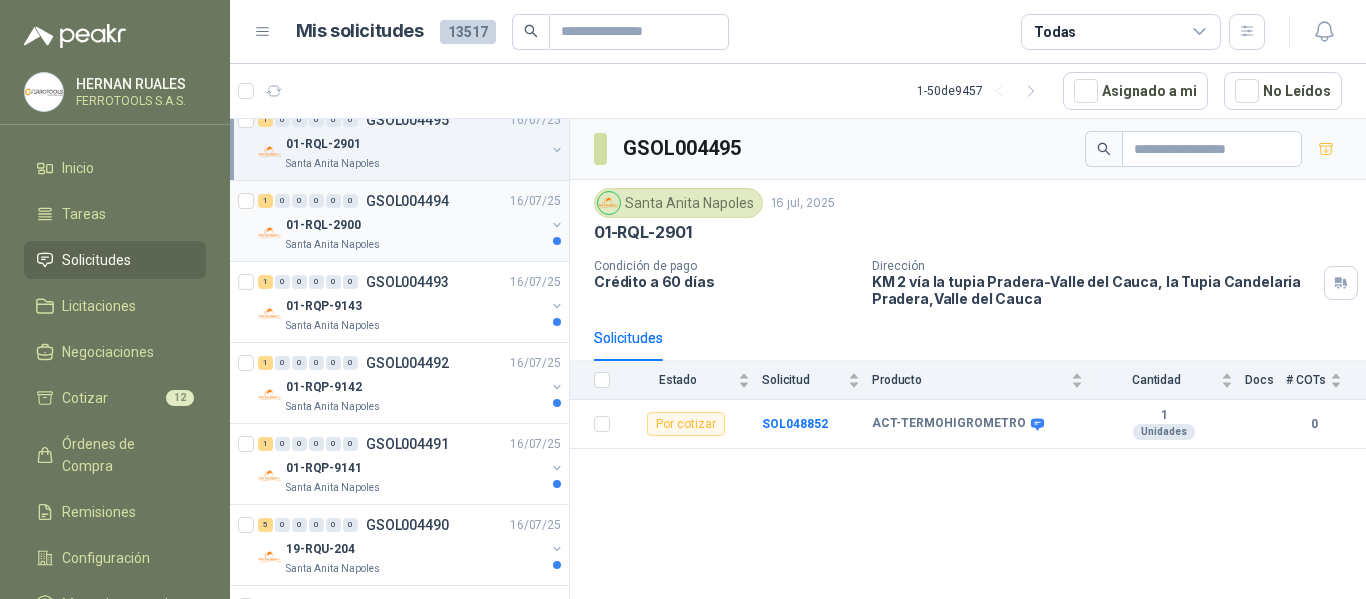 click on "01-RQL-2900" at bounding box center [415, 225] 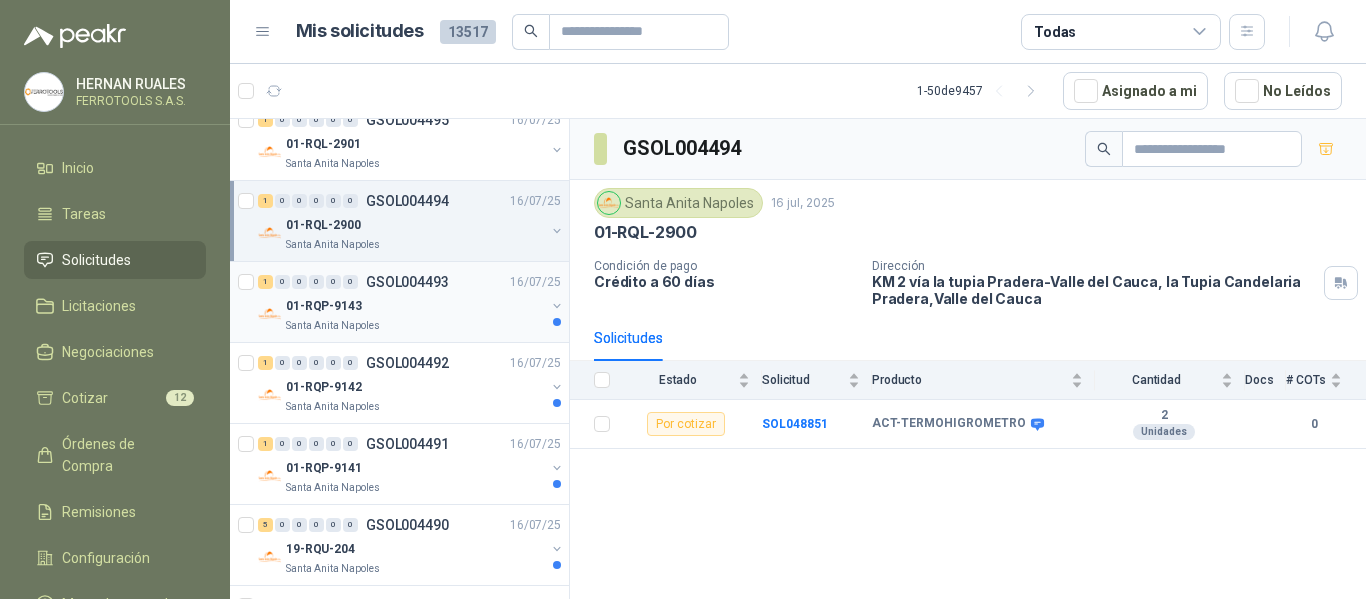 click on "GSOL004493" at bounding box center [407, 282] 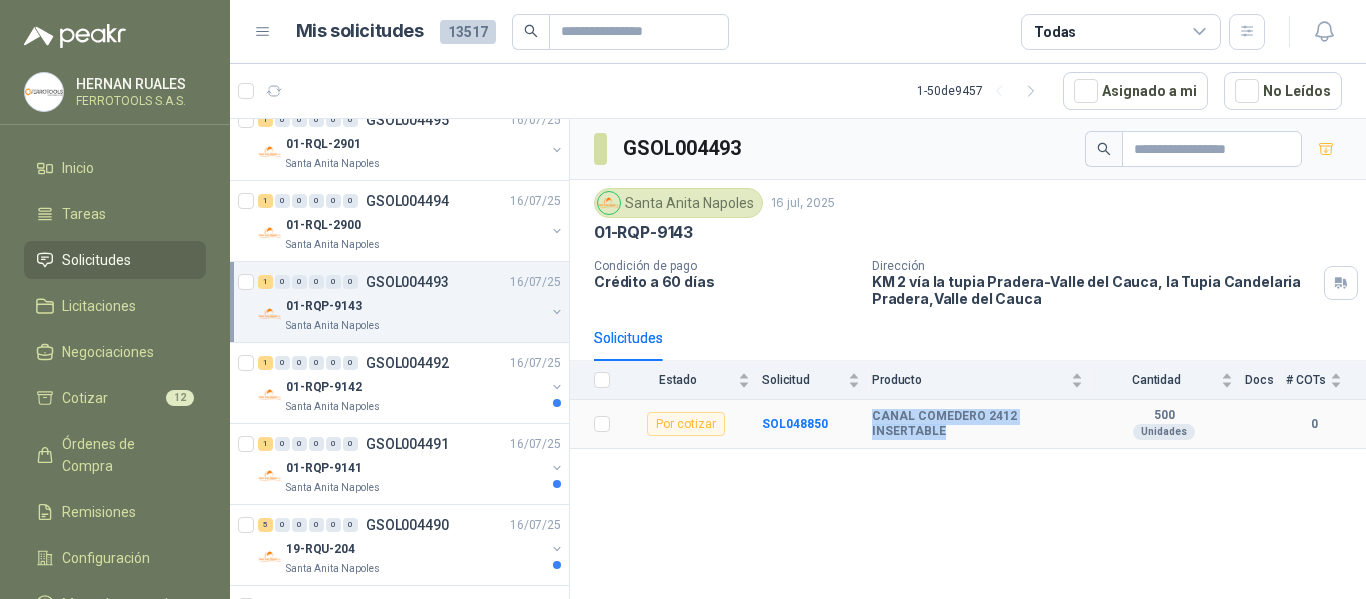 drag, startPoint x: 872, startPoint y: 421, endPoint x: 1088, endPoint y: 428, distance: 216.1134 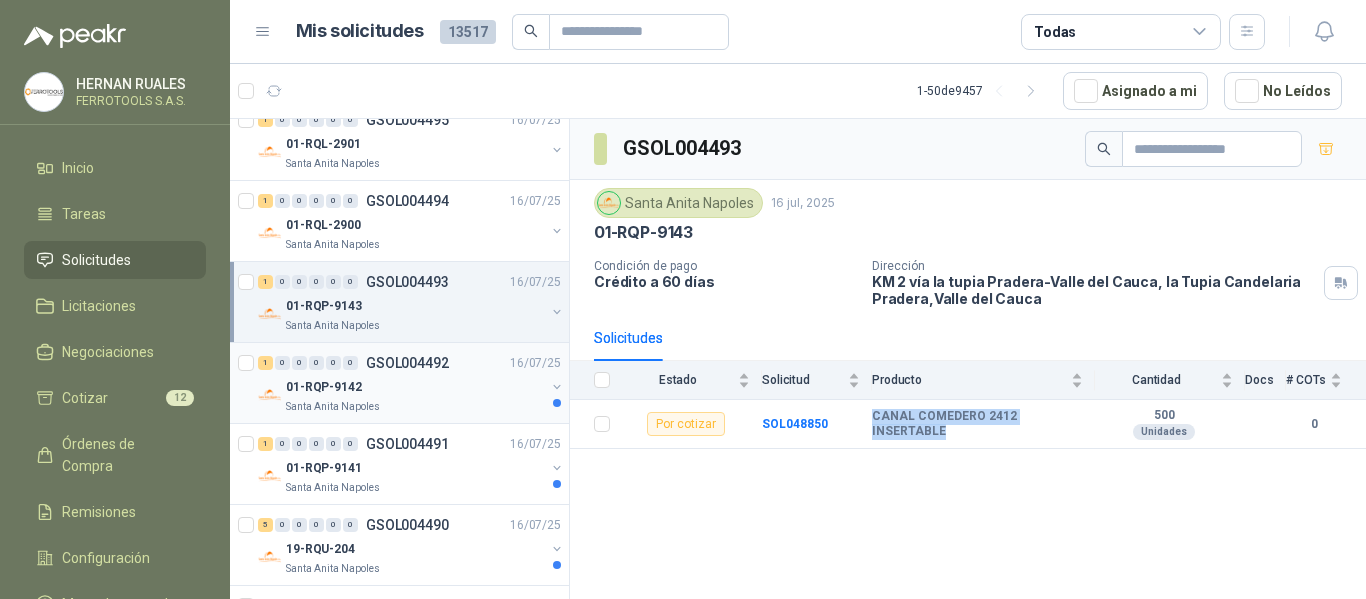 click on "Santa Anita Napoles" at bounding box center [415, 407] 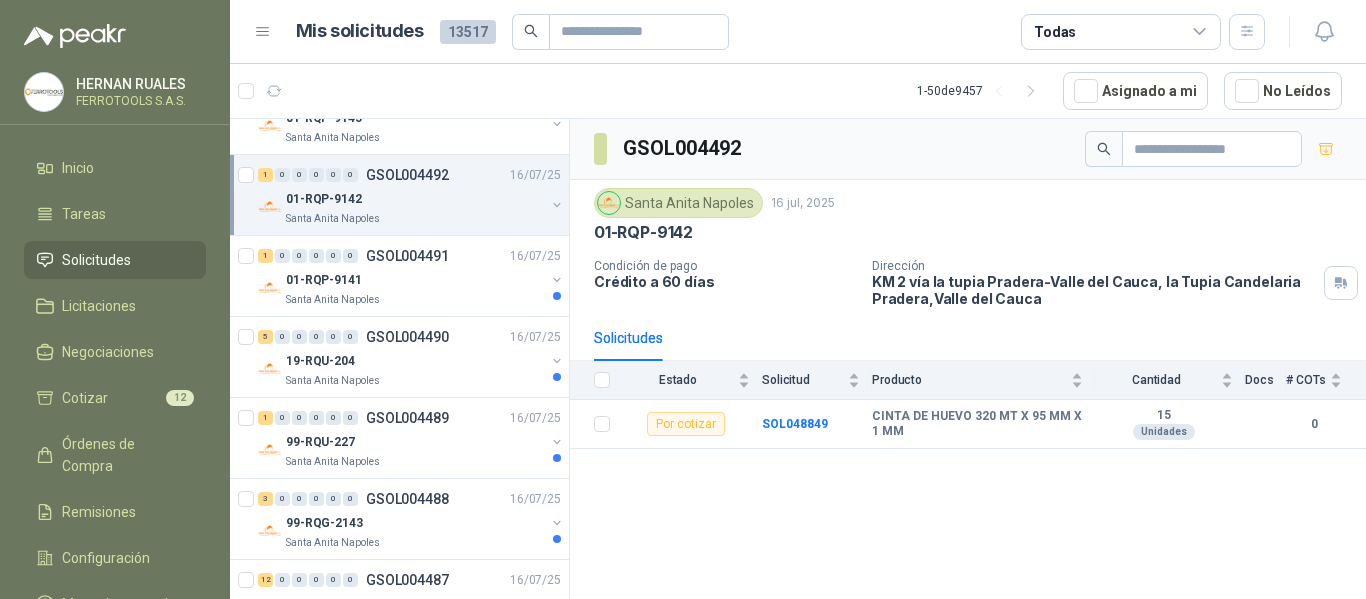 scroll, scrollTop: 300, scrollLeft: 0, axis: vertical 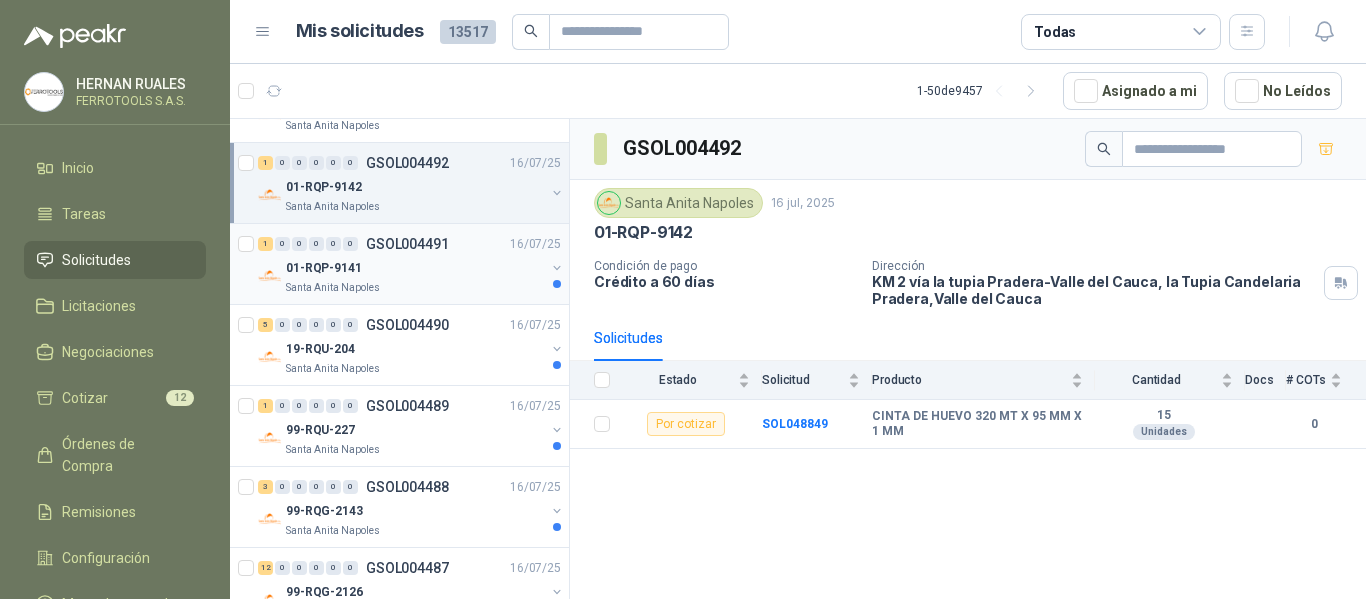 click on "01-RQP-9141" at bounding box center (415, 268) 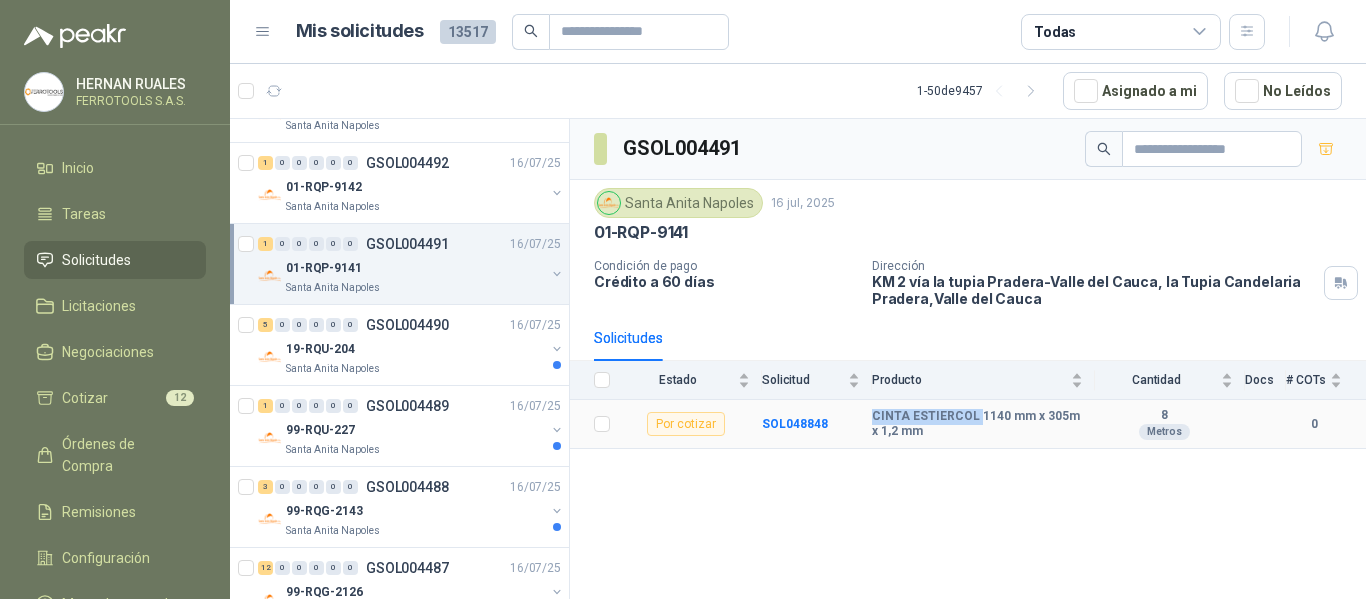 drag, startPoint x: 873, startPoint y: 421, endPoint x: 974, endPoint y: 423, distance: 101.0198 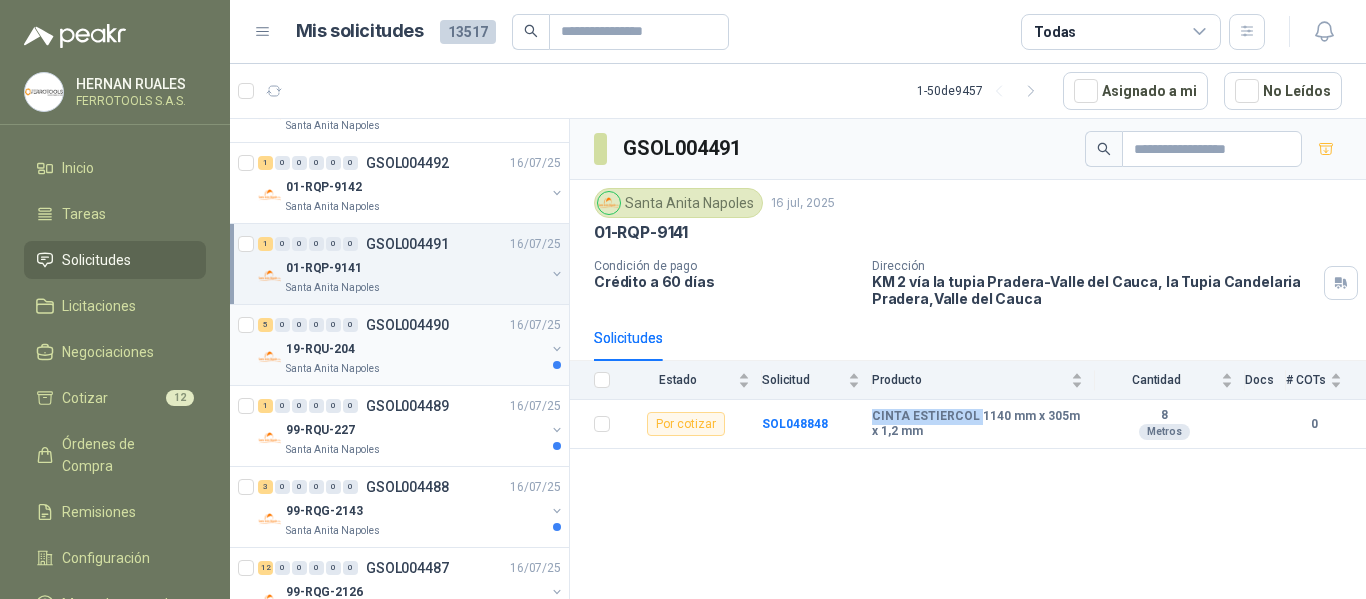 click on "19-RQU-204" at bounding box center [415, 349] 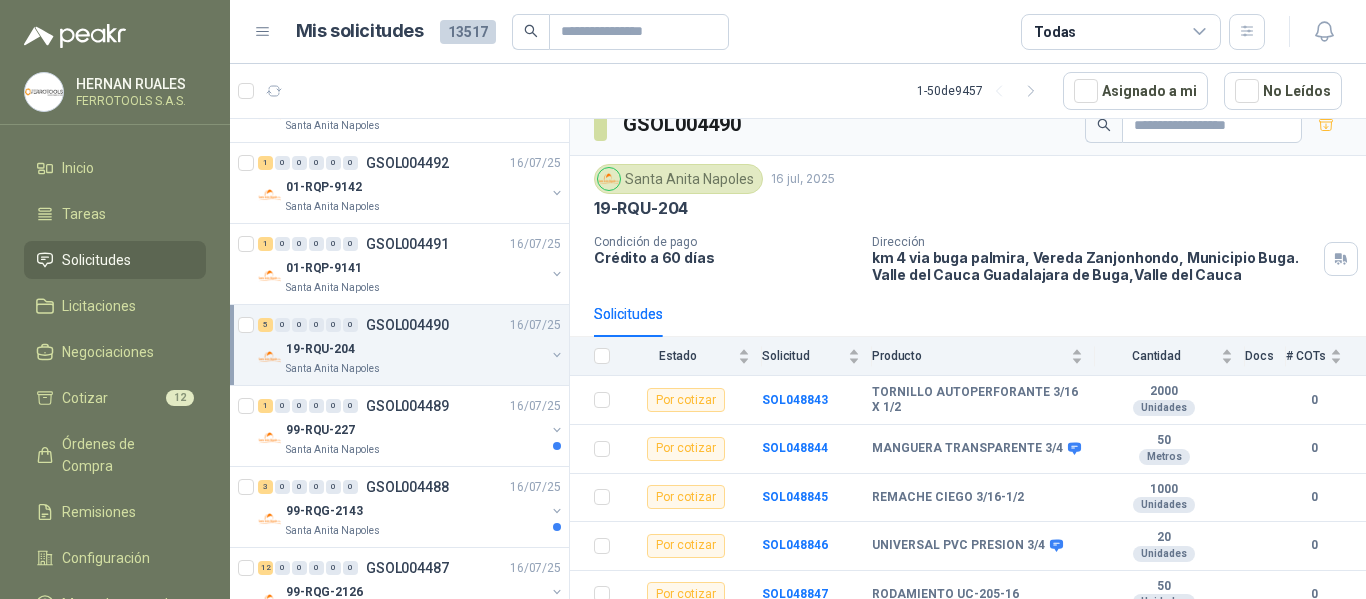 scroll, scrollTop: 37, scrollLeft: 0, axis: vertical 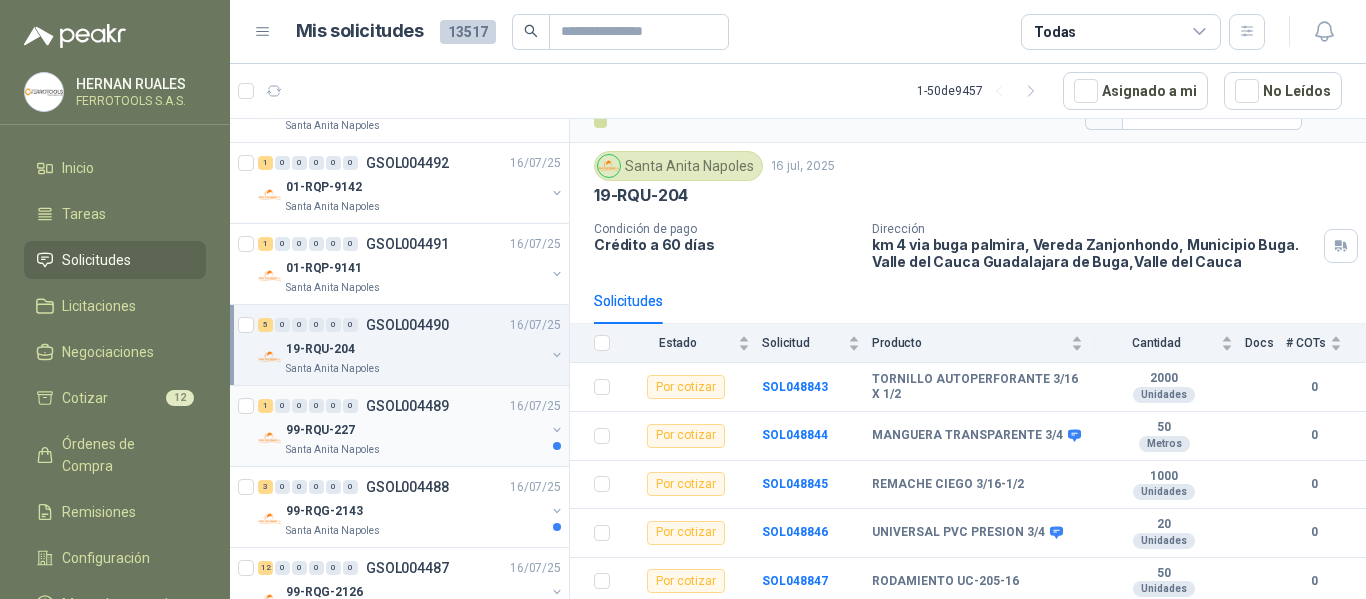 click on "GSOL004489" at bounding box center (407, 406) 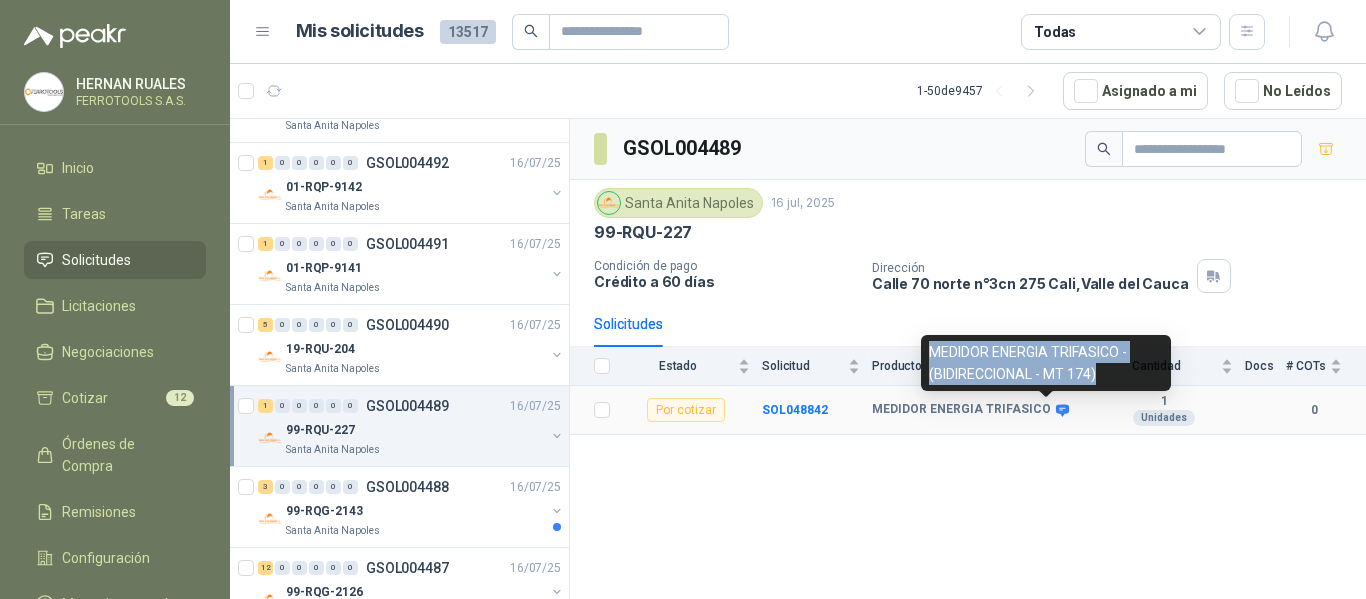 drag, startPoint x: 1100, startPoint y: 371, endPoint x: 924, endPoint y: 338, distance: 179.06703 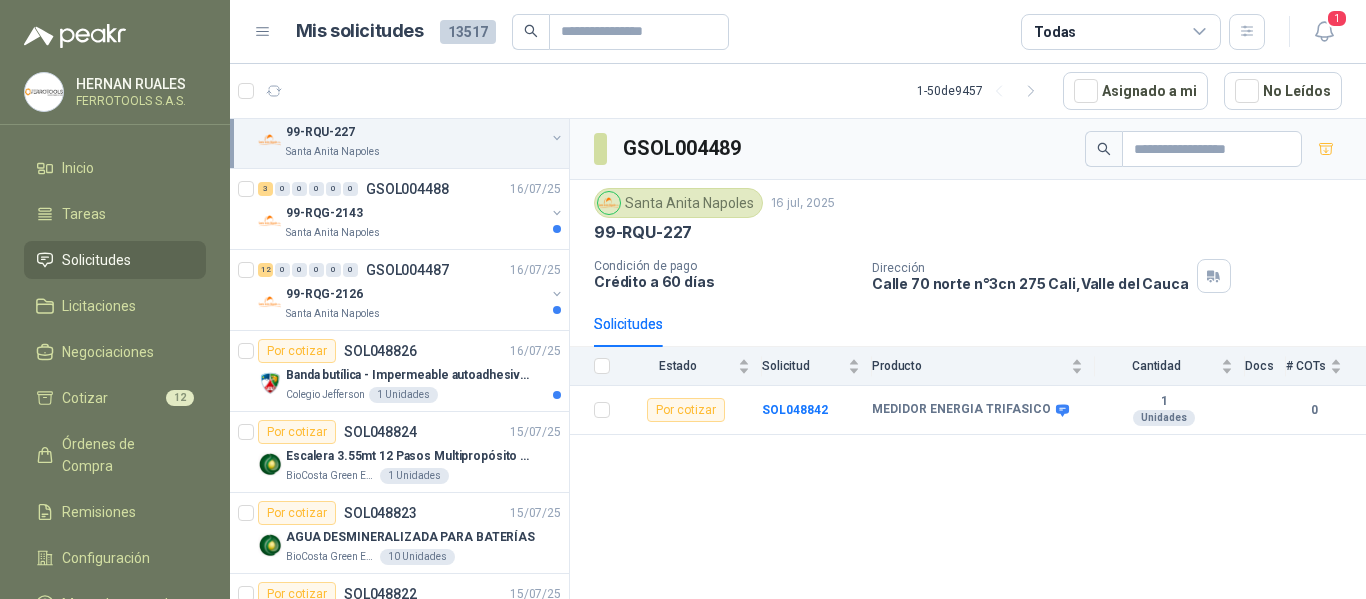 scroll, scrollTop: 600, scrollLeft: 0, axis: vertical 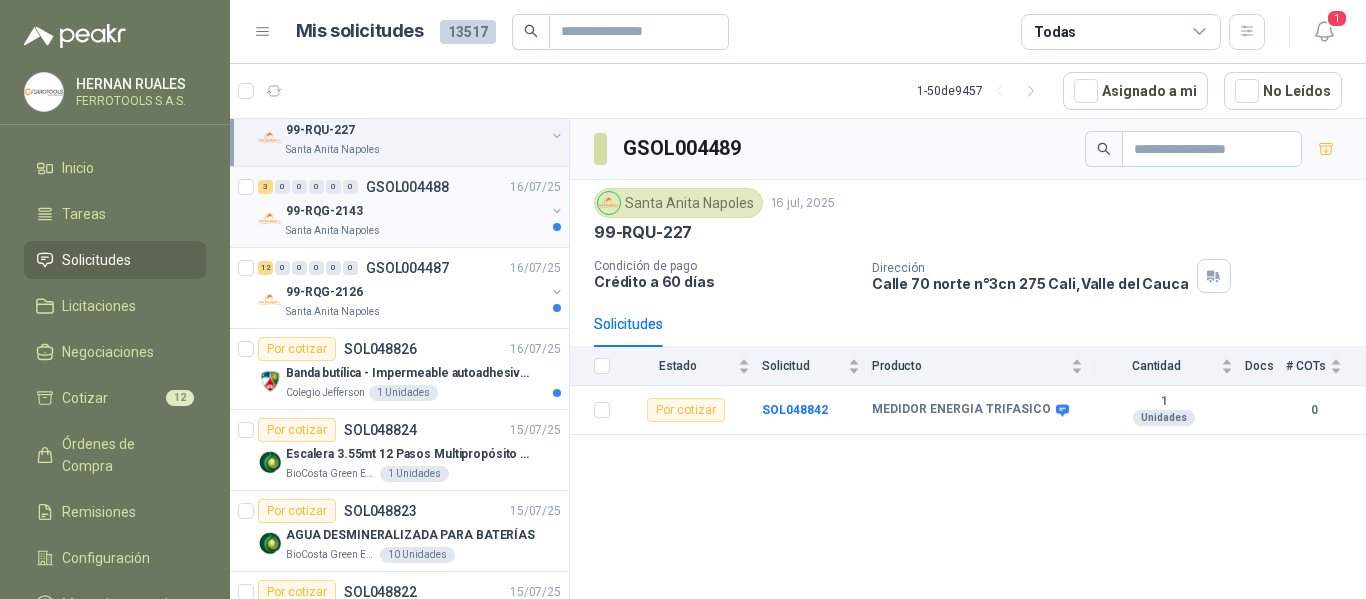 click on "99-RQG-2143" at bounding box center (415, 211) 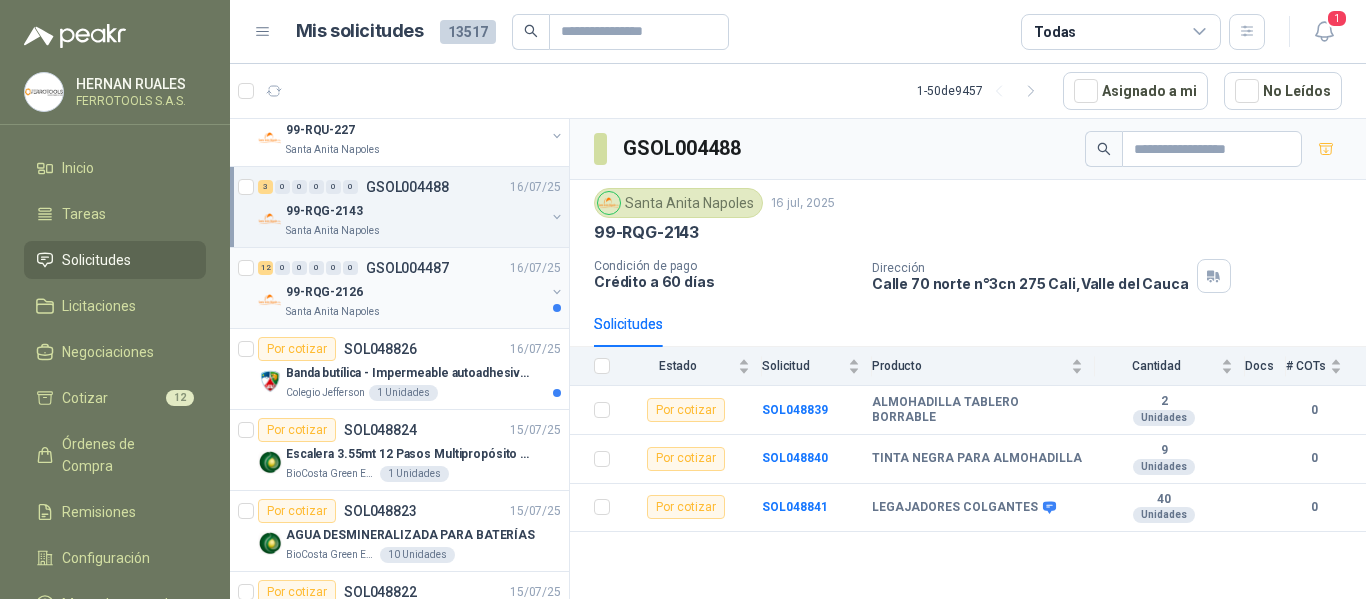 click on "99-RQG-2126" at bounding box center [415, 292] 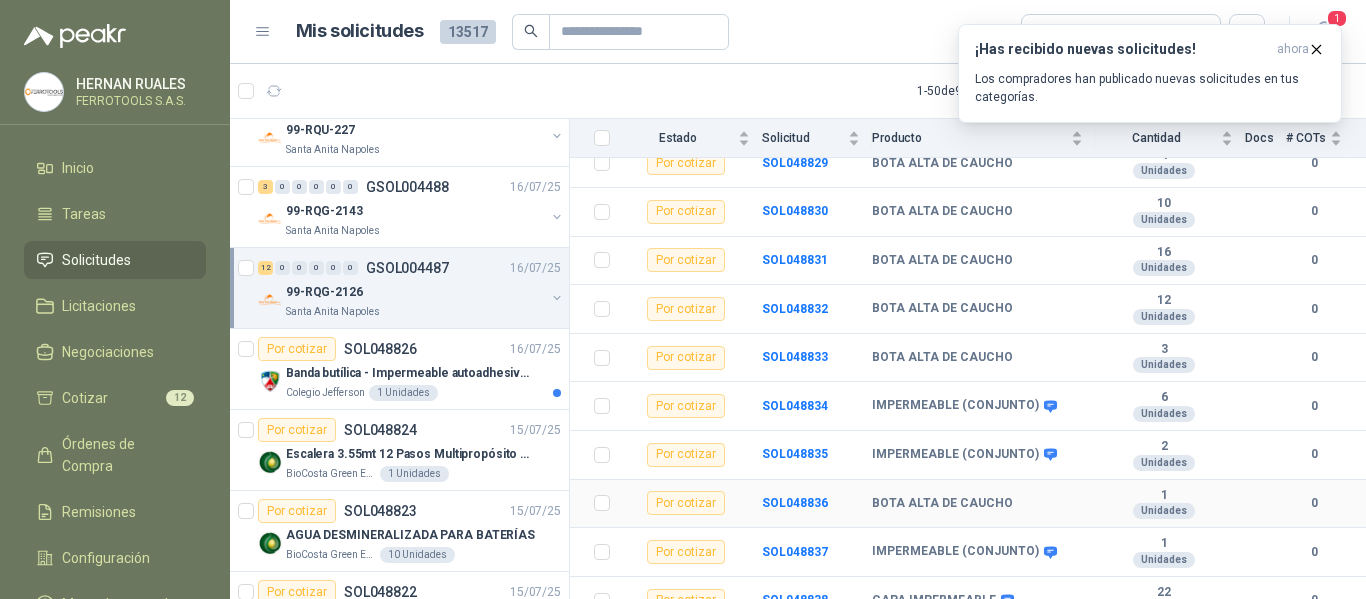scroll, scrollTop: 363, scrollLeft: 0, axis: vertical 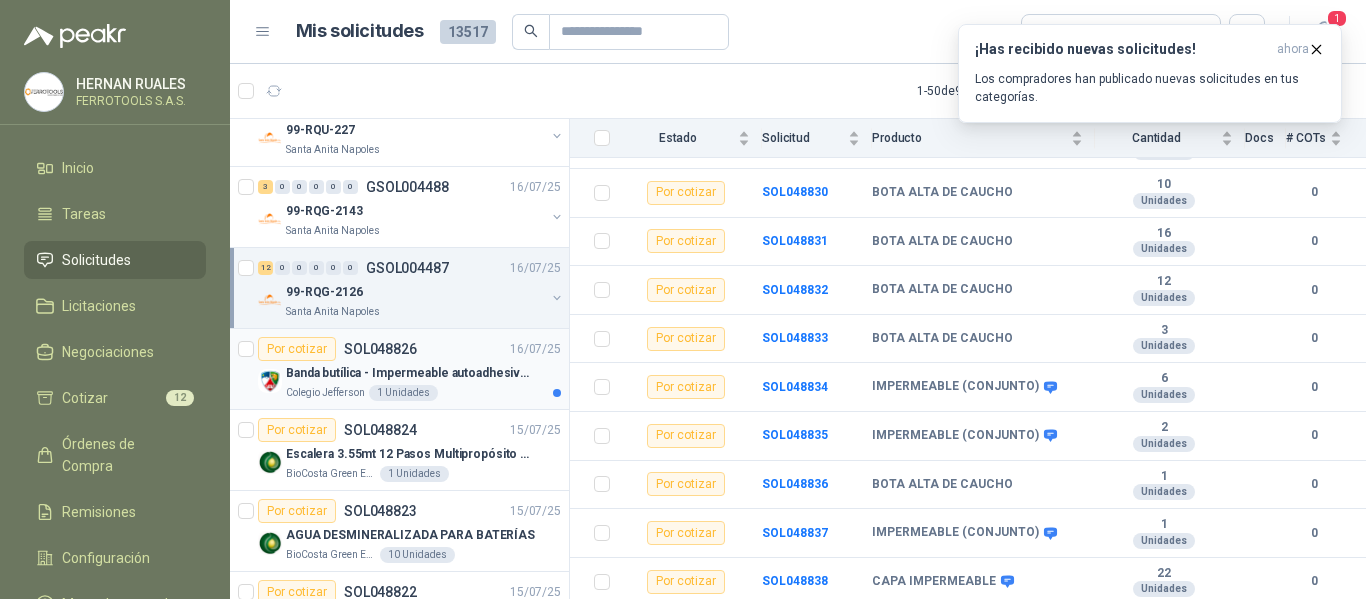 click on "Banda butílica - Impermeable autoadhesiva de alta resistencia - Sella y repara - 30 CM X 10 M" at bounding box center [410, 373] 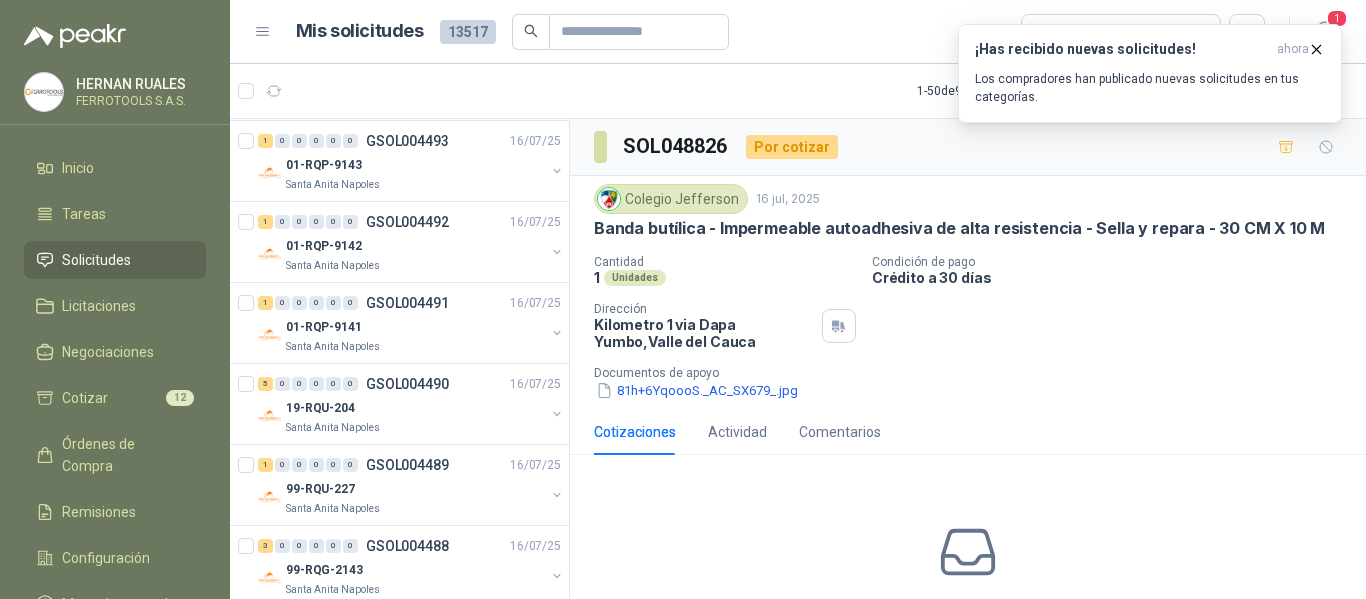 scroll, scrollTop: 0, scrollLeft: 0, axis: both 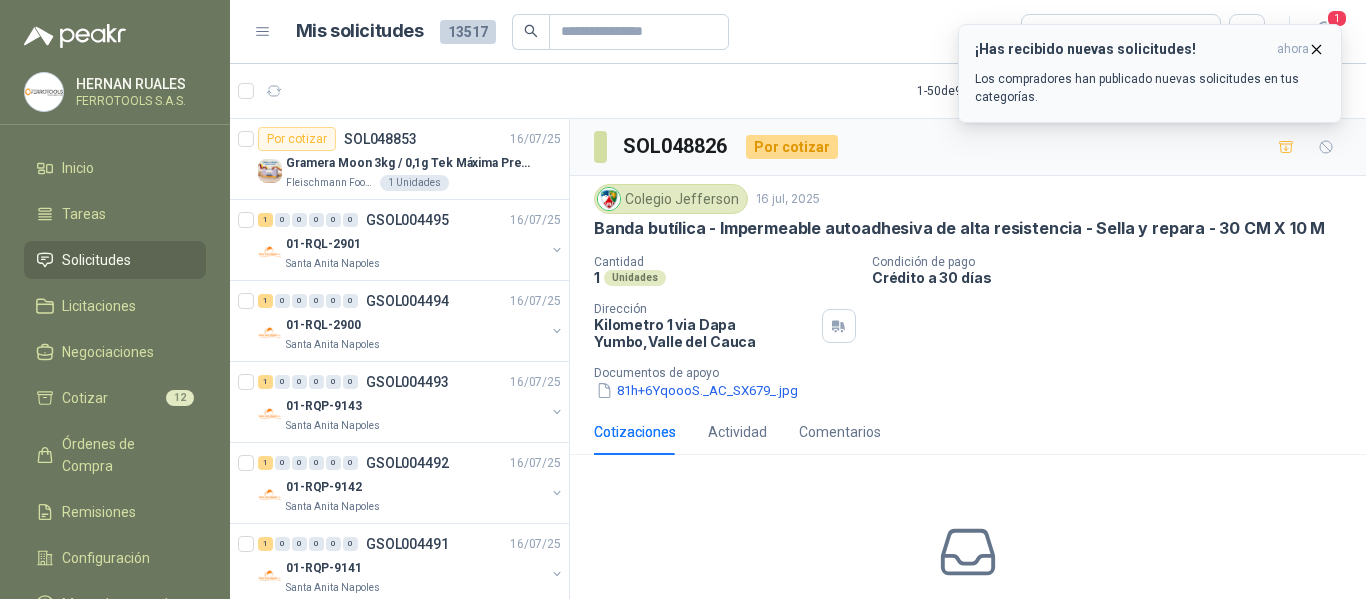 click on "¡Has recibido nuevas solicitudes! ahora   Los compradores han publicado nuevas solicitudes en tus categorías." at bounding box center (1150, 73) 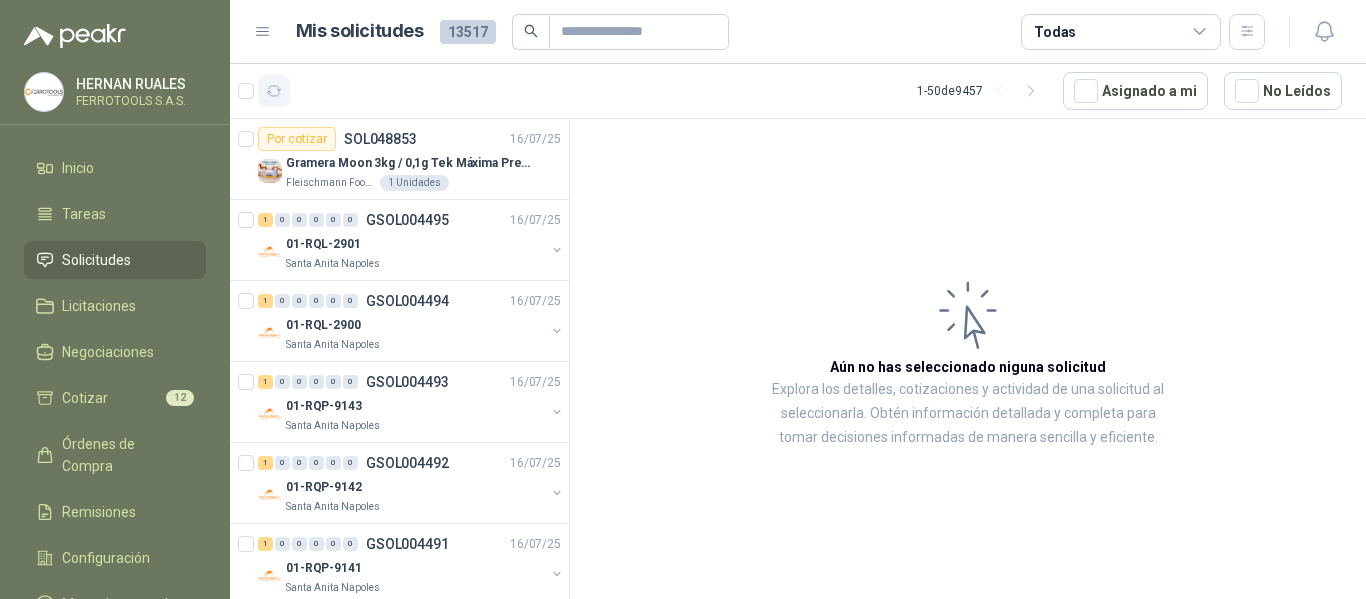 click at bounding box center [274, 91] 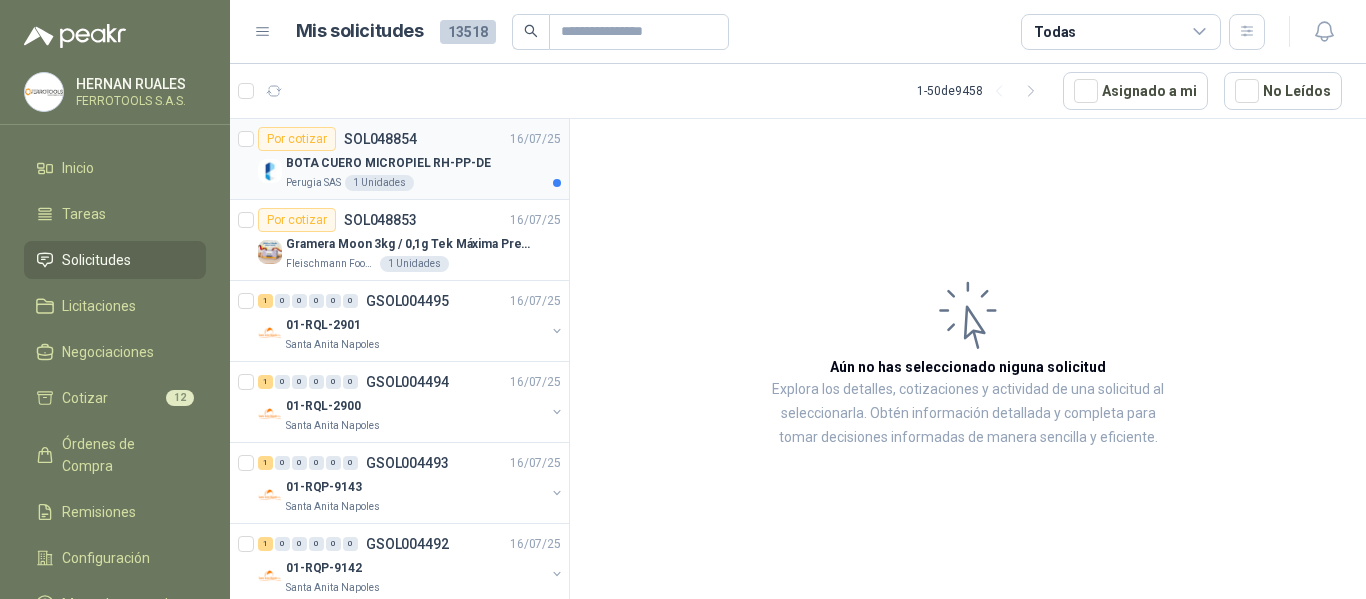 click on "BOTA CUERO MICROPIEL RH-PP-DE" at bounding box center [423, 163] 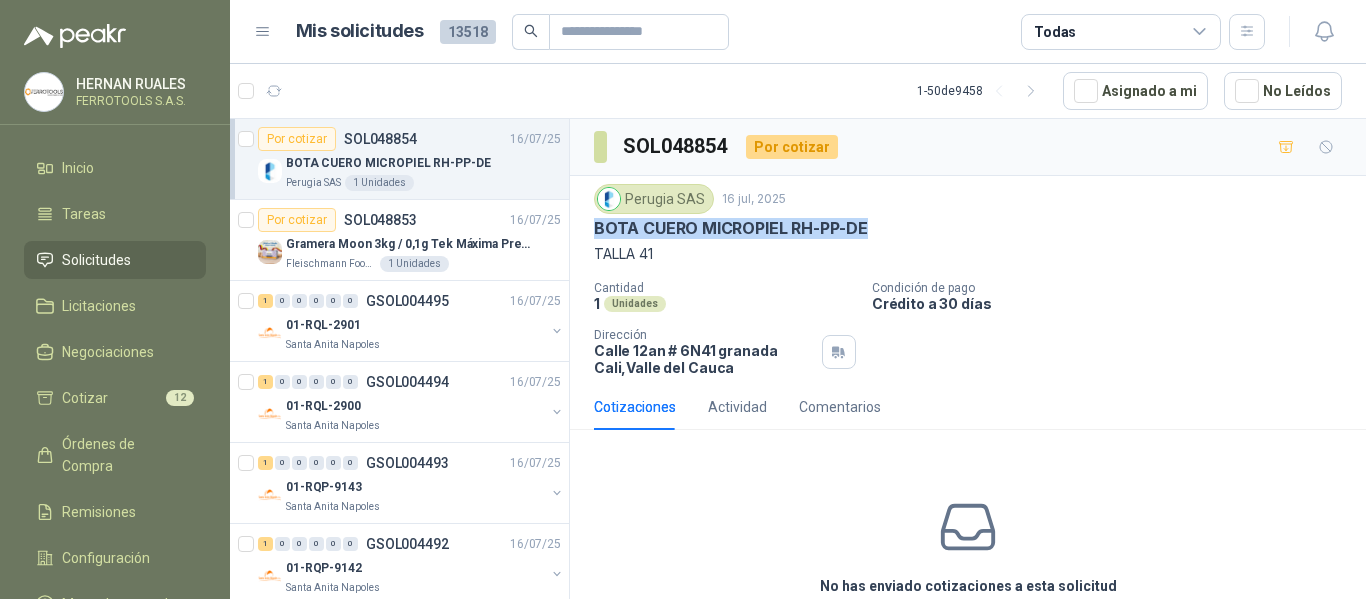drag, startPoint x: 594, startPoint y: 231, endPoint x: 895, endPoint y: 229, distance: 301.00665 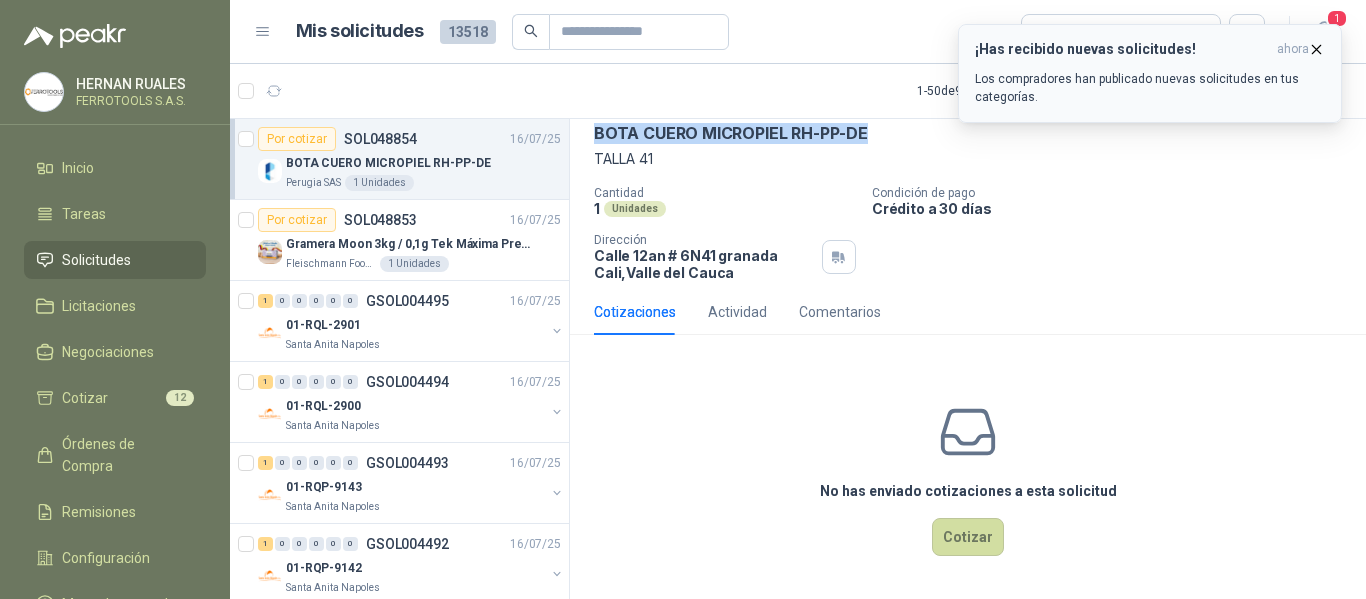 click on "Los compradores han publicado nuevas solicitudes en tus categorías." at bounding box center [1150, 88] 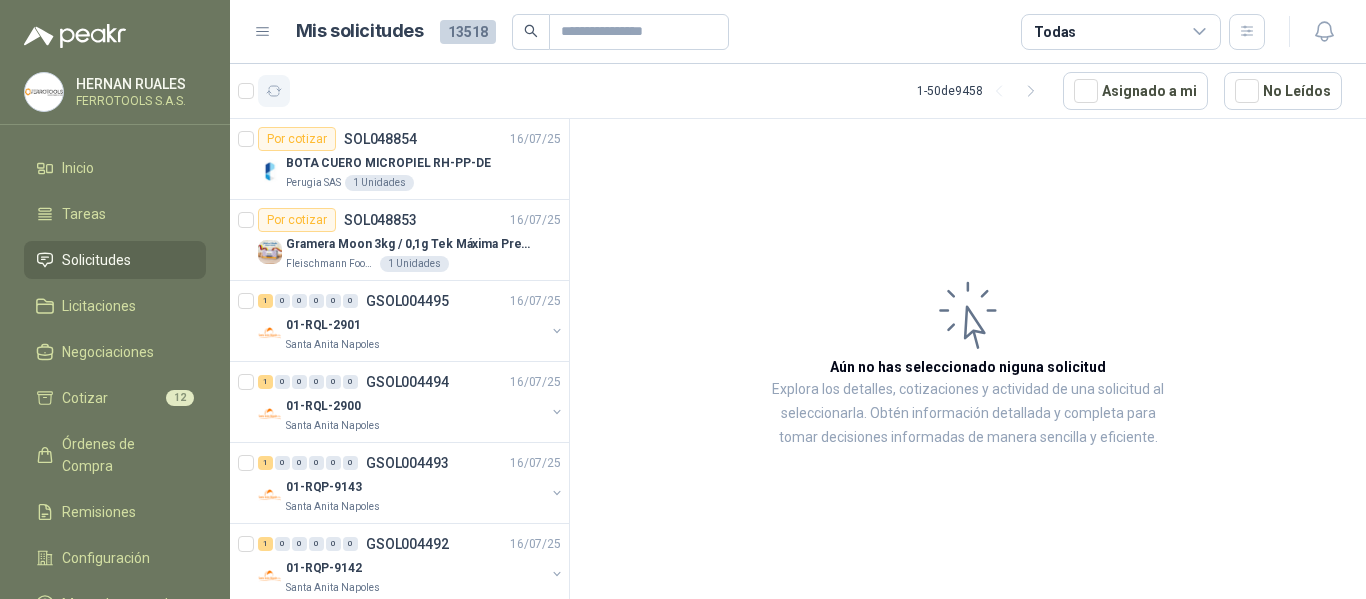 click 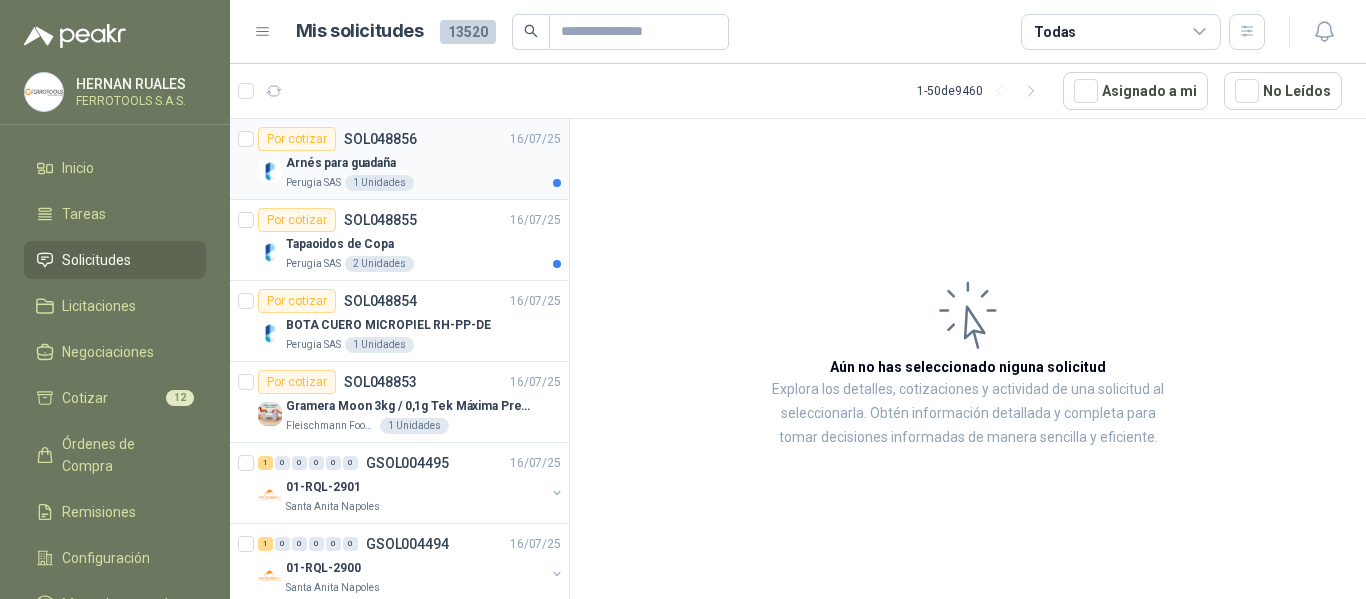 click on "Arnés para guadaña" at bounding box center [423, 163] 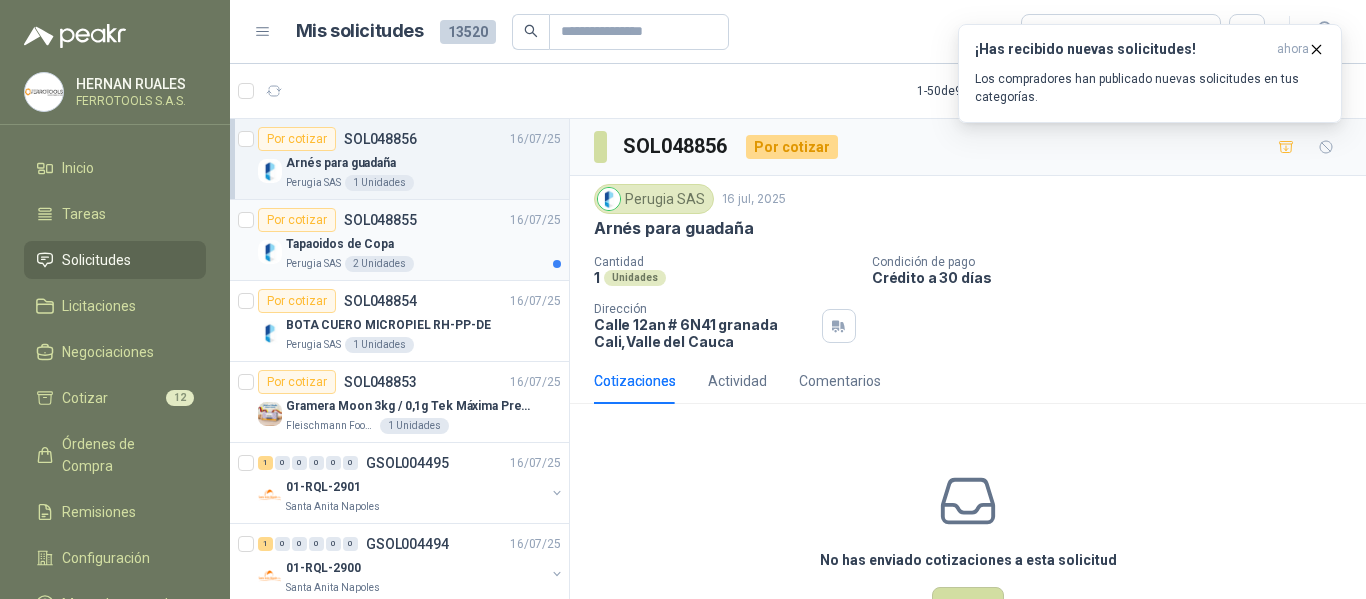 click on "Tapaoidos de Copa" at bounding box center (423, 244) 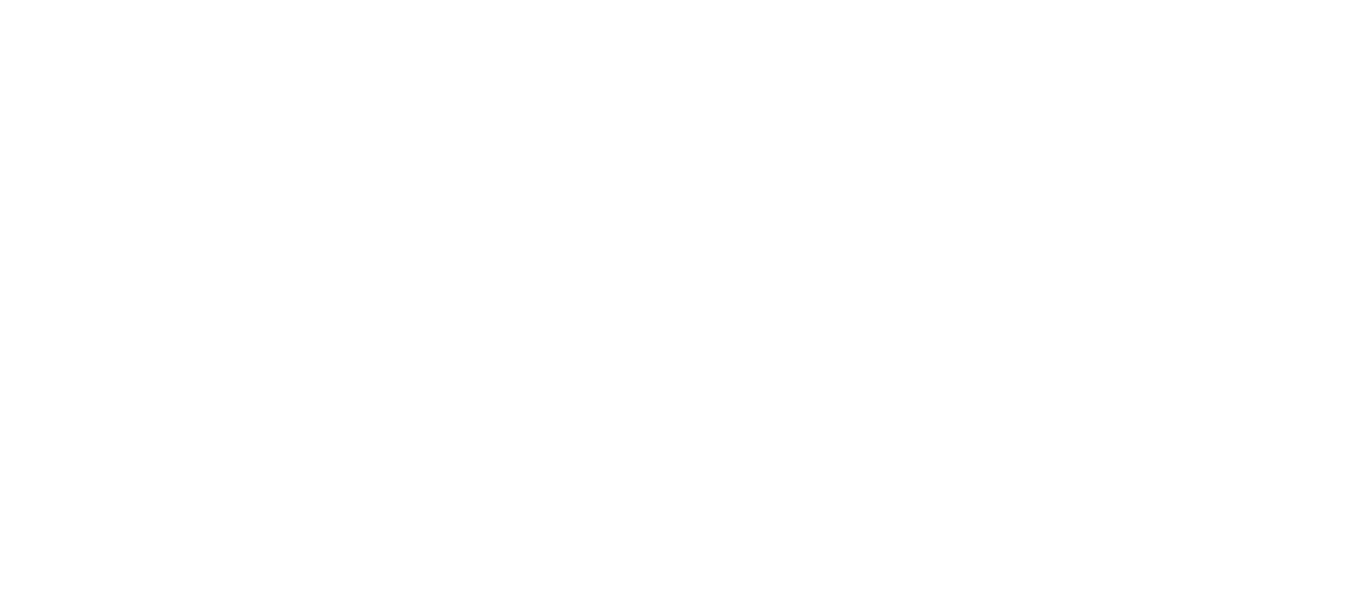 scroll, scrollTop: 0, scrollLeft: 0, axis: both 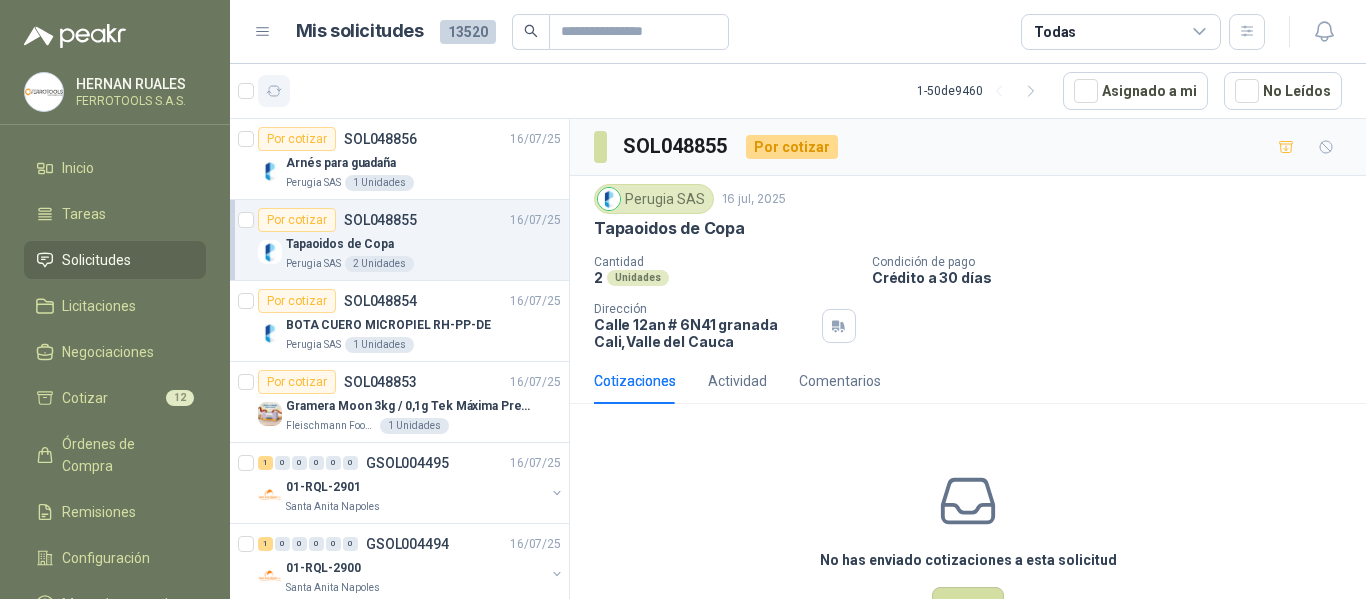 click at bounding box center (274, 91) 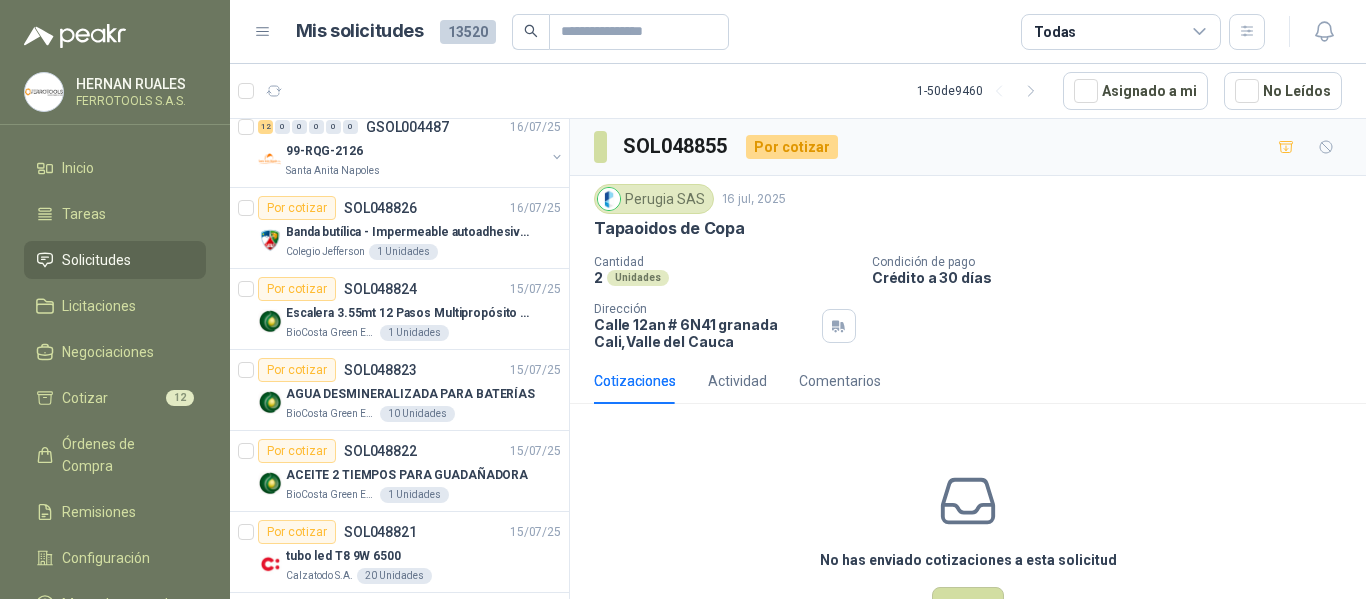 scroll, scrollTop: 1000, scrollLeft: 0, axis: vertical 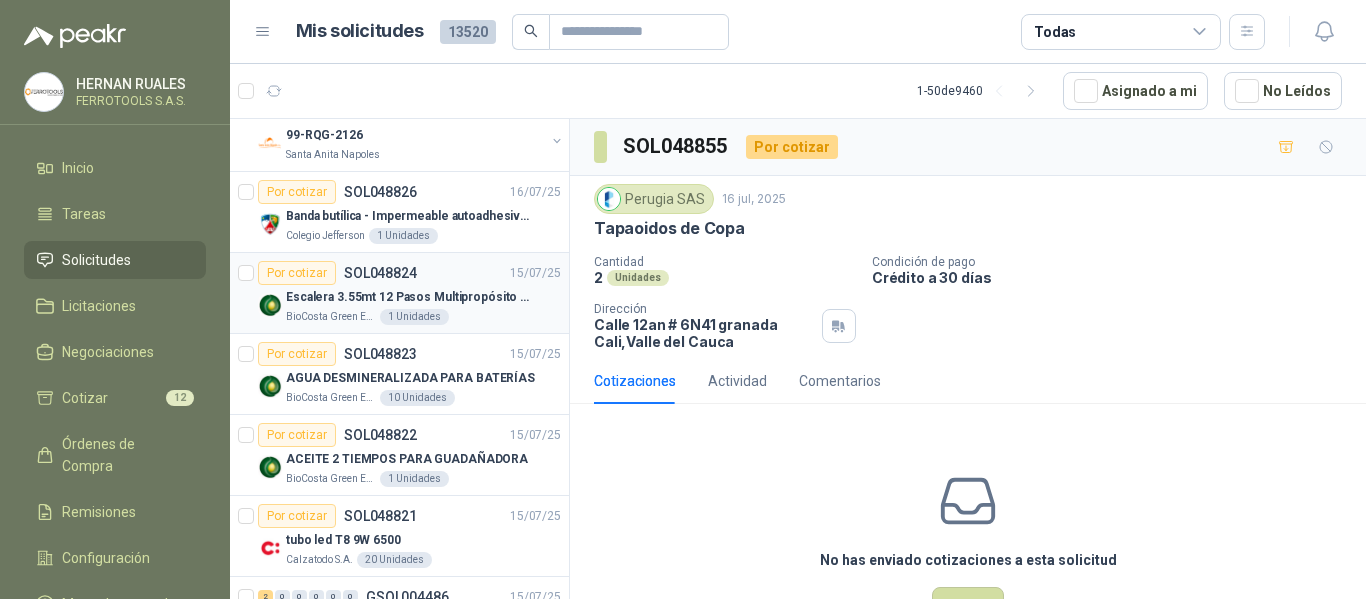 click on "Escalera 3.55mt 12 Pasos Multipropósito Aluminio 150kg" at bounding box center [410, 297] 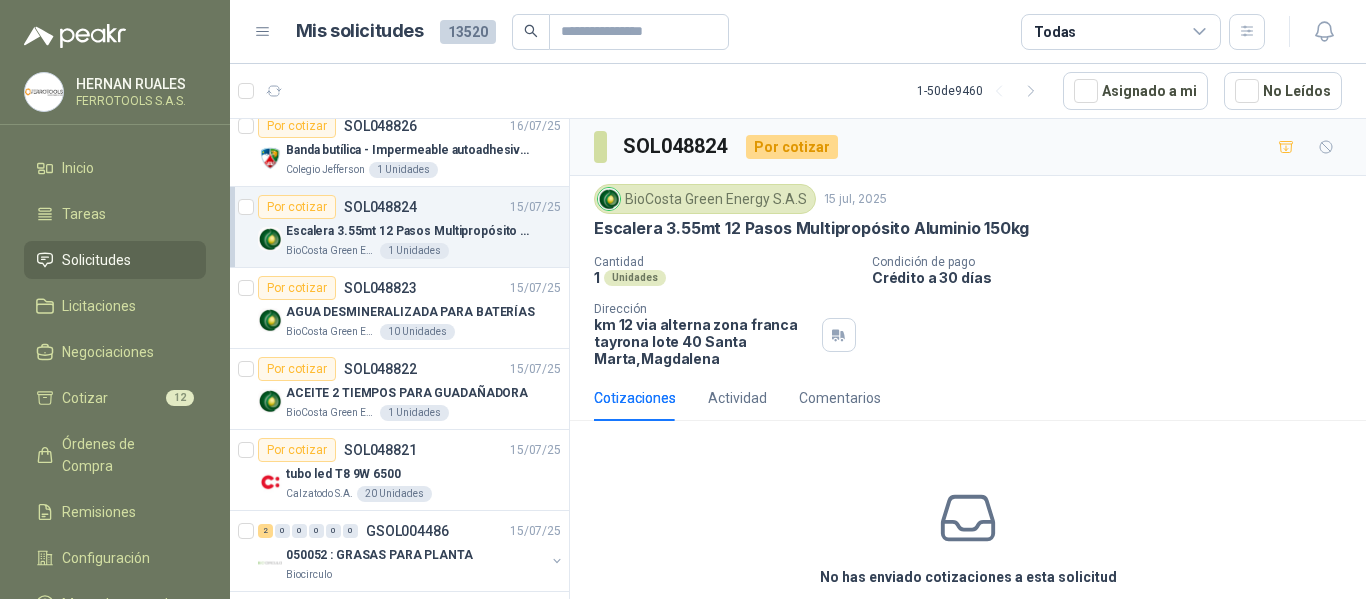scroll, scrollTop: 1100, scrollLeft: 0, axis: vertical 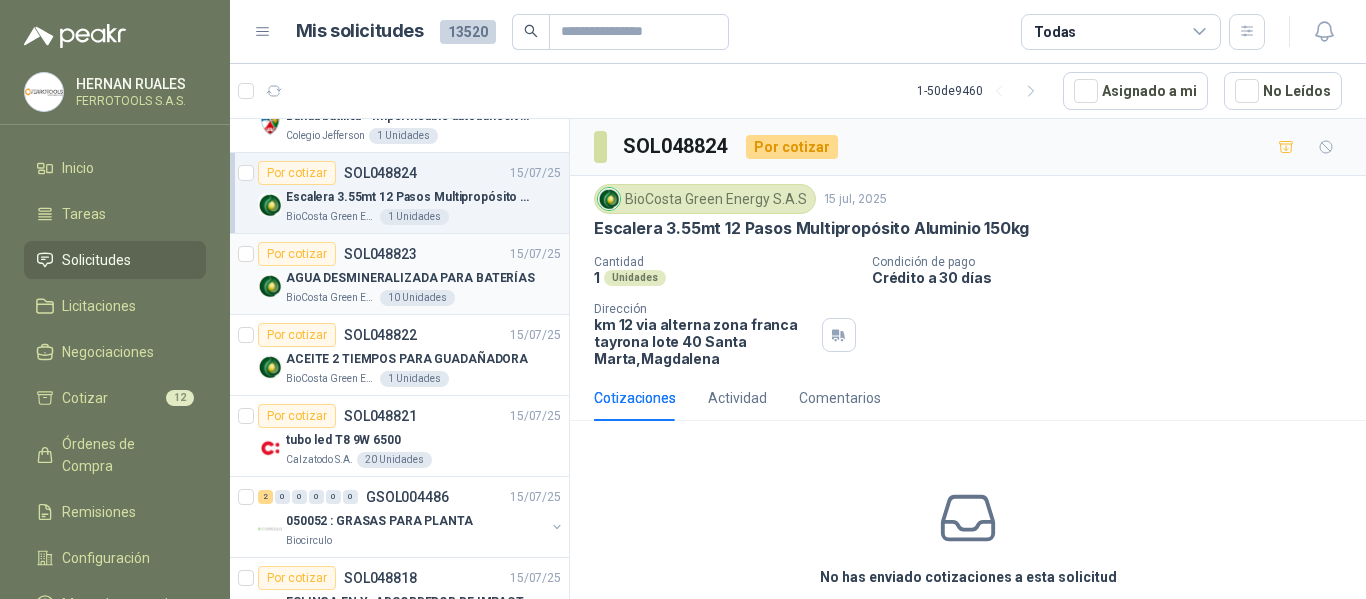 click on "AGUA DESMINERALIZADA PARA BATERÍAS" at bounding box center [410, 278] 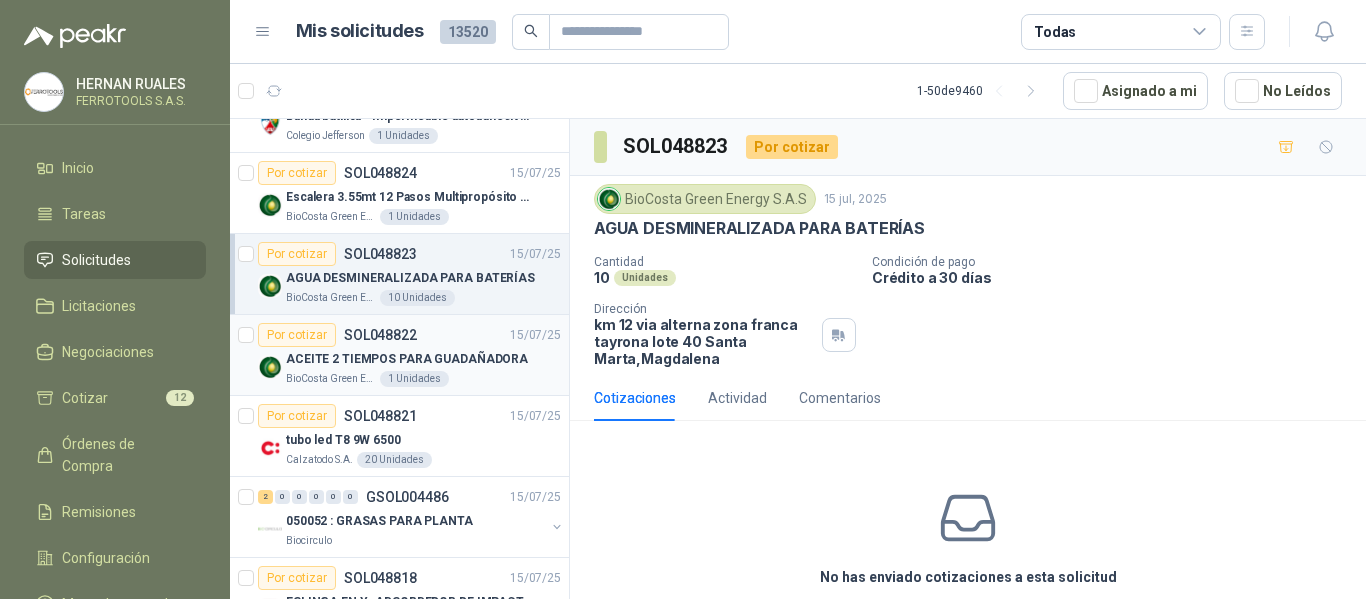 click on "Por cotizar SOL048822 15/07/25" at bounding box center (409, 335) 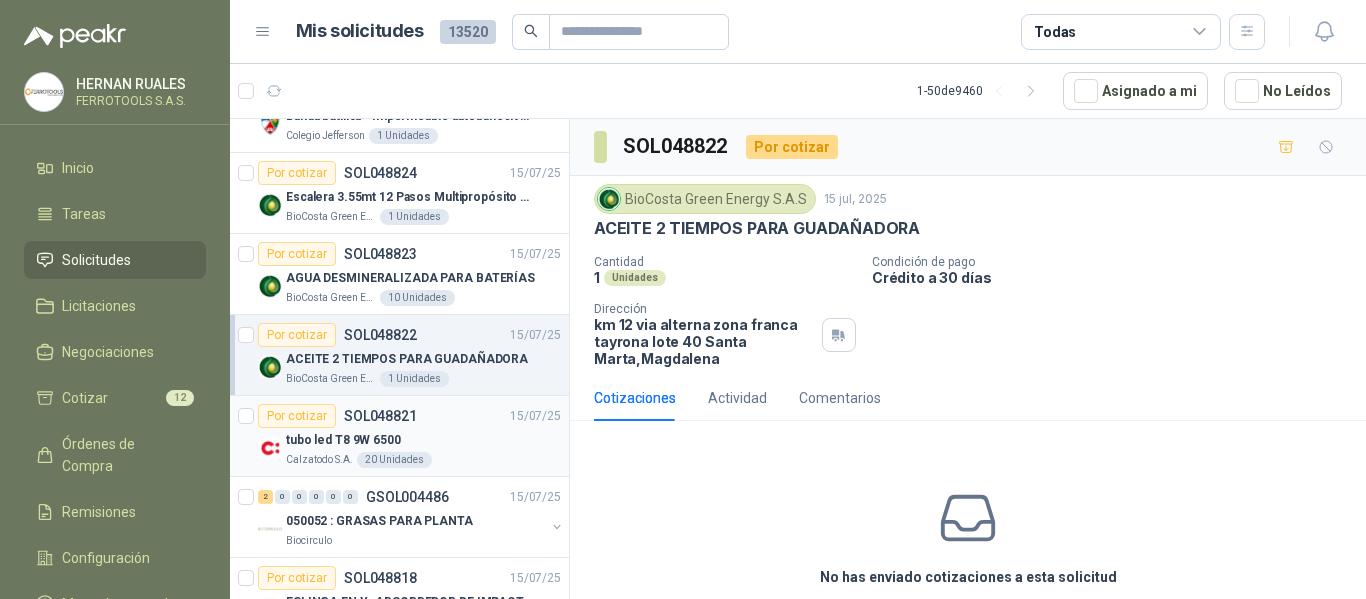 click on "Por cotizar SOL048821 15/07/25" at bounding box center [409, 416] 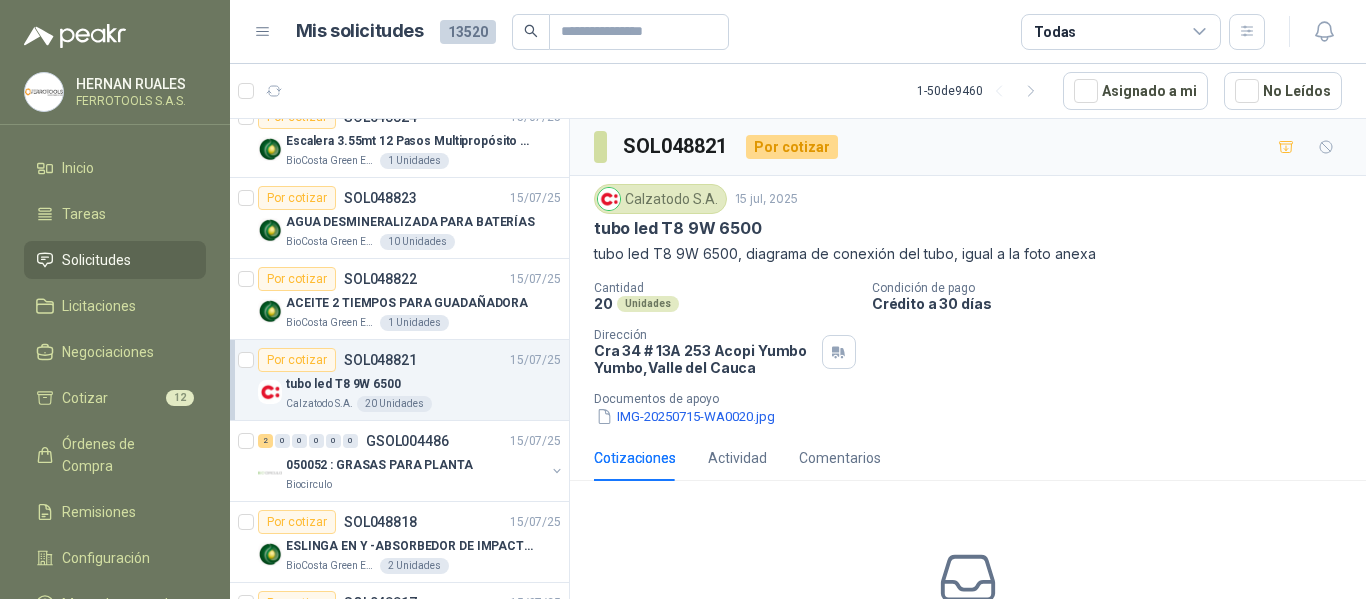 scroll, scrollTop: 1200, scrollLeft: 0, axis: vertical 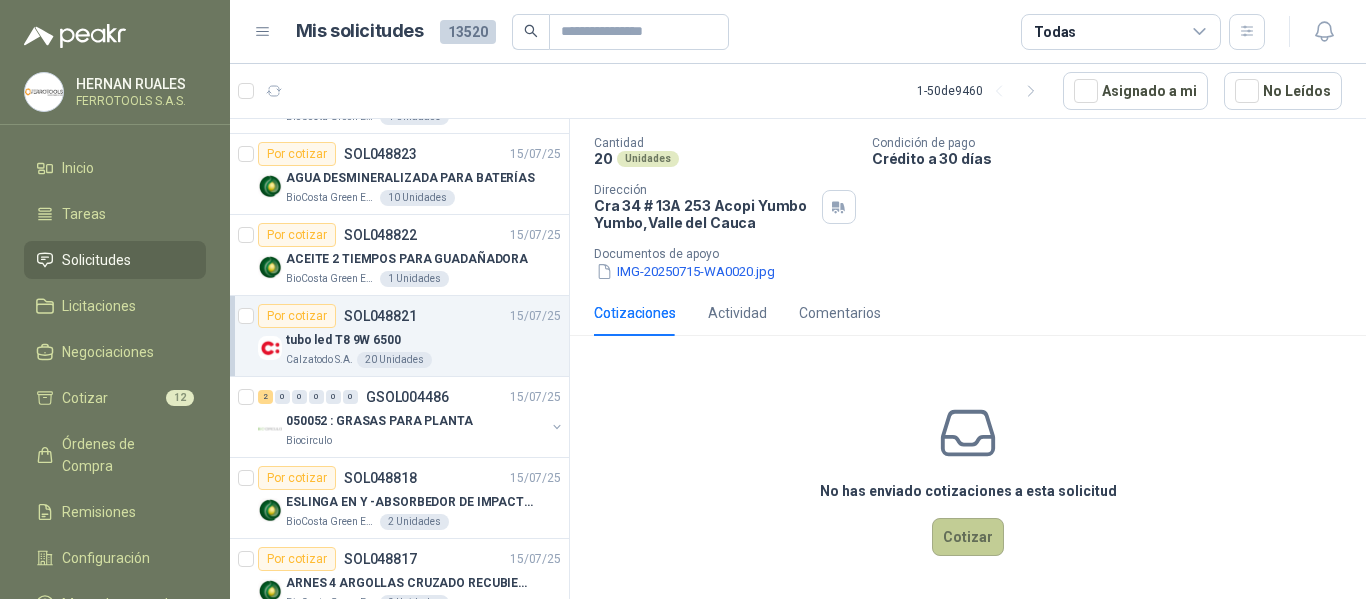 click on "Cotizar" at bounding box center [968, 537] 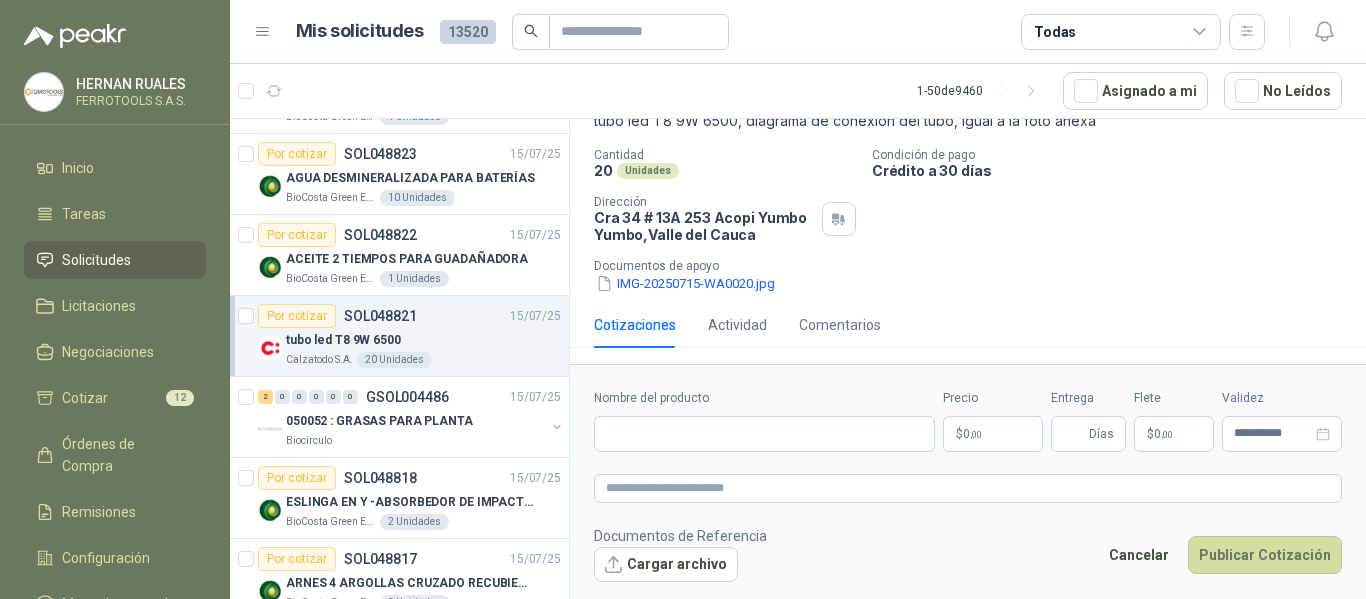 type 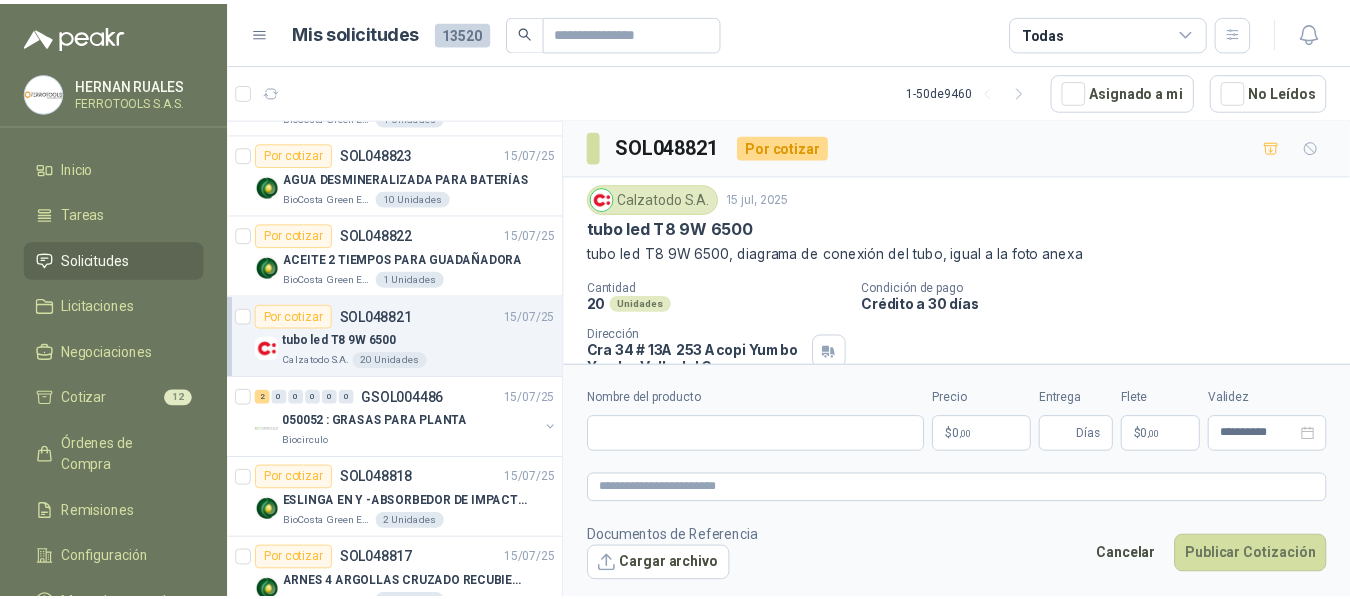 scroll, scrollTop: 0, scrollLeft: 0, axis: both 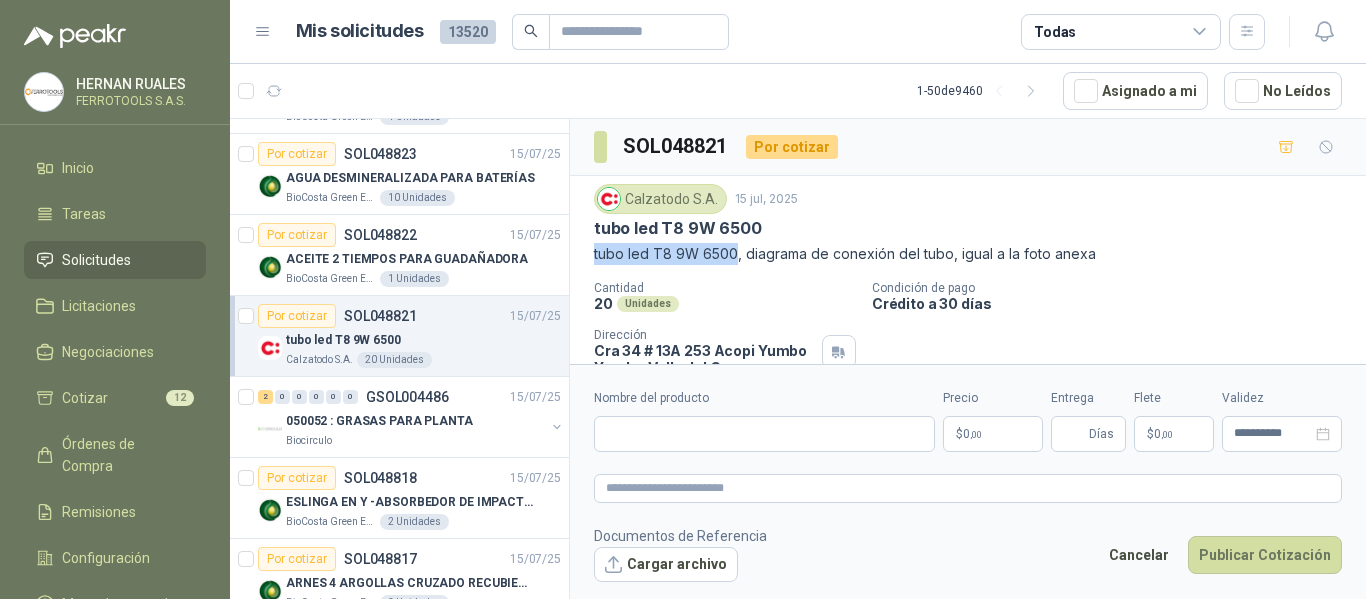 drag, startPoint x: 605, startPoint y: 255, endPoint x: 733, endPoint y: 258, distance: 128.03516 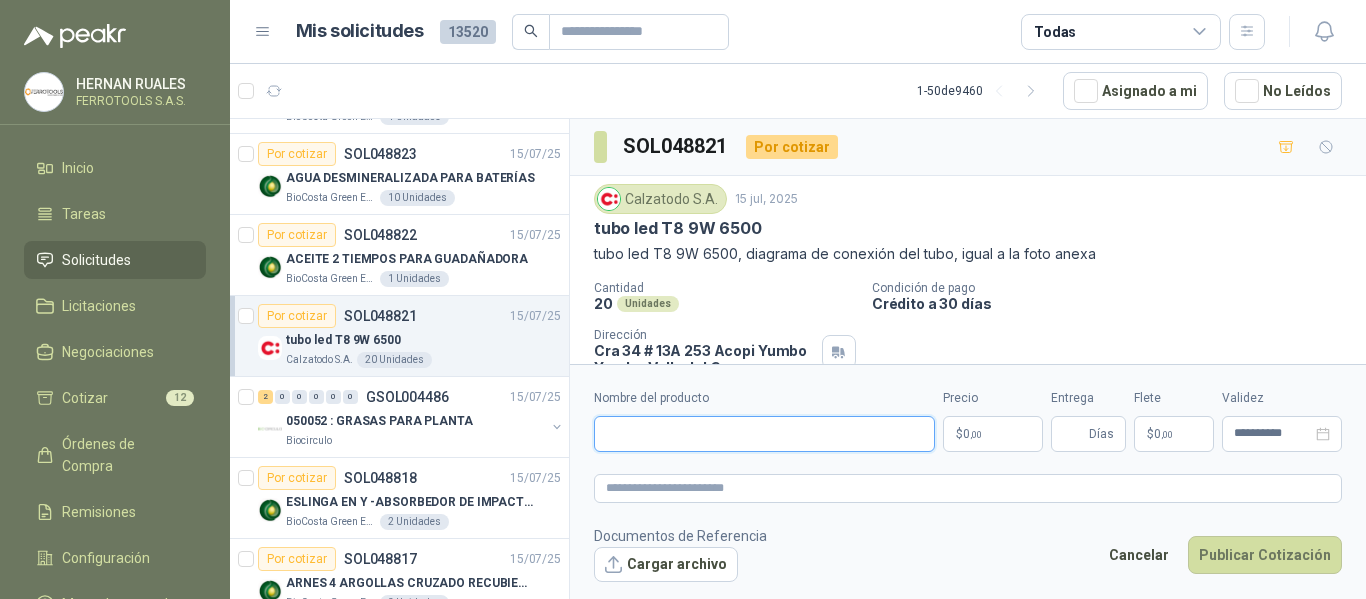 click on "Nombre del producto" at bounding box center (764, 434) 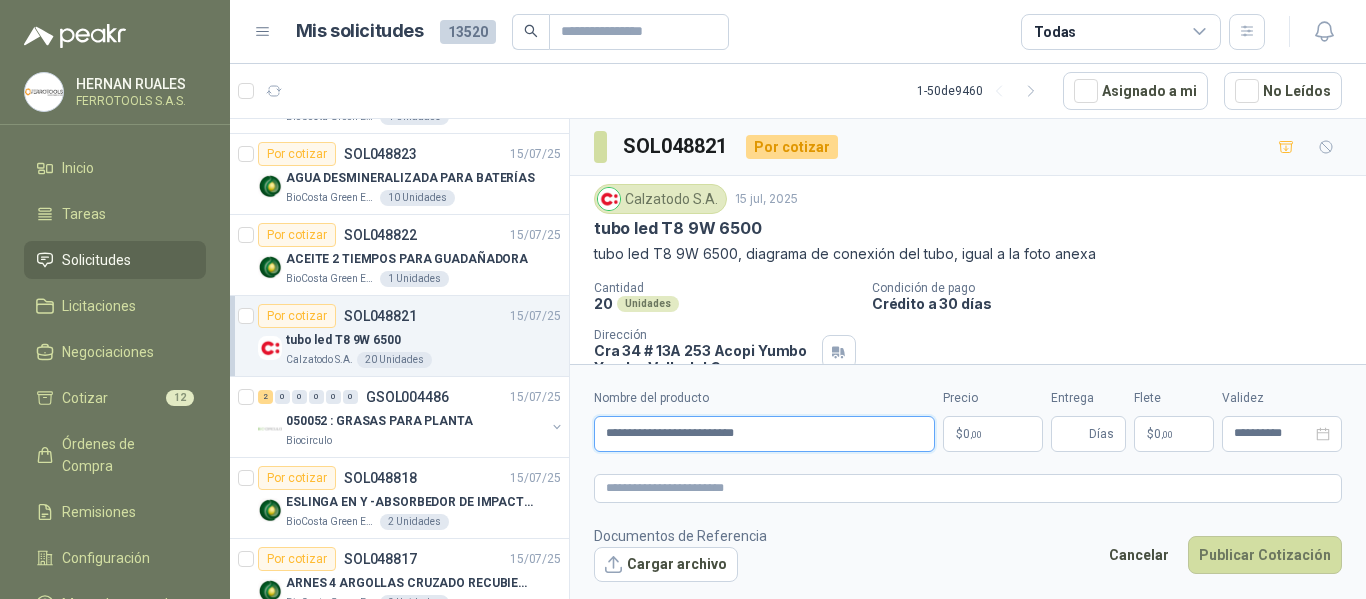 drag, startPoint x: 817, startPoint y: 438, endPoint x: 598, endPoint y: 449, distance: 219.27608 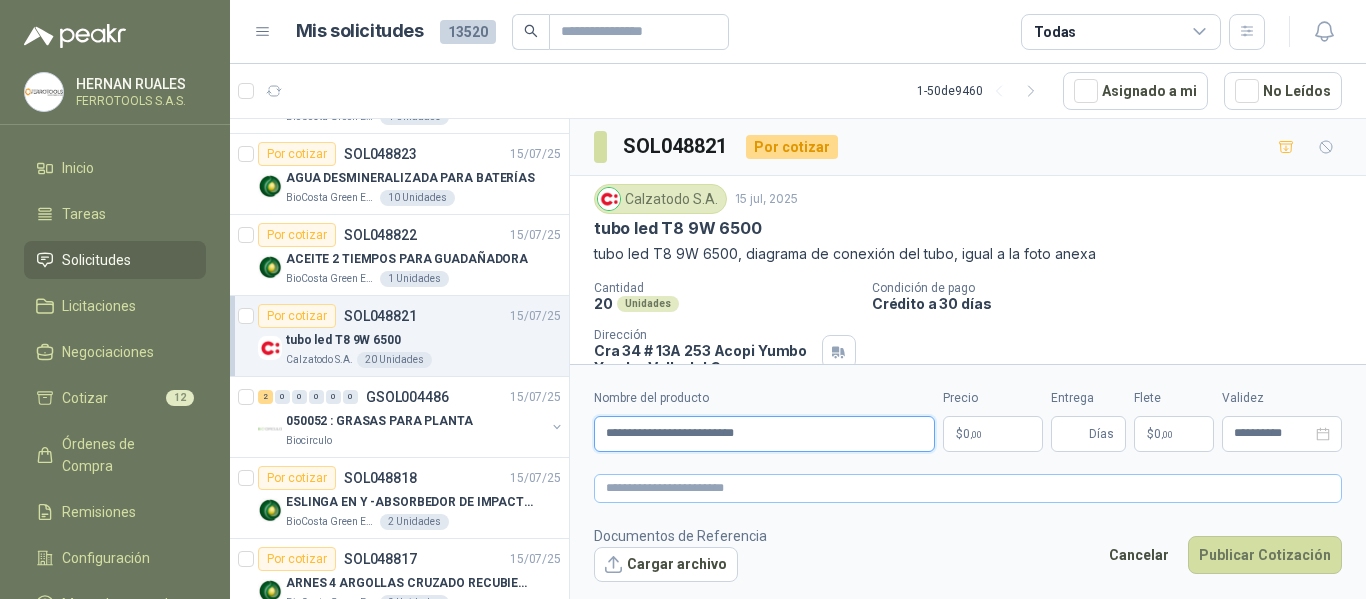 type on "**********" 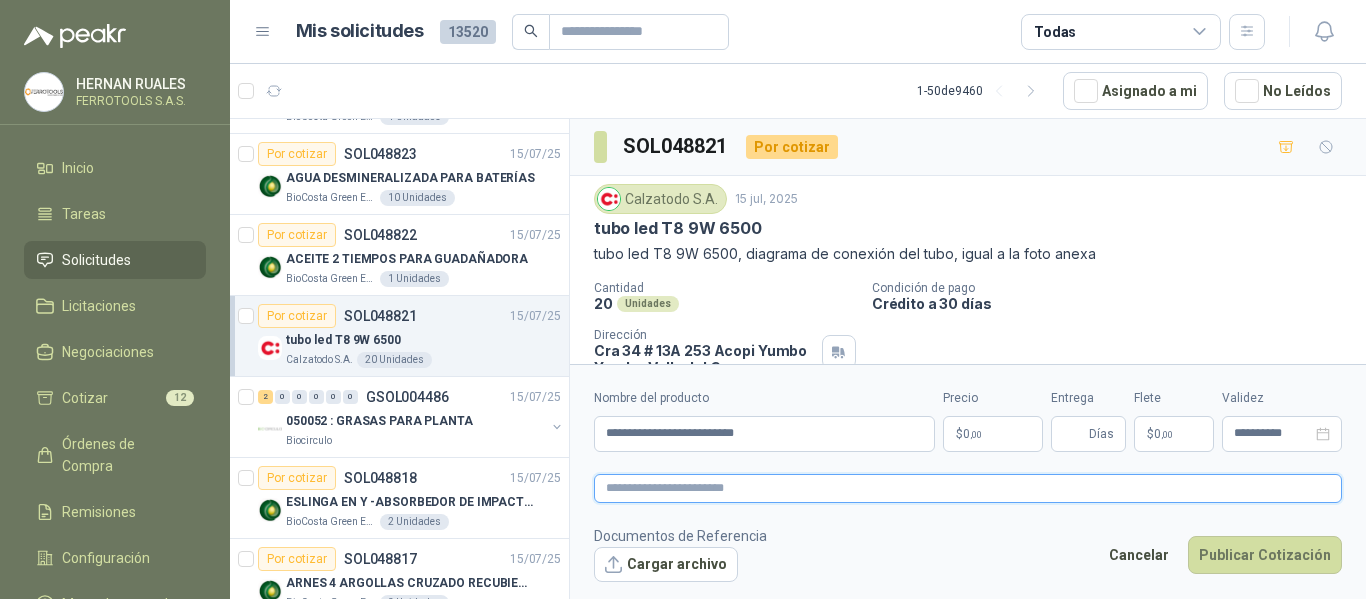 click at bounding box center [968, 488] 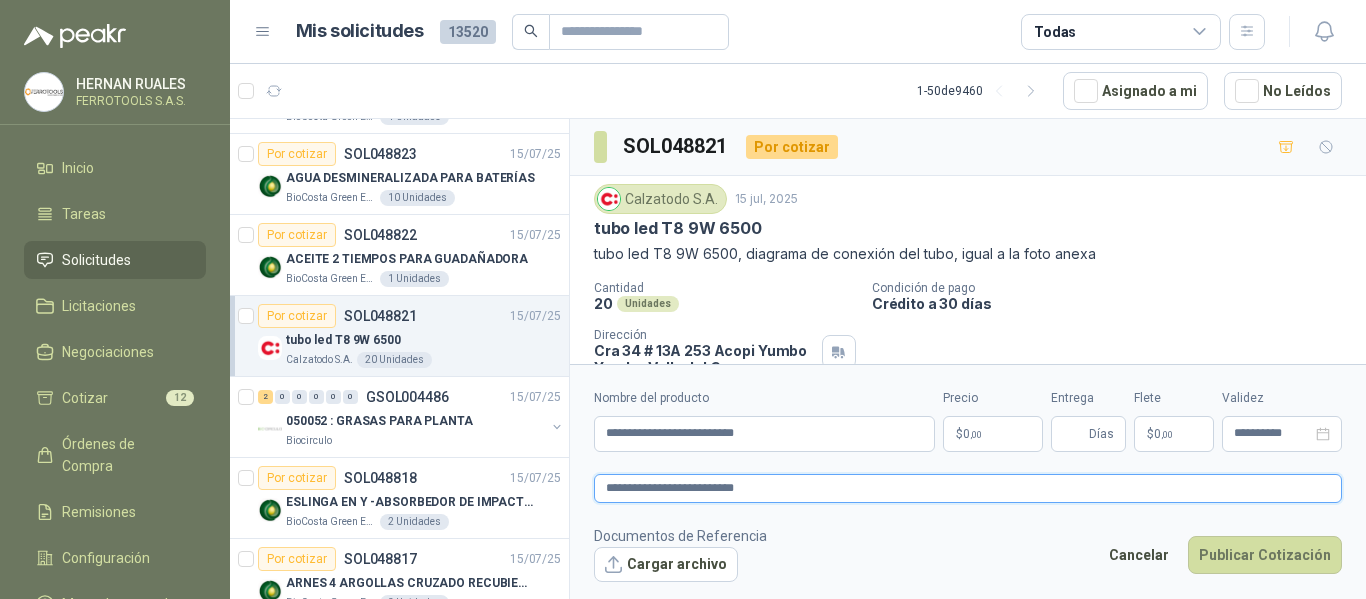 type on "**********" 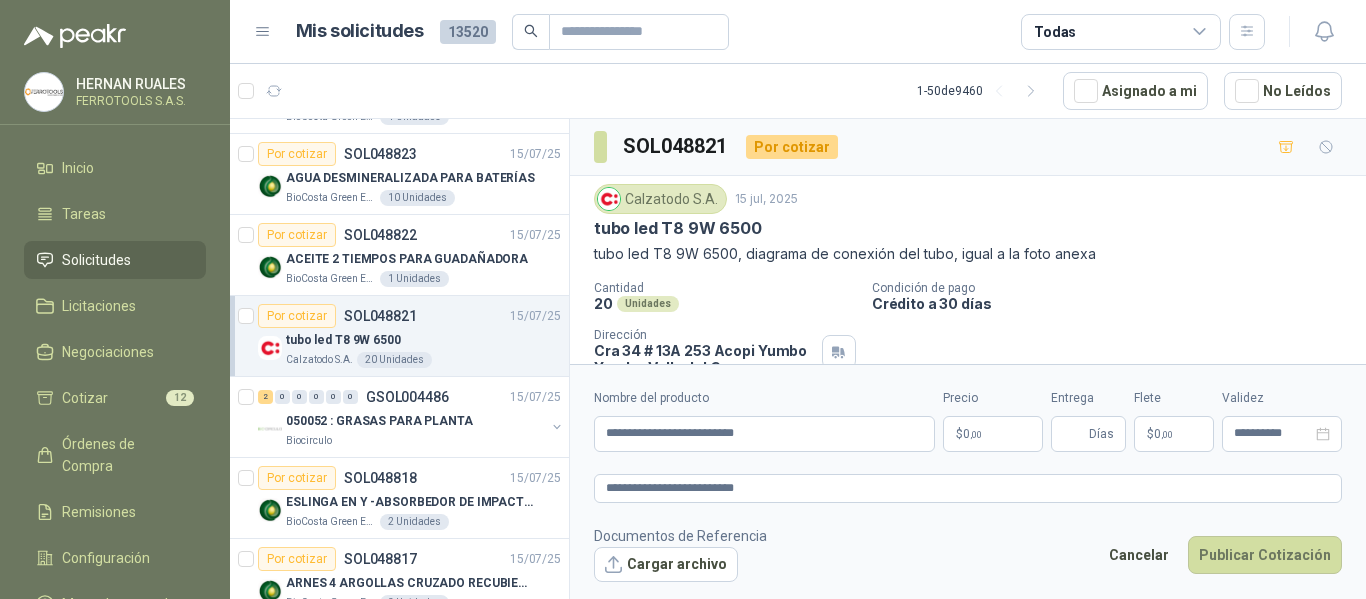click on "$  0 ,00" at bounding box center (993, 434) 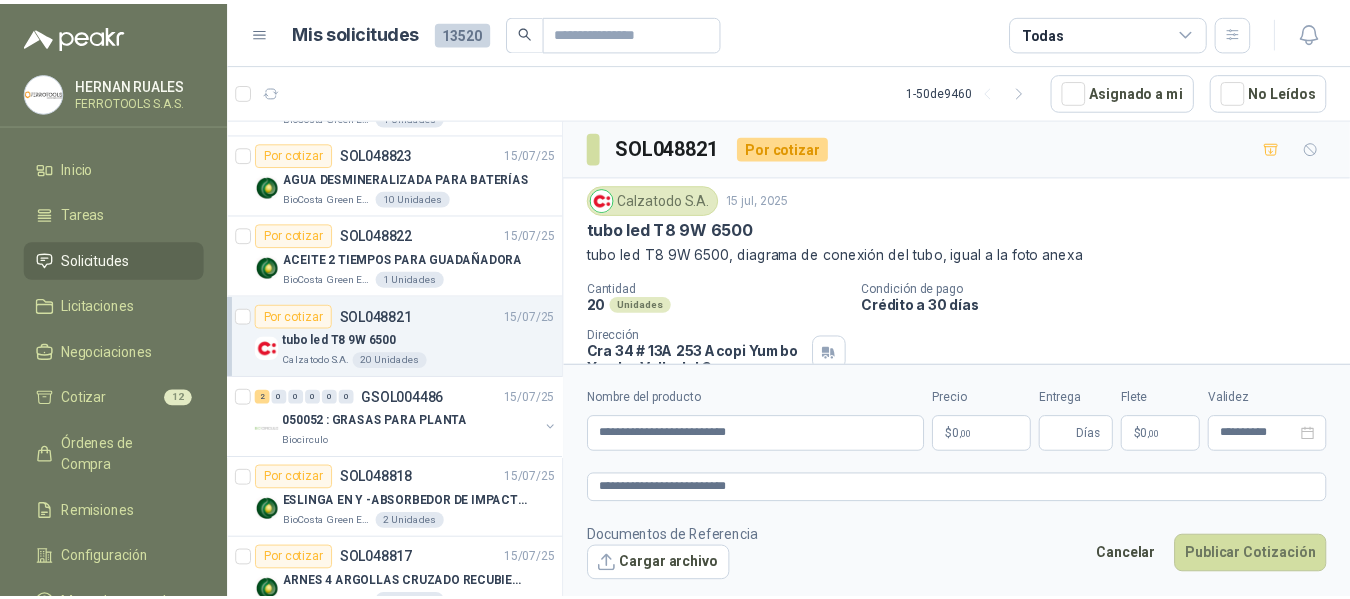 type 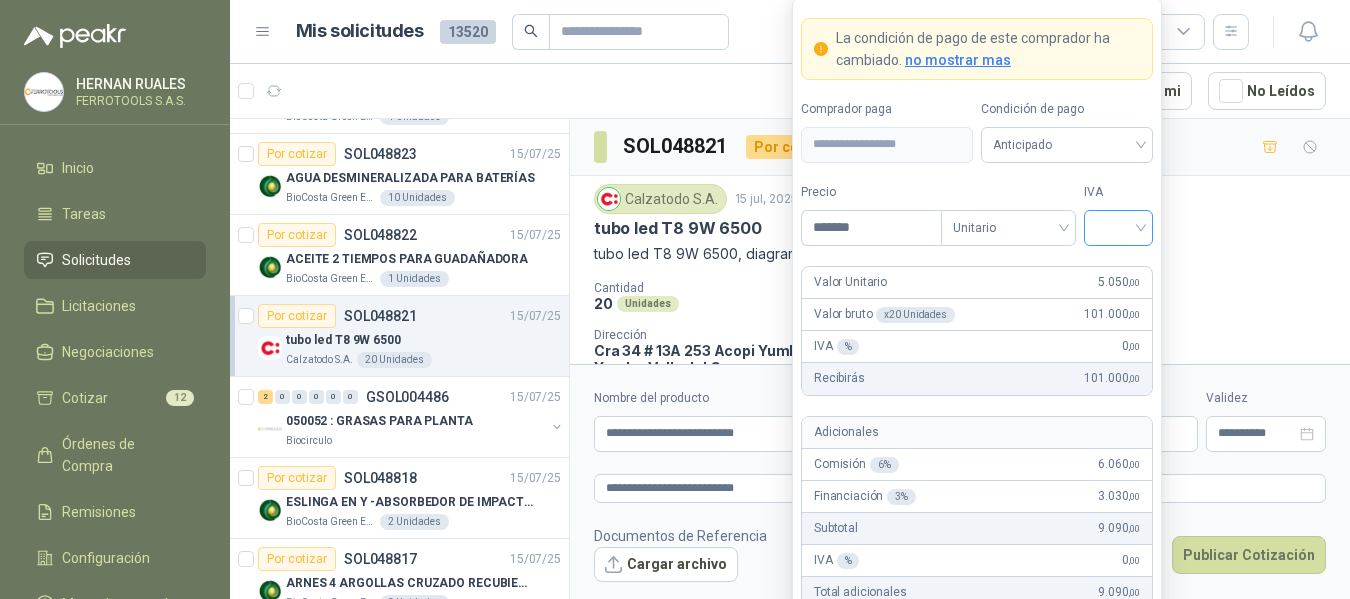 type on "*******" 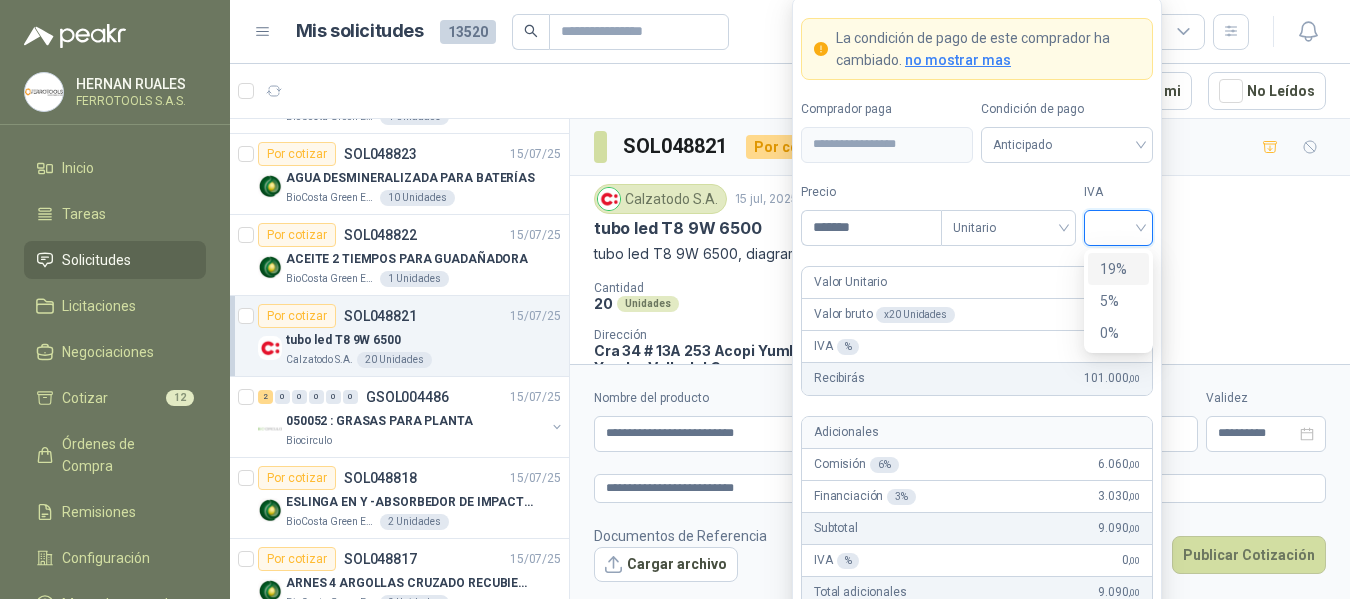 click at bounding box center (1118, 226) 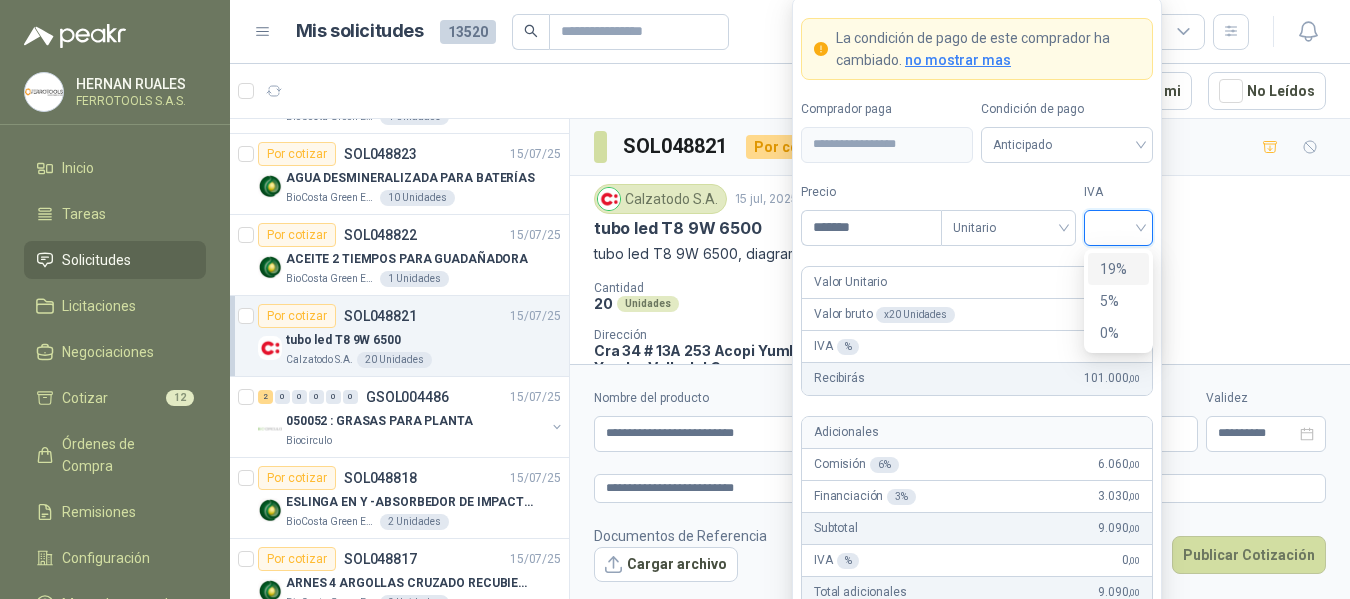 click on "19%" at bounding box center [1118, 269] 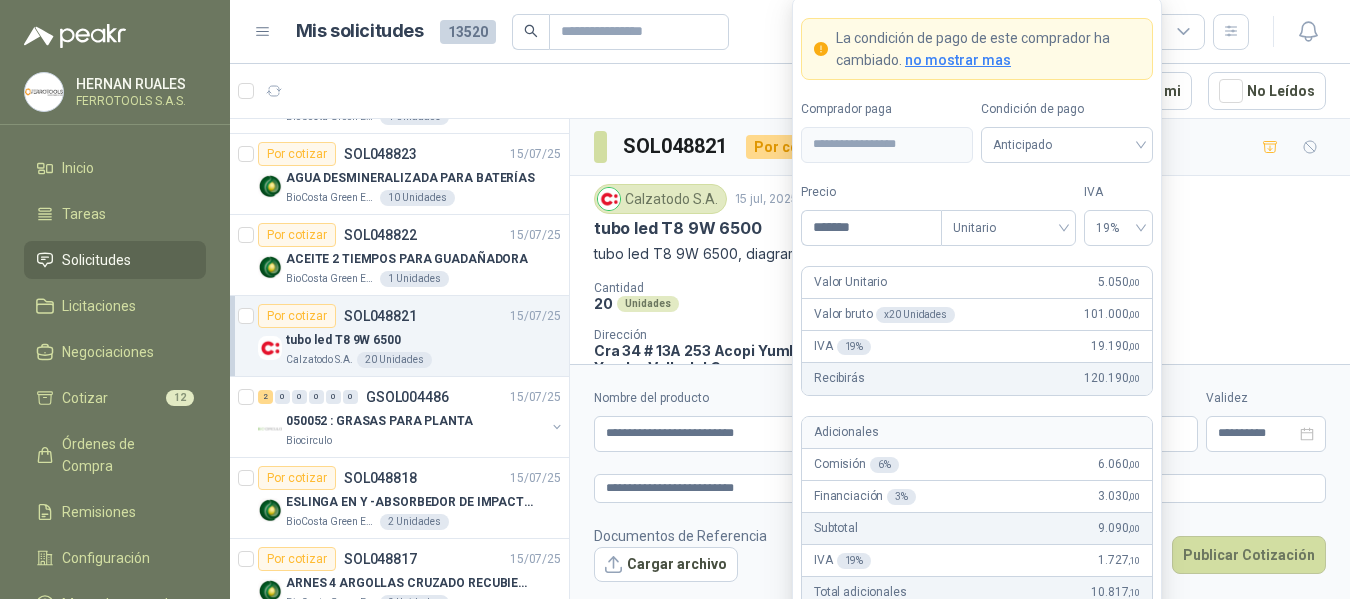 click on "**********" at bounding box center [977, 369] 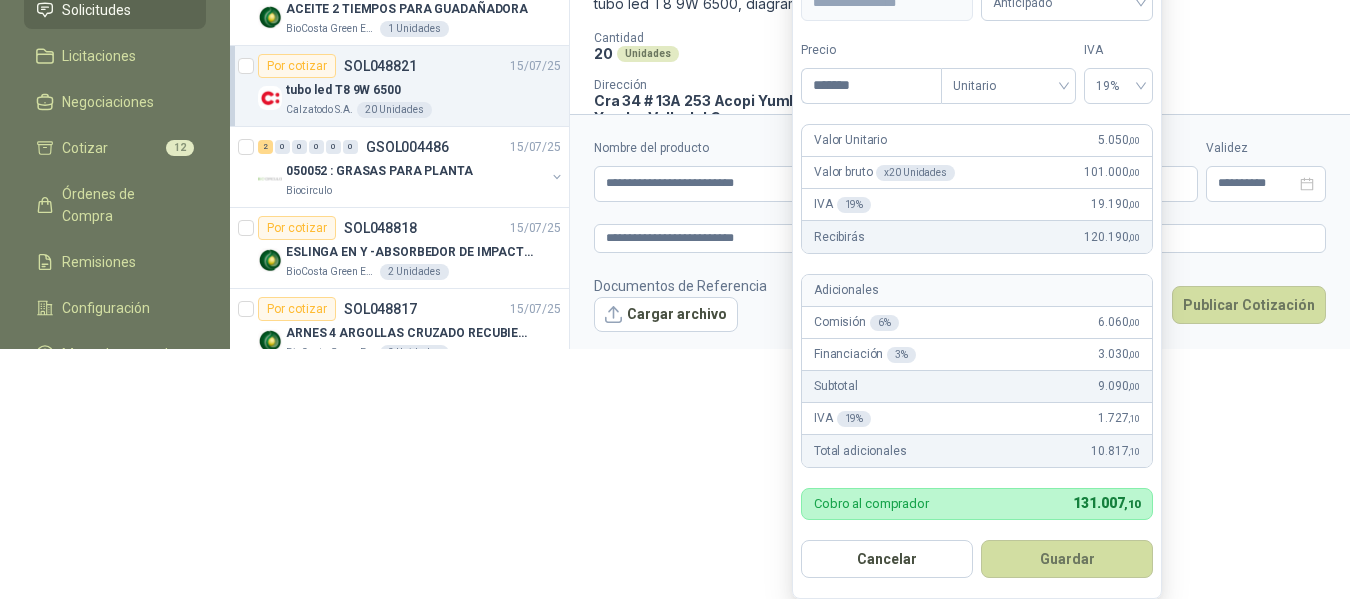 scroll, scrollTop: 247, scrollLeft: 0, axis: vertical 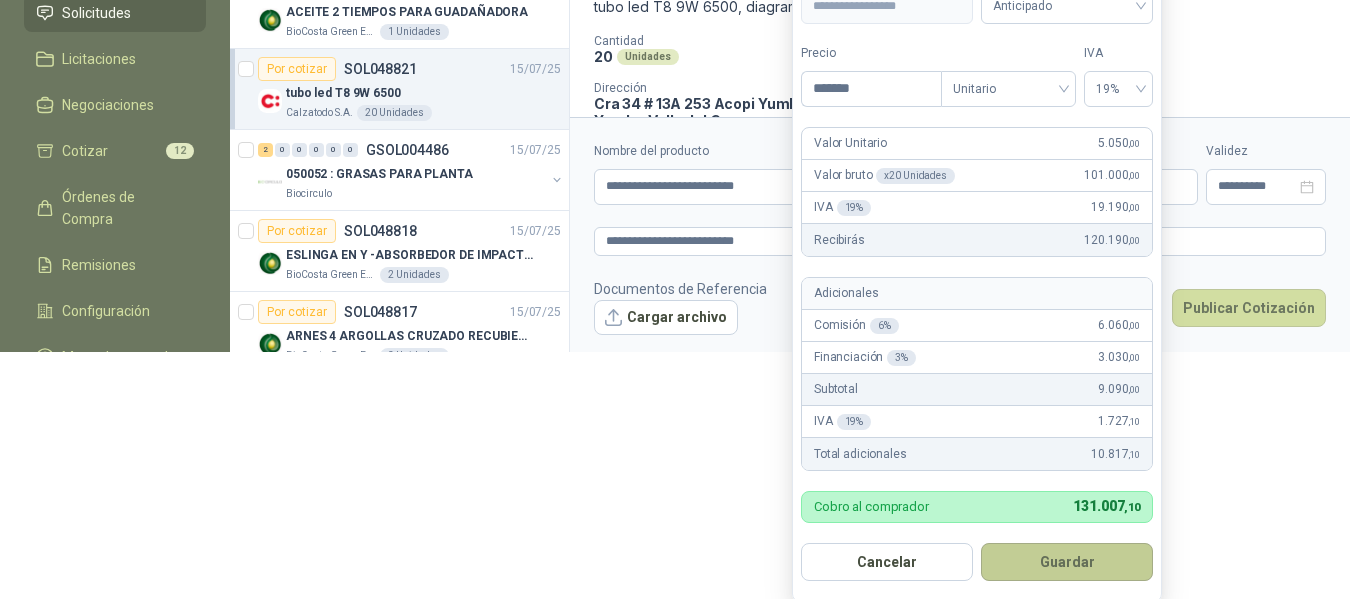 click on "Guardar" at bounding box center [1067, 562] 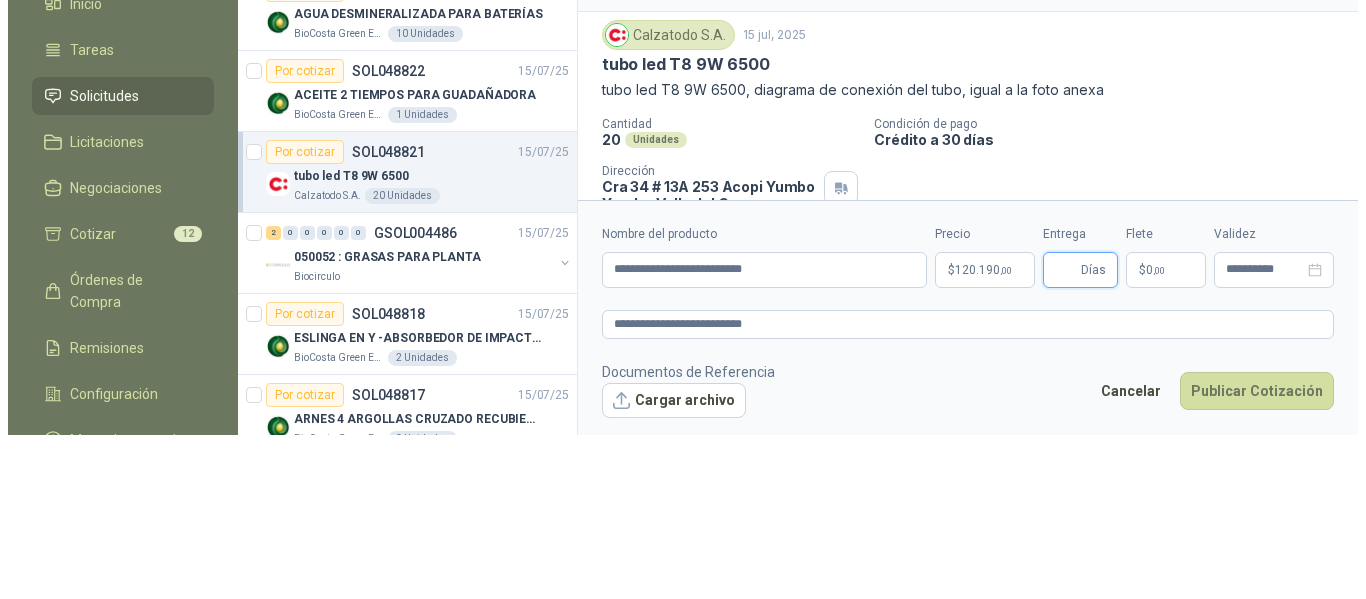 scroll, scrollTop: 0, scrollLeft: 0, axis: both 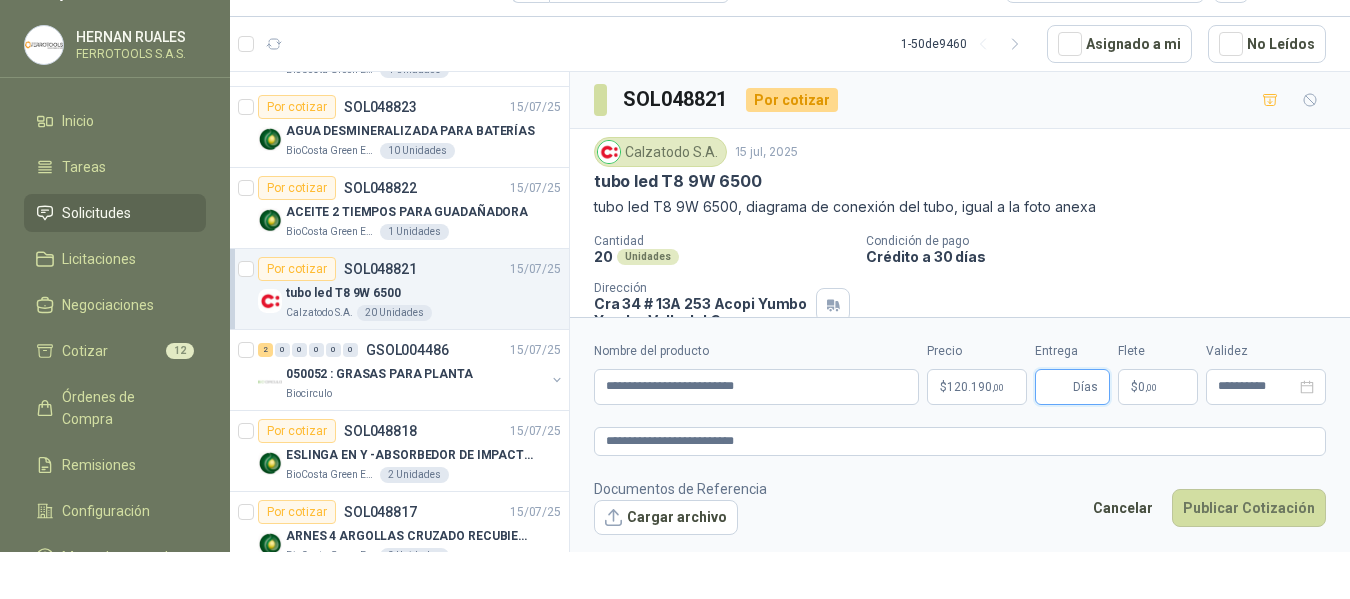 type 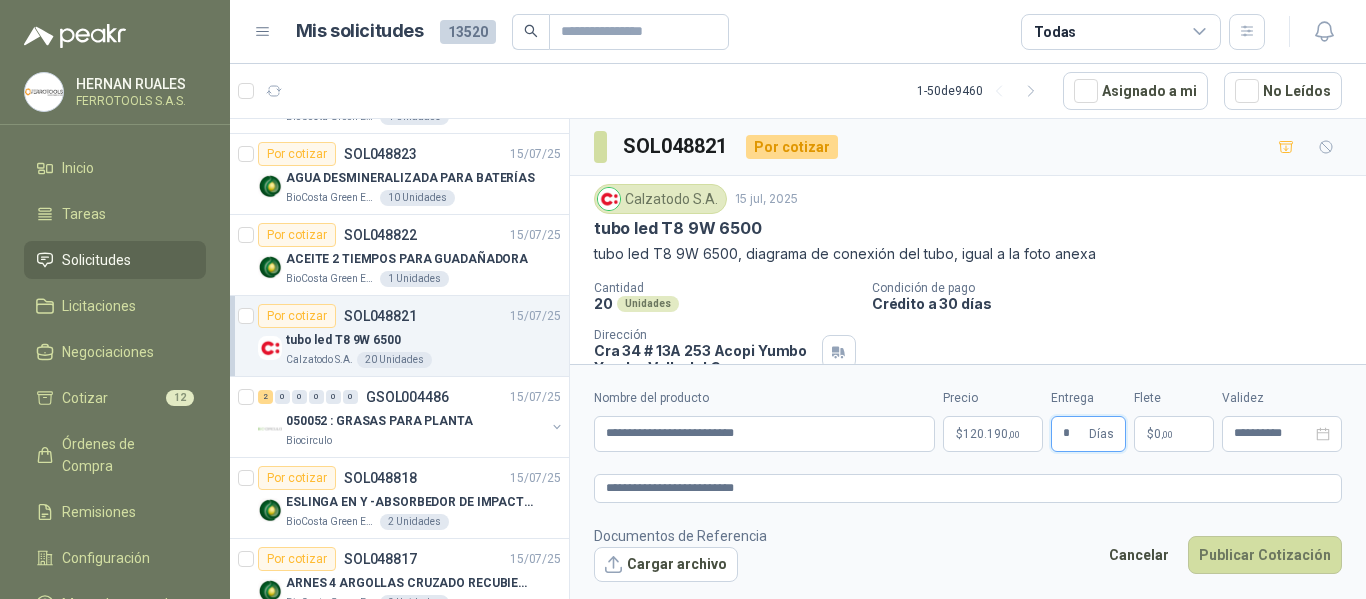 type on "*" 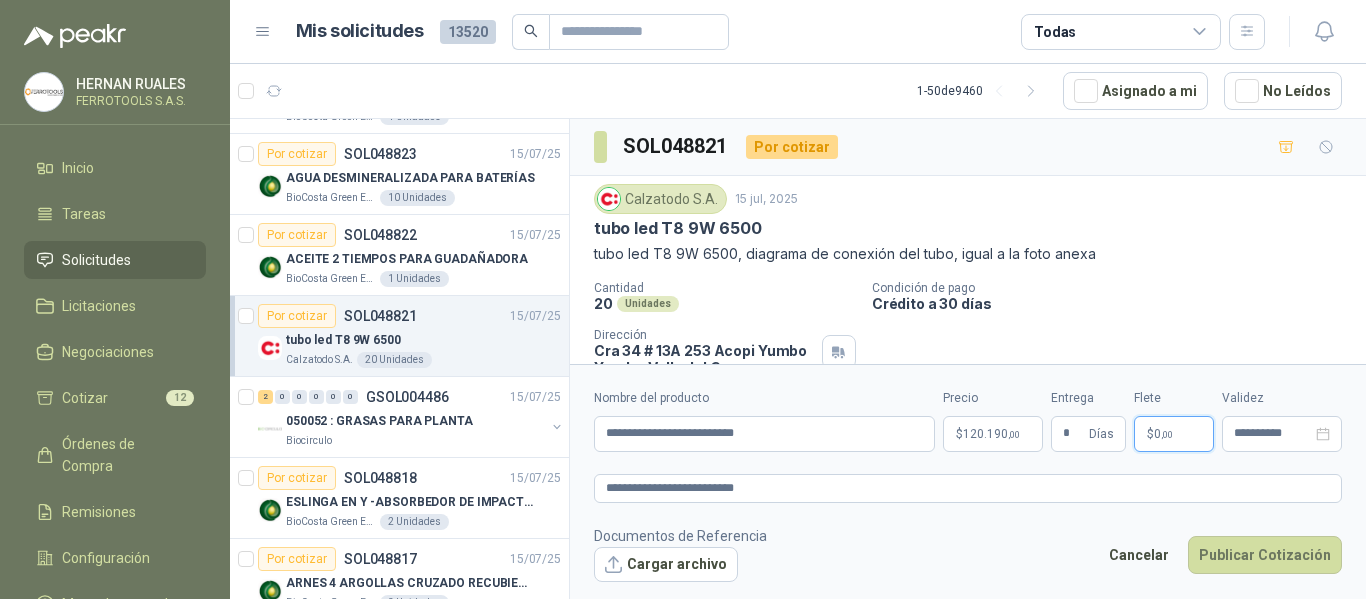 click on "$    0 ,00" at bounding box center (1174, 434) 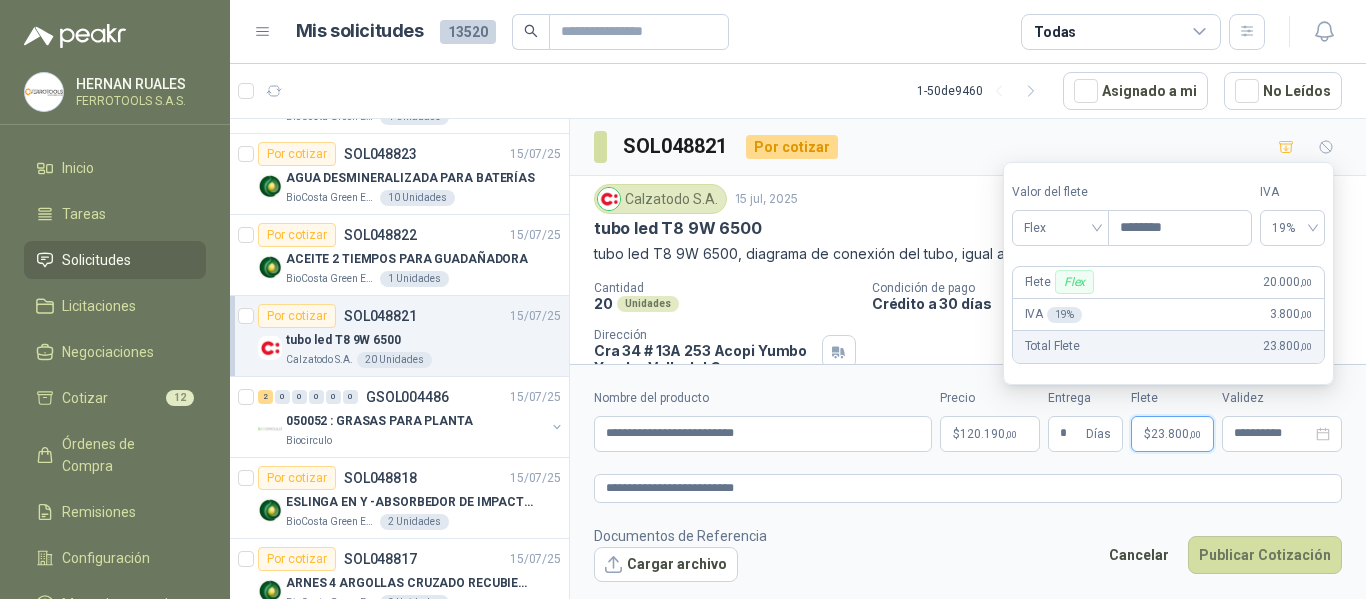 type on "********" 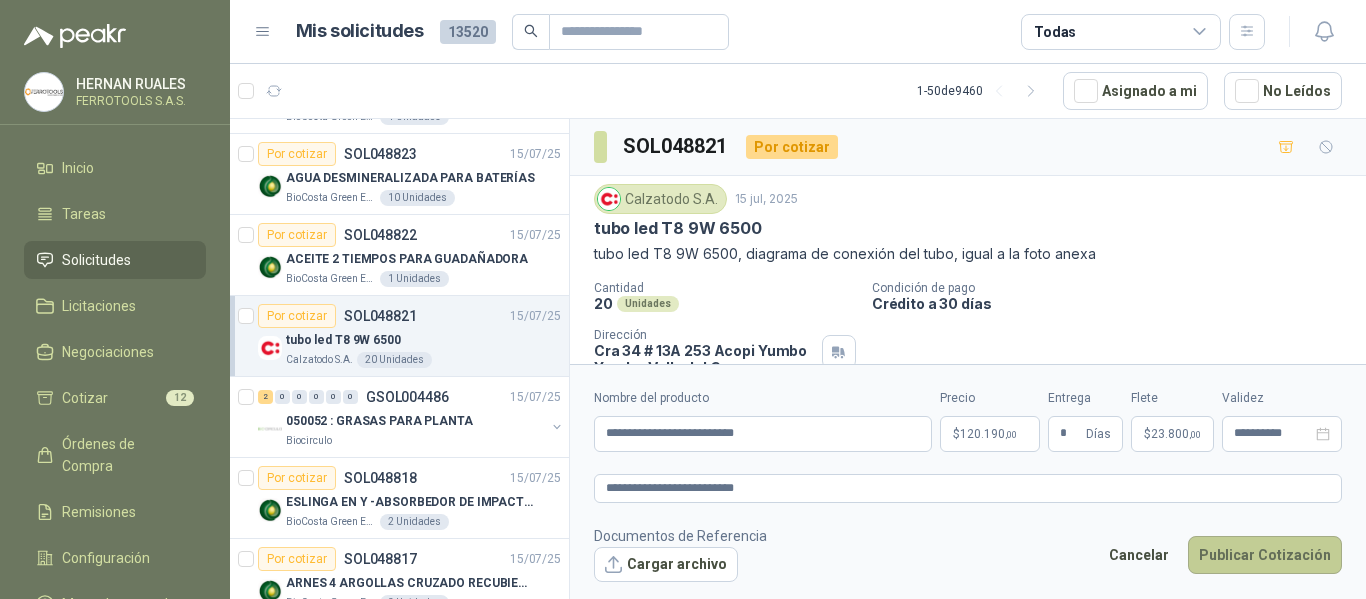 click on "Publicar Cotización" at bounding box center (1265, 555) 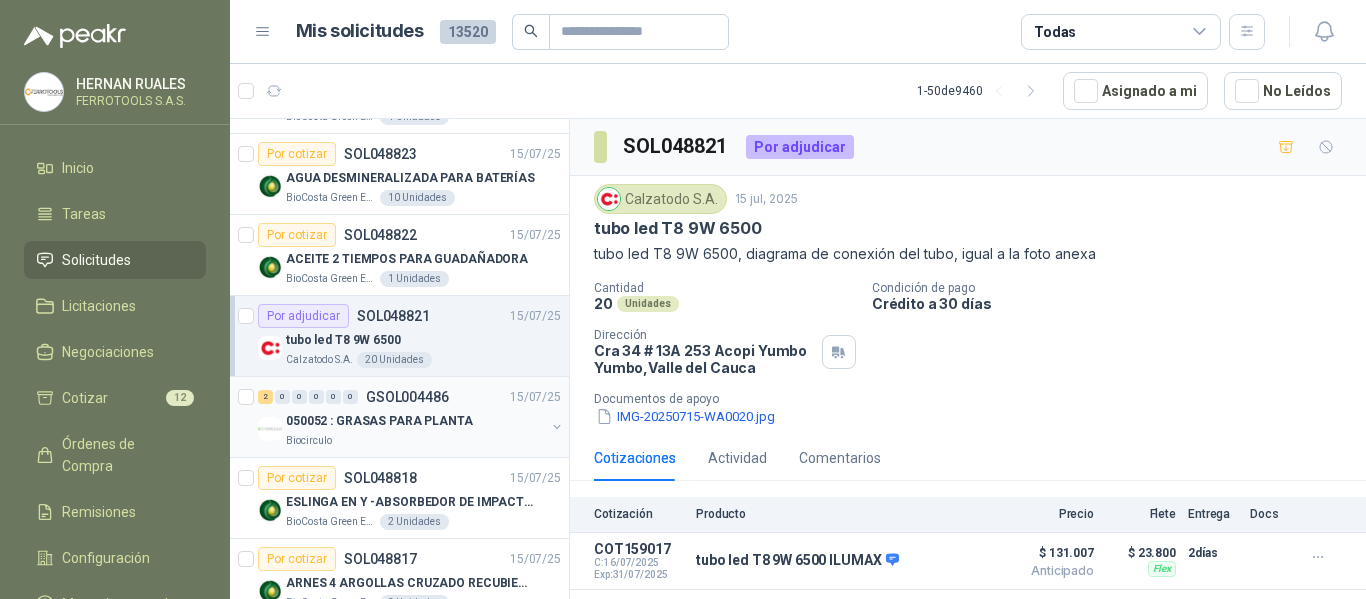 click on "050052 : GRASAS PARA PLANTA" at bounding box center (415, 421) 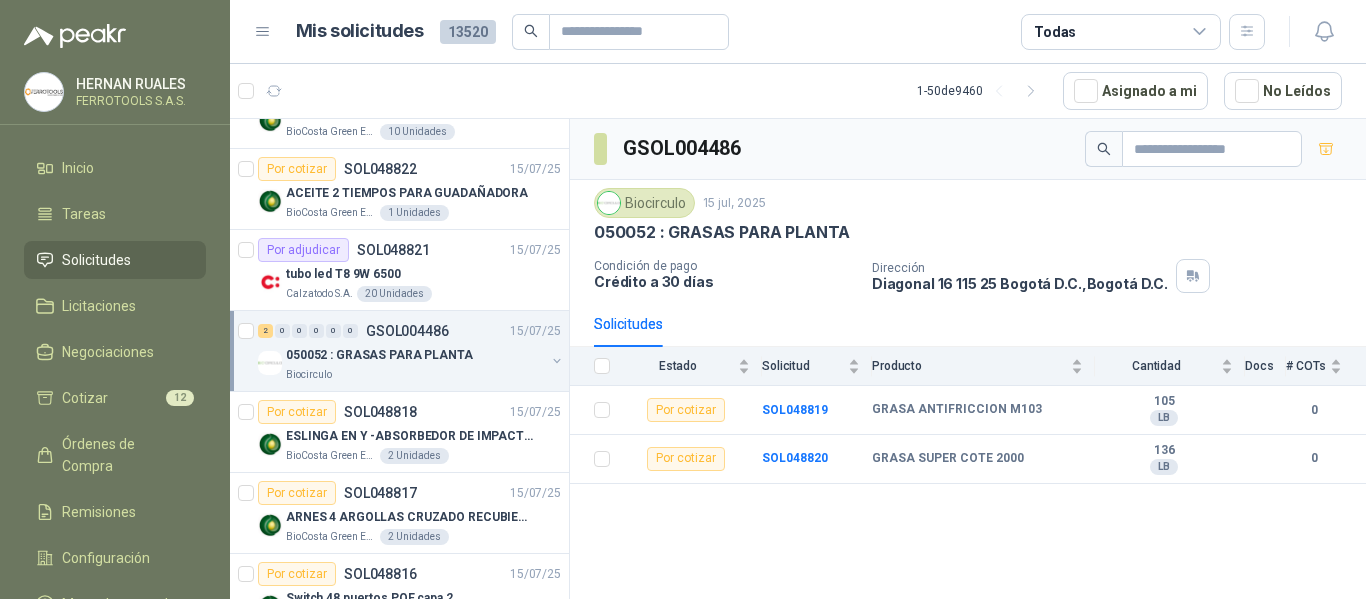 scroll, scrollTop: 1300, scrollLeft: 0, axis: vertical 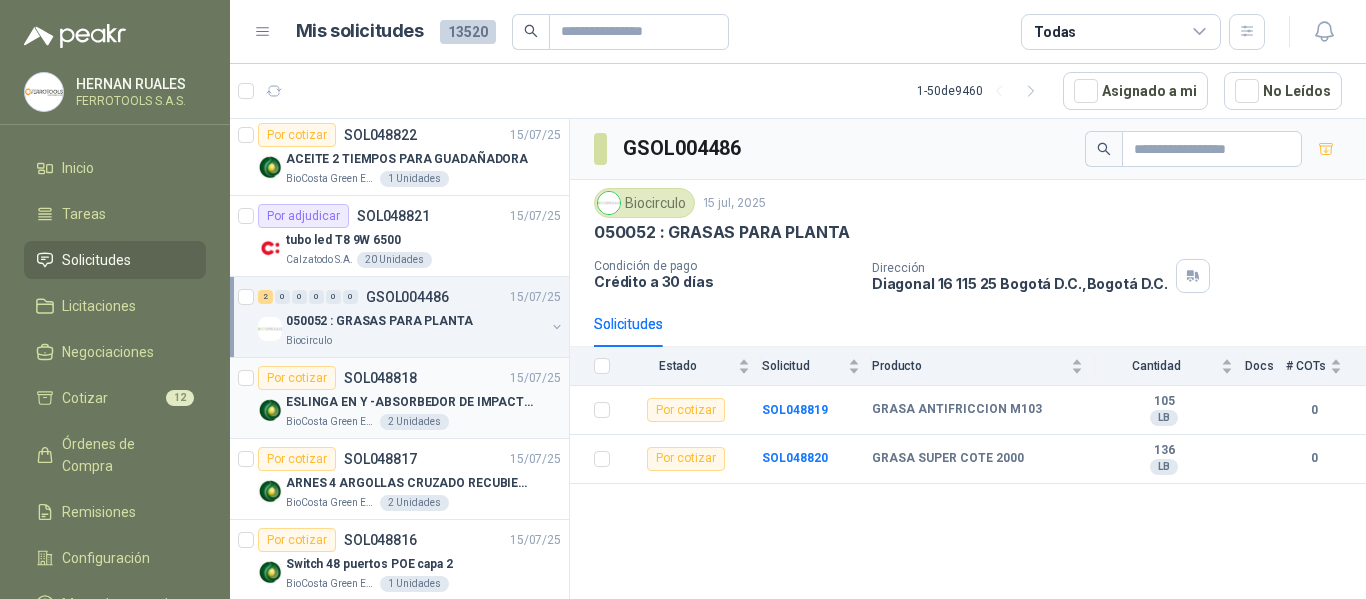 click on "2   Unidades" at bounding box center [414, 422] 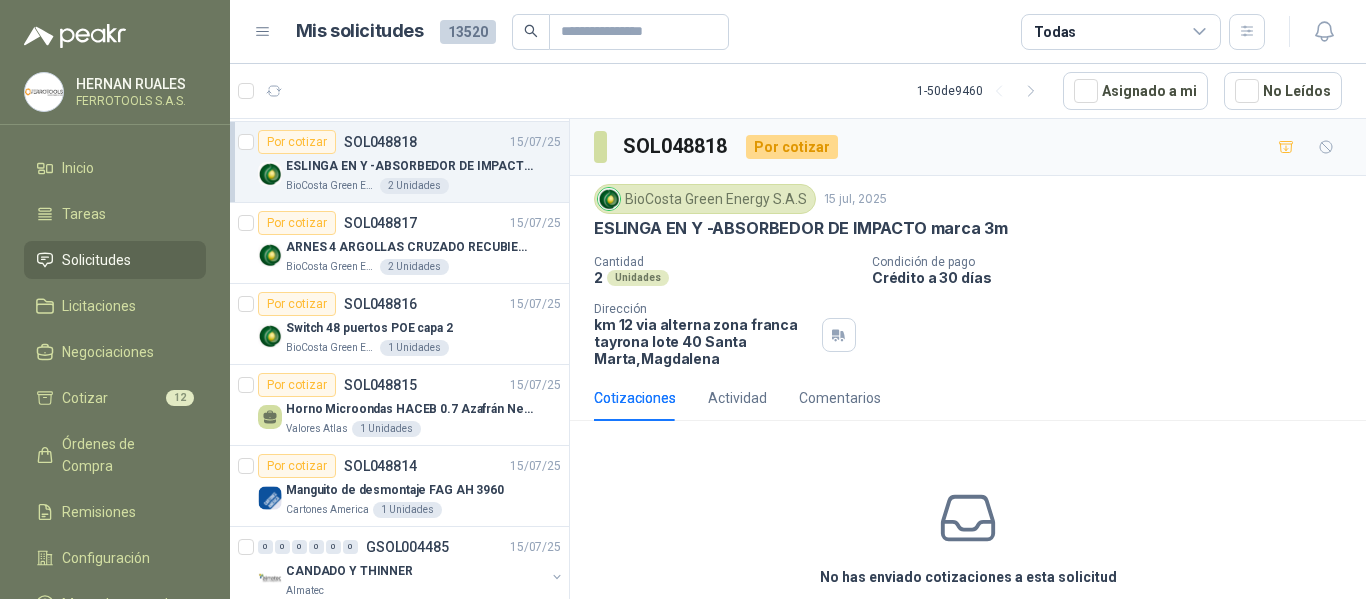 scroll, scrollTop: 1600, scrollLeft: 0, axis: vertical 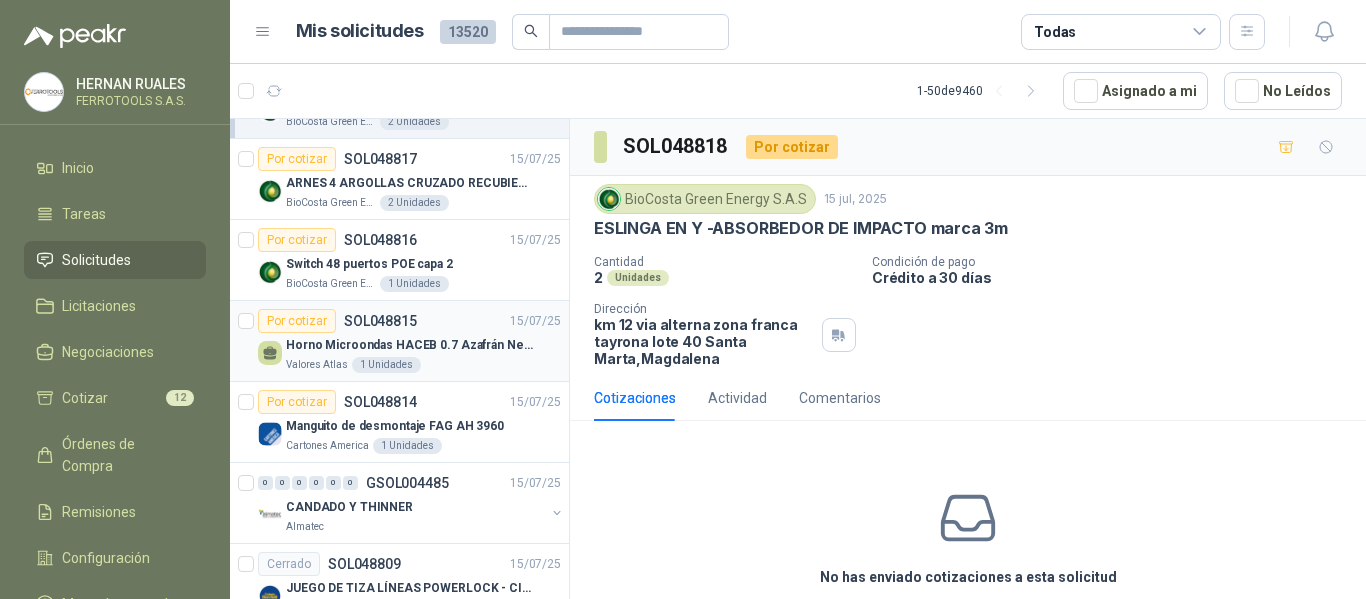 click on "Valores Atlas 1   Unidades" at bounding box center (423, 365) 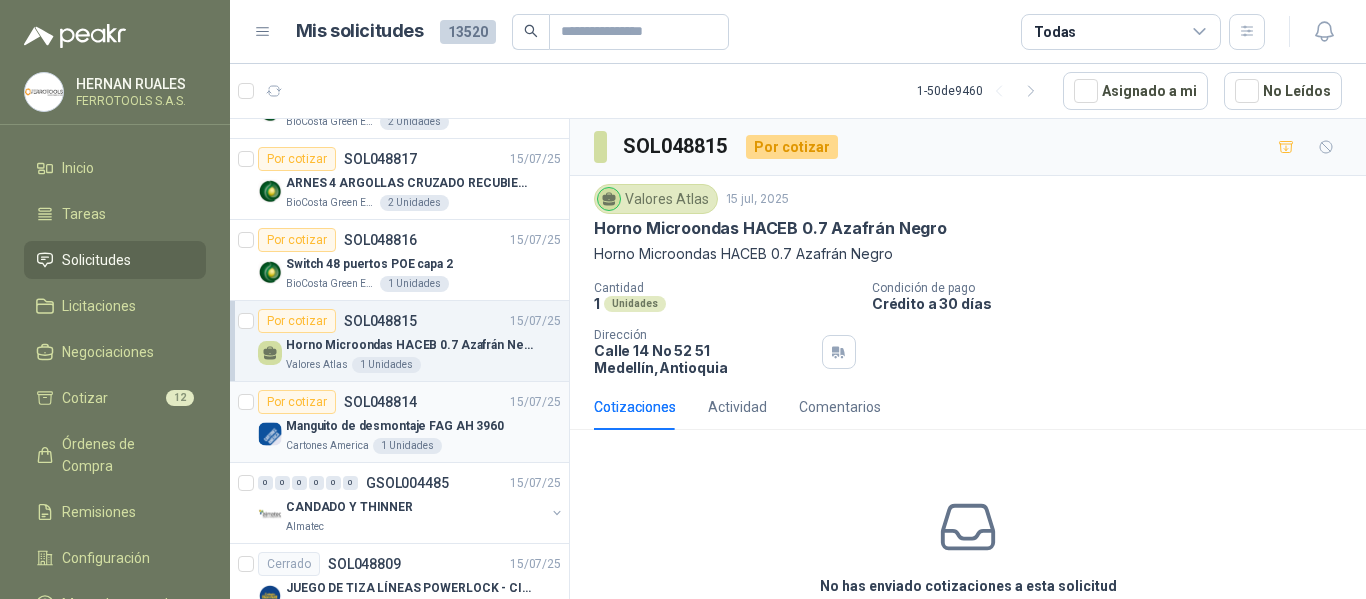 click on "Cartones America  1   Unidades" at bounding box center [423, 446] 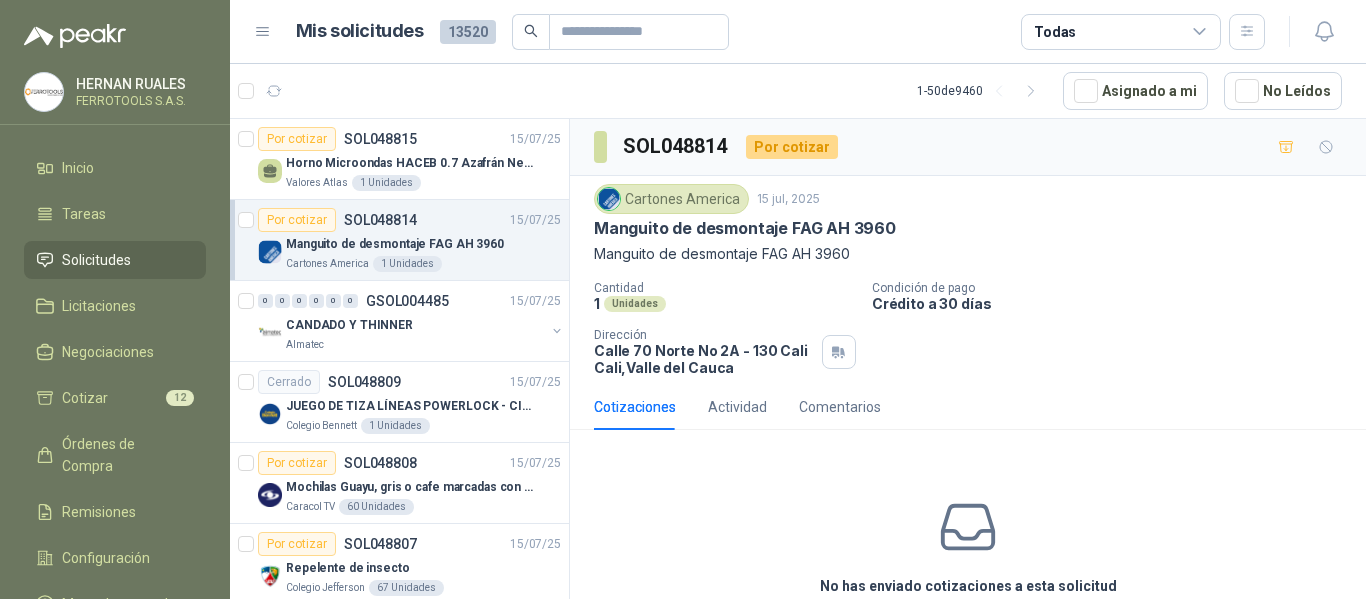 scroll, scrollTop: 1800, scrollLeft: 0, axis: vertical 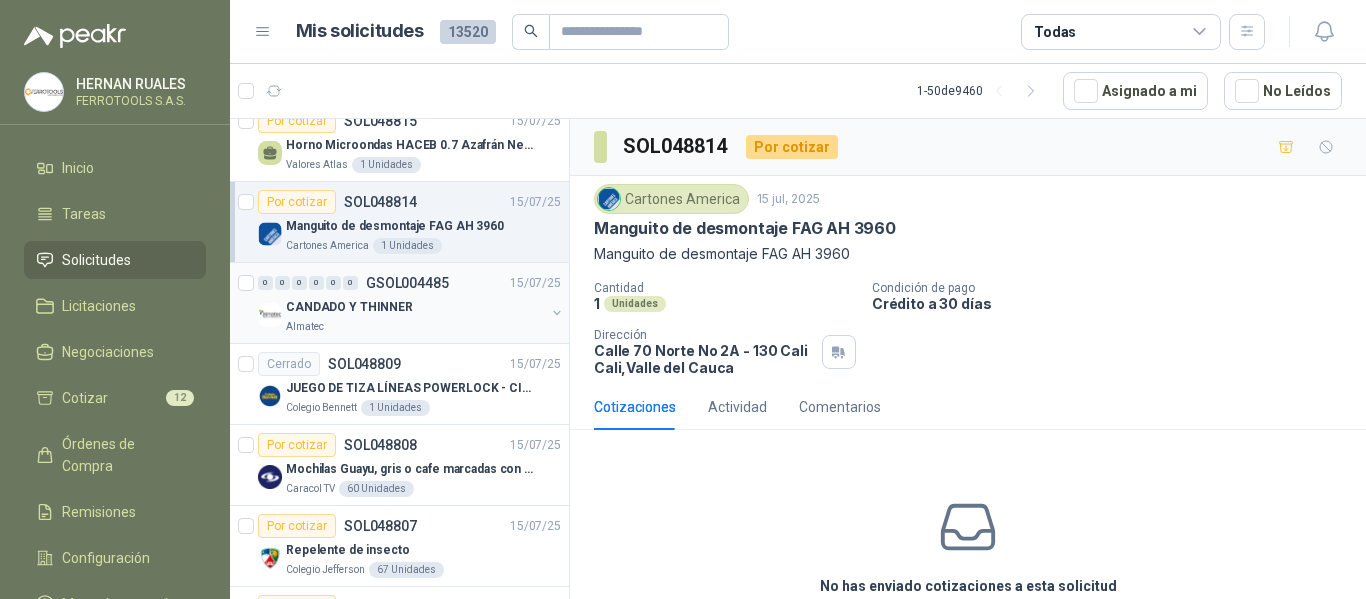 click on "Almatec" at bounding box center [415, 327] 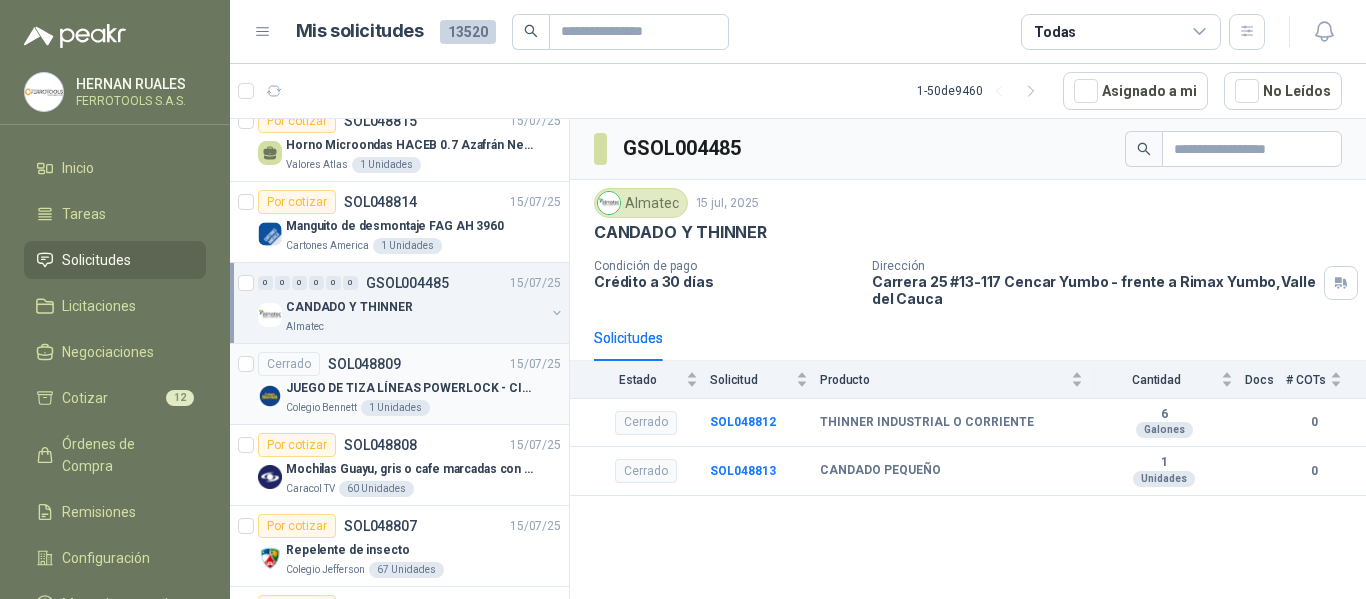 click on "Cerrado SOL048809 15/07/25" at bounding box center [409, 364] 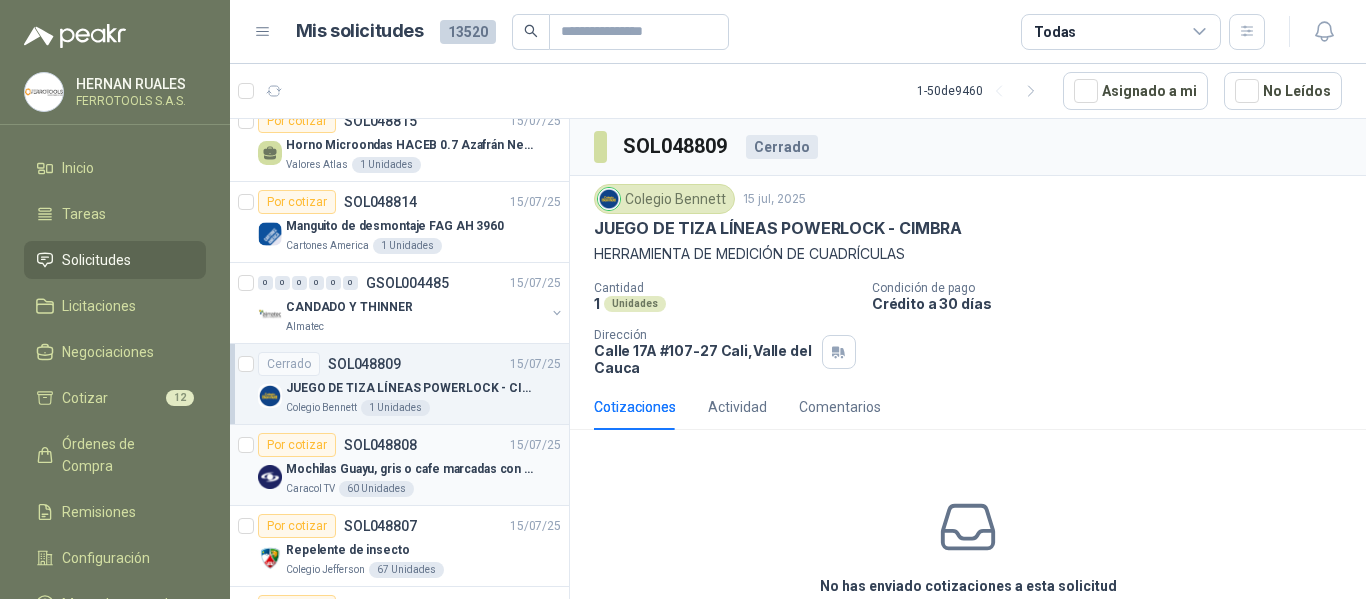 click on "Mochilas Guayu, gris o cafe  marcadas con un logo" at bounding box center [410, 469] 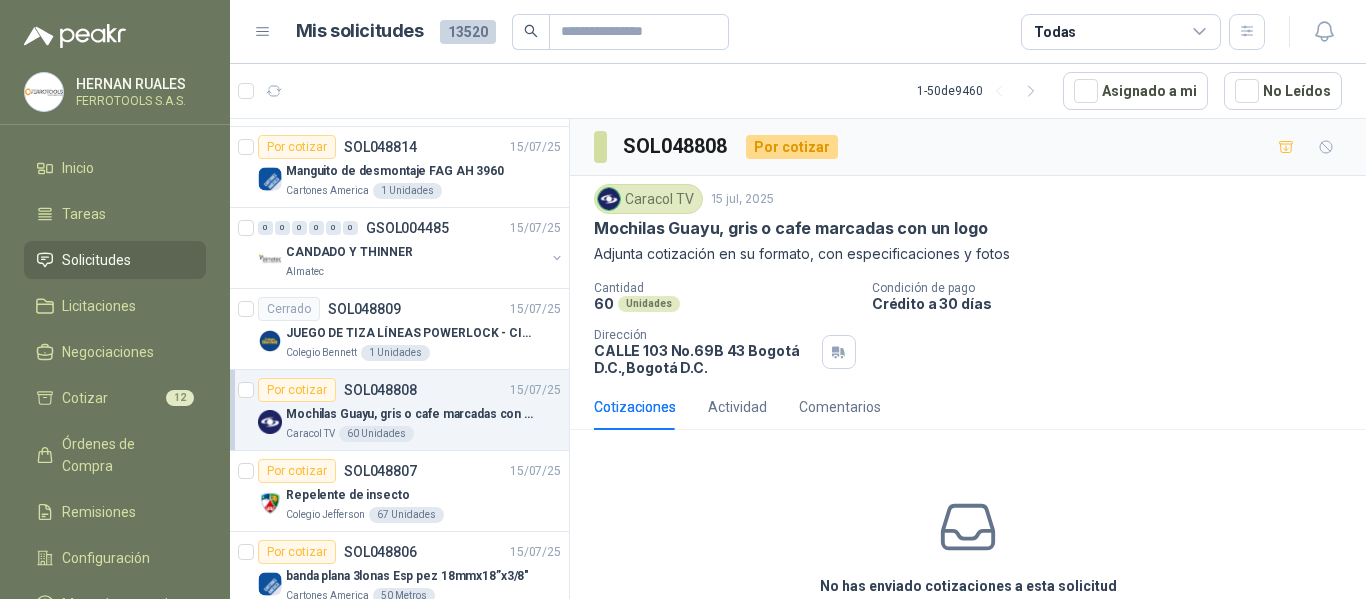 scroll, scrollTop: 1900, scrollLeft: 0, axis: vertical 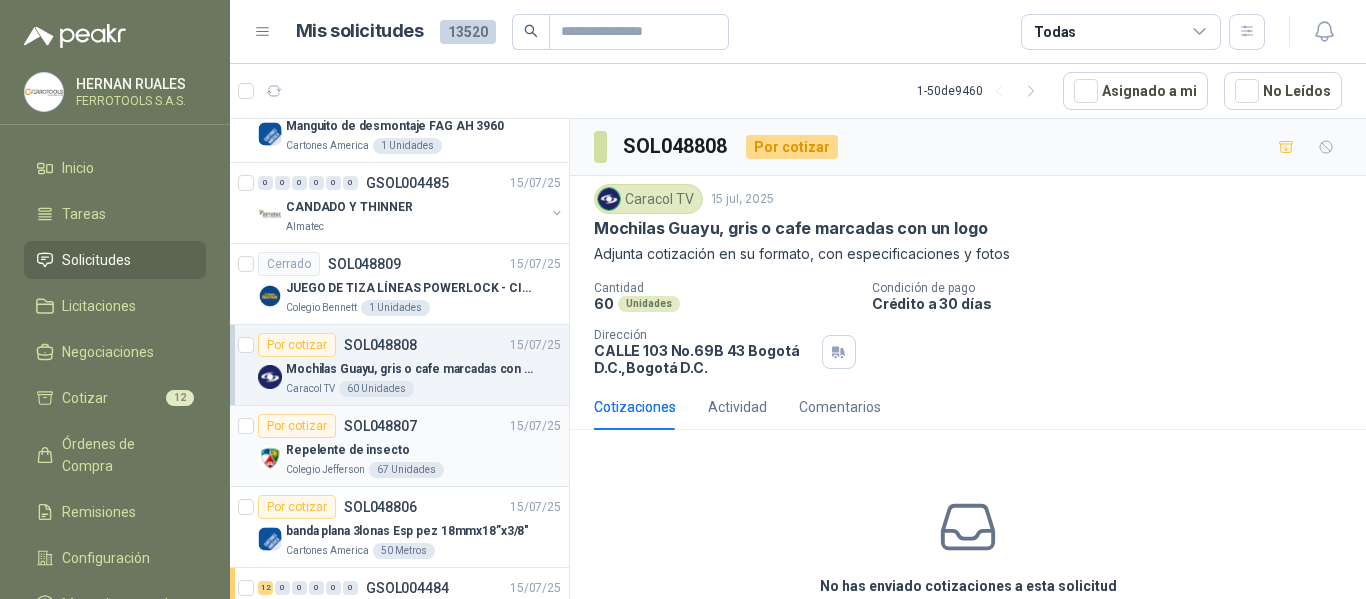 click on "Repelente de insecto" at bounding box center [423, 450] 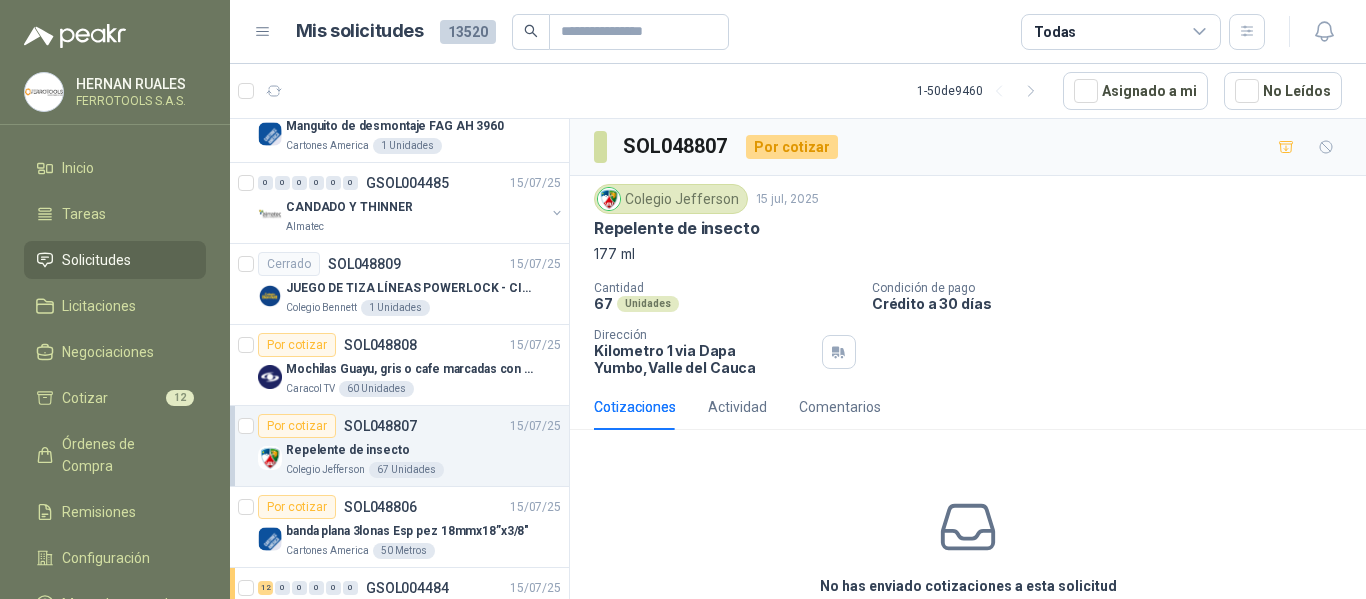 scroll, scrollTop: 2000, scrollLeft: 0, axis: vertical 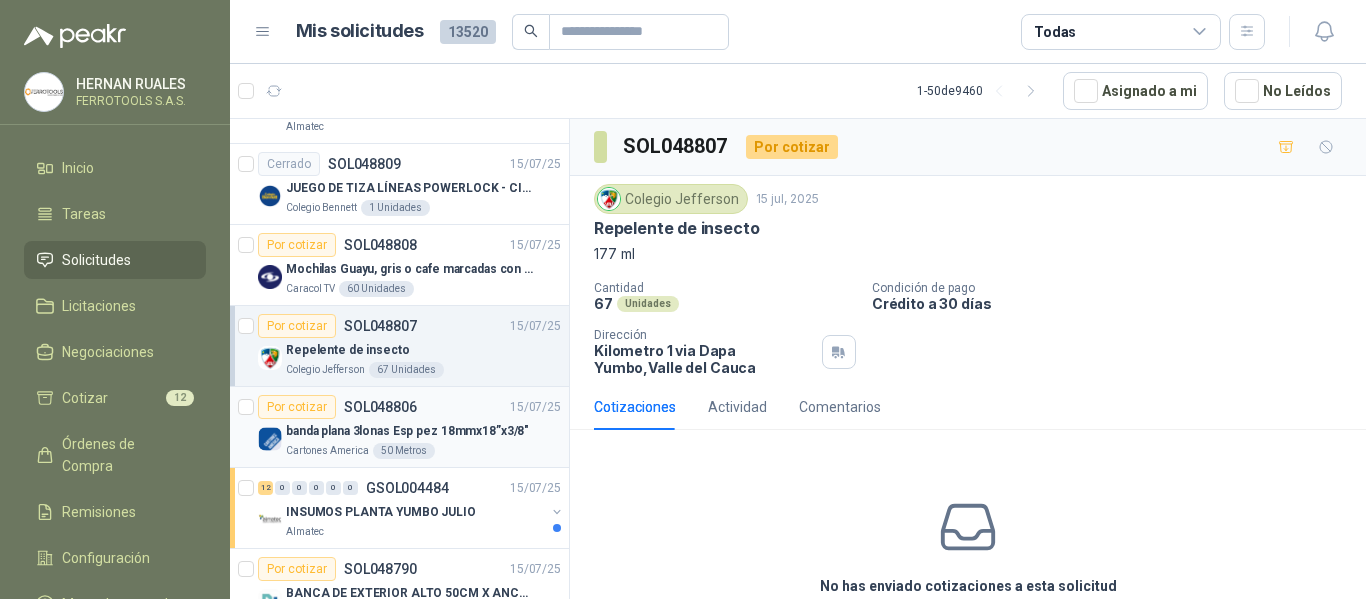 click on "banda plana 3lonas Esp pez 18mmx18”x3/8"" at bounding box center (407, 431) 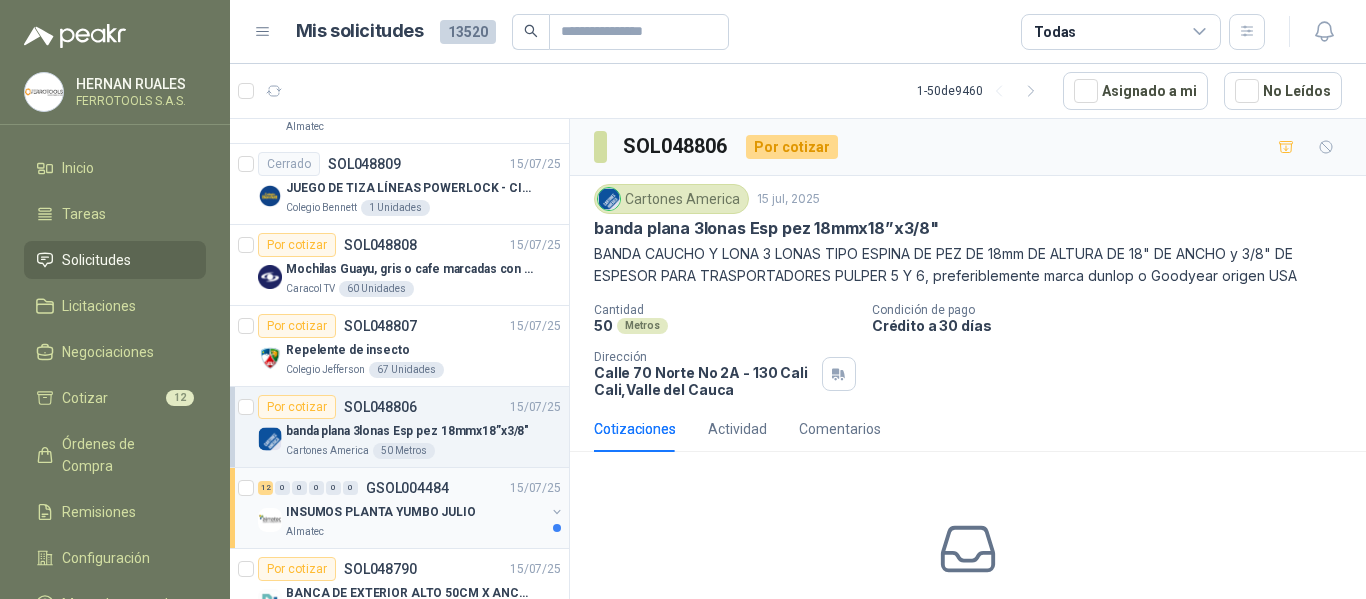 click on "Almatec" at bounding box center (415, 532) 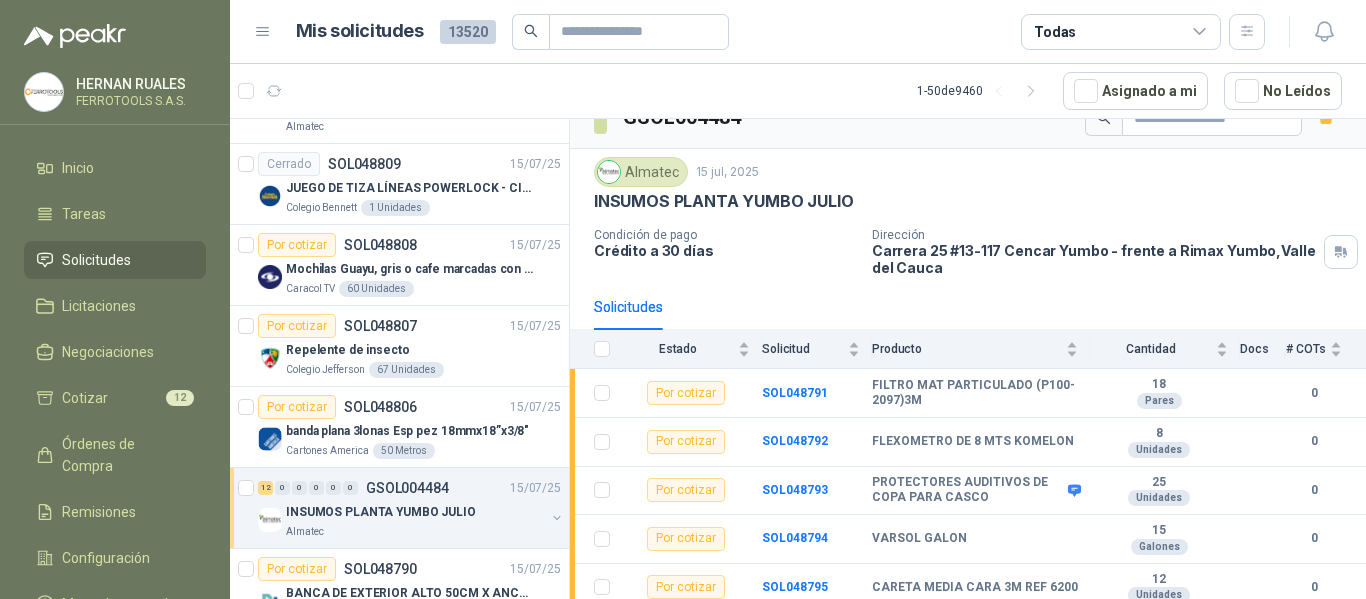 scroll, scrollTop: 28, scrollLeft: 0, axis: vertical 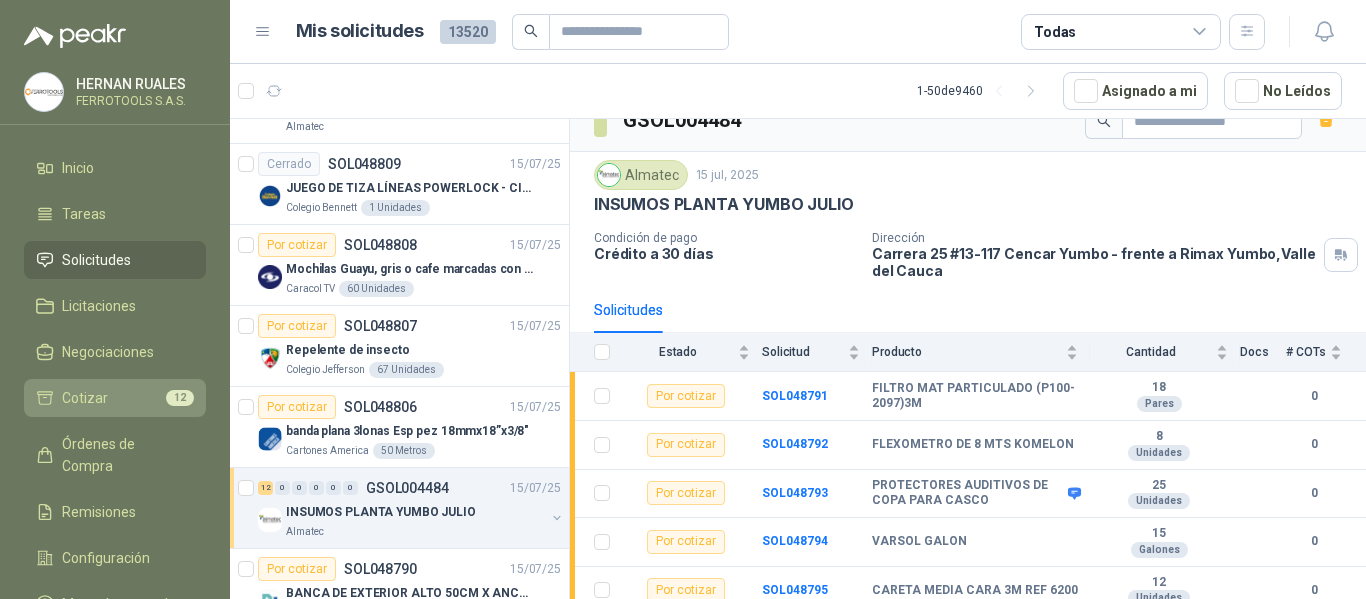 click on "Cotizar 12" at bounding box center (115, 398) 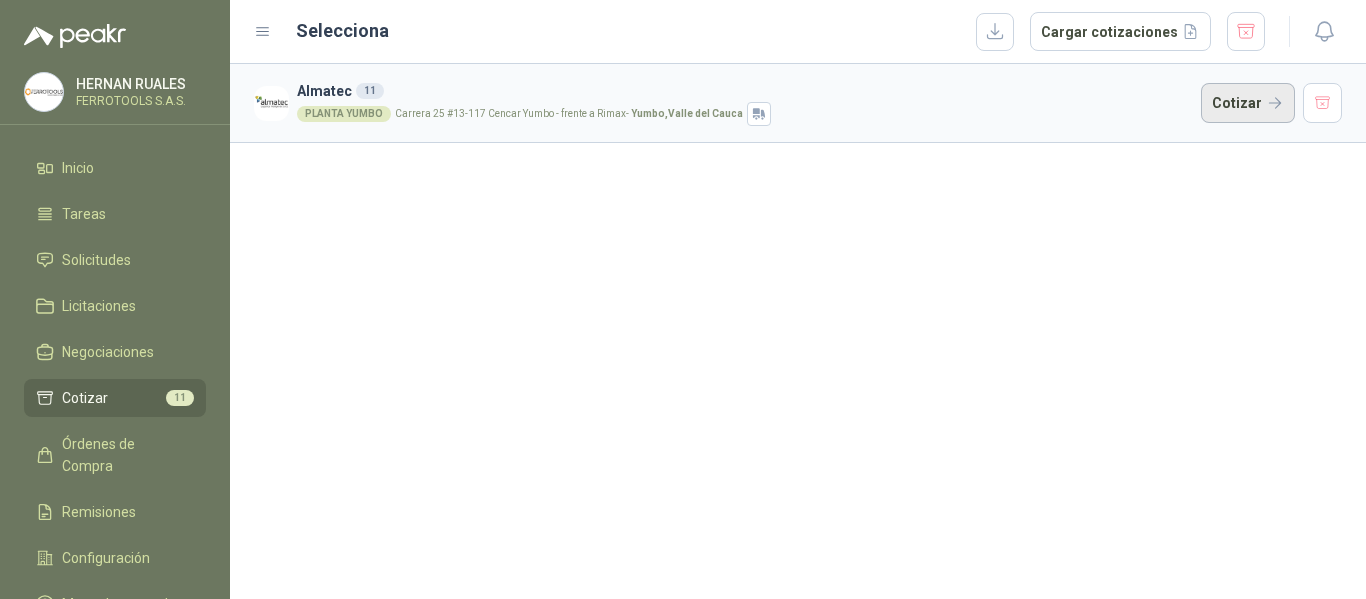click on "Cotizar" at bounding box center [1248, 103] 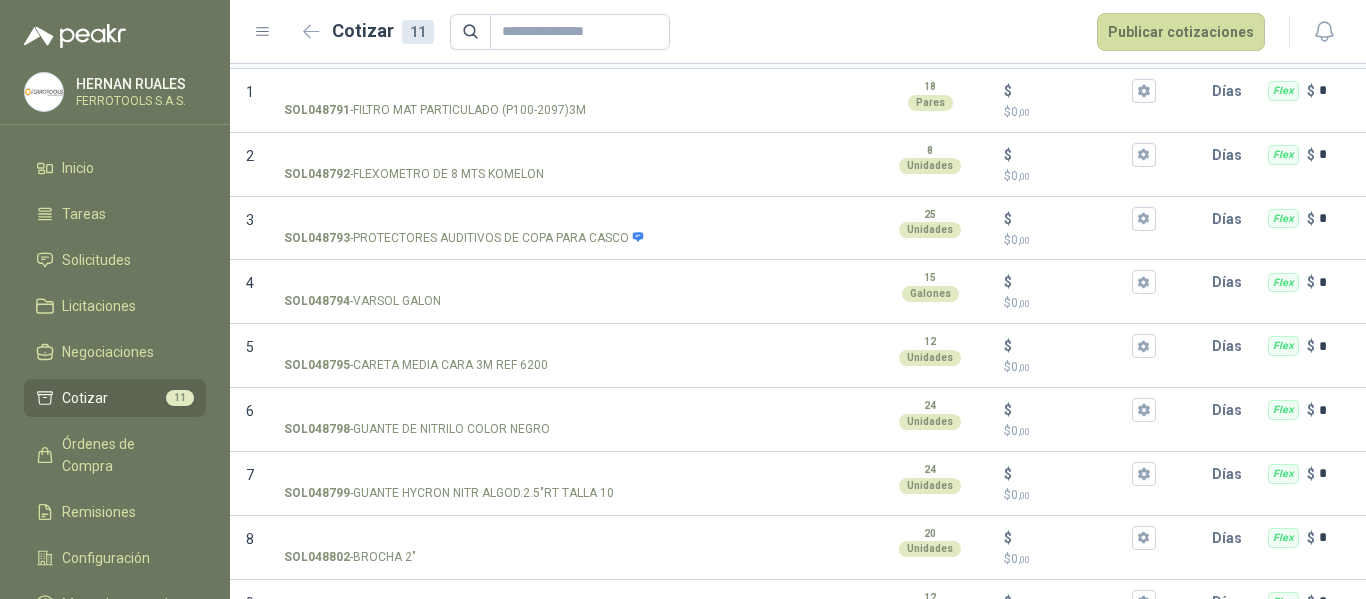 scroll, scrollTop: 0, scrollLeft: 0, axis: both 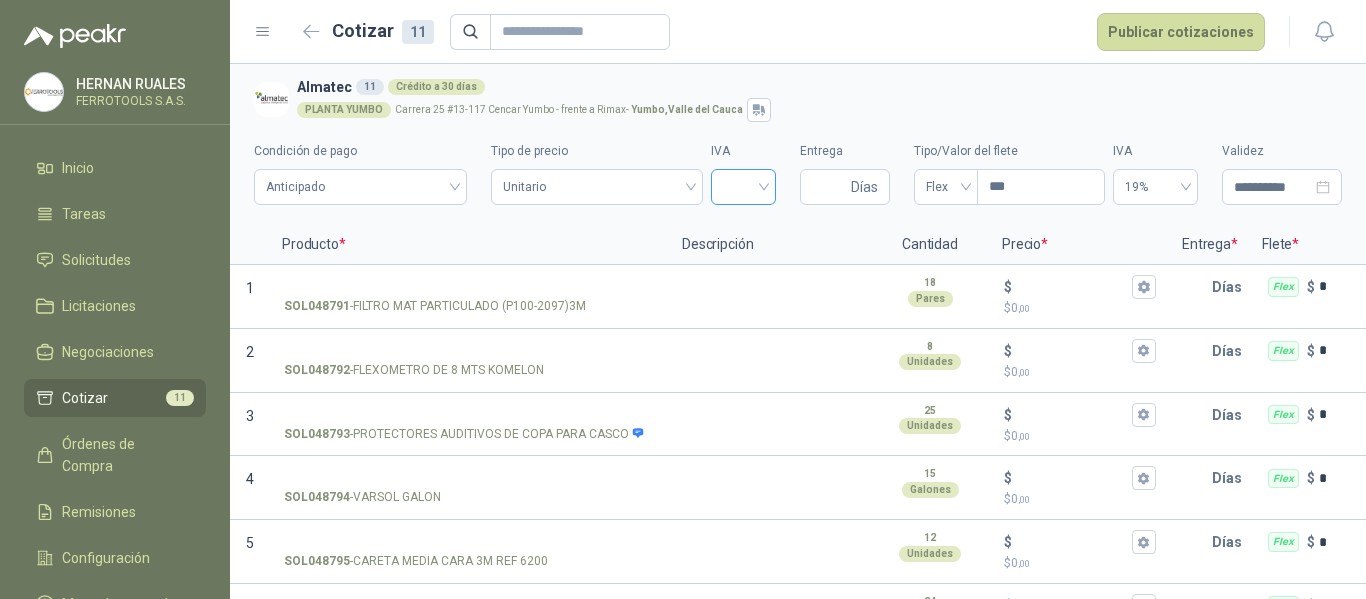 click at bounding box center [743, 185] 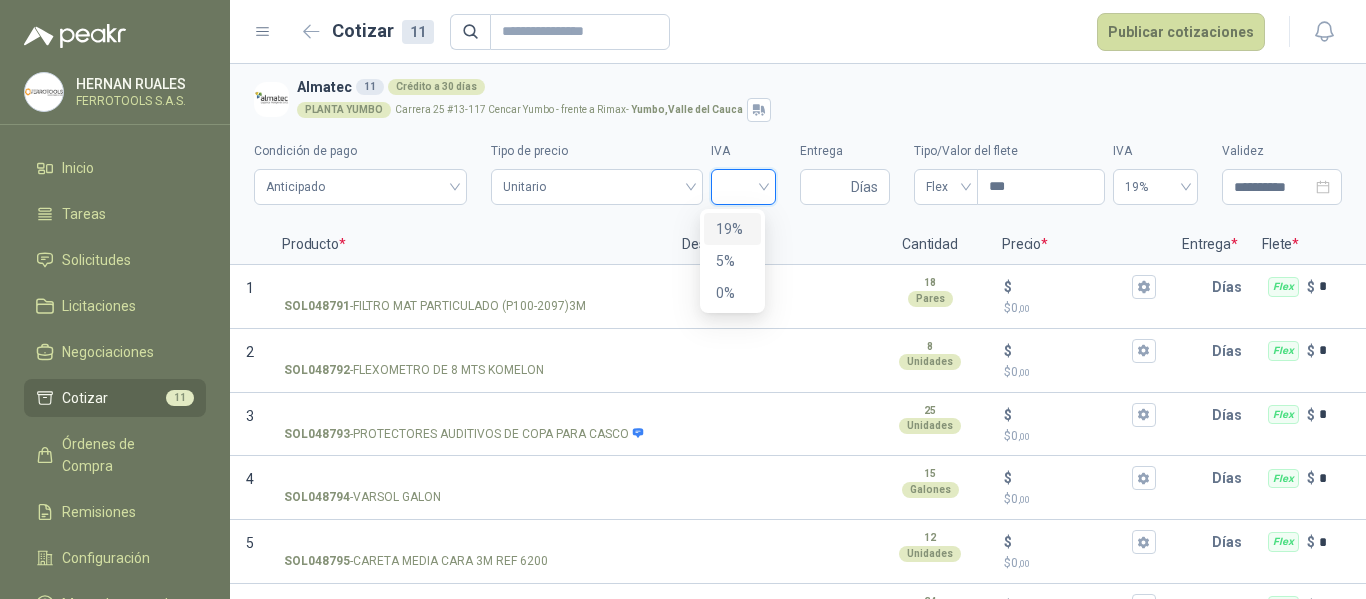 click on "19%" at bounding box center [732, 229] 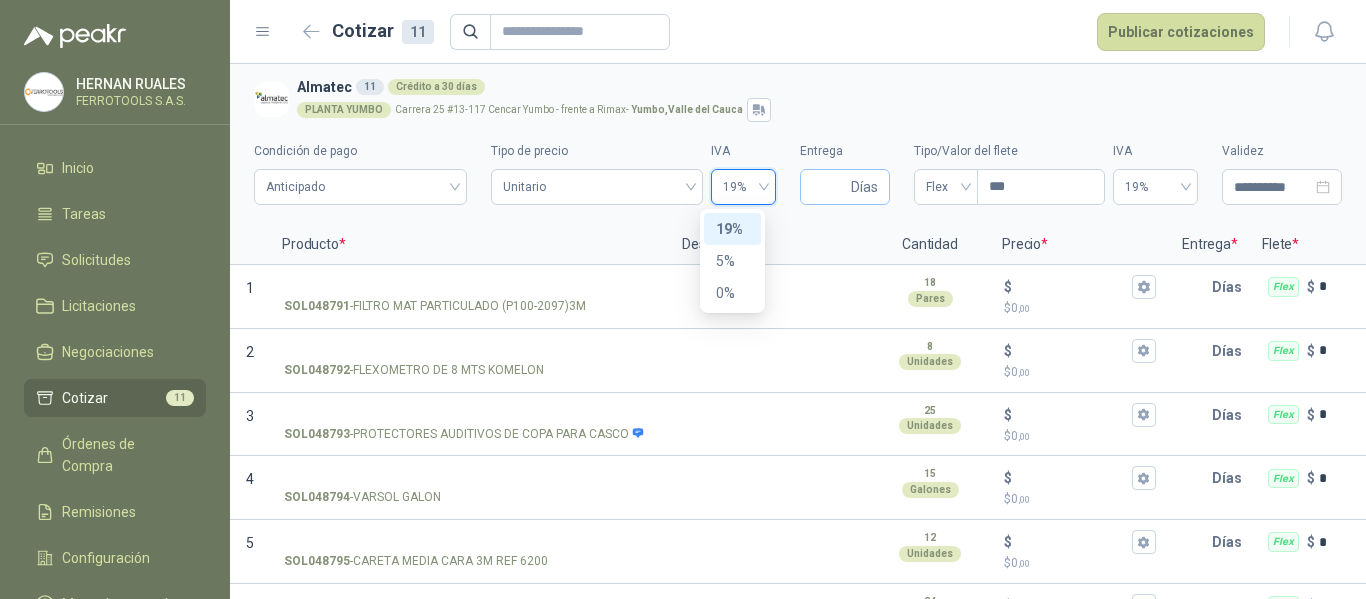 type 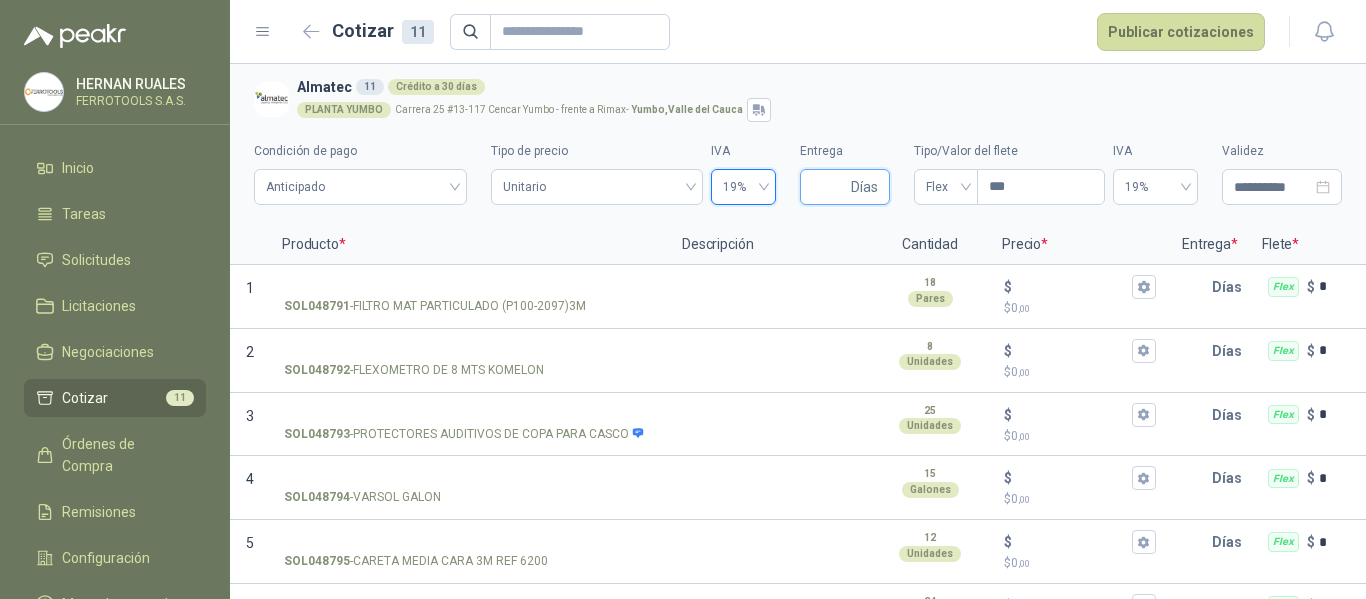 click on "Entrega" at bounding box center [829, 187] 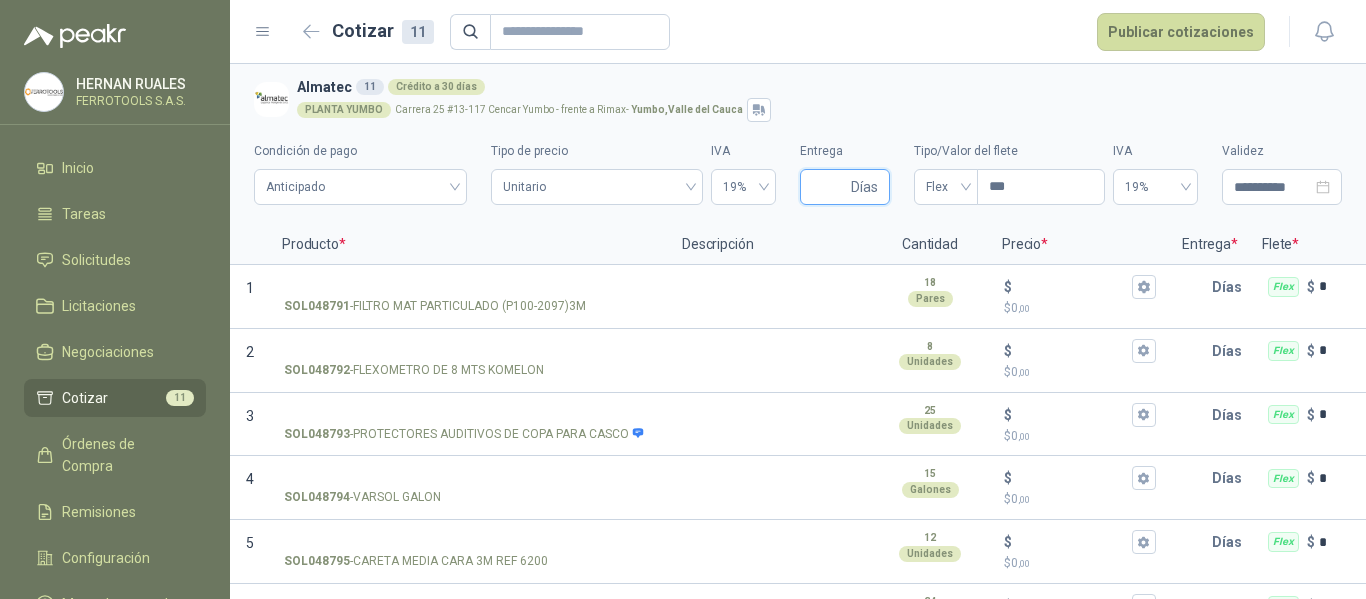 type on "*" 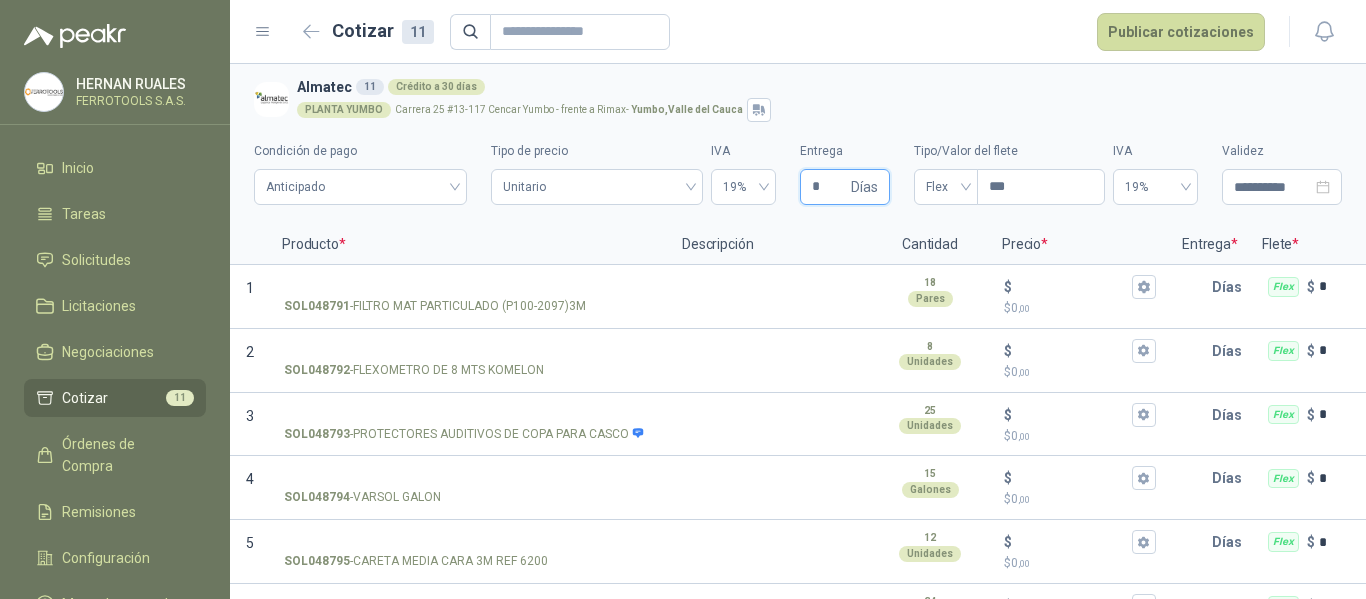 type 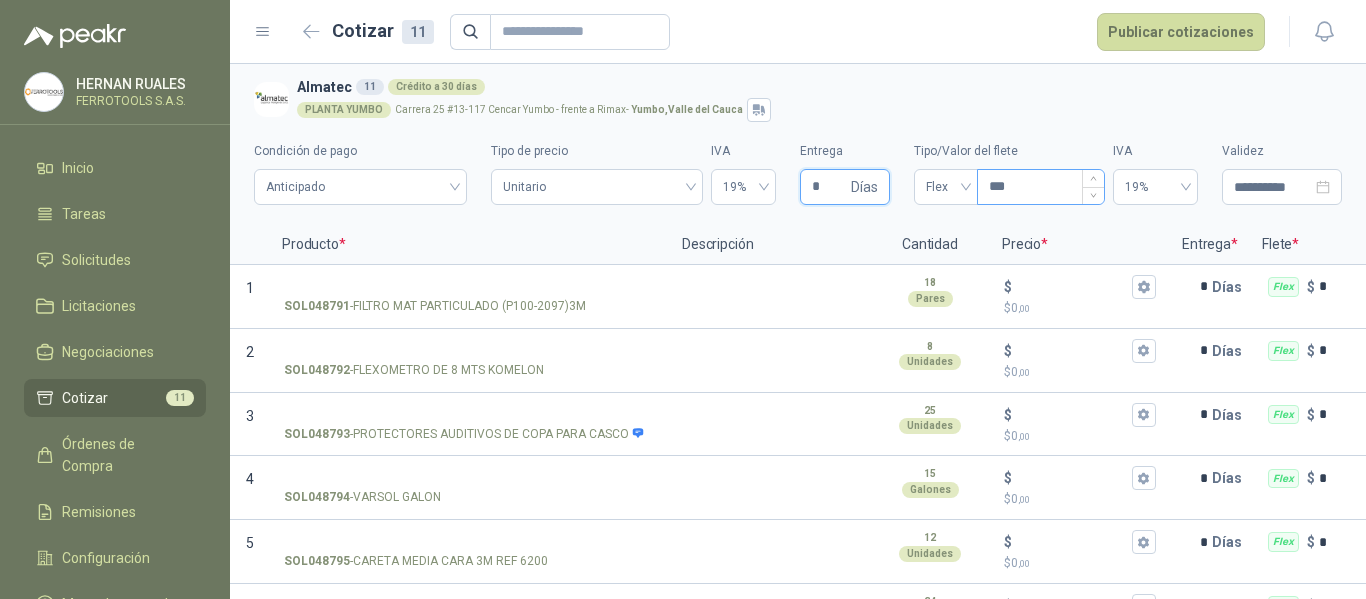 type on "*" 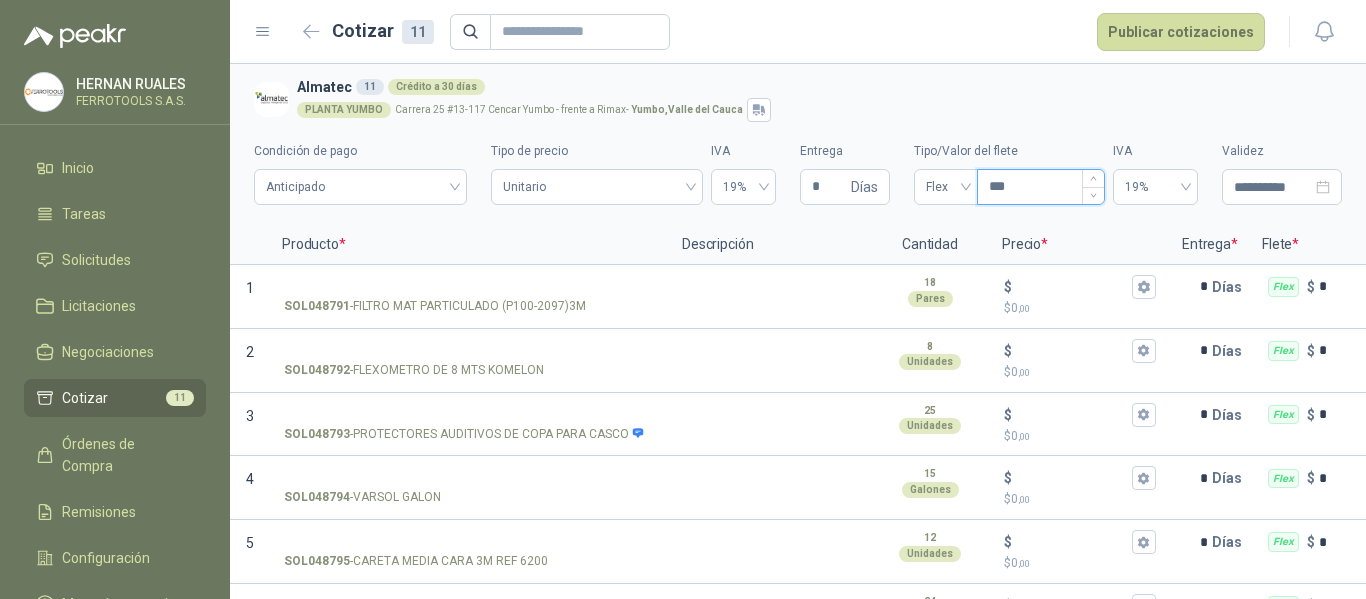 click on "***" at bounding box center [1041, 187] 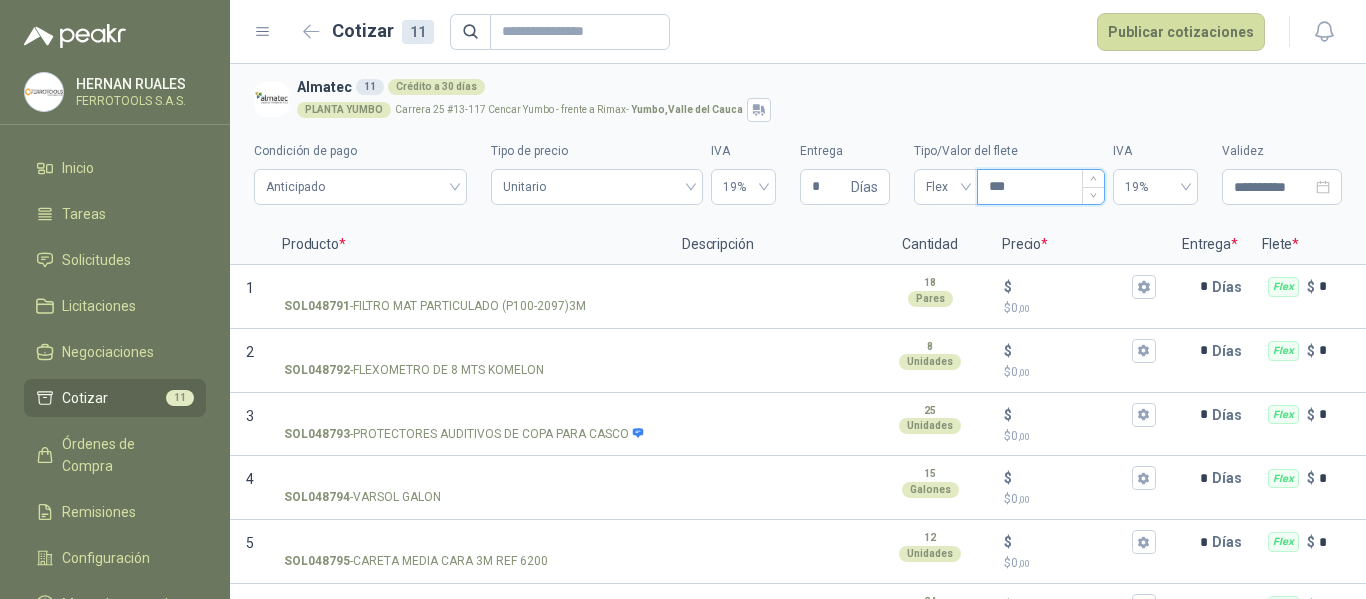 type 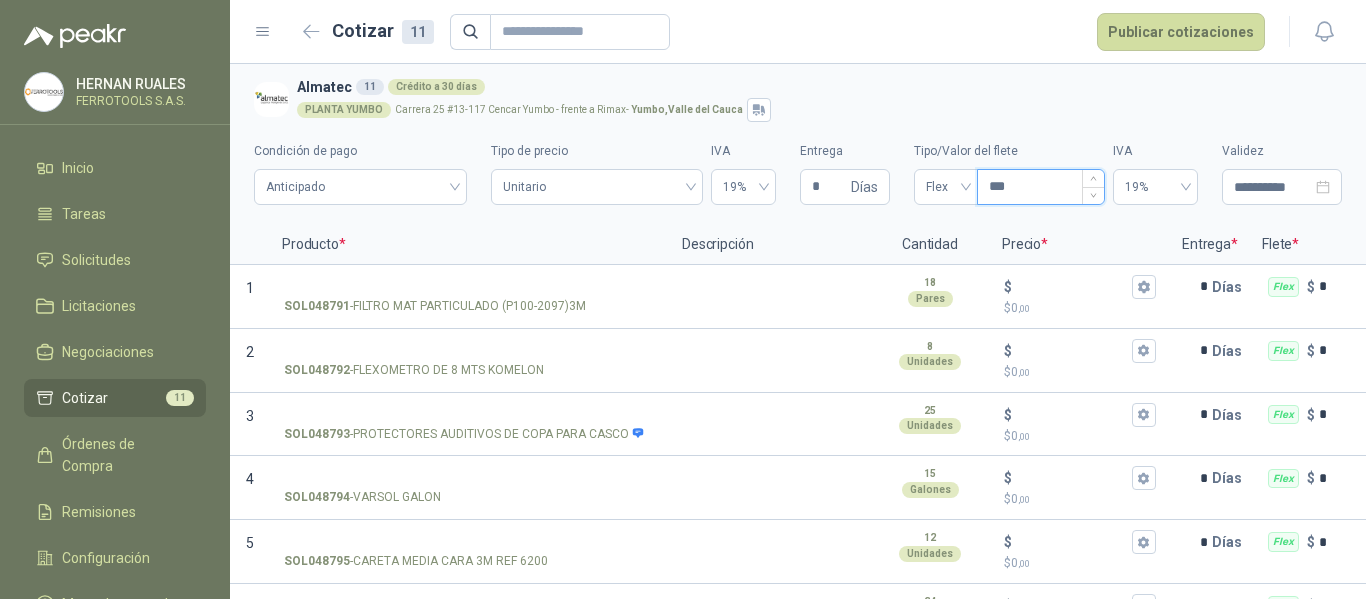type 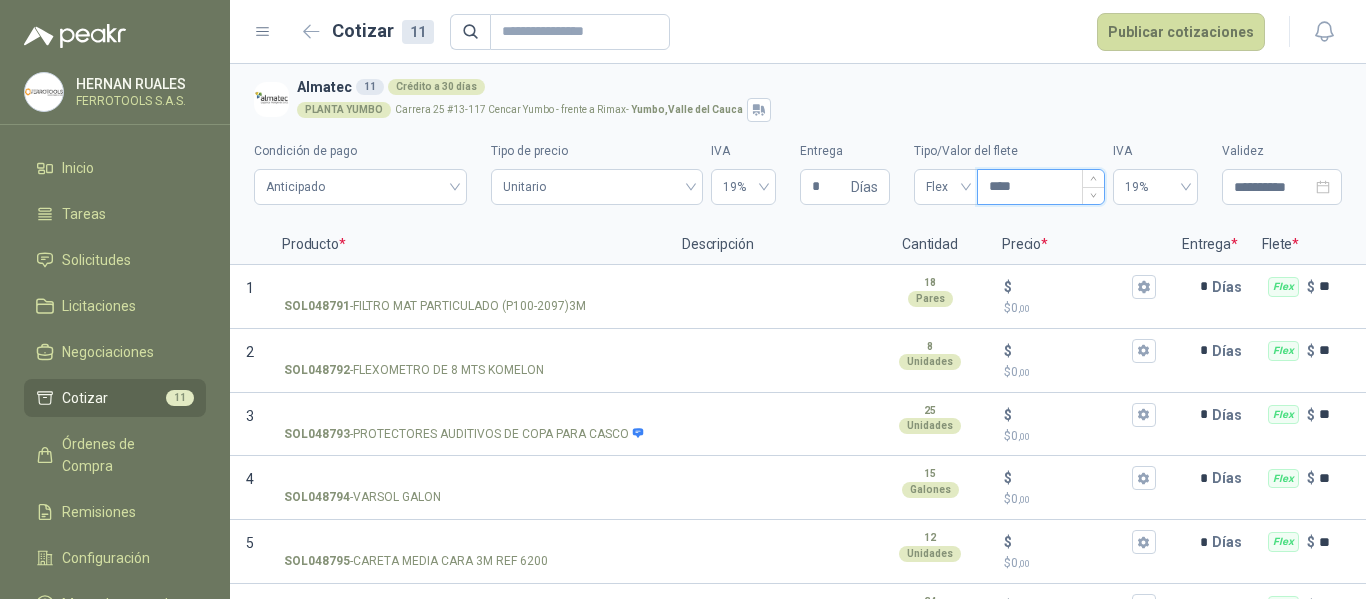 type 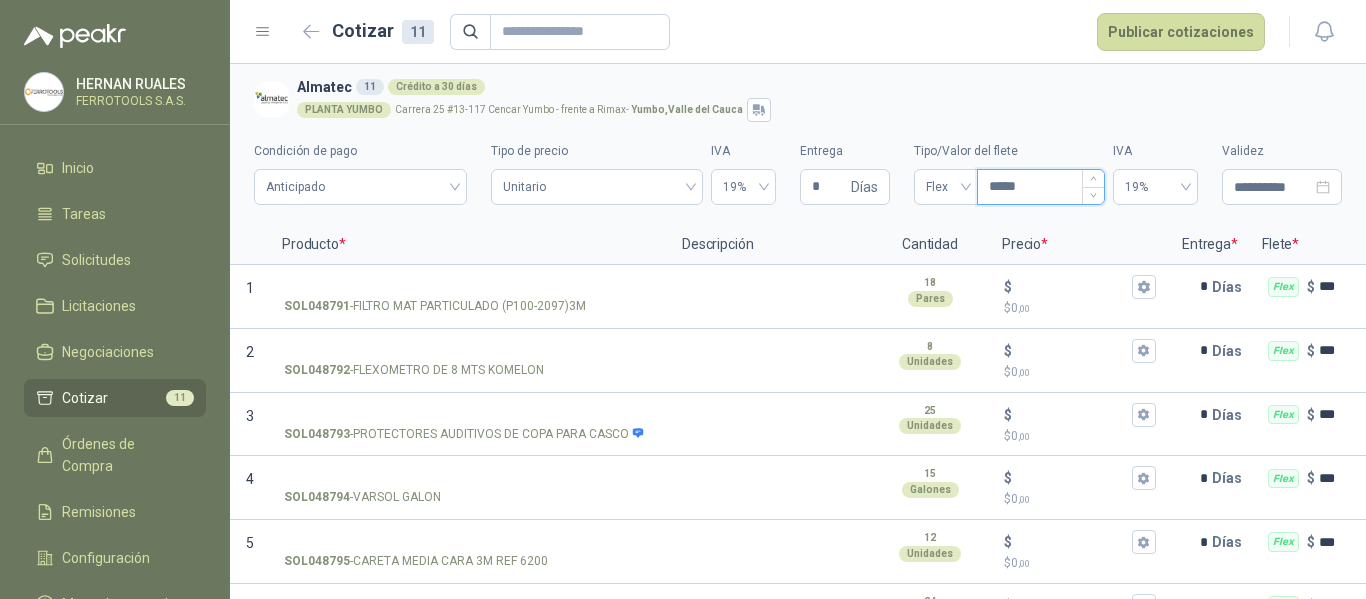 type 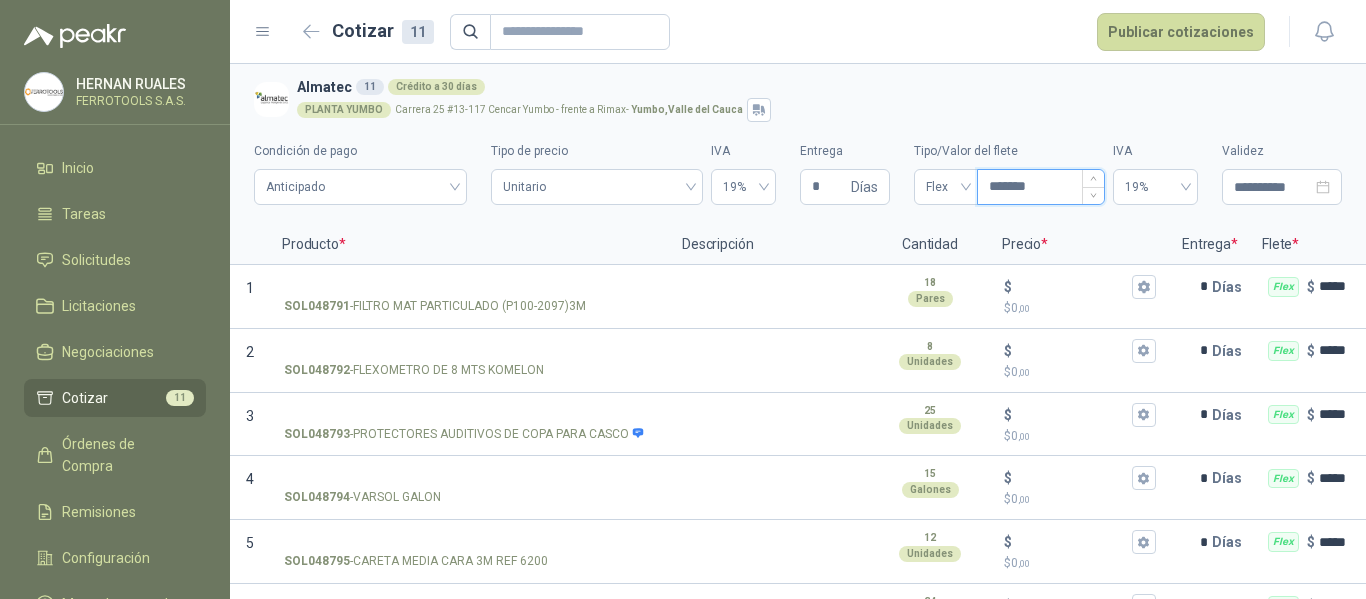 type 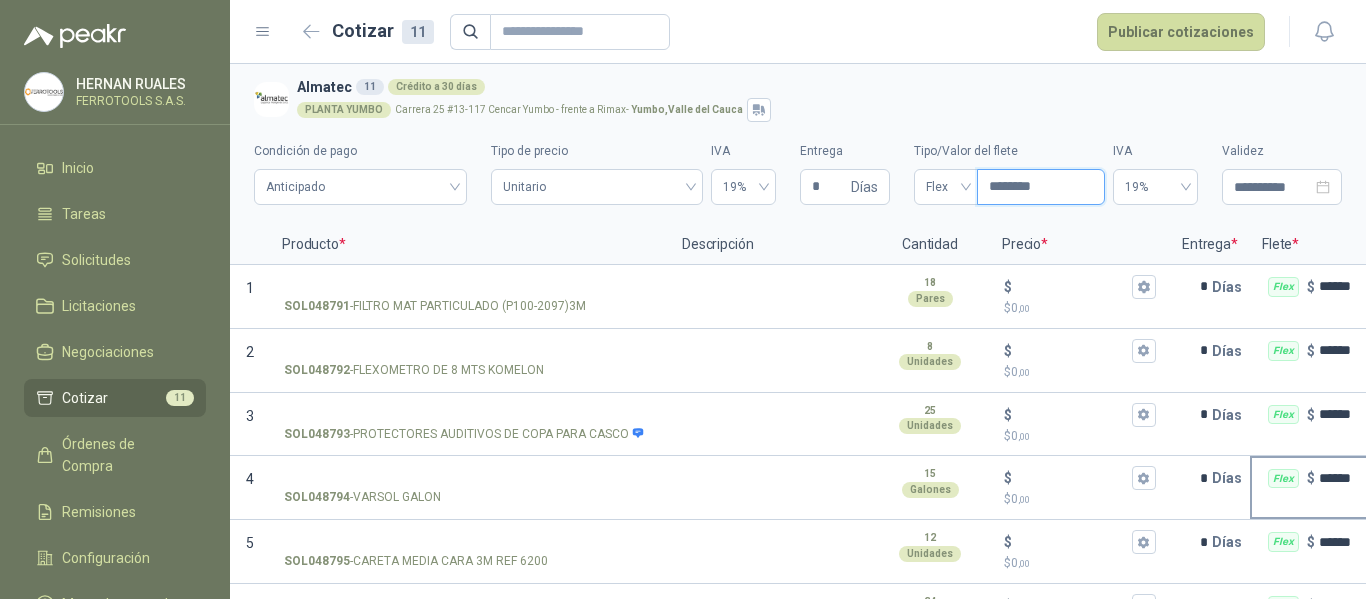 type 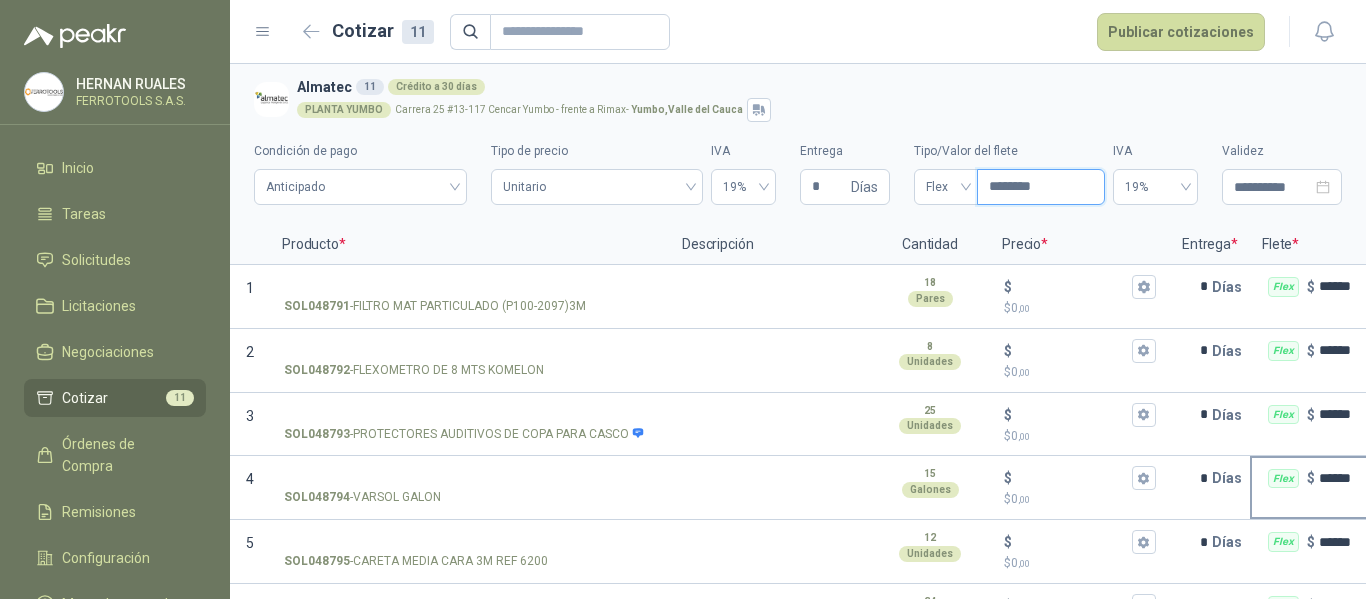 type on "*******" 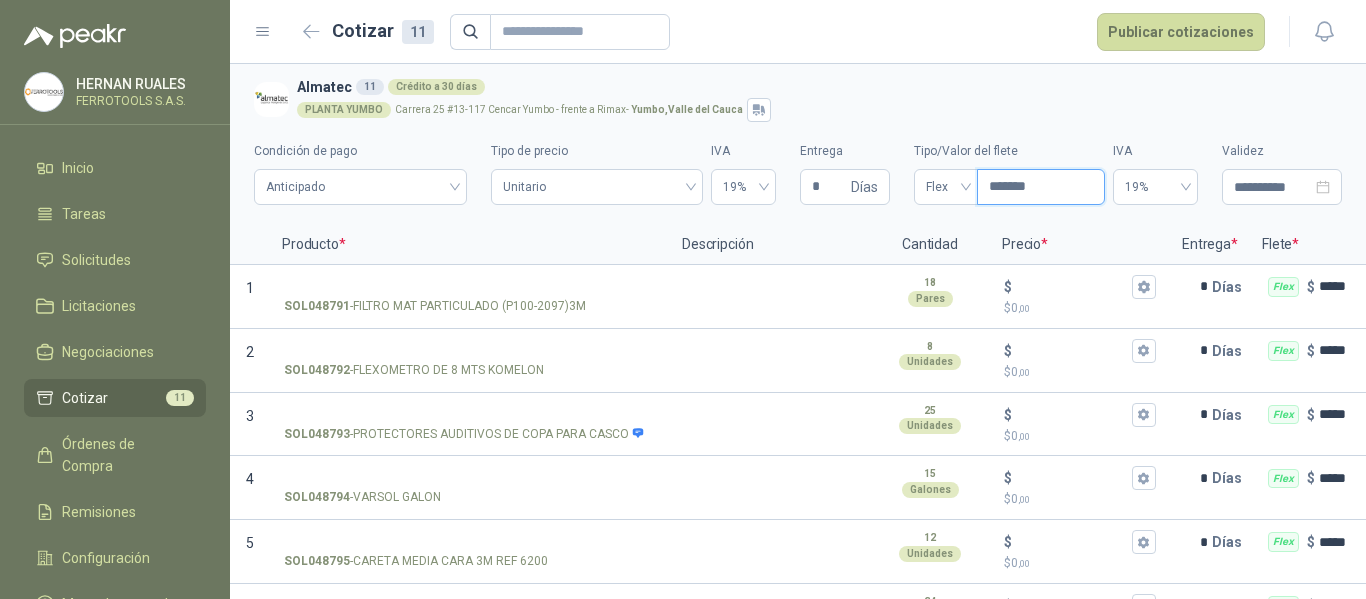 type 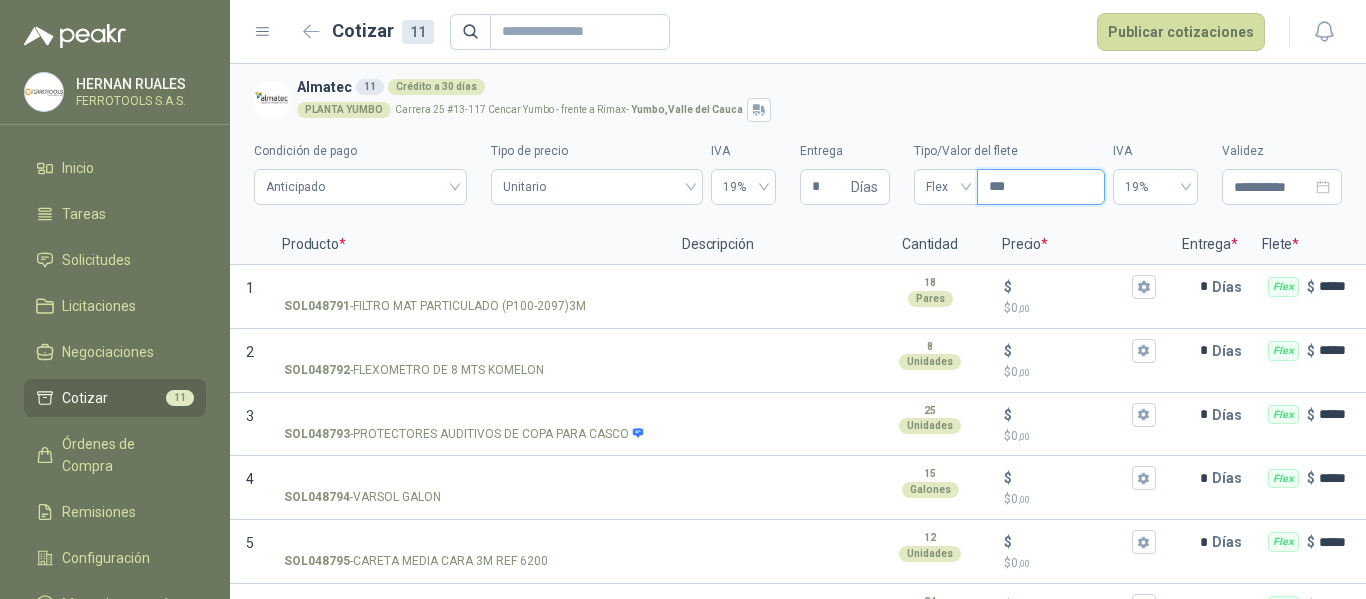 type on "***" 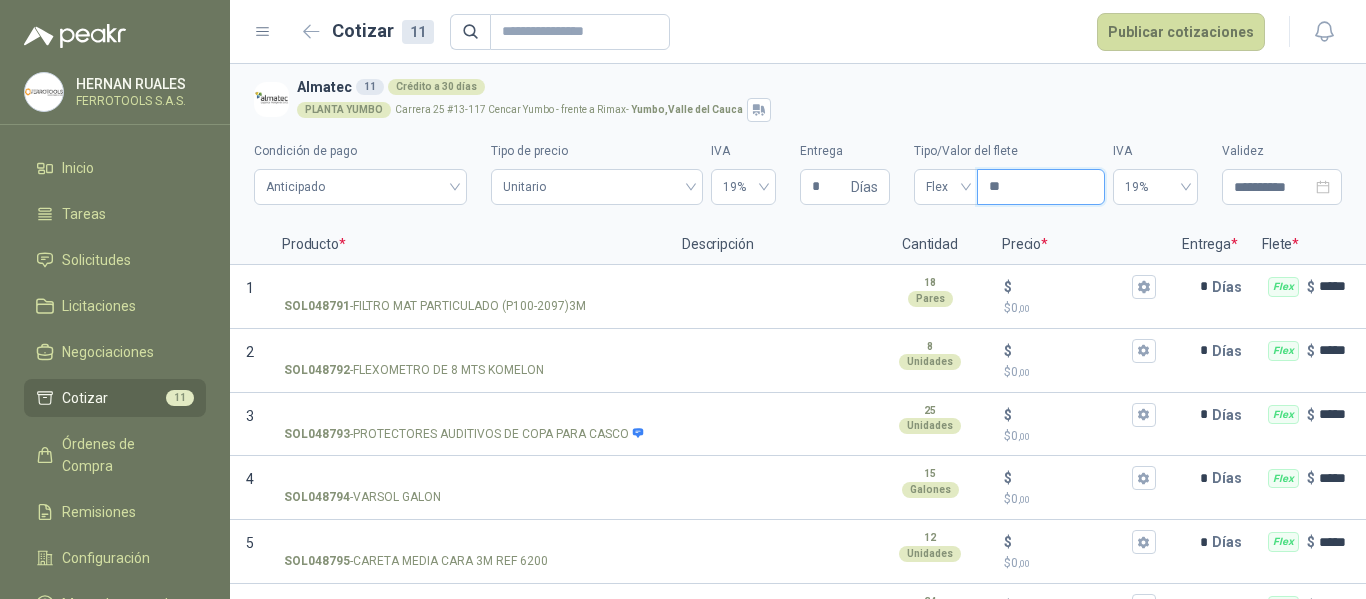 type on "*" 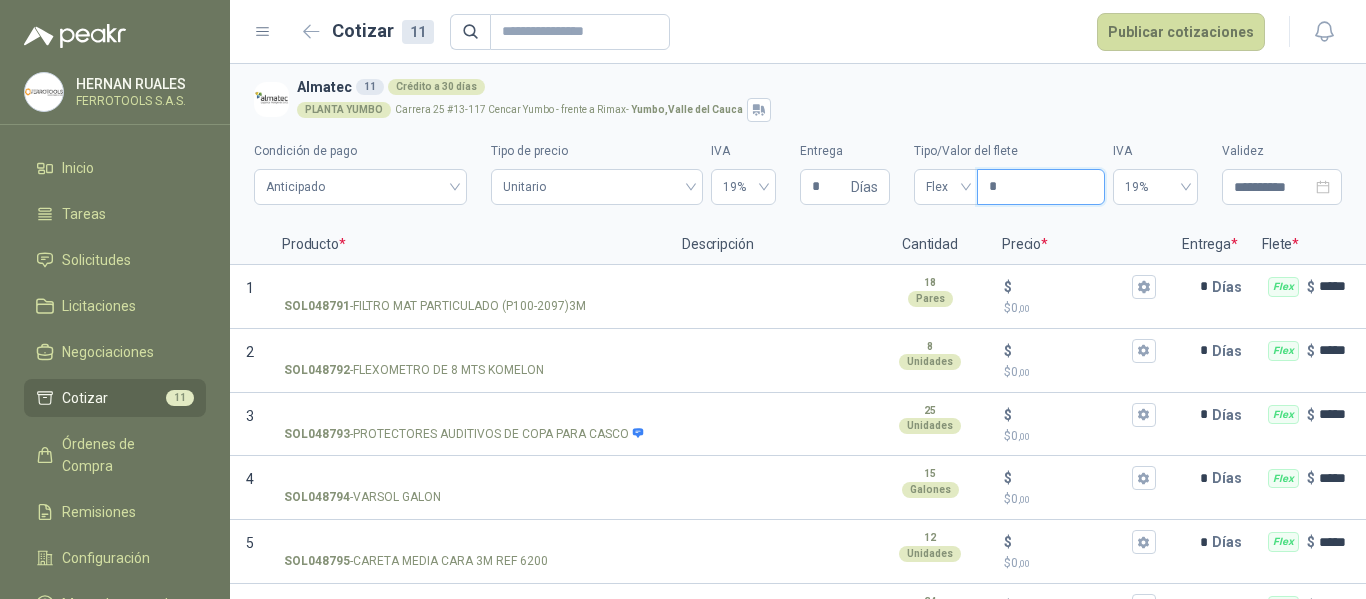 type 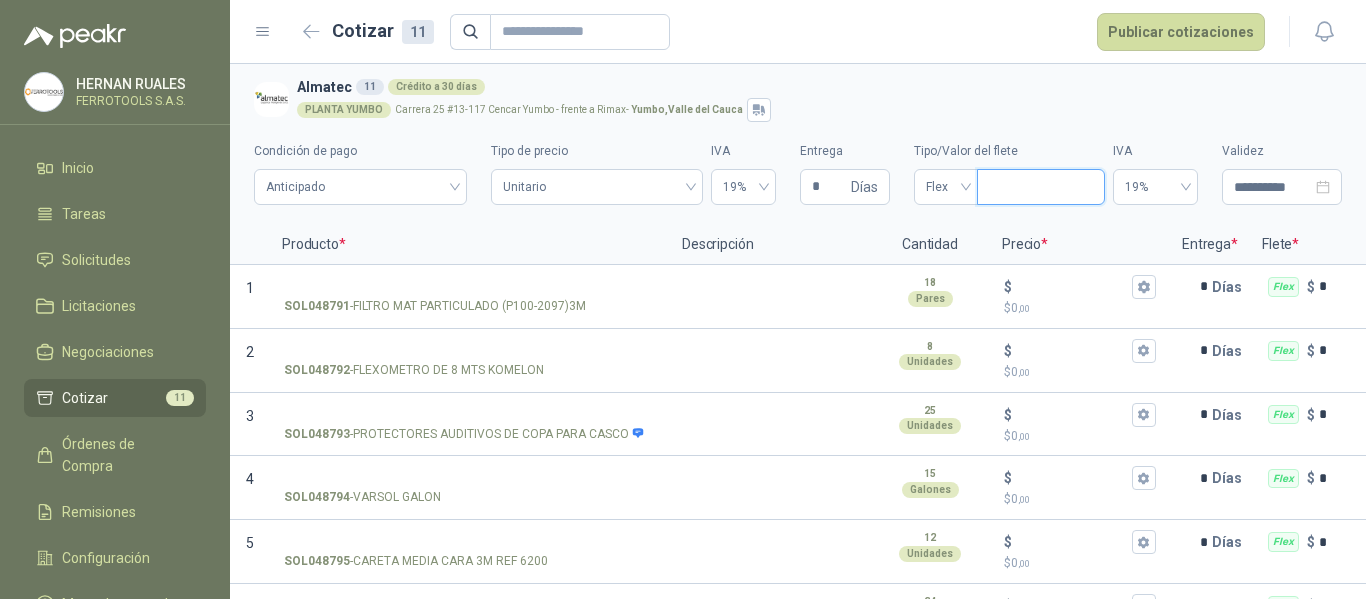 type 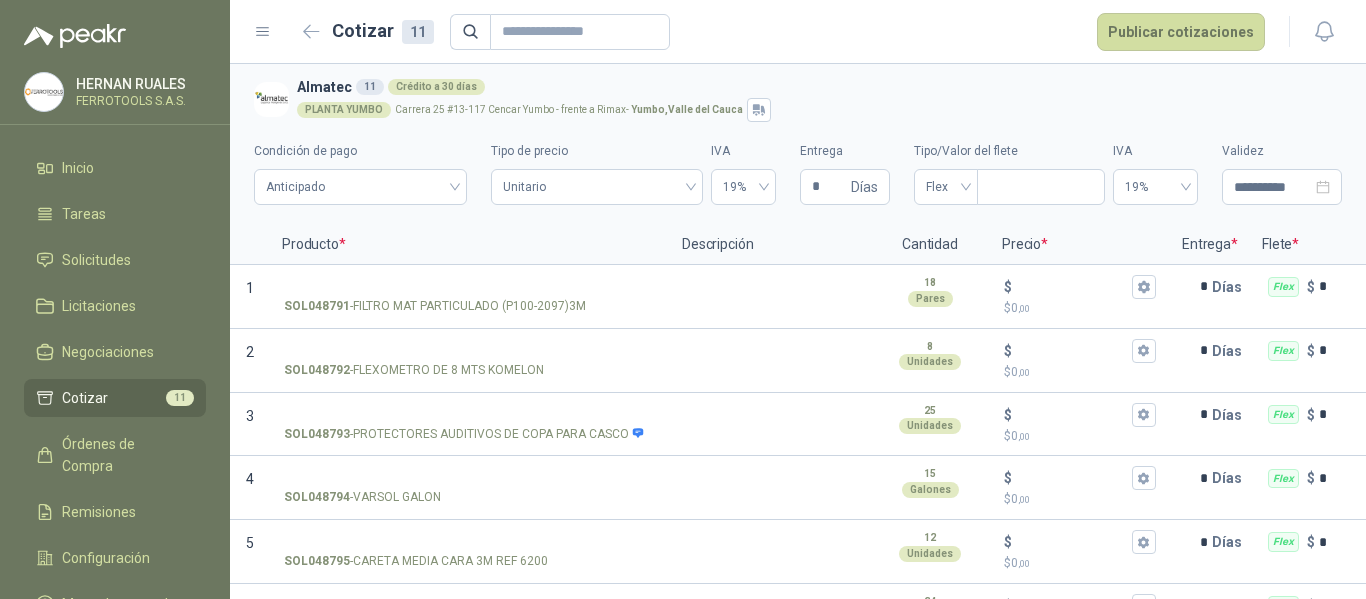 type on "***" 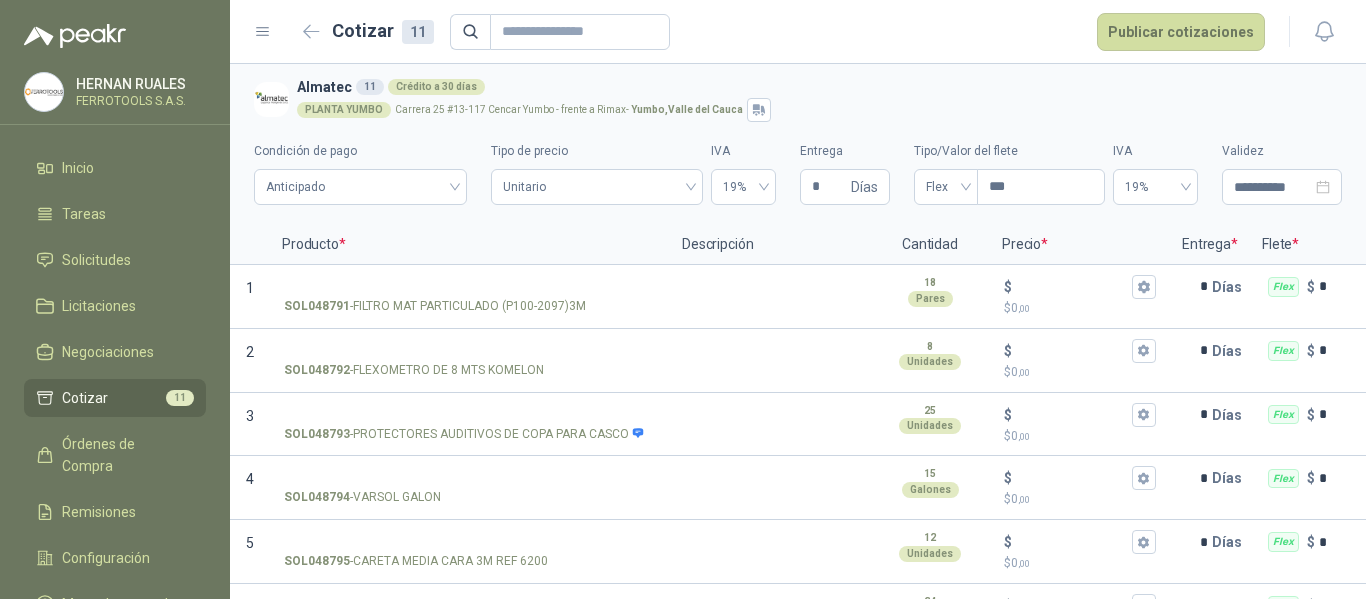 click on "PLANTA YUMBO Carrera 25 #13-117 Cencar Yumbo - frente a Rimax  -   Yumbo ,  Valle del Cauca" at bounding box center [815, 110] 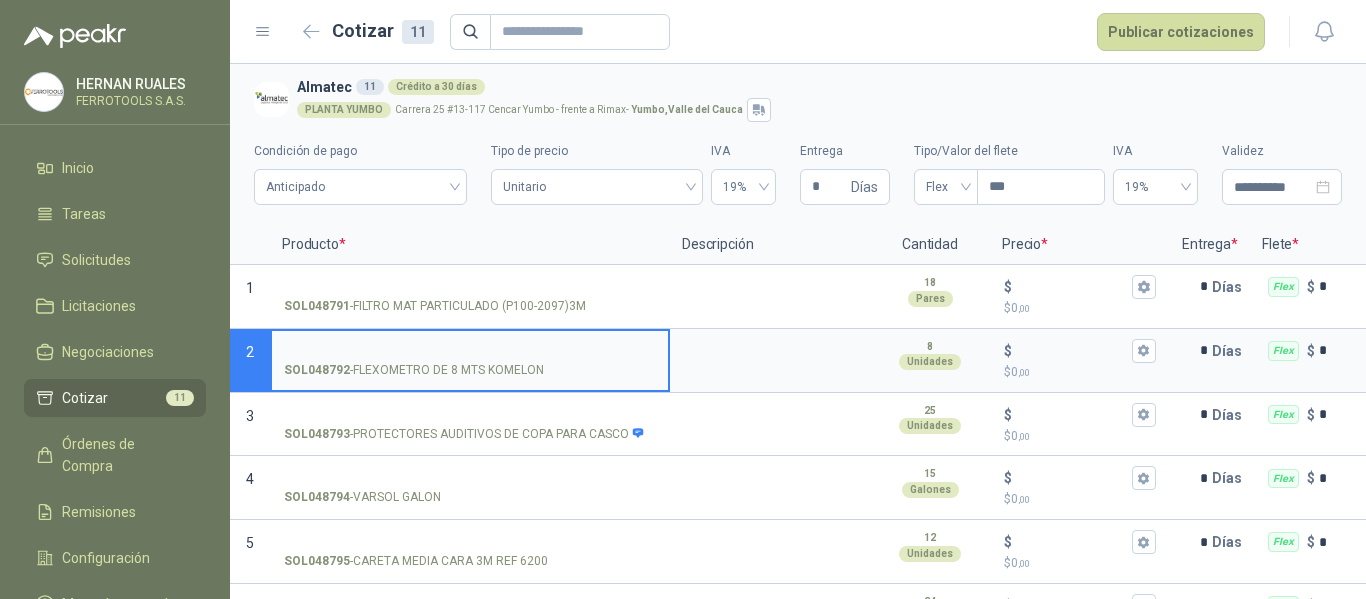 click on "SOL048792  -  FLEXOMETRO DE 8 MTS KOMELON" at bounding box center (470, 351) 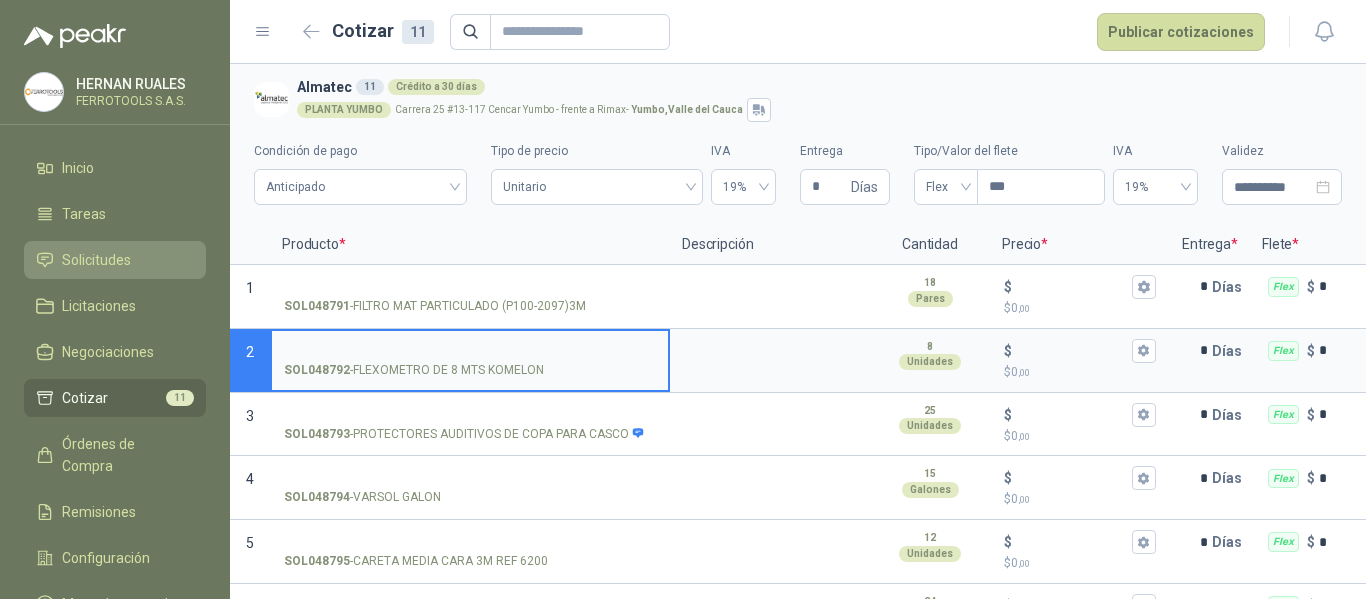 click on "Solicitudes" at bounding box center (96, 260) 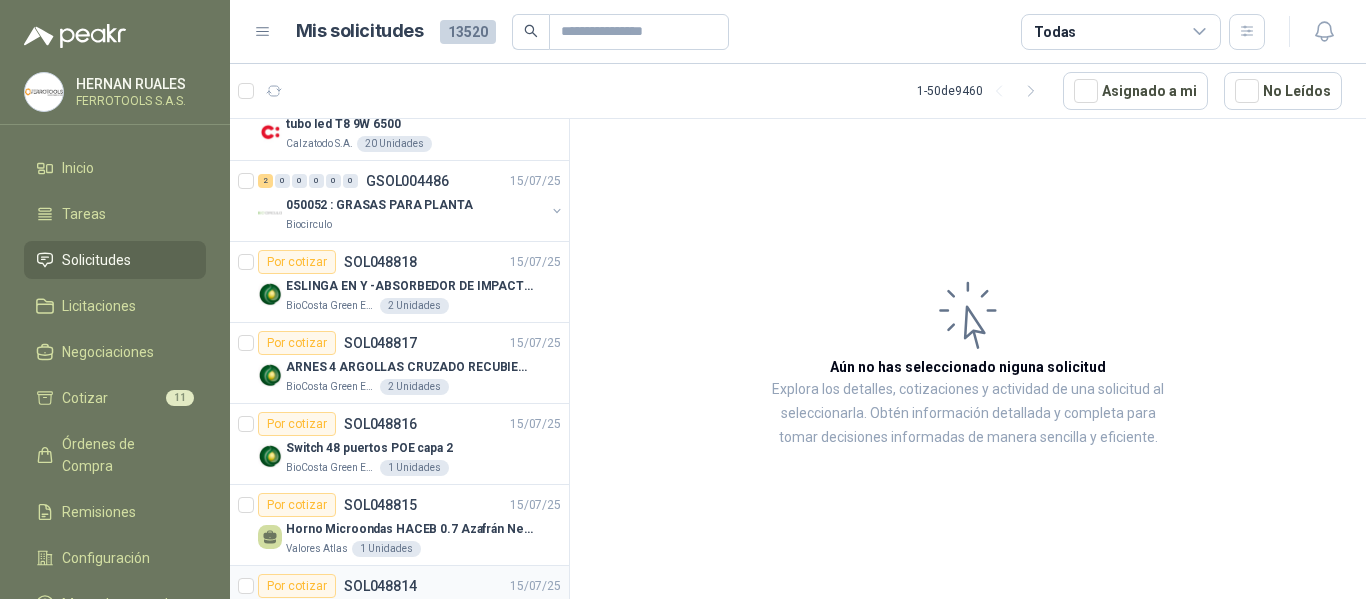 scroll, scrollTop: 1400, scrollLeft: 0, axis: vertical 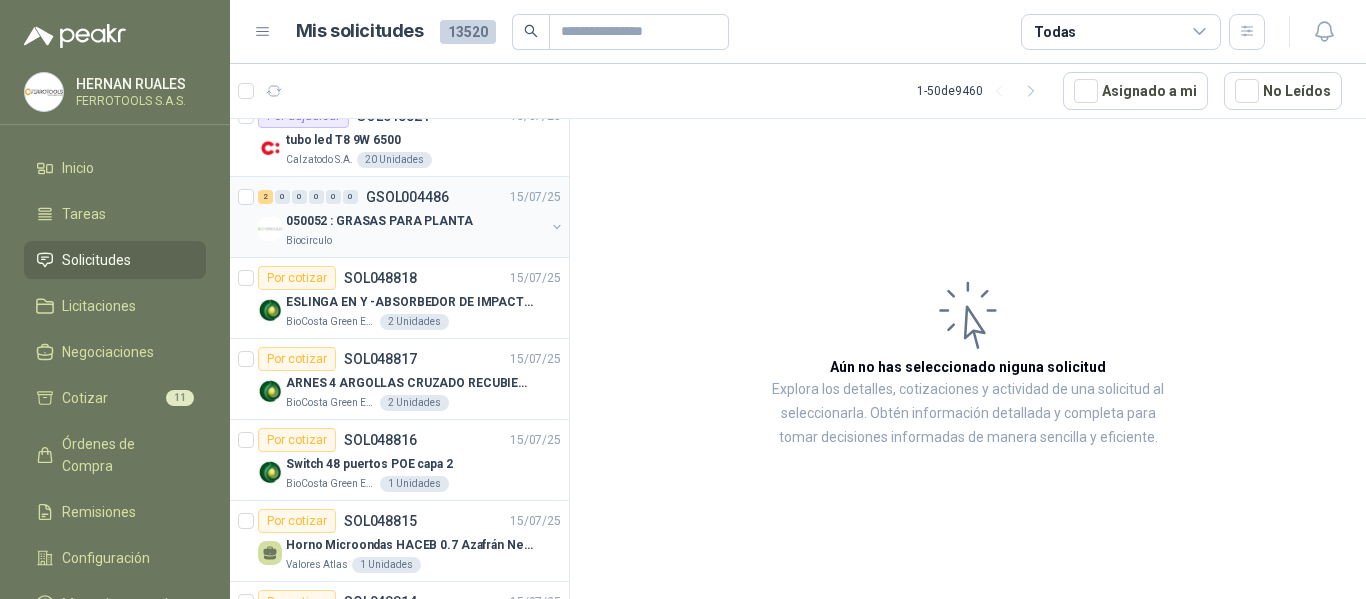 click on "050052 : GRASAS PARA PLANTA" at bounding box center [379, 221] 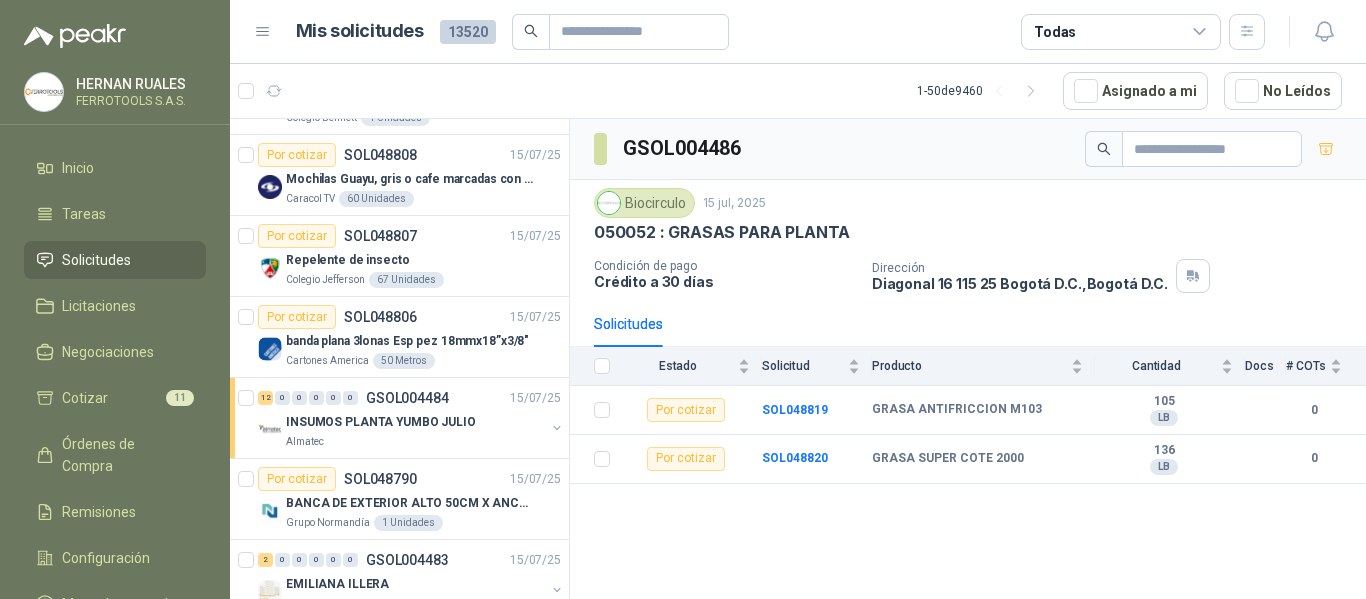 scroll, scrollTop: 2100, scrollLeft: 0, axis: vertical 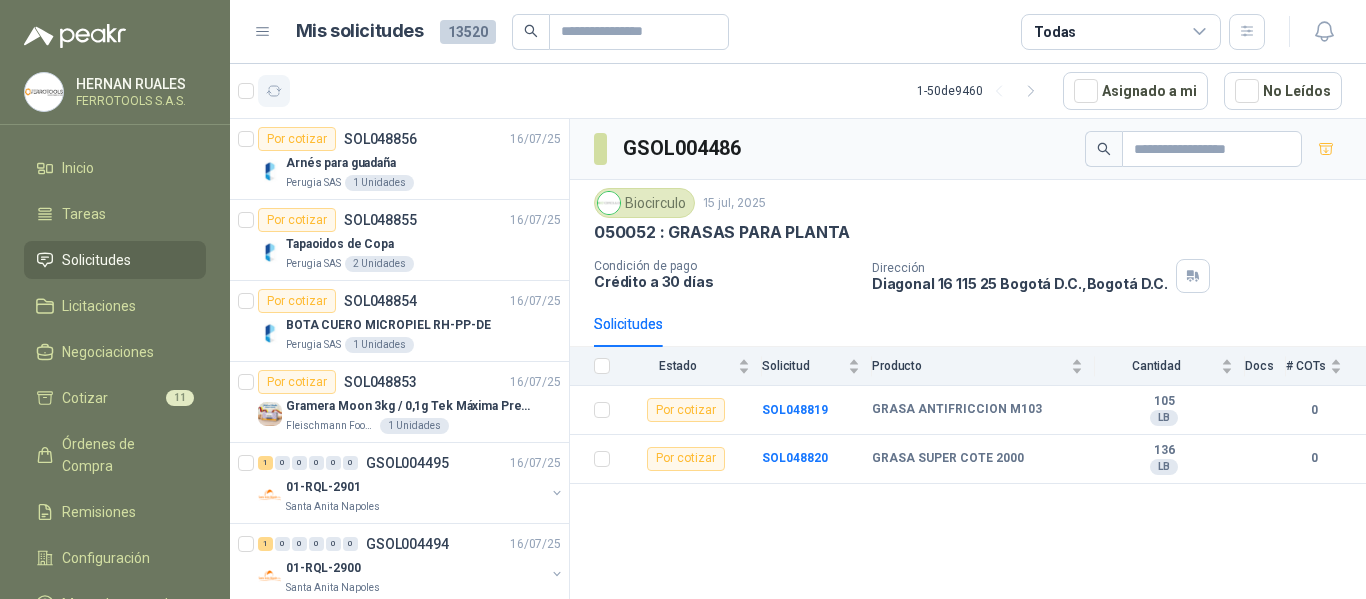click 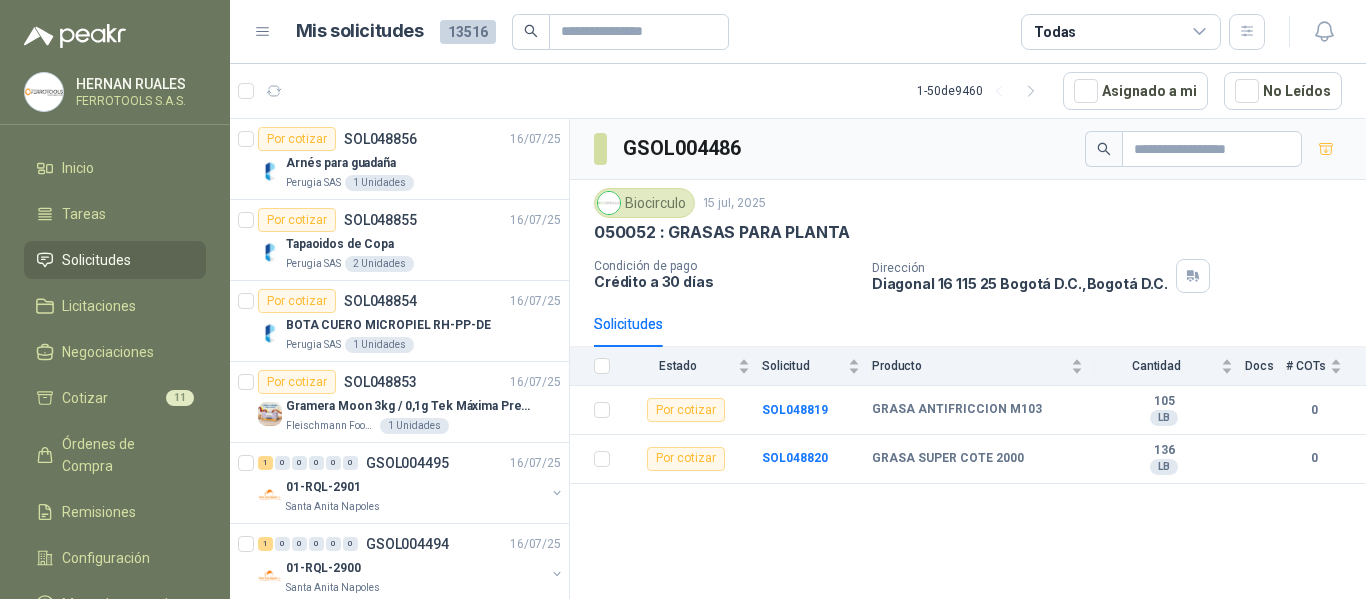 click on "GSOL004486   Biocirculo  15 jul, 2025   050052 : GRASAS PARA PLANTA Condición de pago Crédito a 30 días Dirección Diagonal 16 115 25   Bogotá D.C. ,  Bogotá D.C. Solicitudes Estado Solicitud Producto Cantidad Docs # COTs Por cotizar SOL048819 GRASA ANTIFRICCION M103 105 LB 0 Por cotizar SOL048820 GRASA SUPER COTE 2000 136 LB 0" at bounding box center (968, 362) 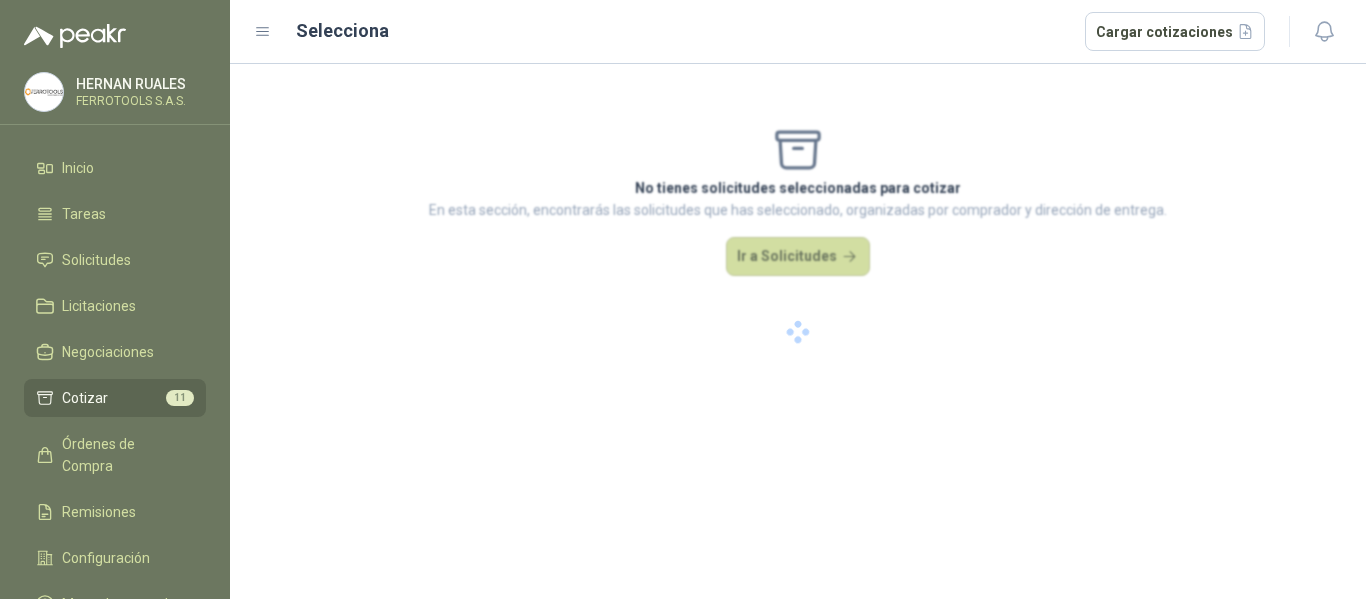 scroll, scrollTop: 0, scrollLeft: 0, axis: both 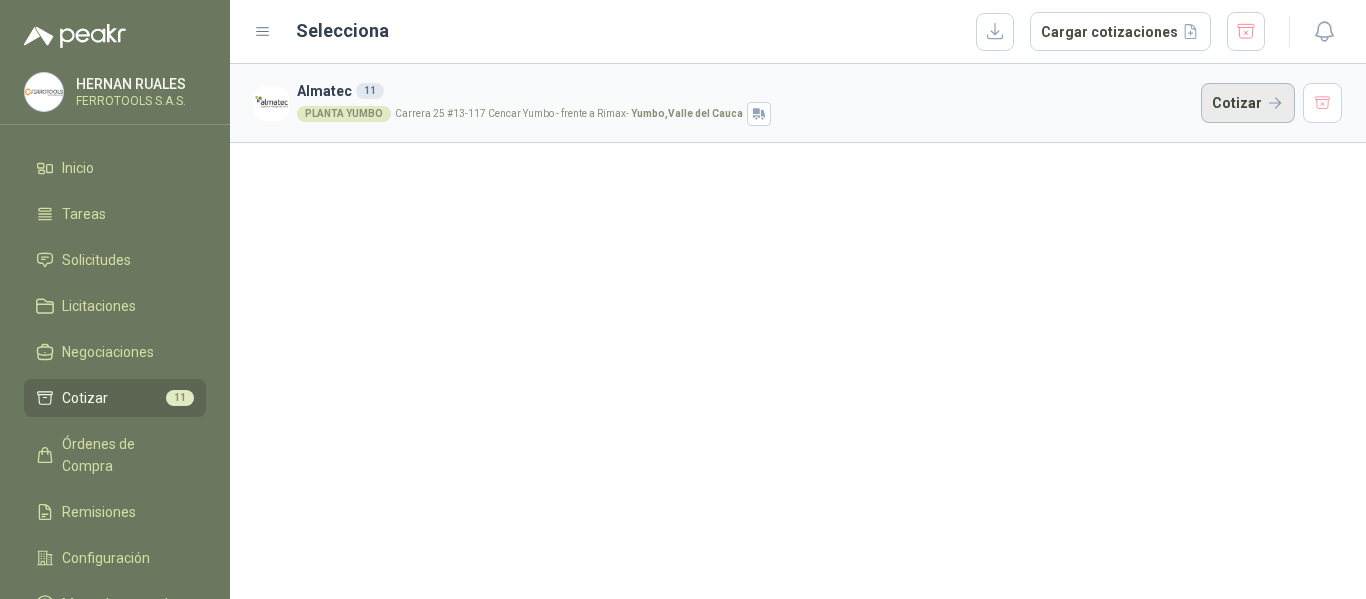 click on "Cotizar" at bounding box center [1248, 103] 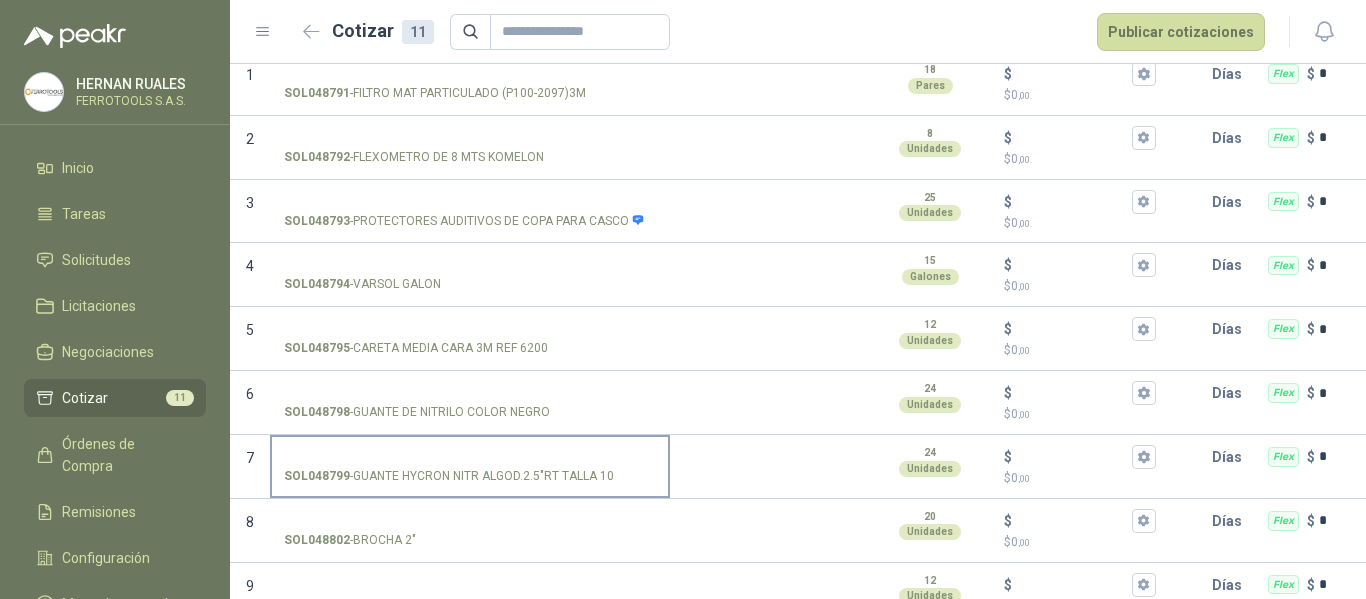 scroll, scrollTop: 0, scrollLeft: 0, axis: both 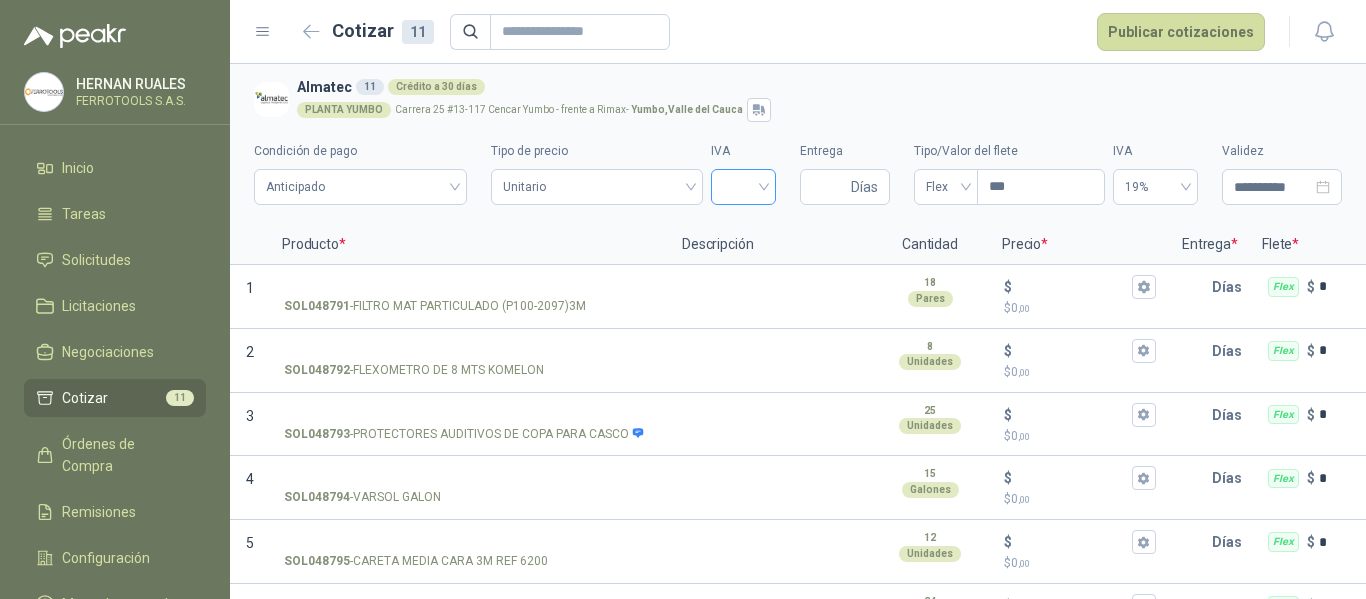 click at bounding box center [743, 185] 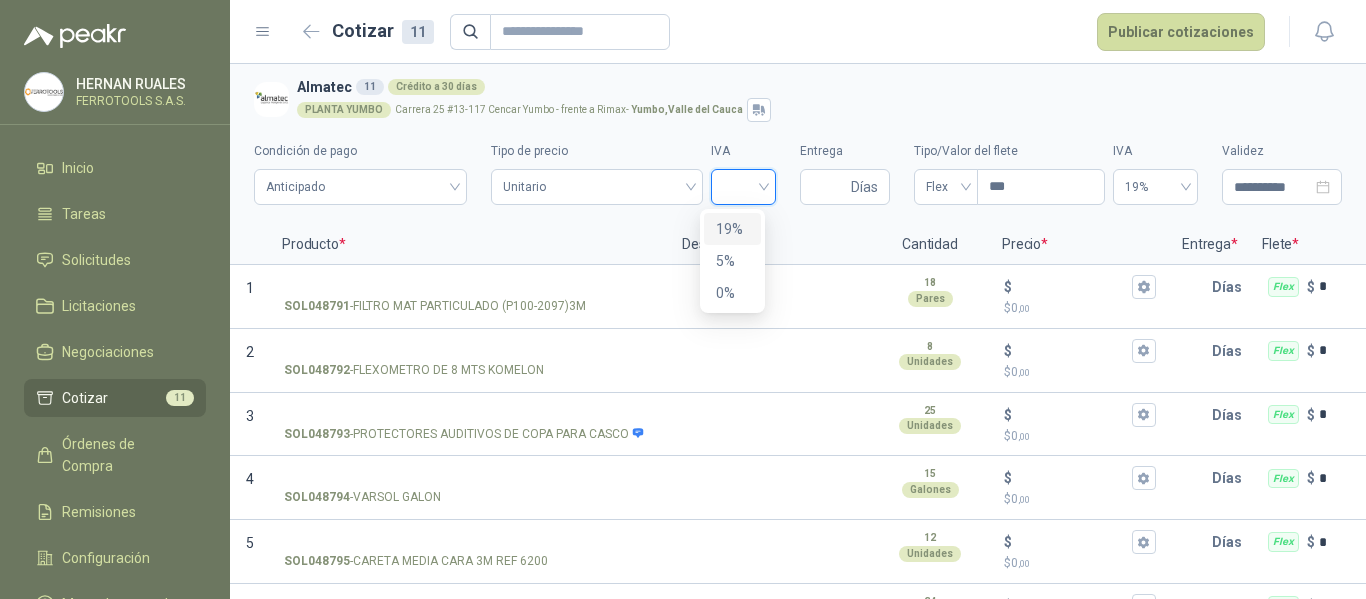 click on "19%" at bounding box center (732, 229) 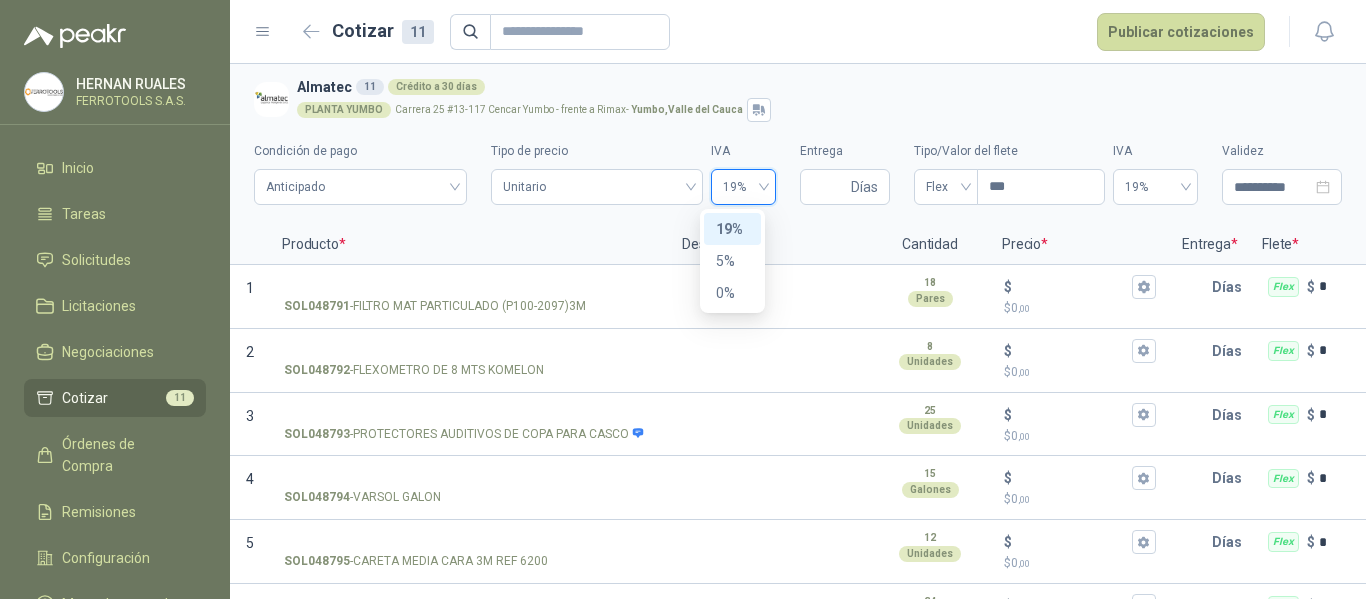type 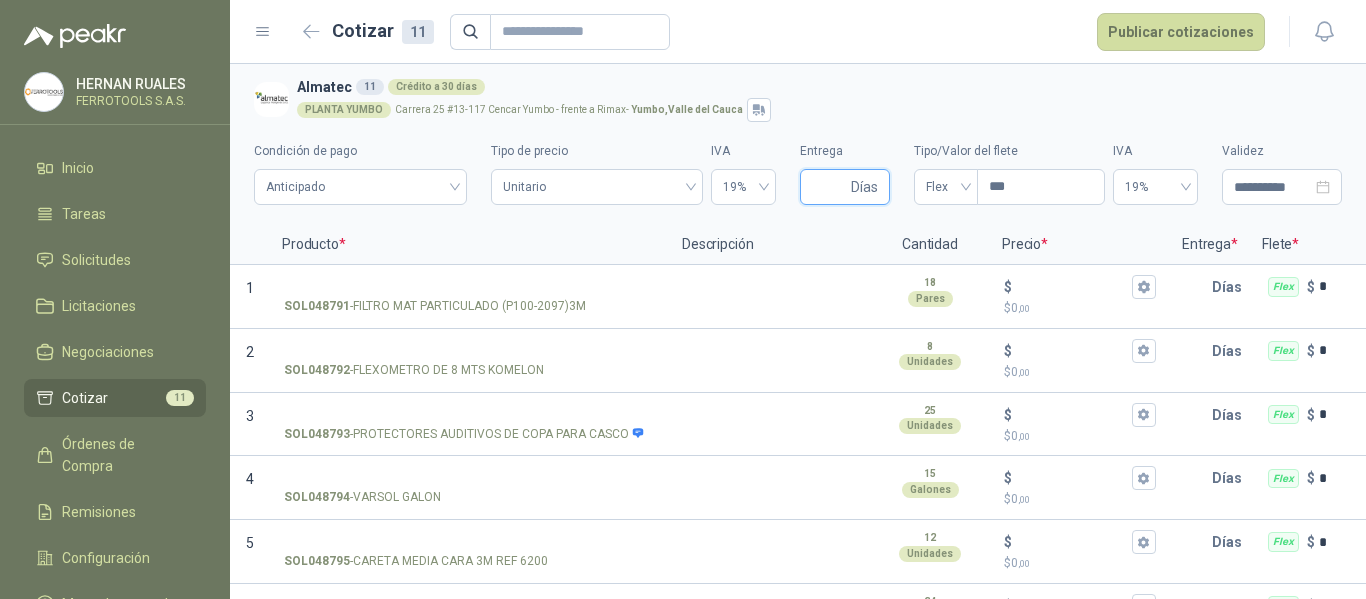 click on "Entrega" at bounding box center (829, 187) 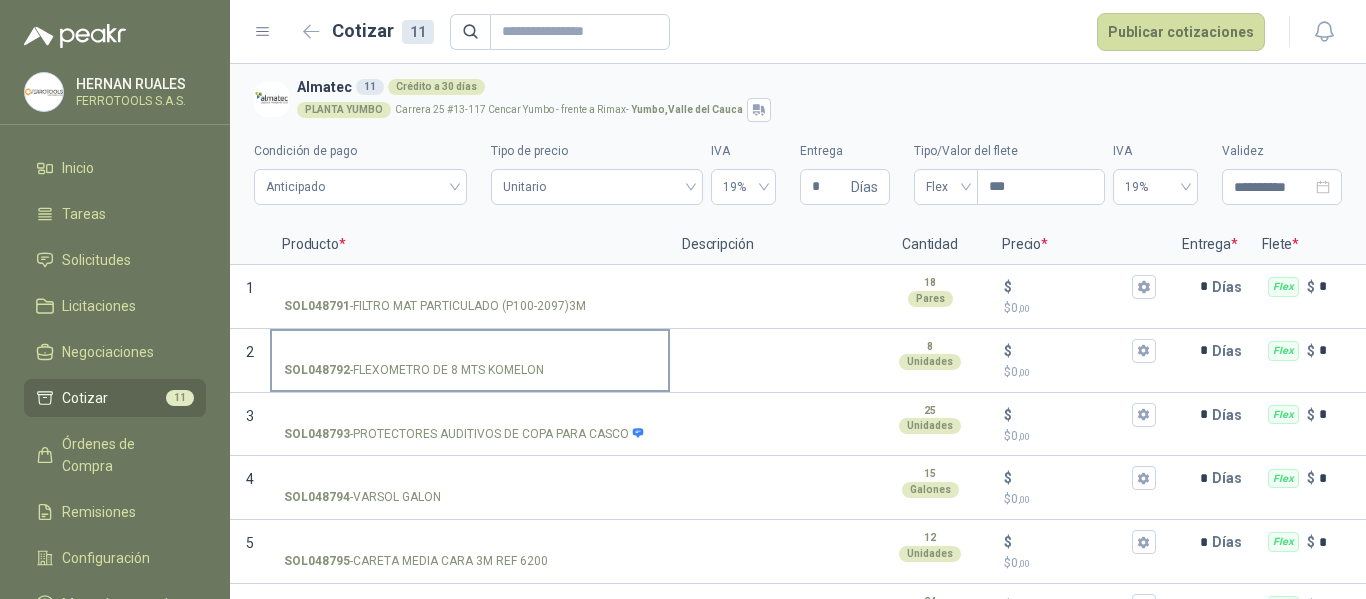 click on "SOL048792  -  FLEXOMETRO DE 8 MTS KOMELON" at bounding box center (470, 351) 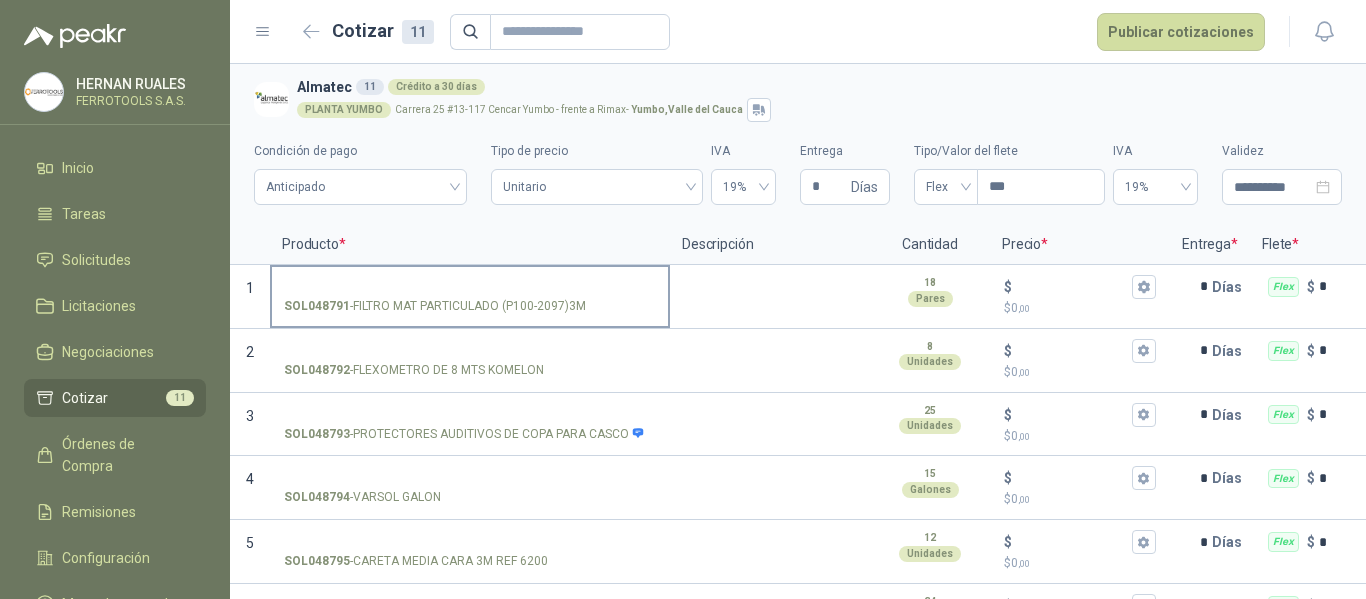 click on "SOL048791  -  FILTRO MAT PARTICULADO (P100-2097)3M" at bounding box center [470, 287] 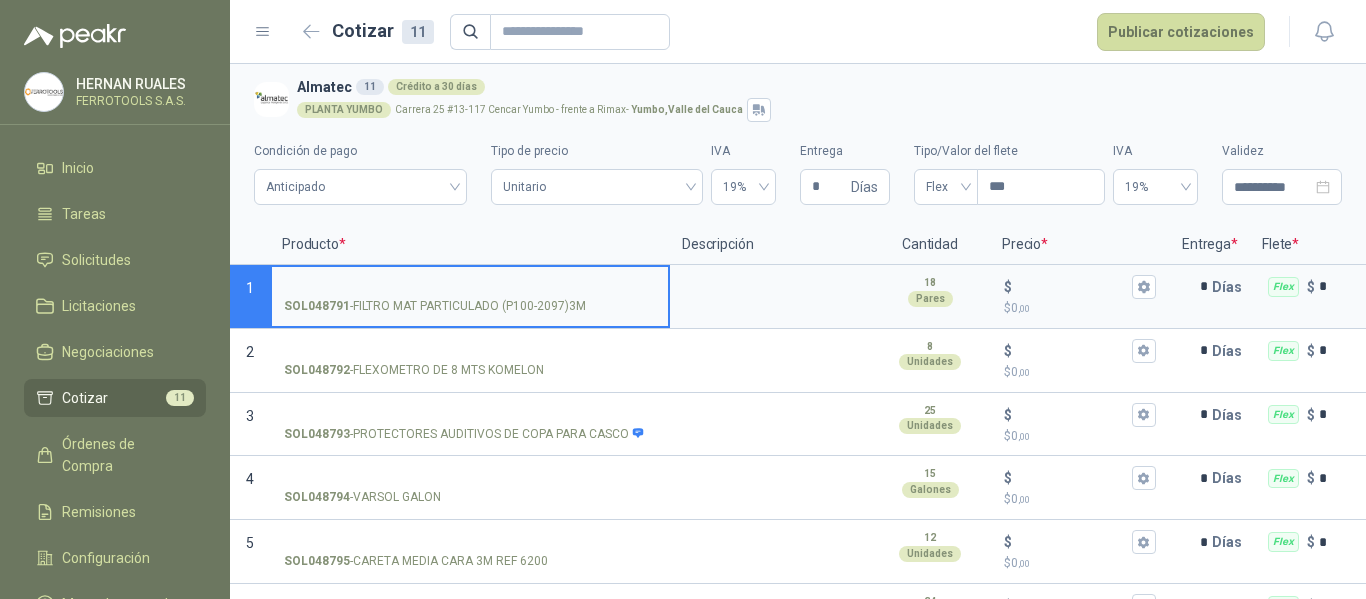 type 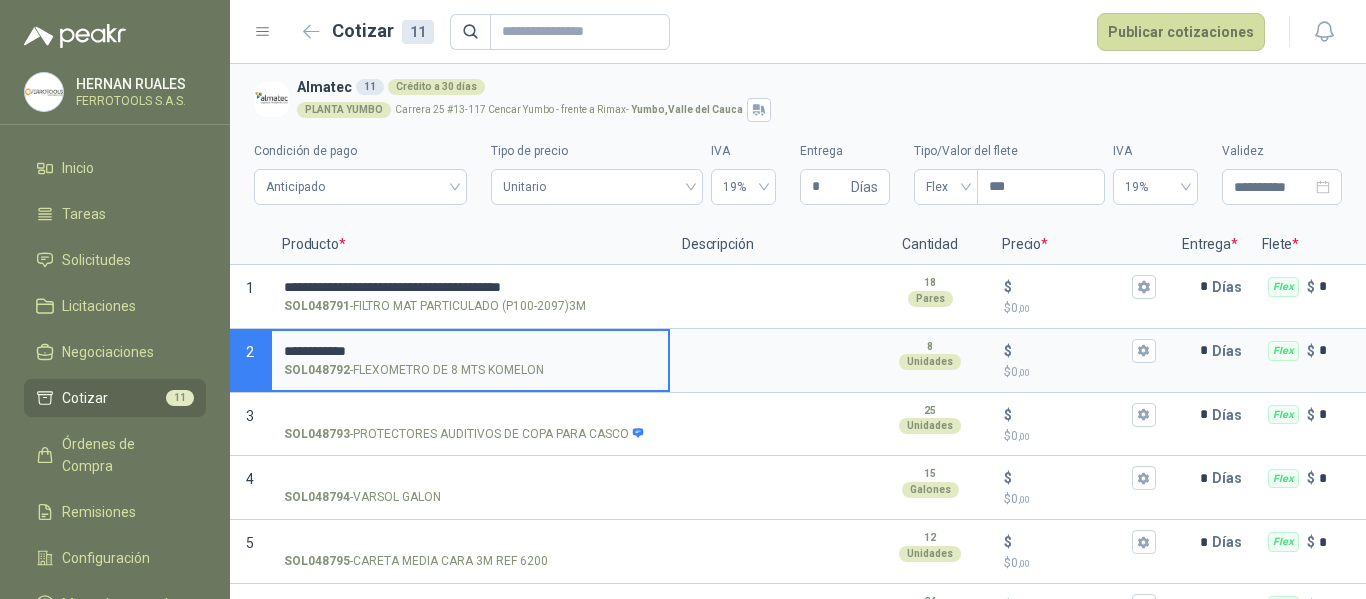 drag, startPoint x: 391, startPoint y: 346, endPoint x: 278, endPoint y: 340, distance: 113.15918 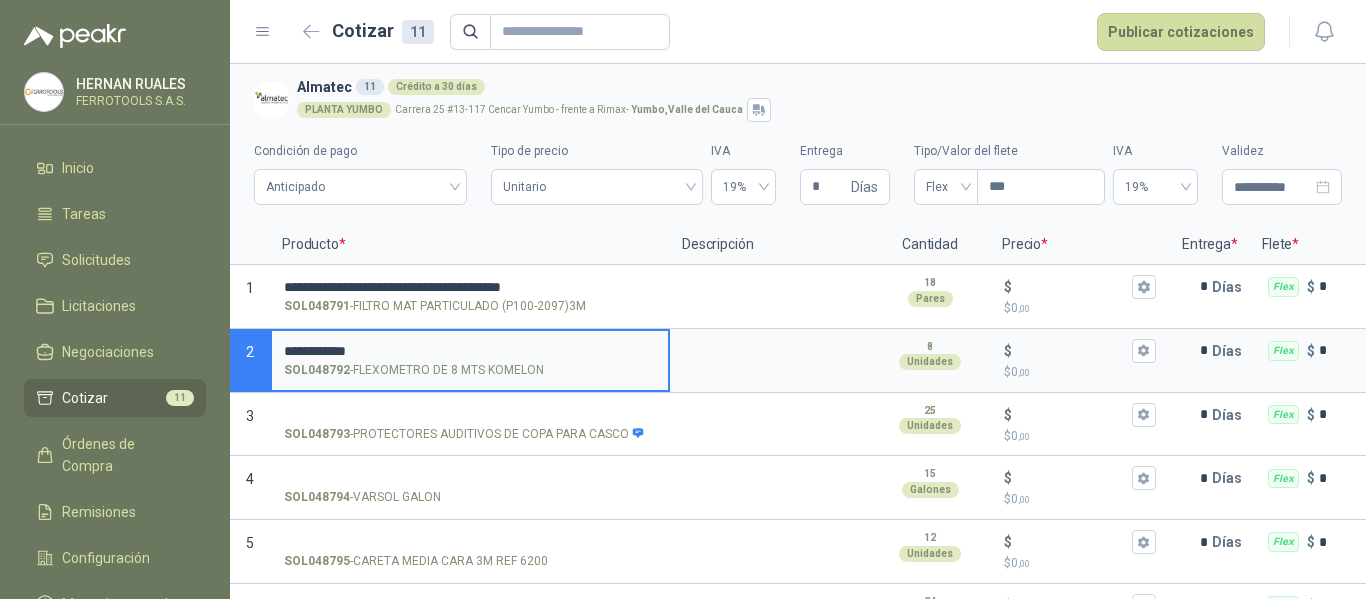 click on "**********" at bounding box center (470, 359) 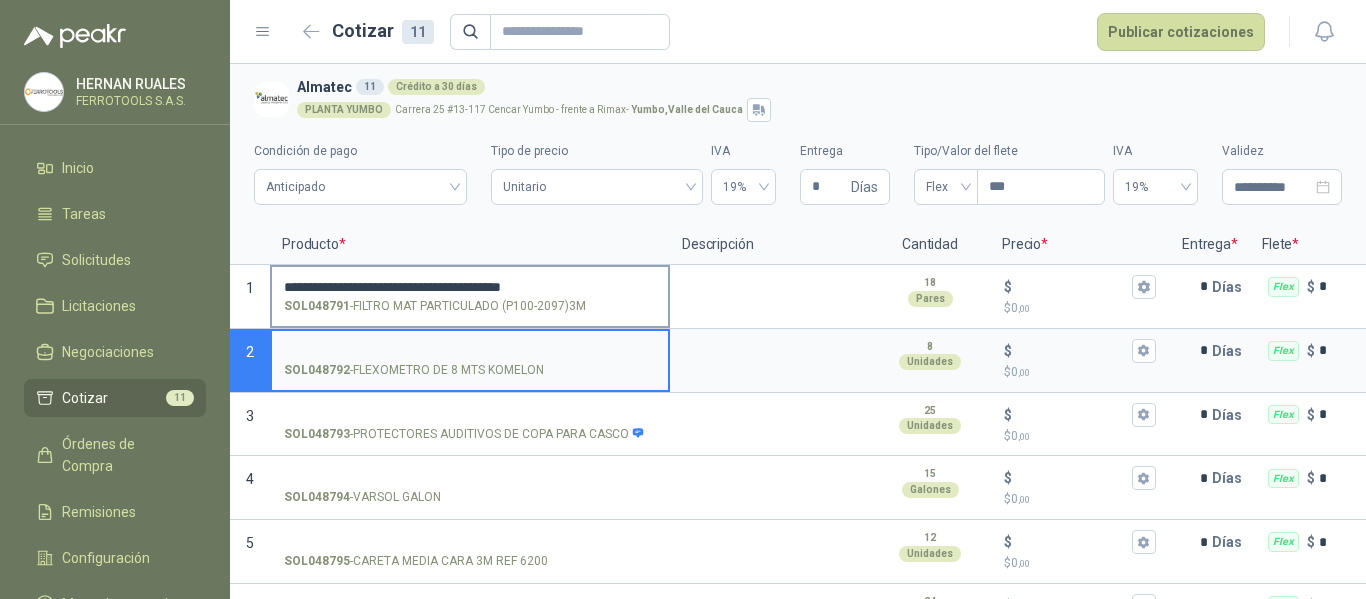 type 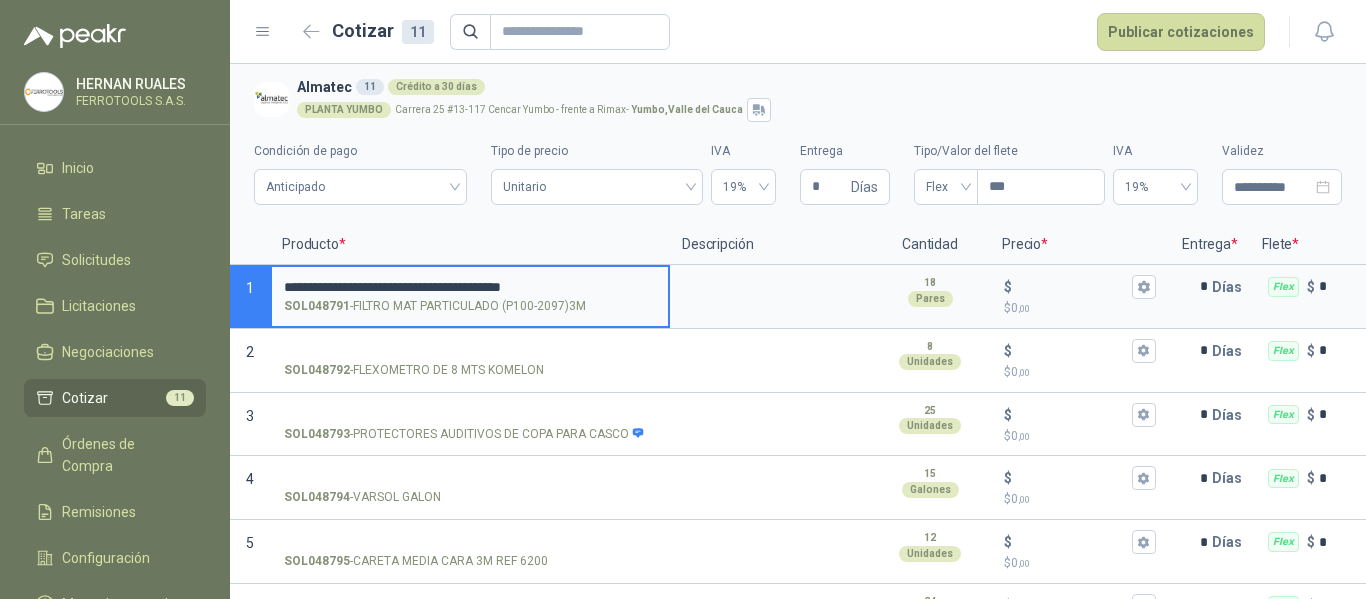 type on "**********" 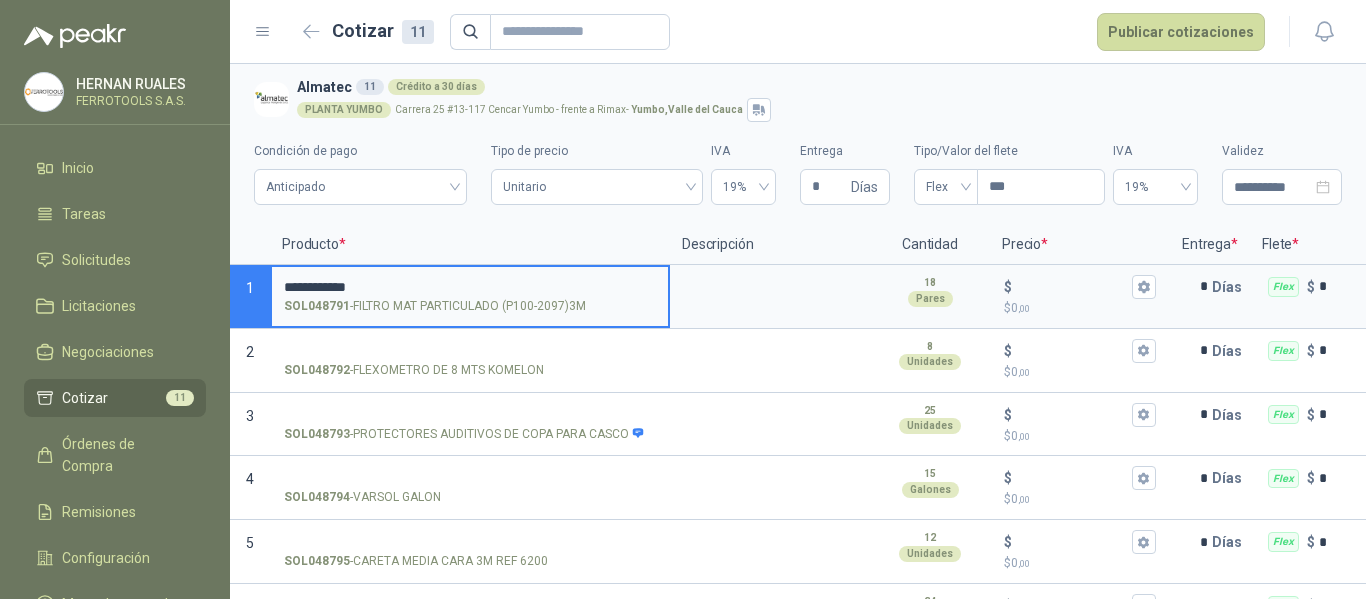 type 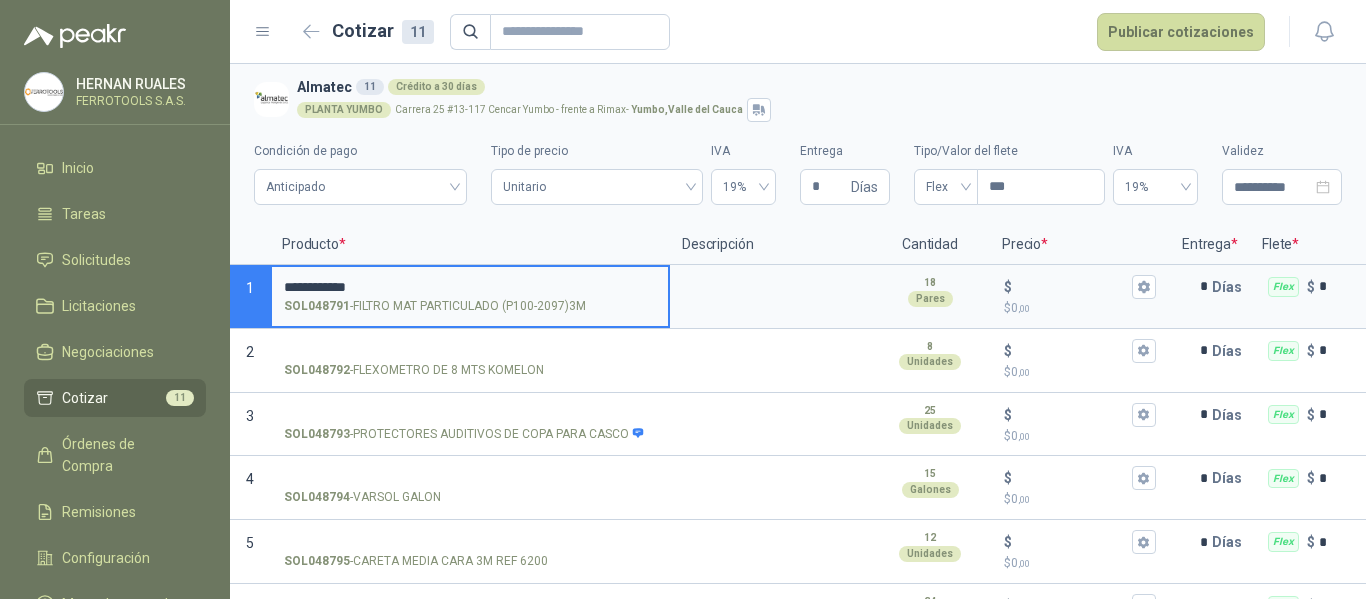 type on "**********" 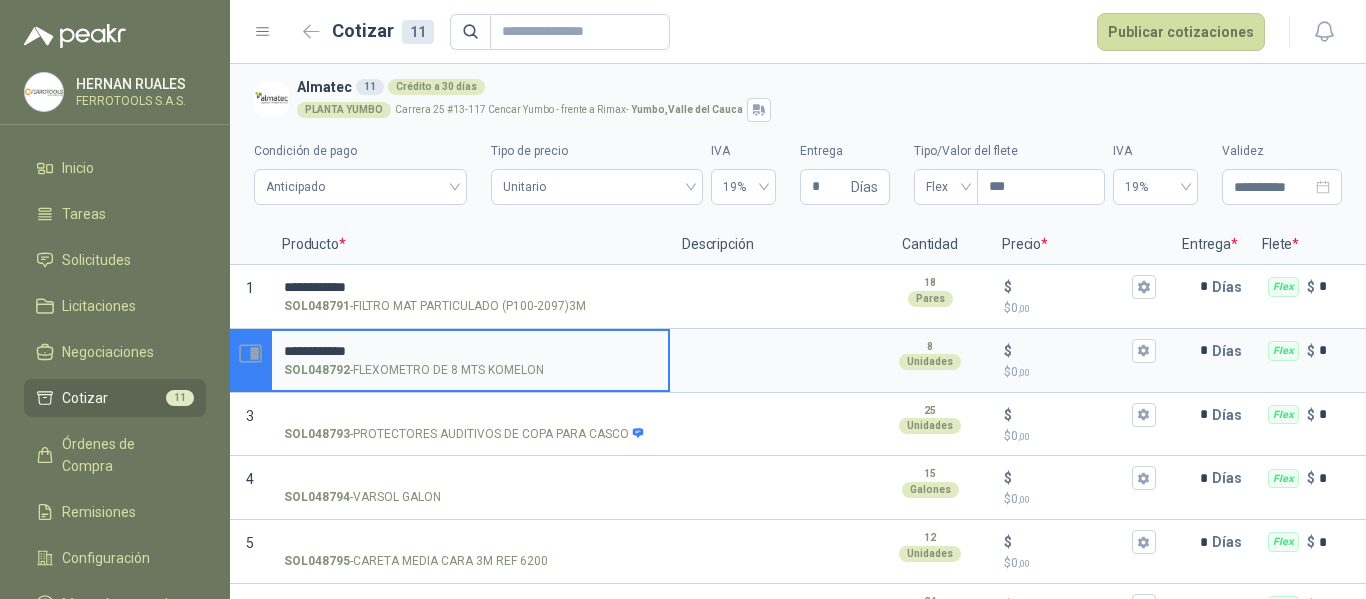 type 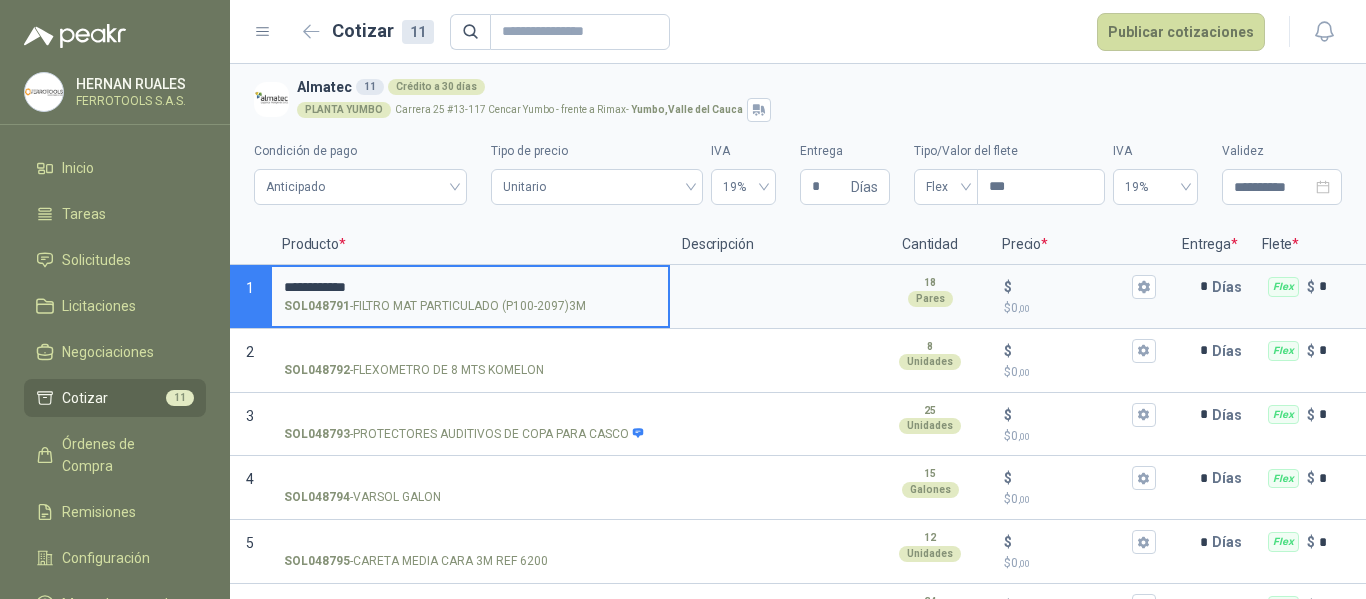 click on "**********" at bounding box center (470, 287) 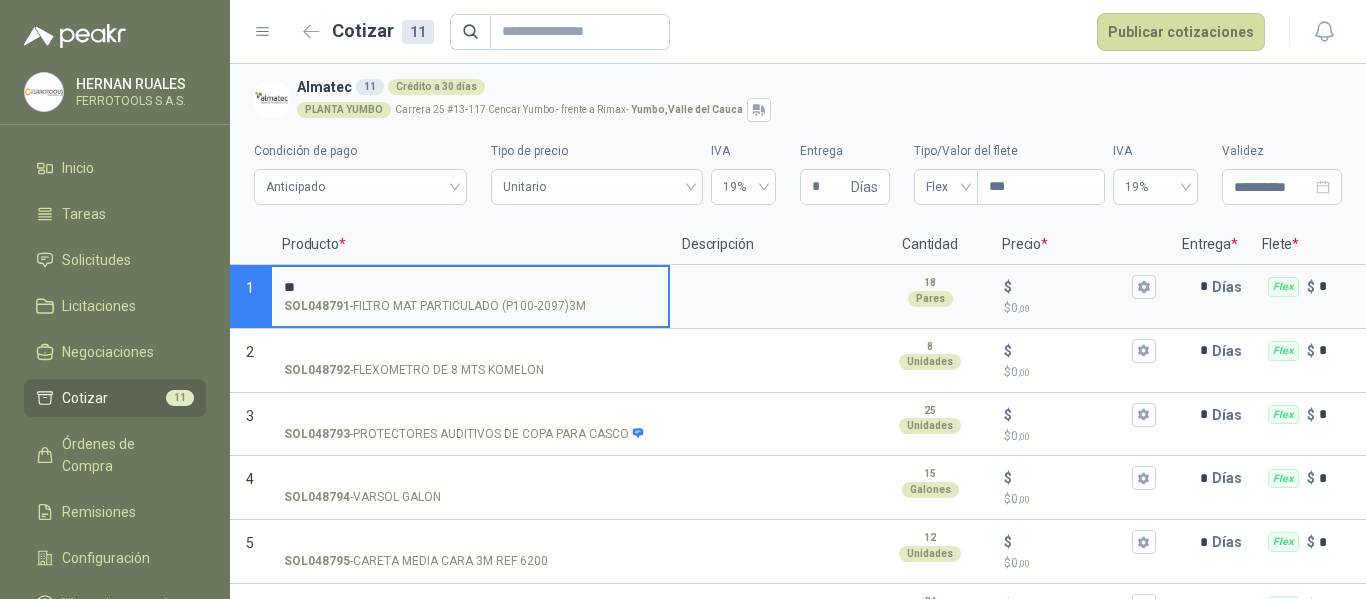 type on "*" 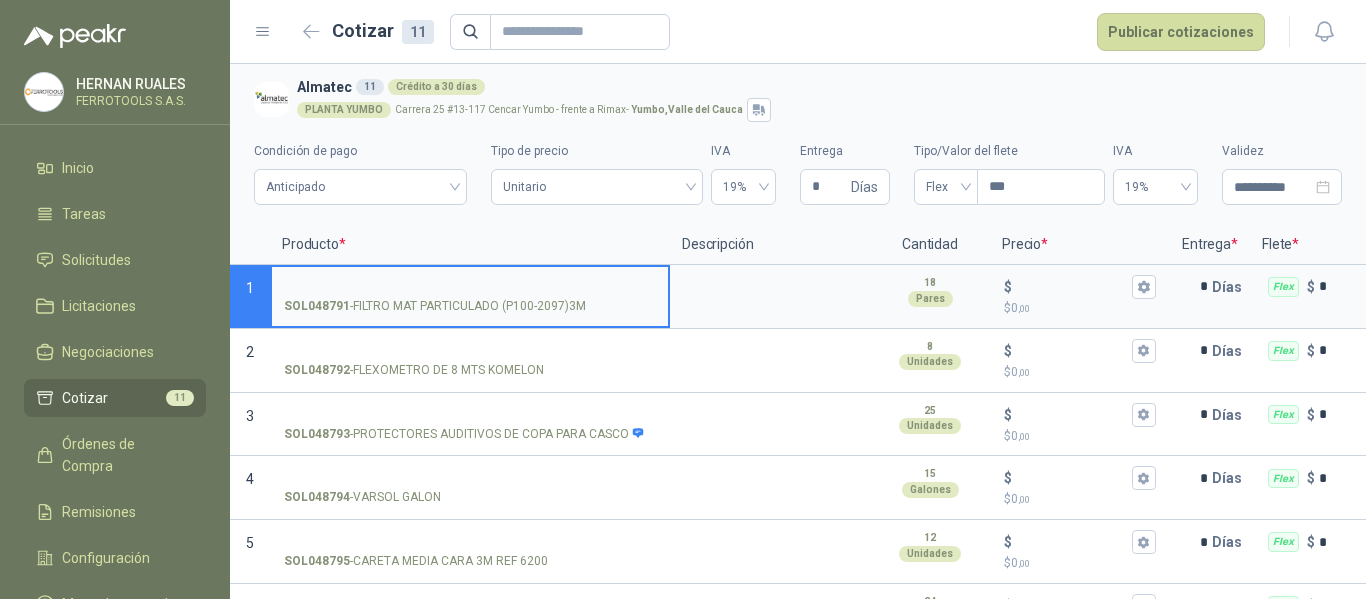 type 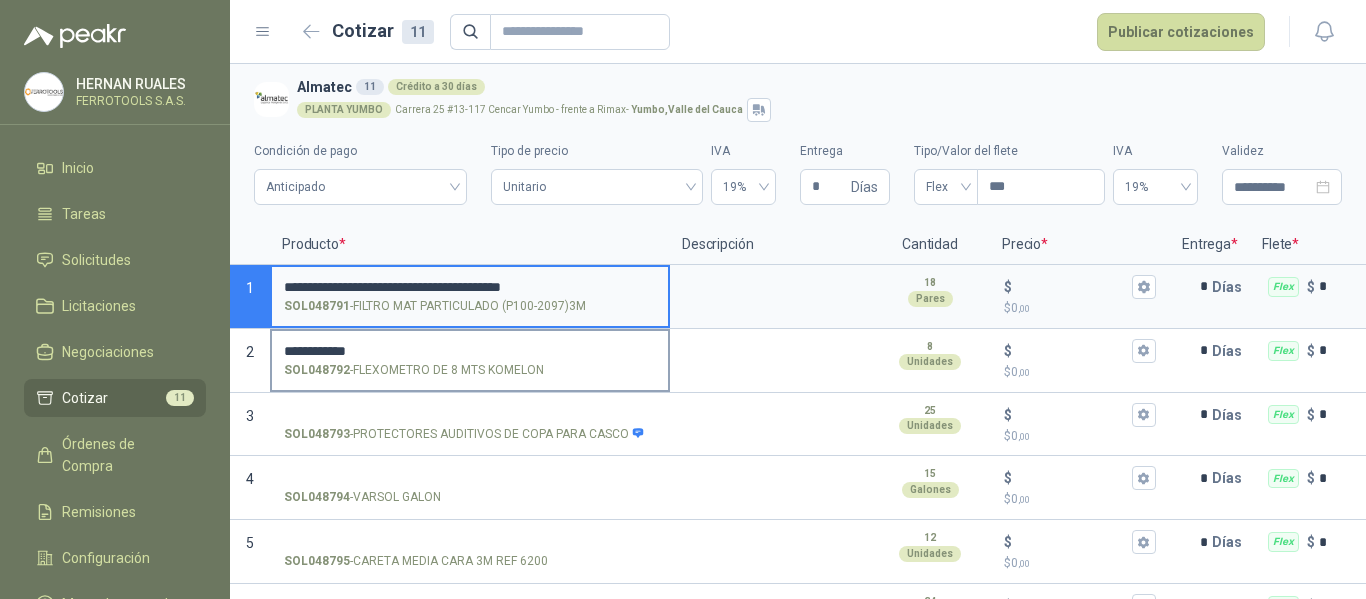 click on "**********" at bounding box center [470, 351] 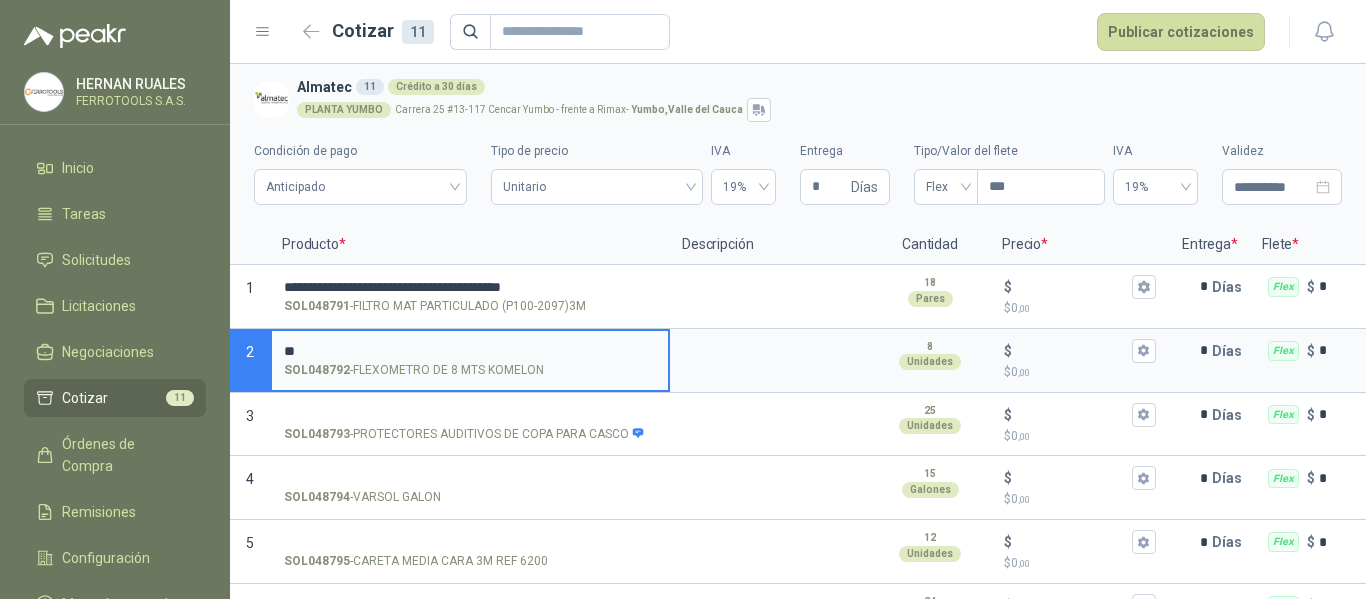type on "*" 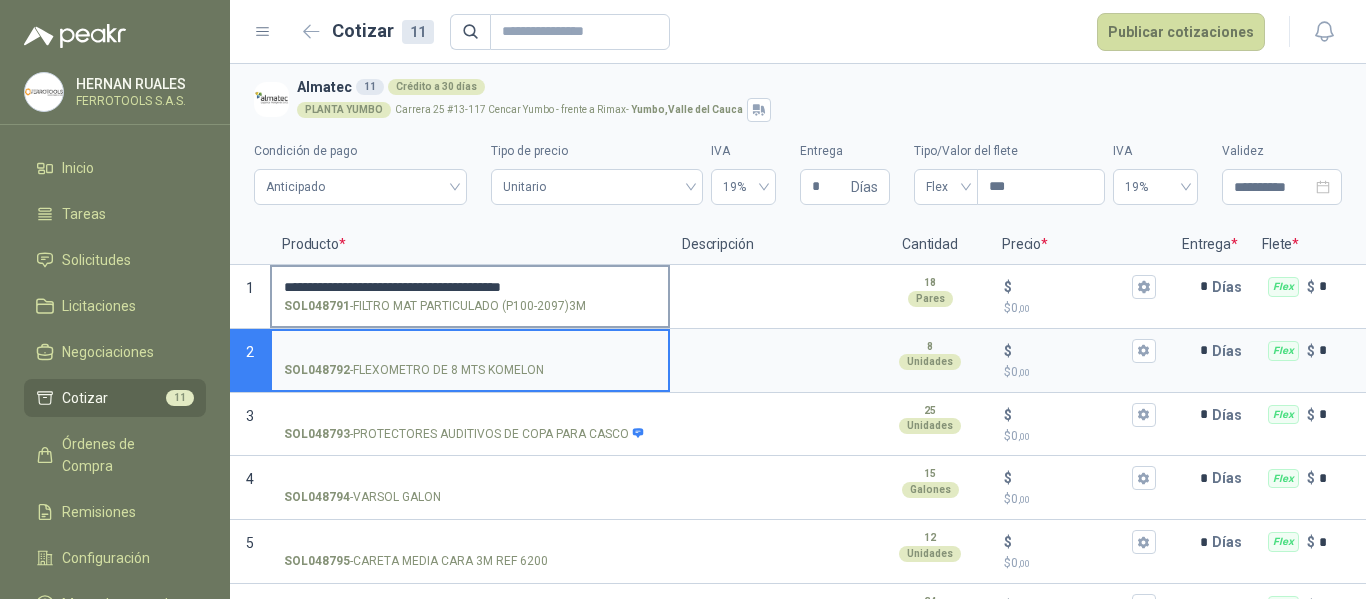 type 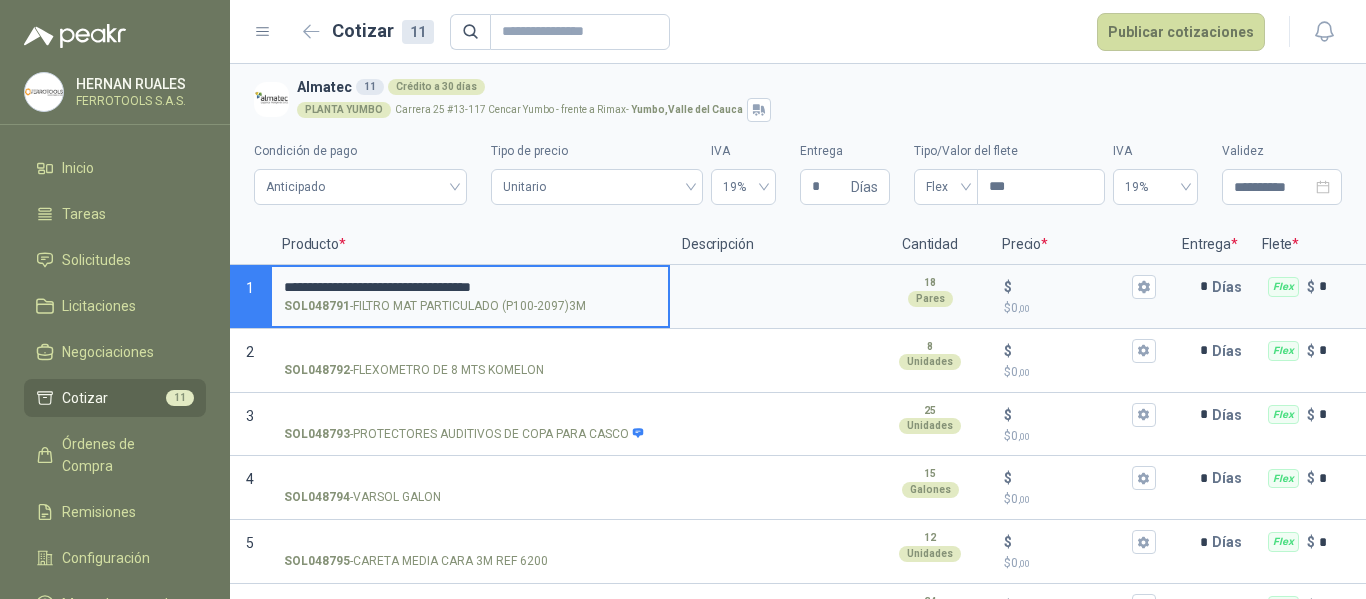 type on "**********" 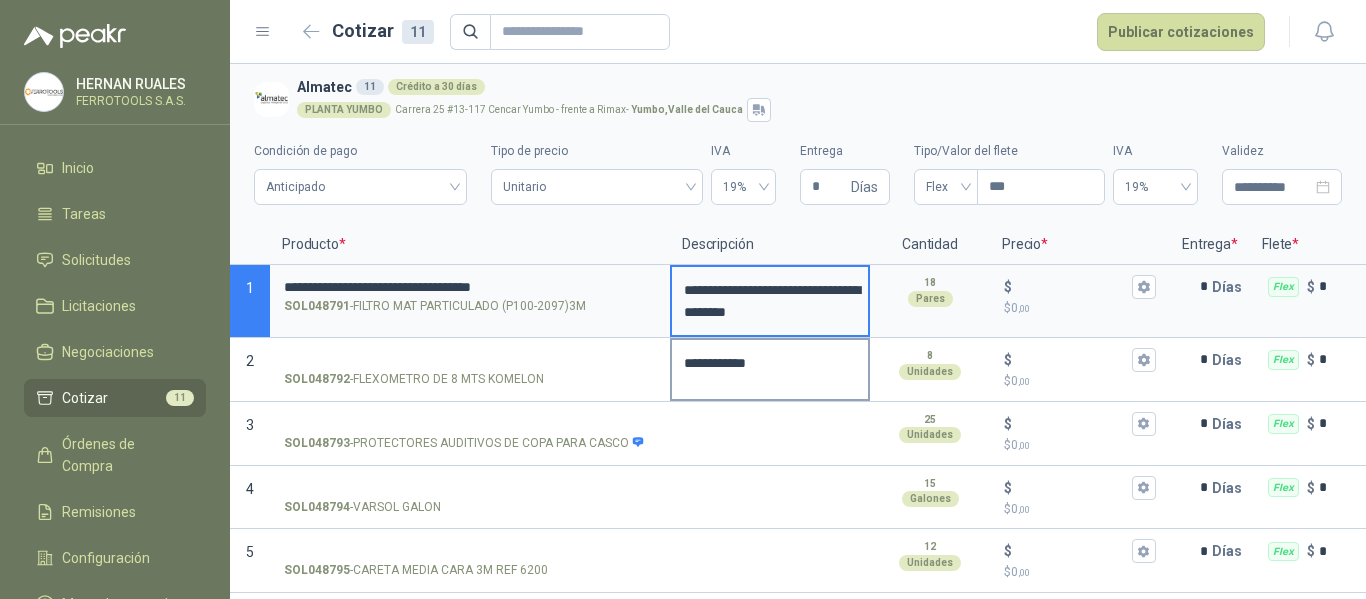 click on "**********" at bounding box center [770, 363] 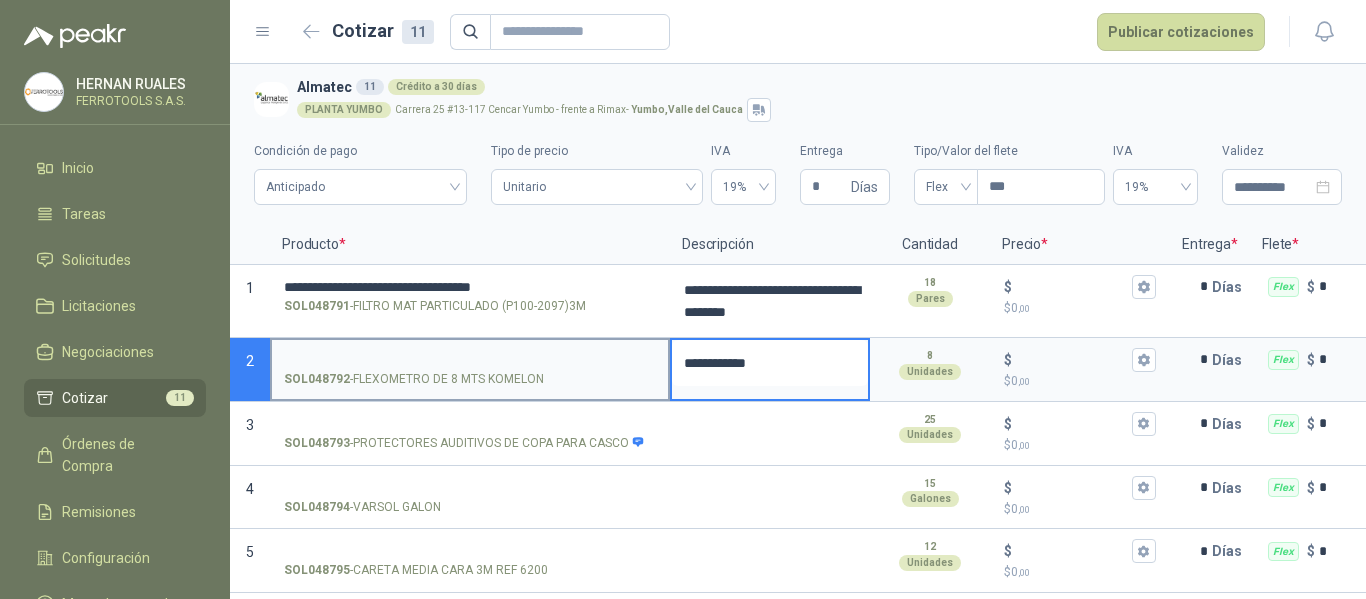 drag, startPoint x: 781, startPoint y: 369, endPoint x: 662, endPoint y: 364, distance: 119.104996 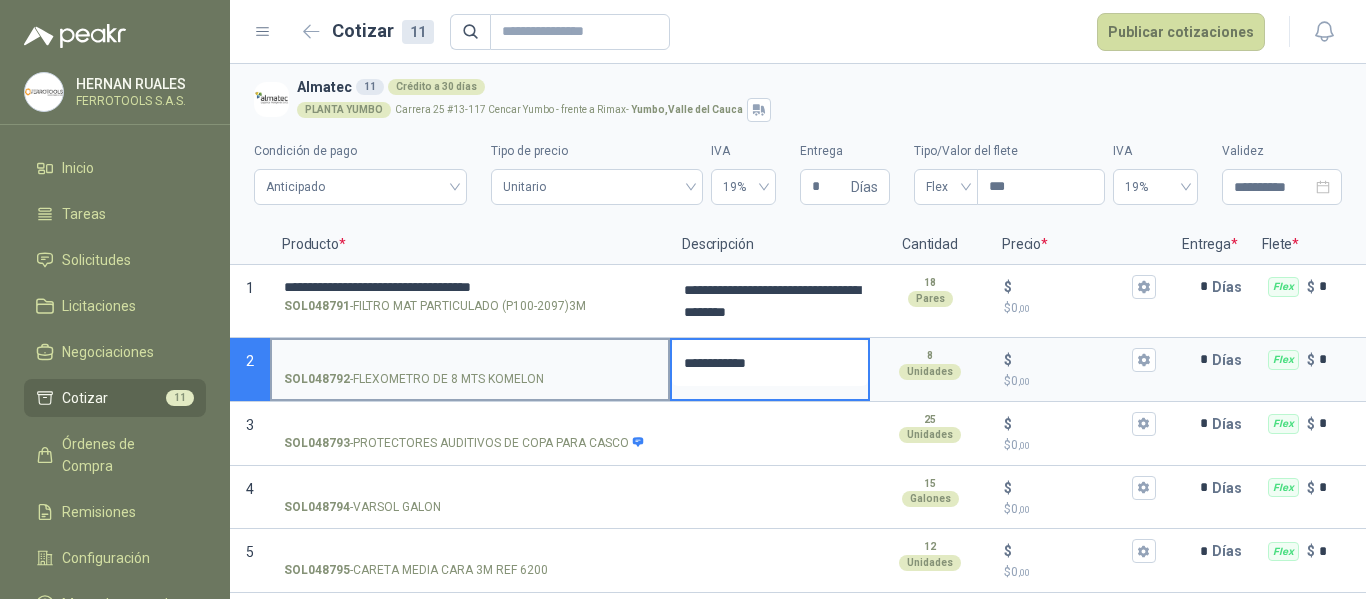 click on "**********" at bounding box center [798, 370] 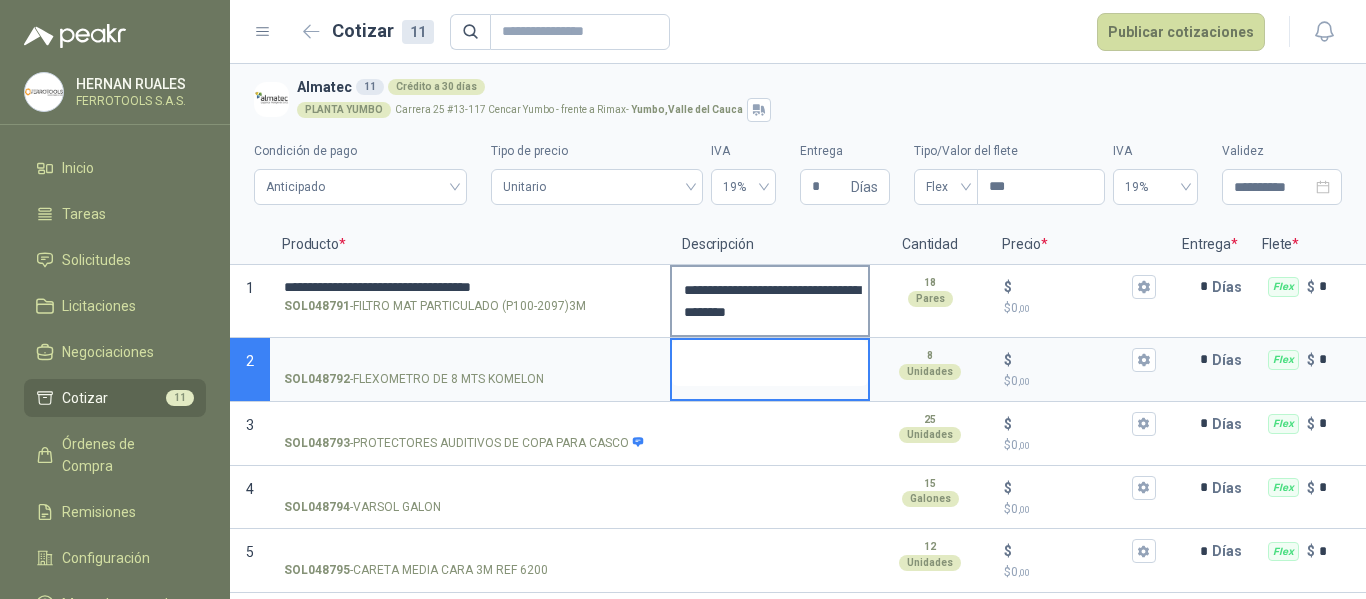 type 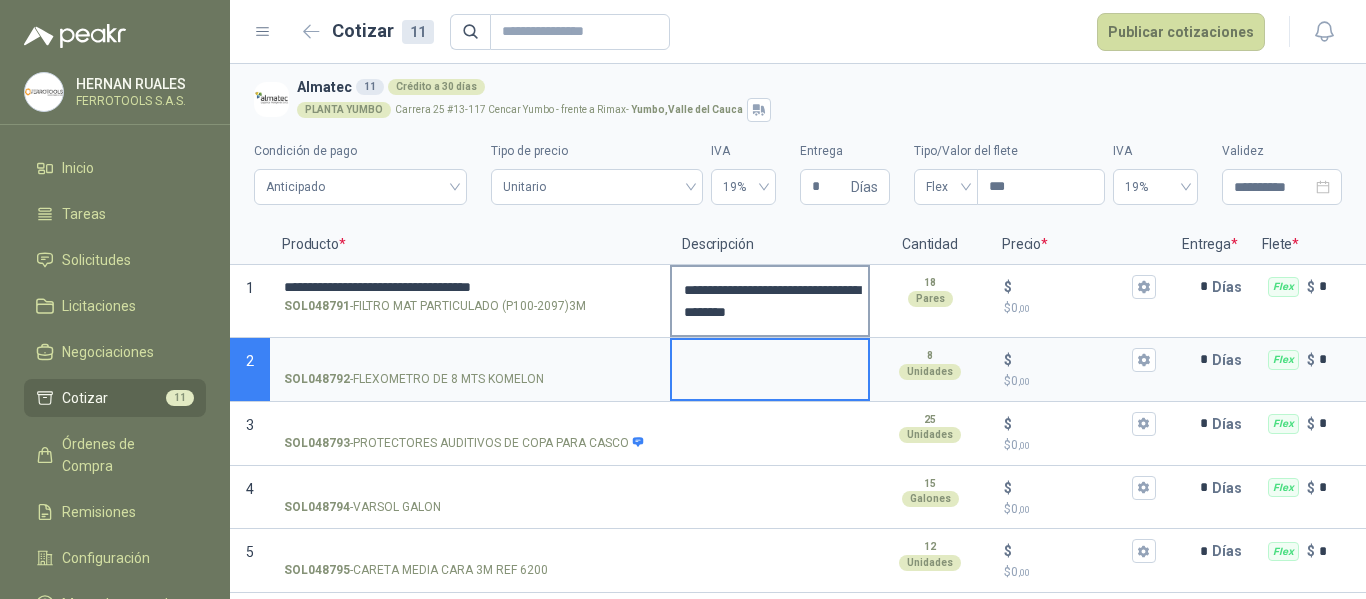 click on "**********" at bounding box center (770, 301) 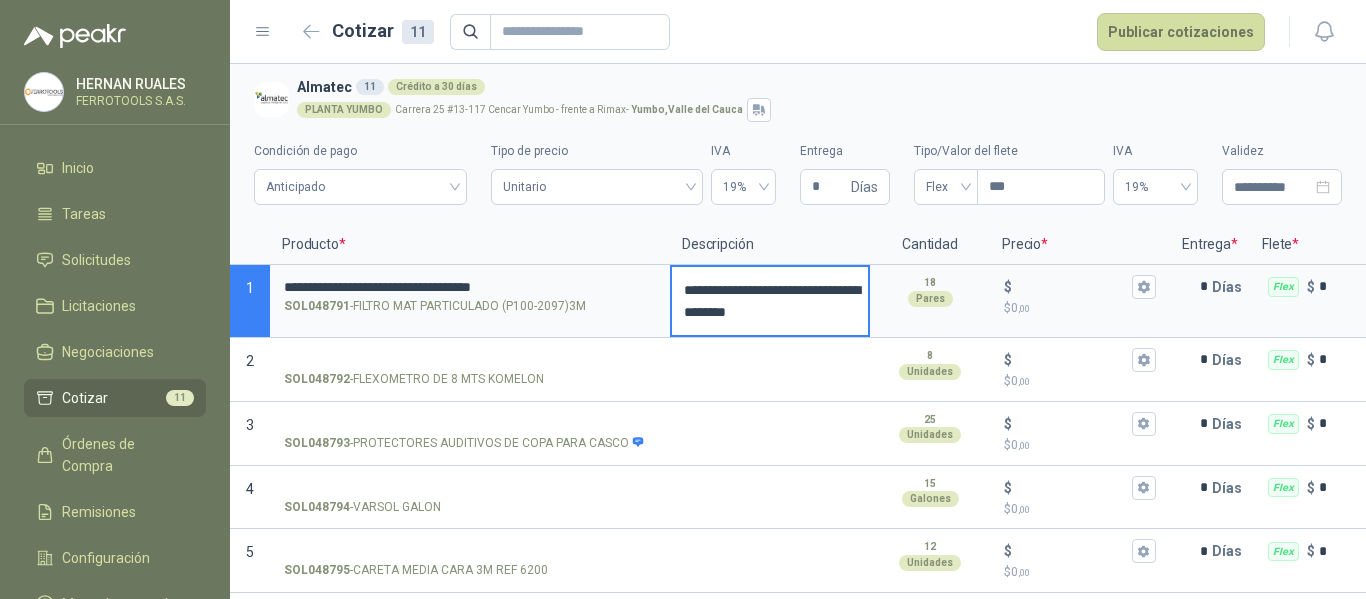 type 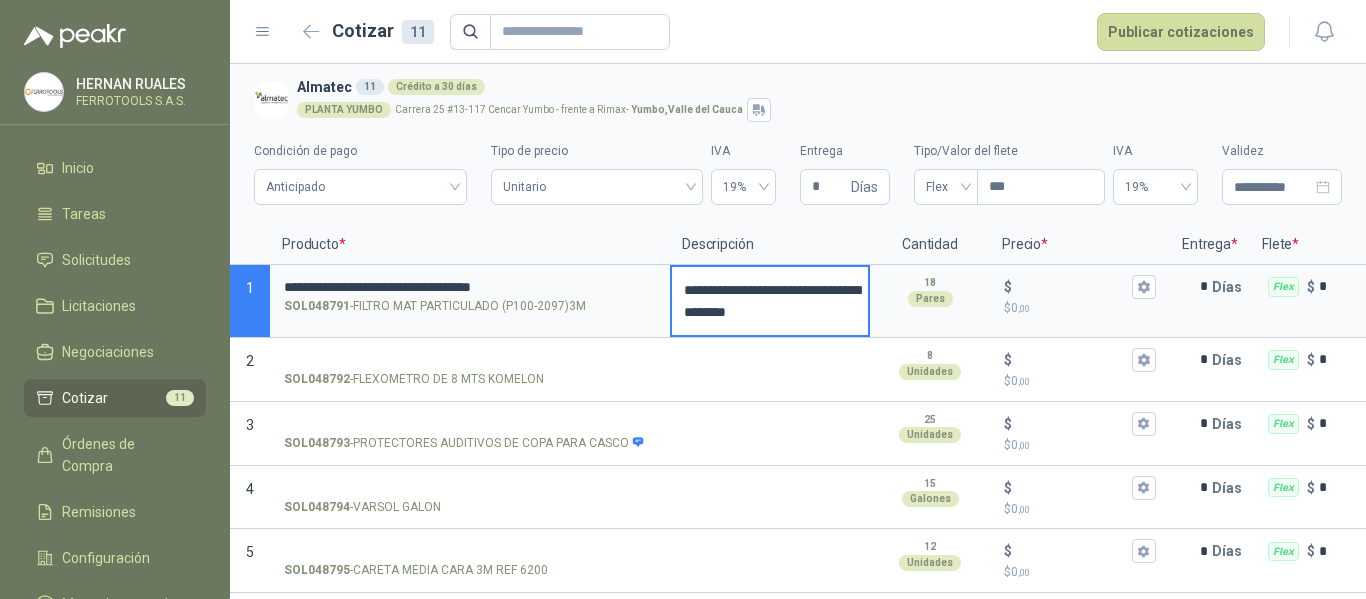 type on "**********" 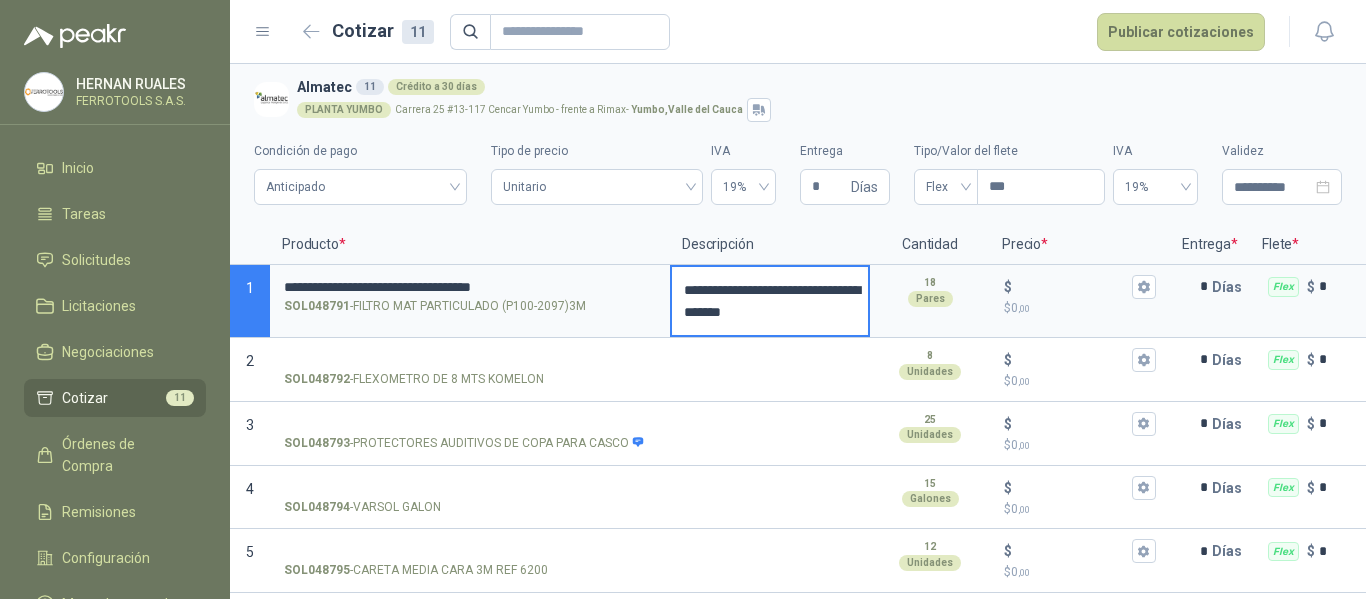 type 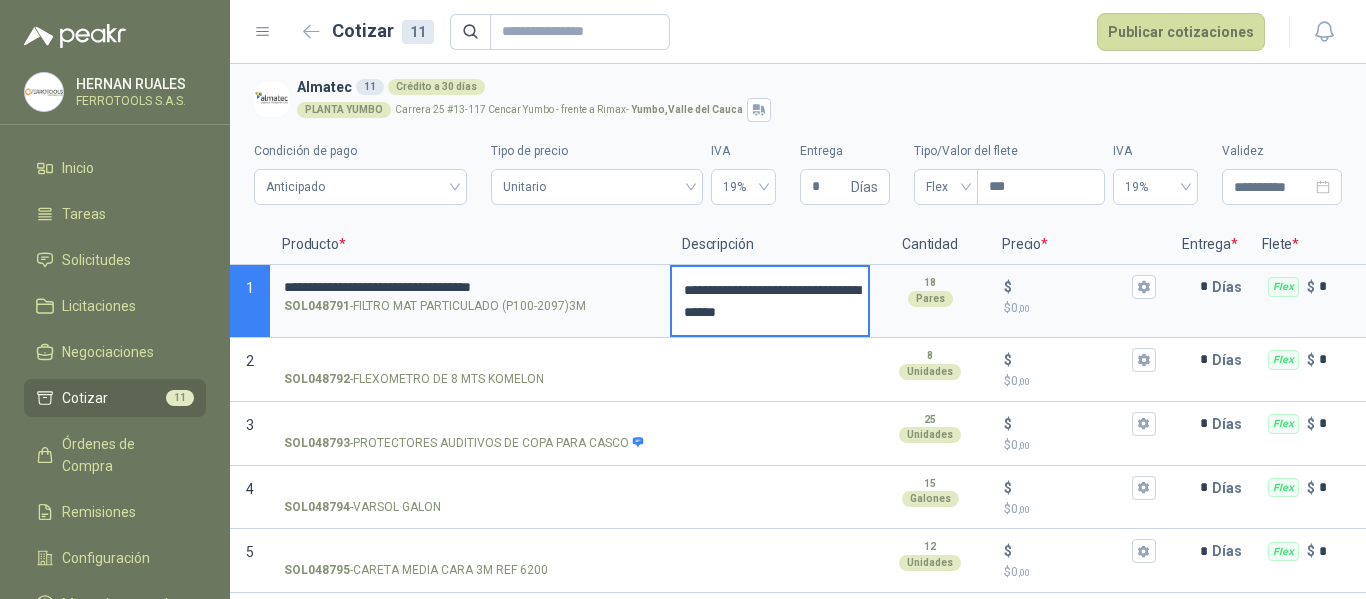 type 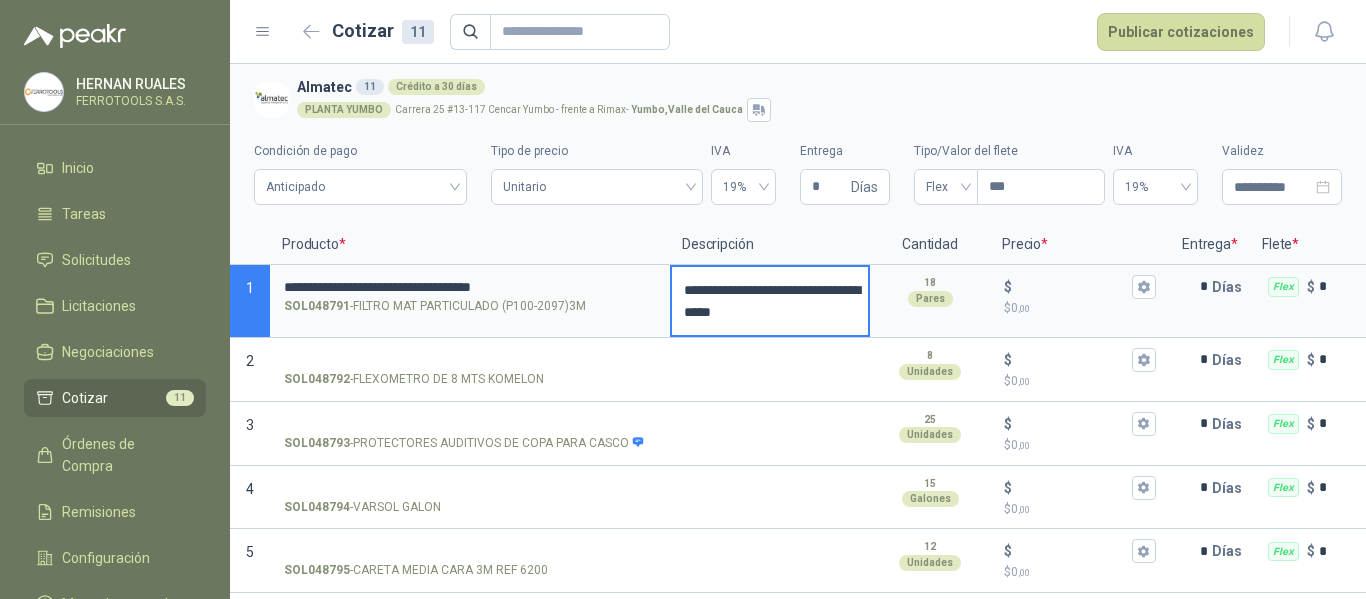 type 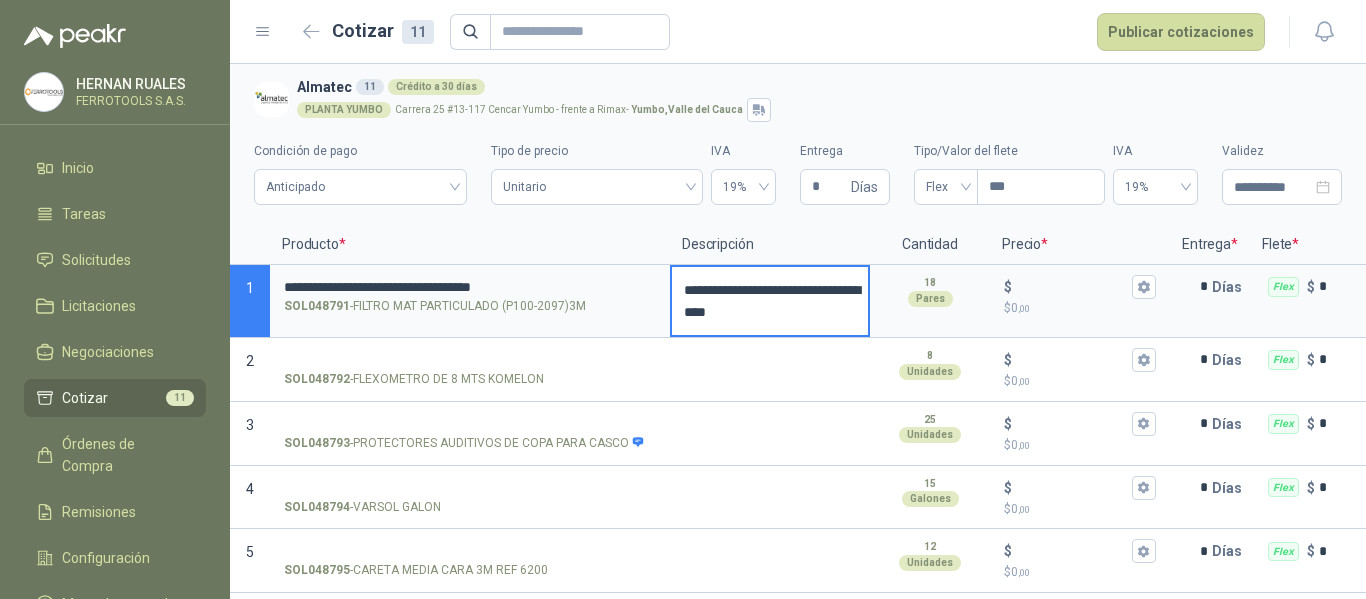 type 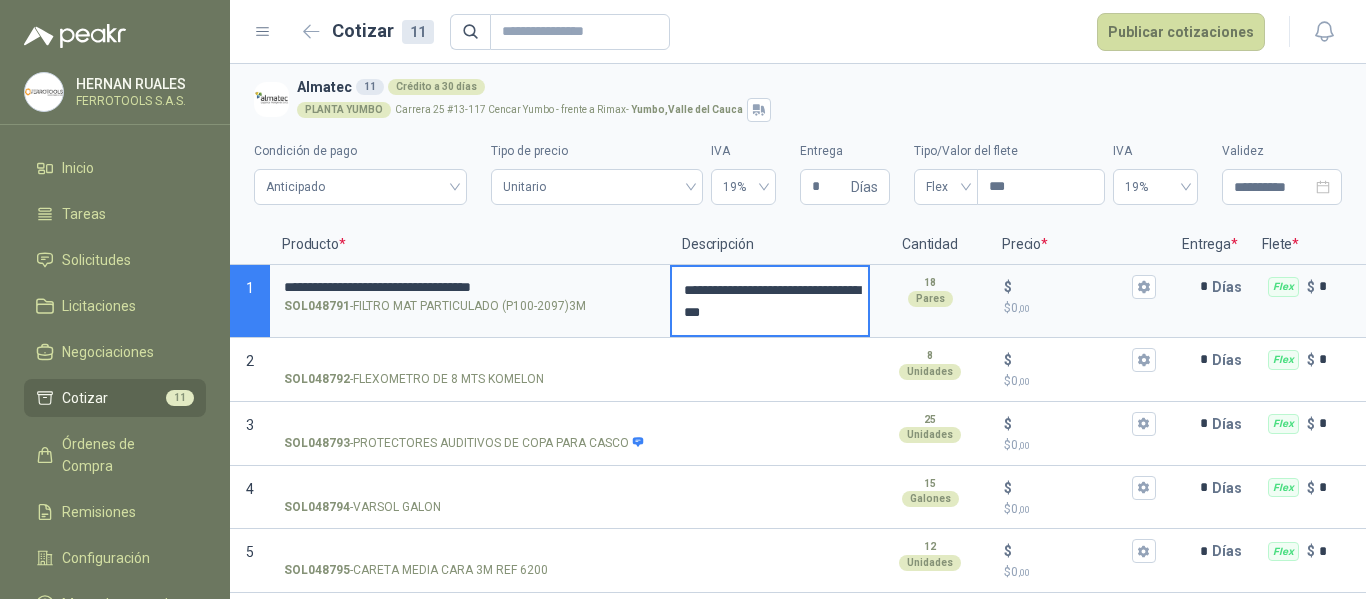 type 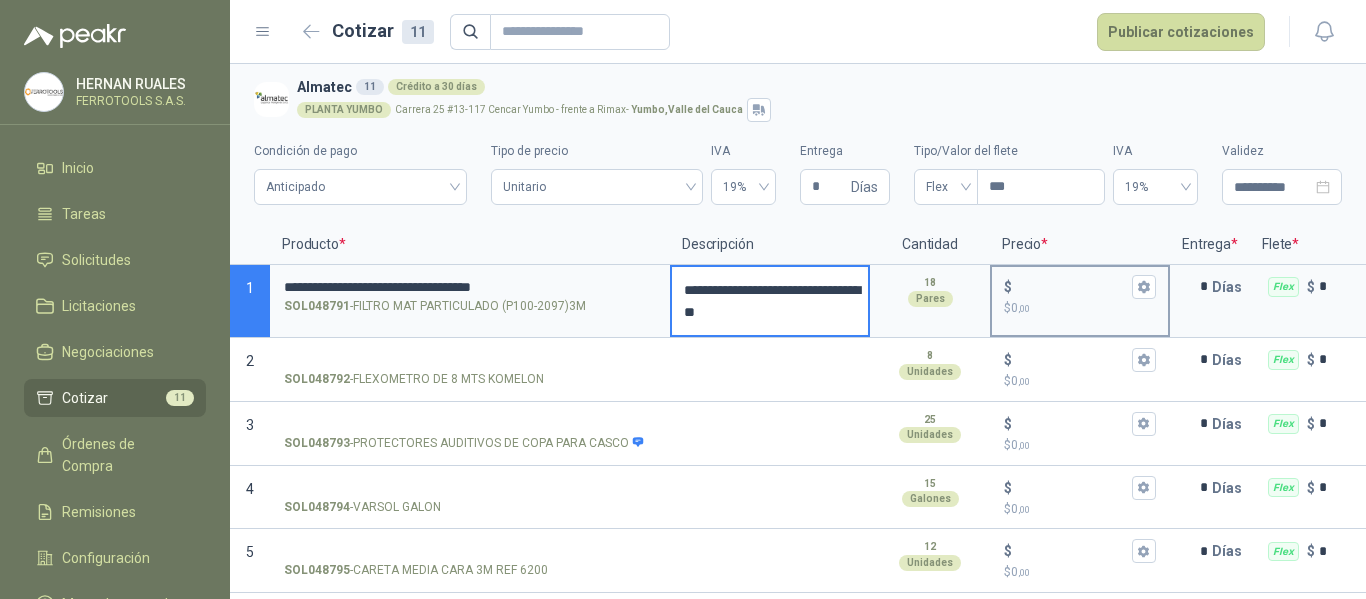 type on "**********" 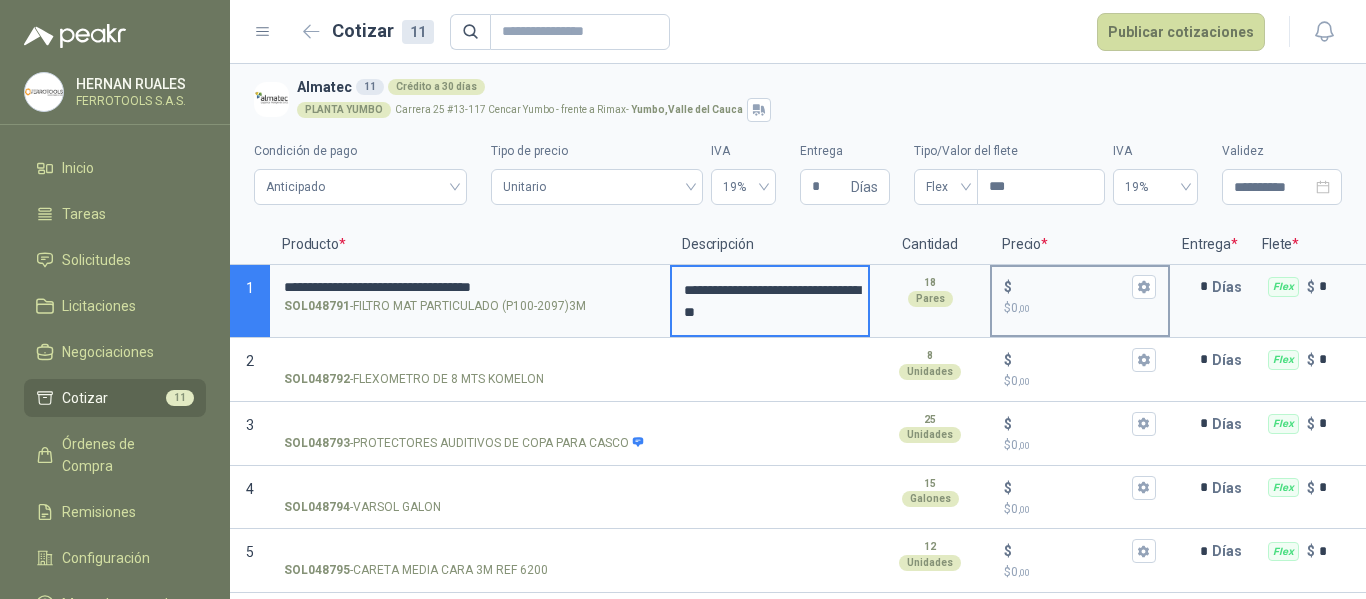 click on "$  0 ,00" at bounding box center (1080, 308) 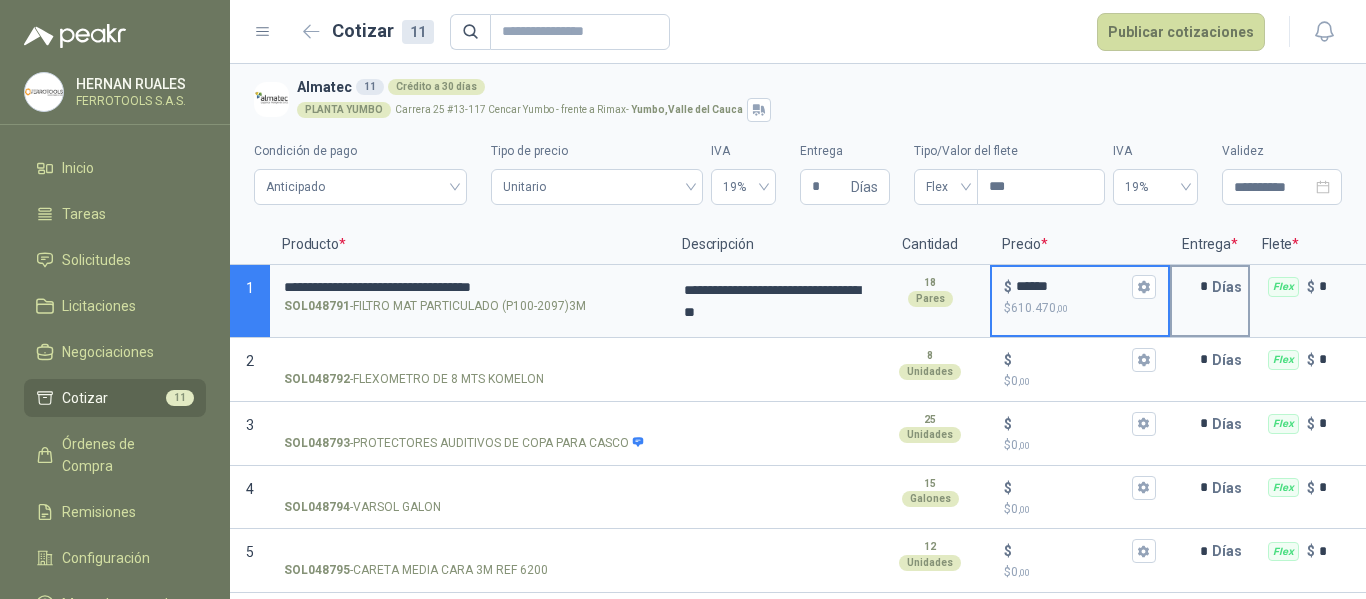type on "******" 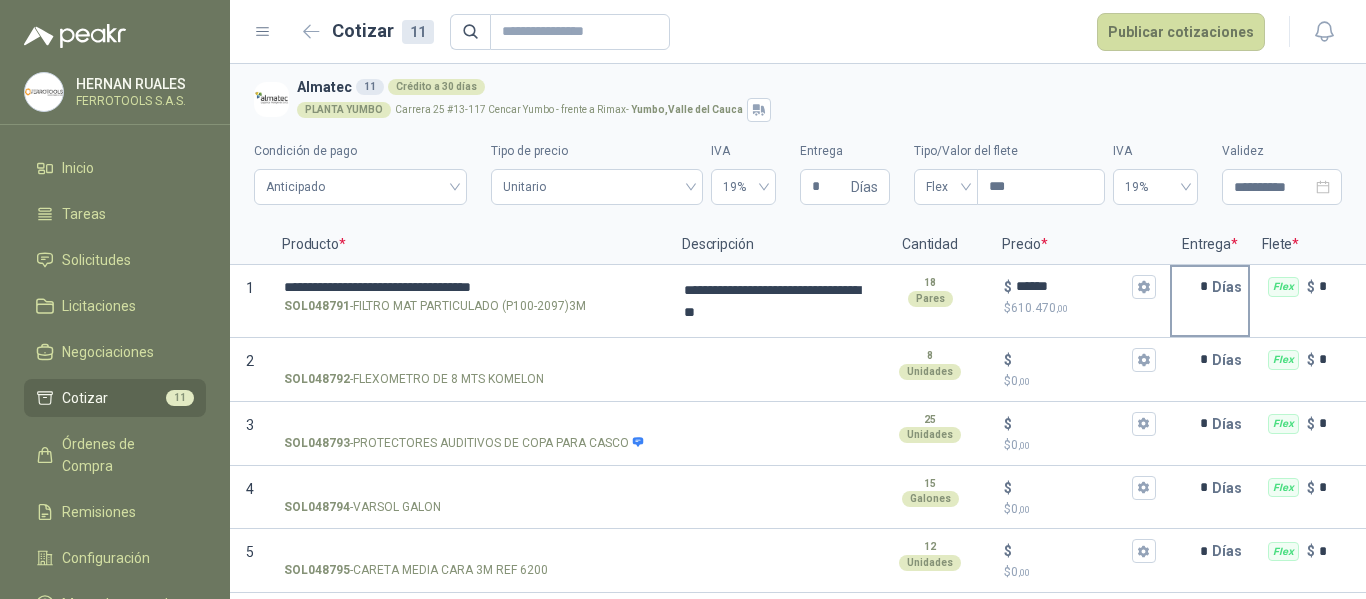 type 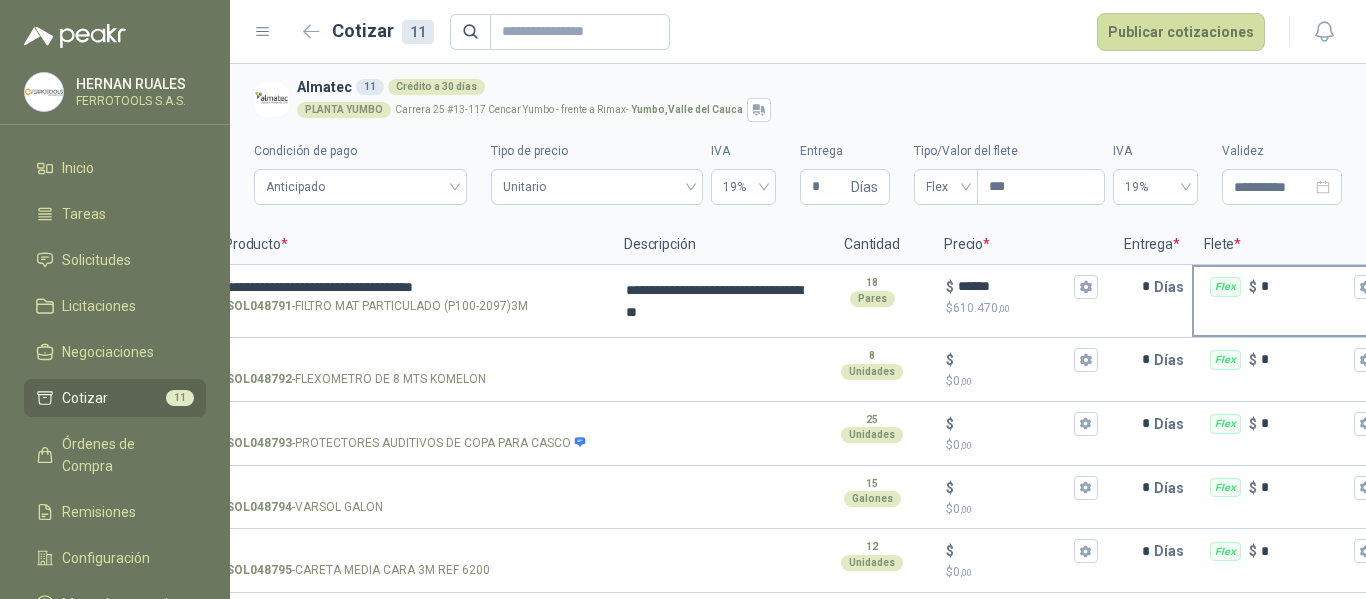scroll, scrollTop: 0, scrollLeft: 276, axis: horizontal 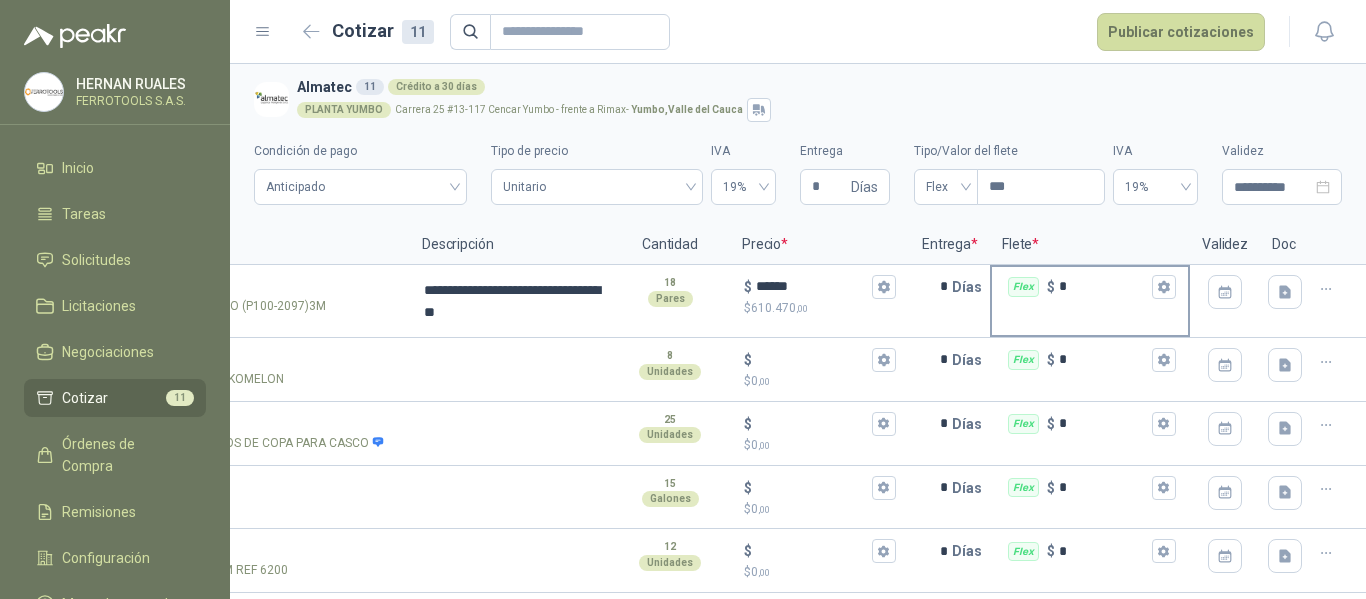 type 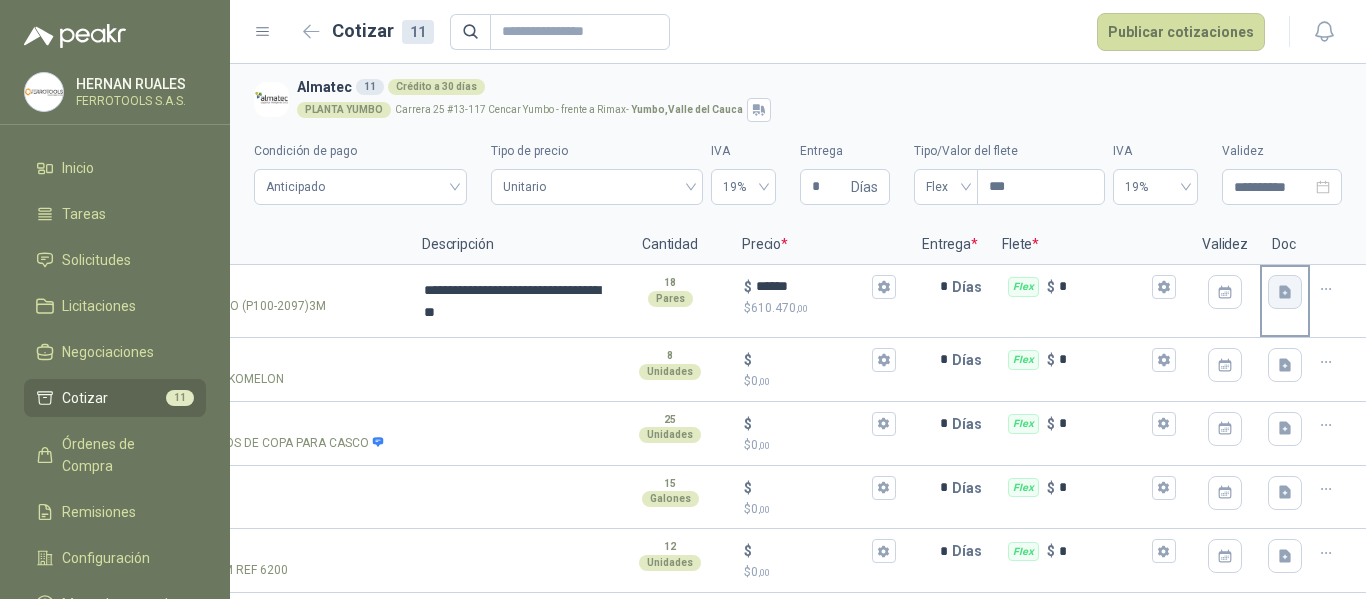 click 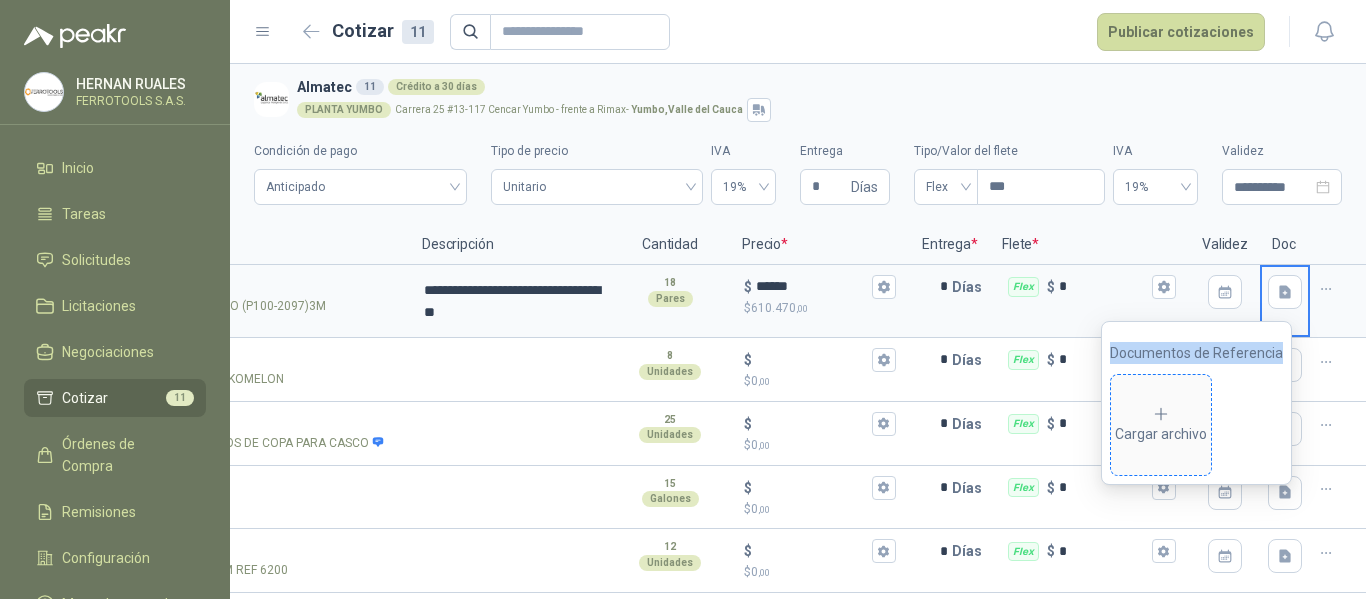 type 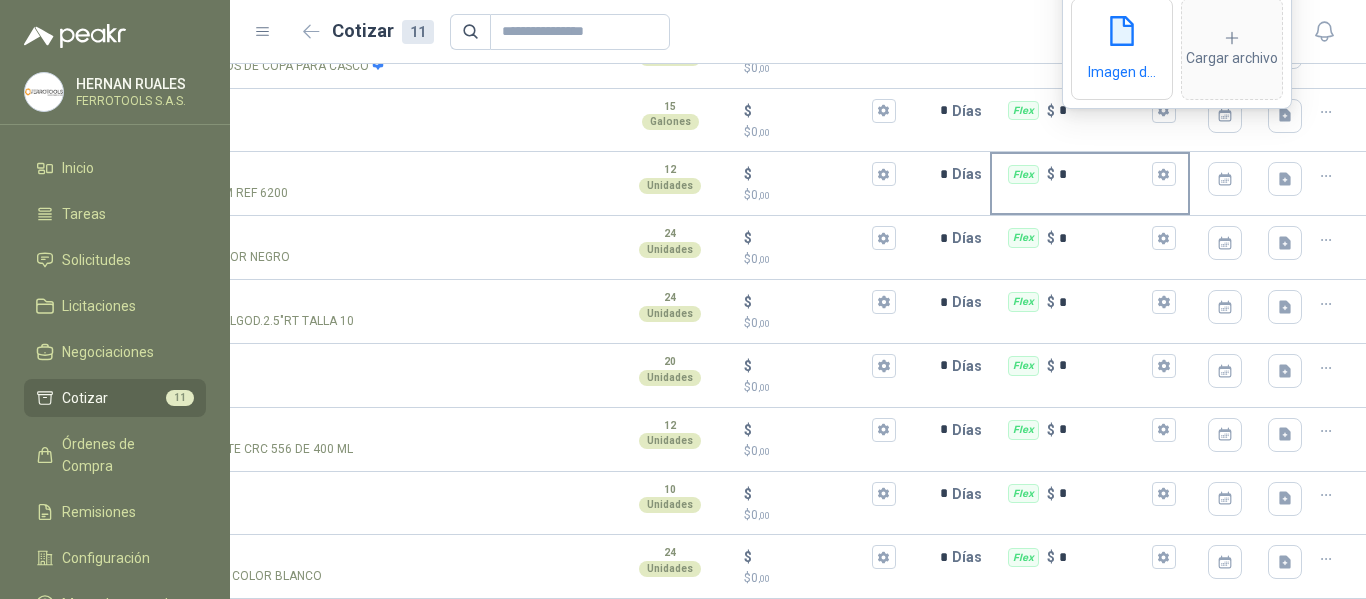 scroll, scrollTop: 393, scrollLeft: 0, axis: vertical 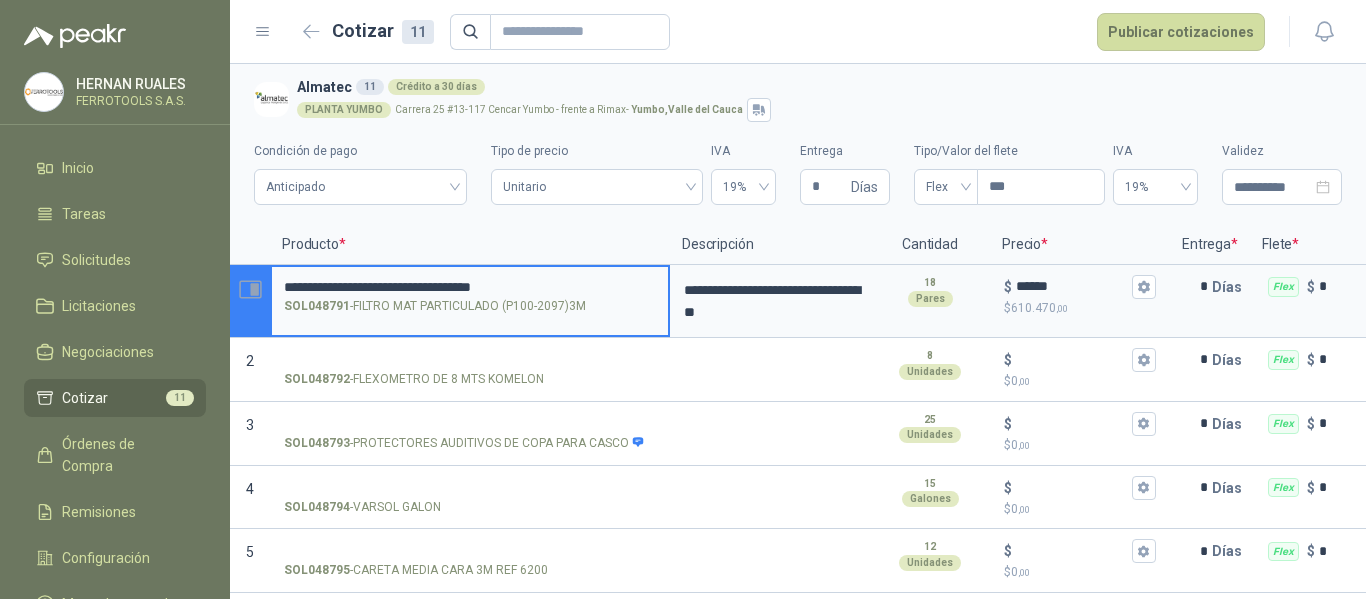 drag, startPoint x: 613, startPoint y: 285, endPoint x: 241, endPoint y: 276, distance: 372.10886 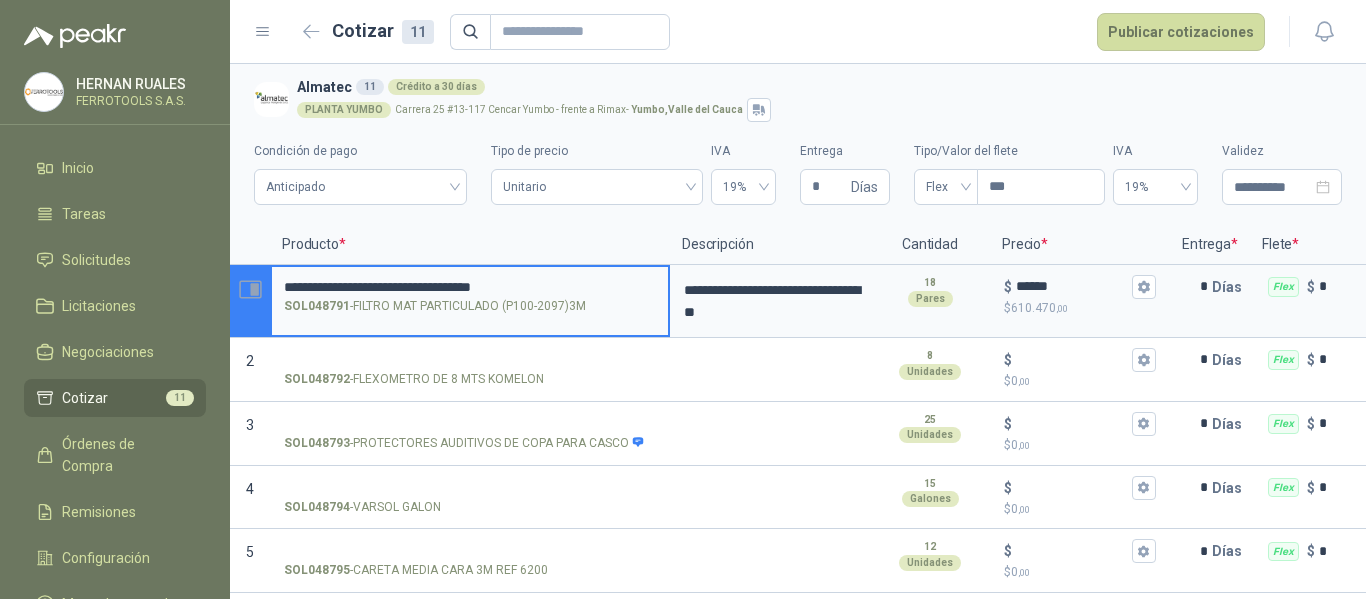 click on "**********" at bounding box center [798, 301] 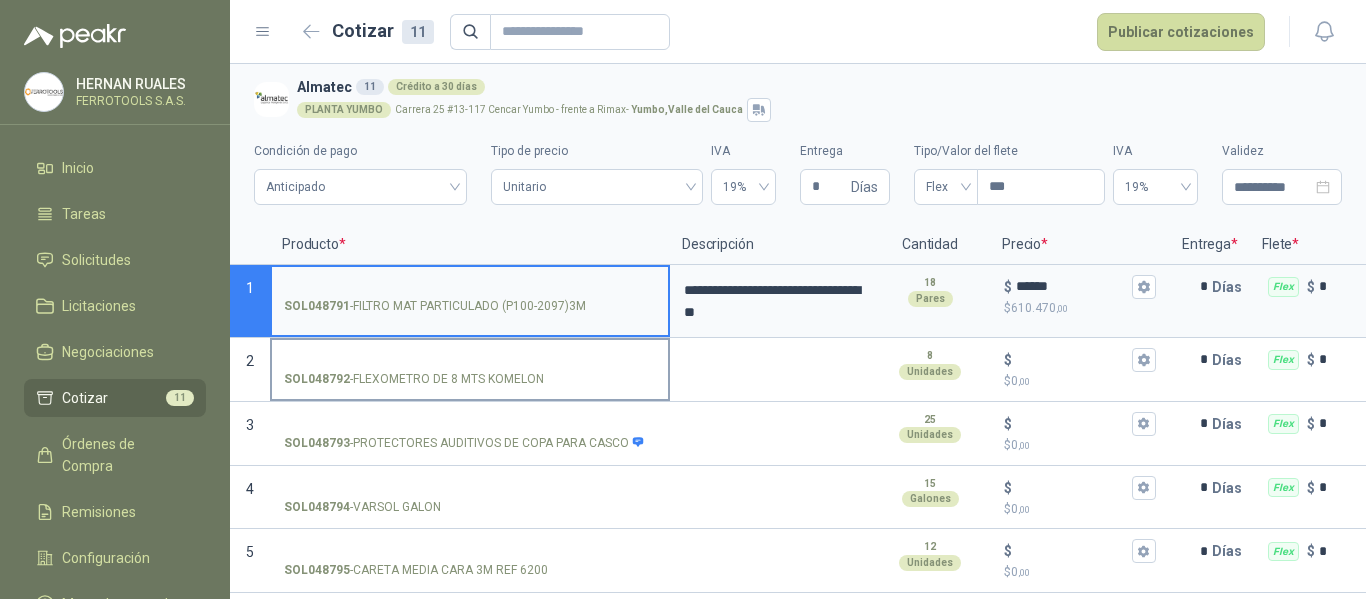 type 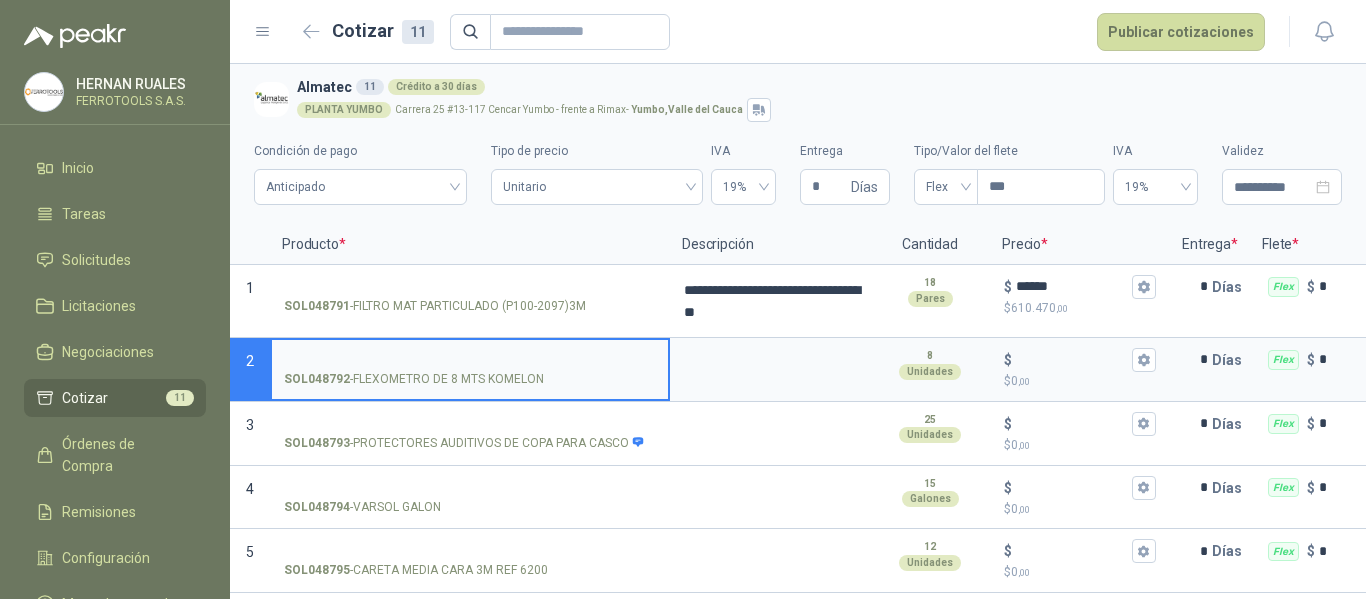 click on "SOL048792  -  FLEXOMETRO DE 8 MTS KOMELON" at bounding box center (470, 360) 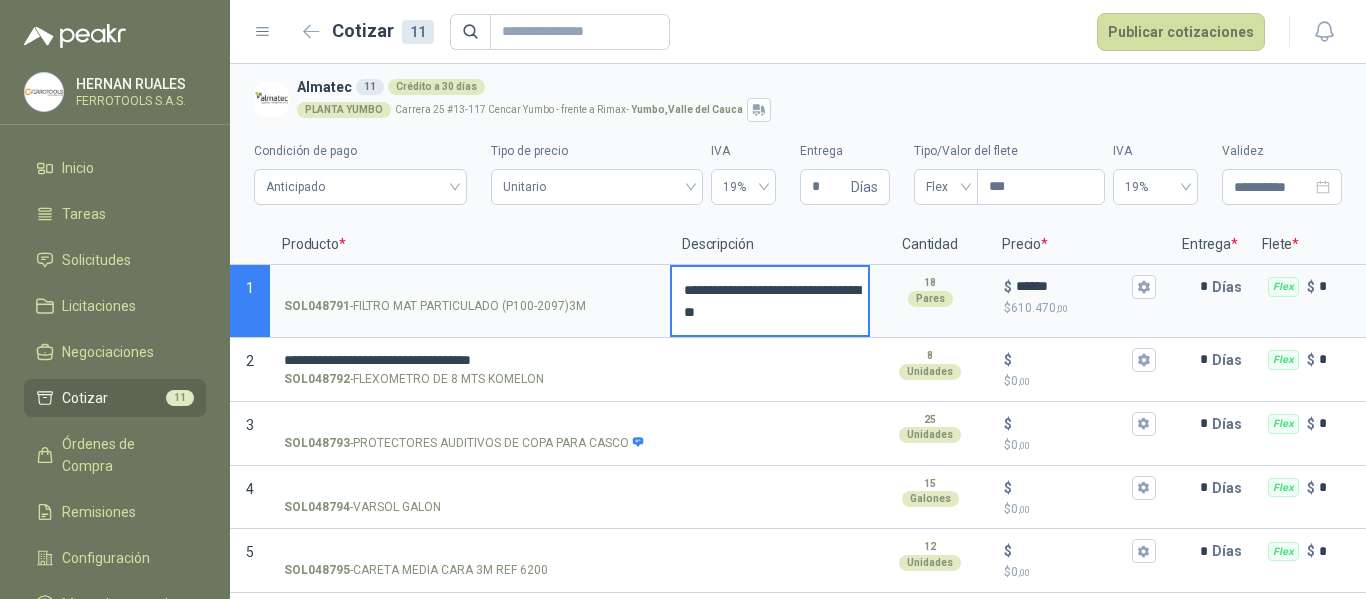 drag, startPoint x: 764, startPoint y: 306, endPoint x: 665, endPoint y: 245, distance: 116.284134 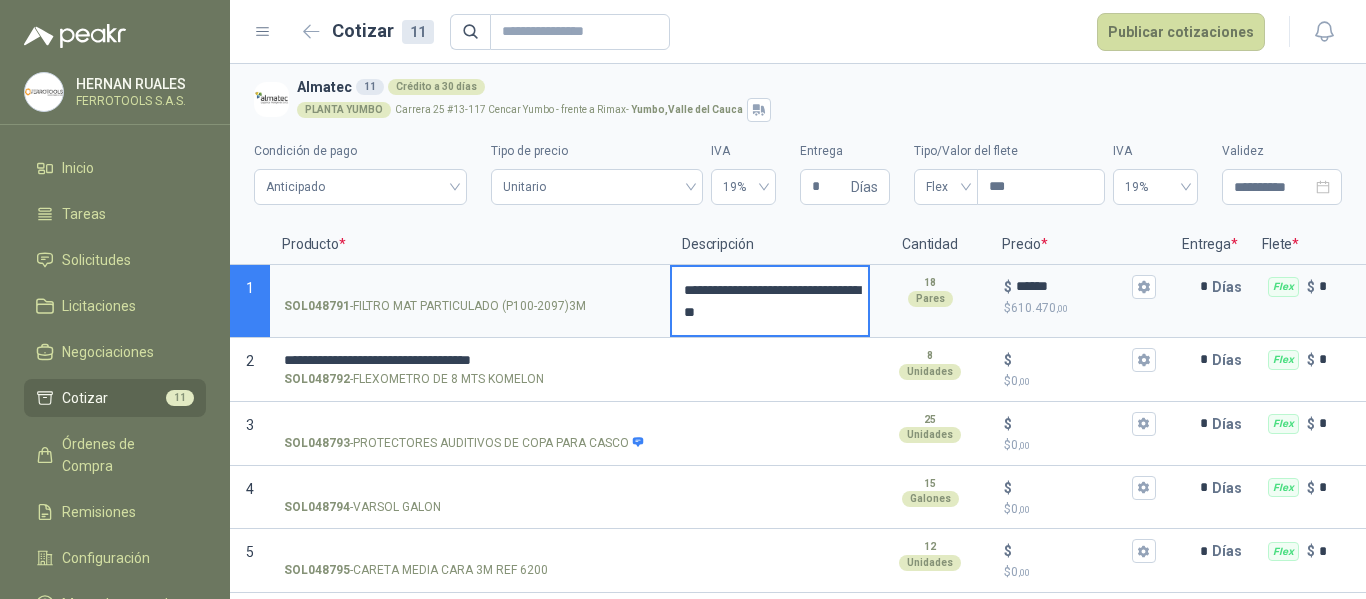 click on "**********" at bounding box center [798, 600] 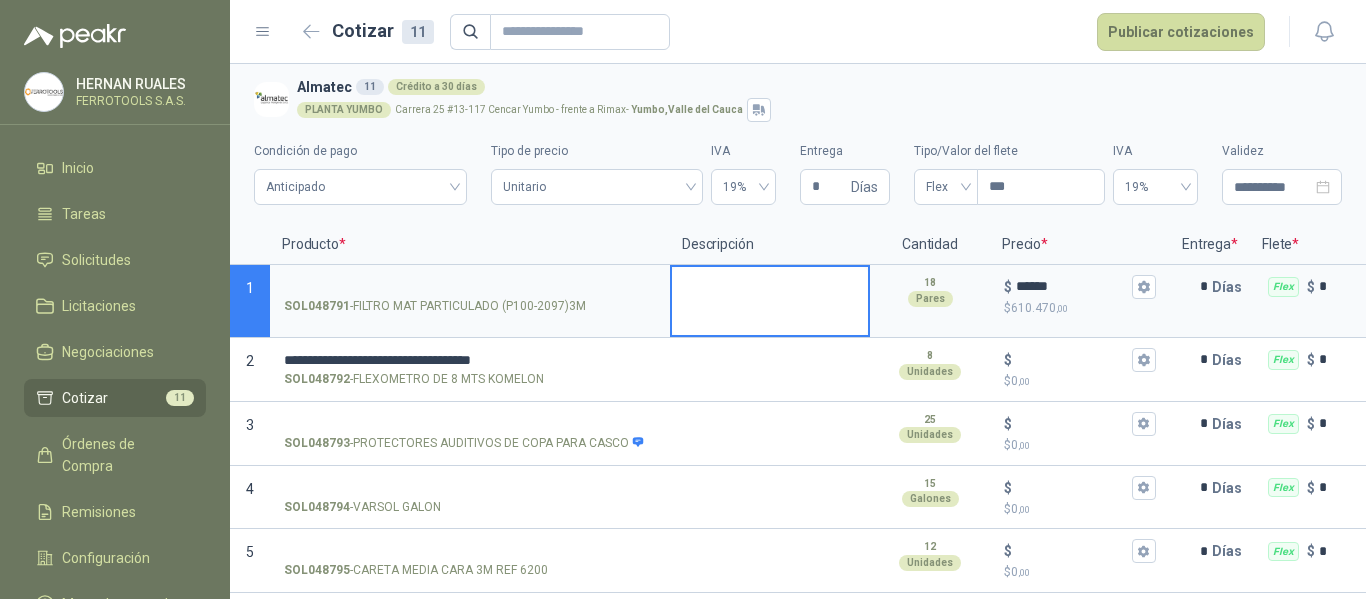 type 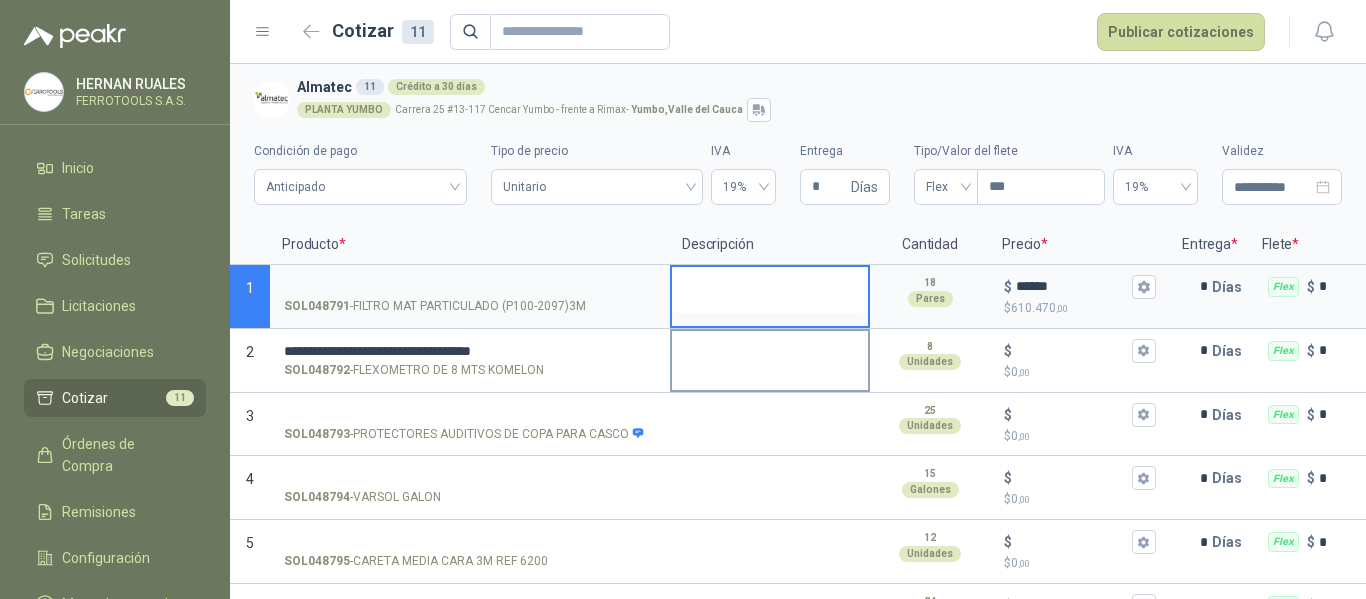 type 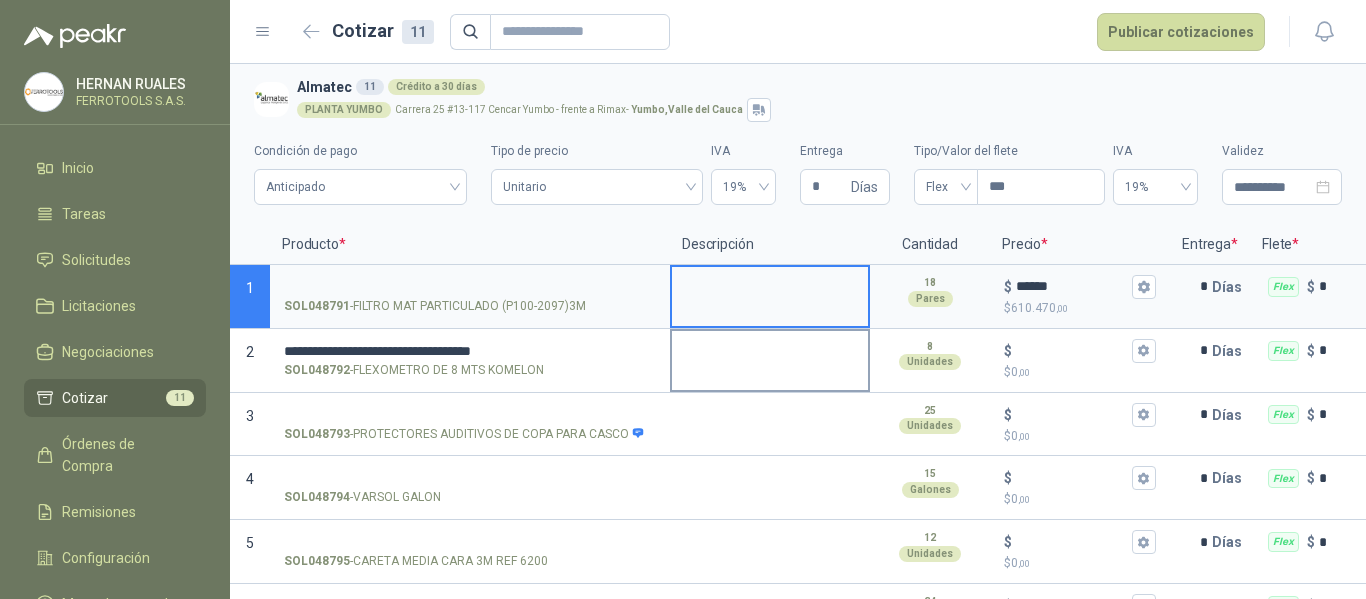 click at bounding box center (770, 354) 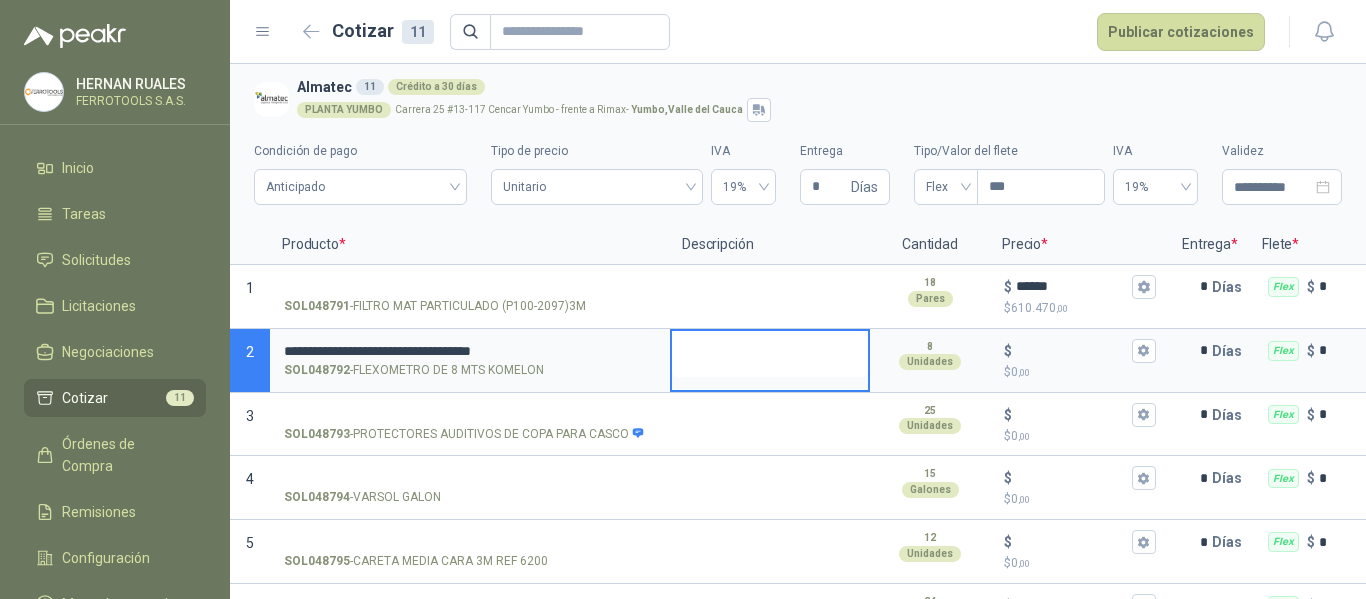 type 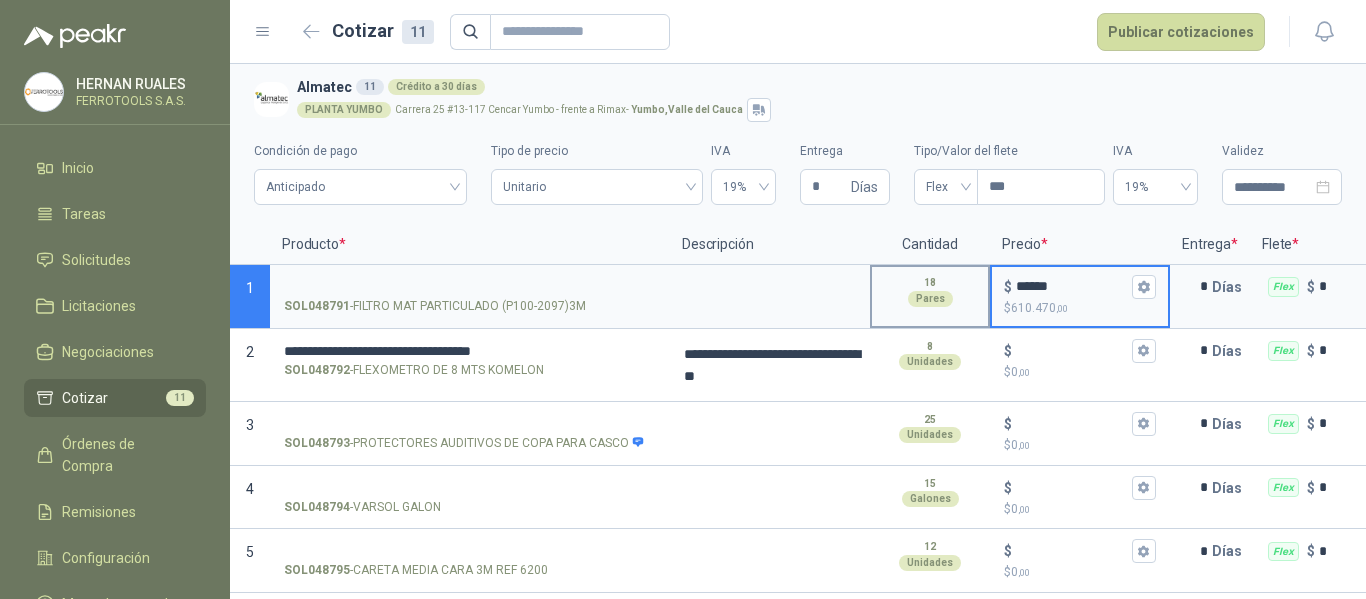 drag, startPoint x: 1080, startPoint y: 285, endPoint x: 901, endPoint y: 283, distance: 179.01117 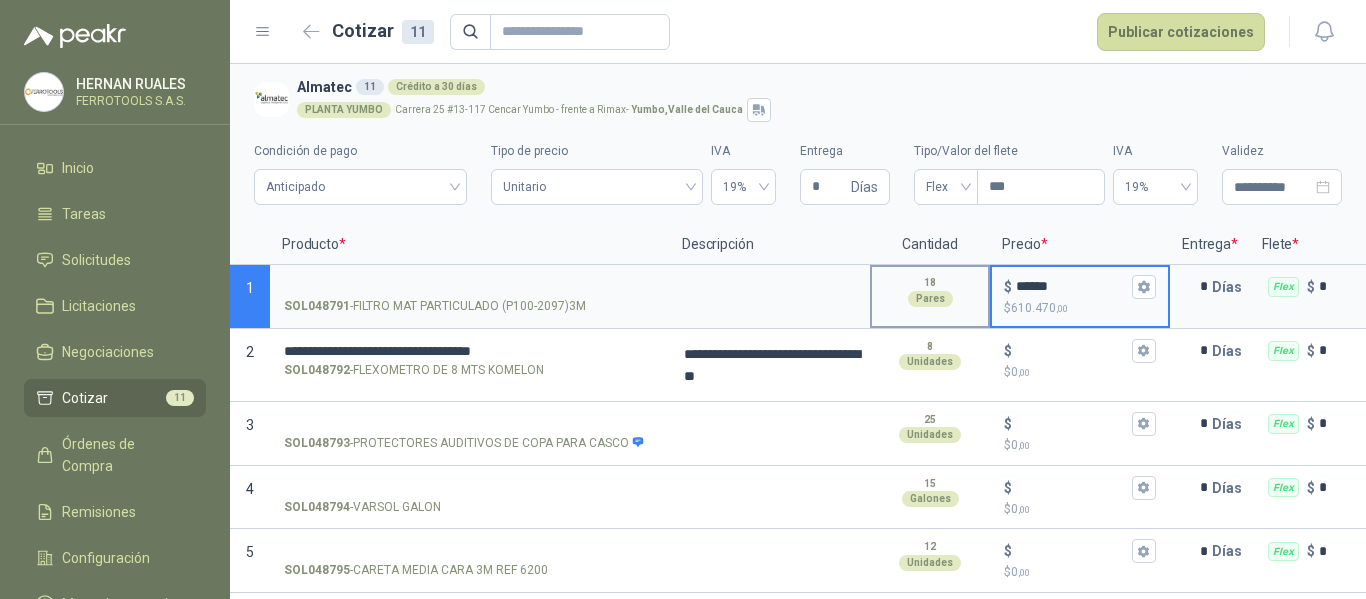 click on "1 SOL048791  -  FILTRO MAT PARTICULADO (P100-2097)3M 18 Pares $ ****** $  610.470 ,00 * Días Flex   $ *" at bounding box center [798, 297] 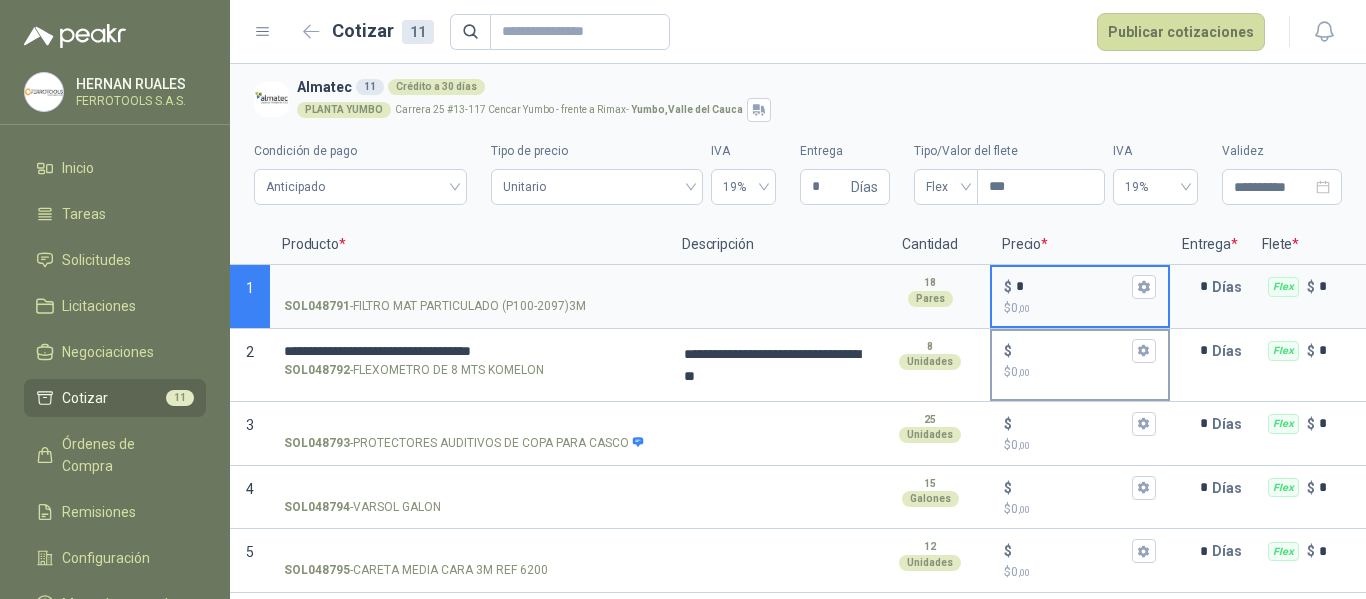 type on "*" 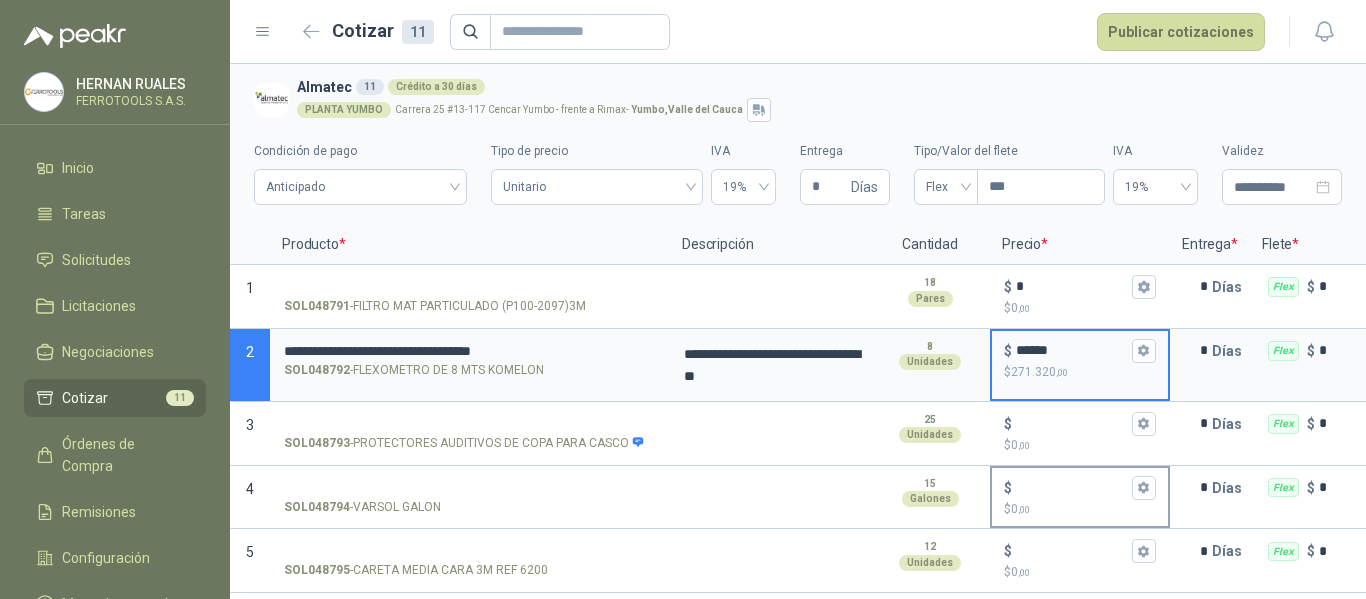 type on "******" 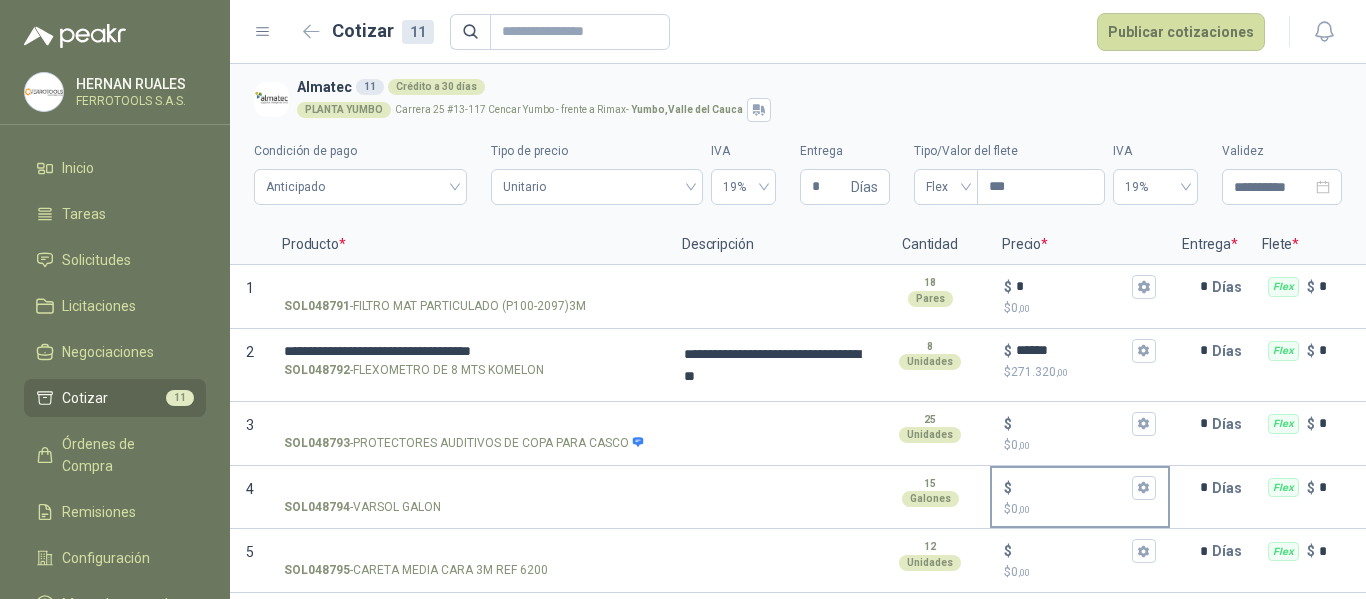 type 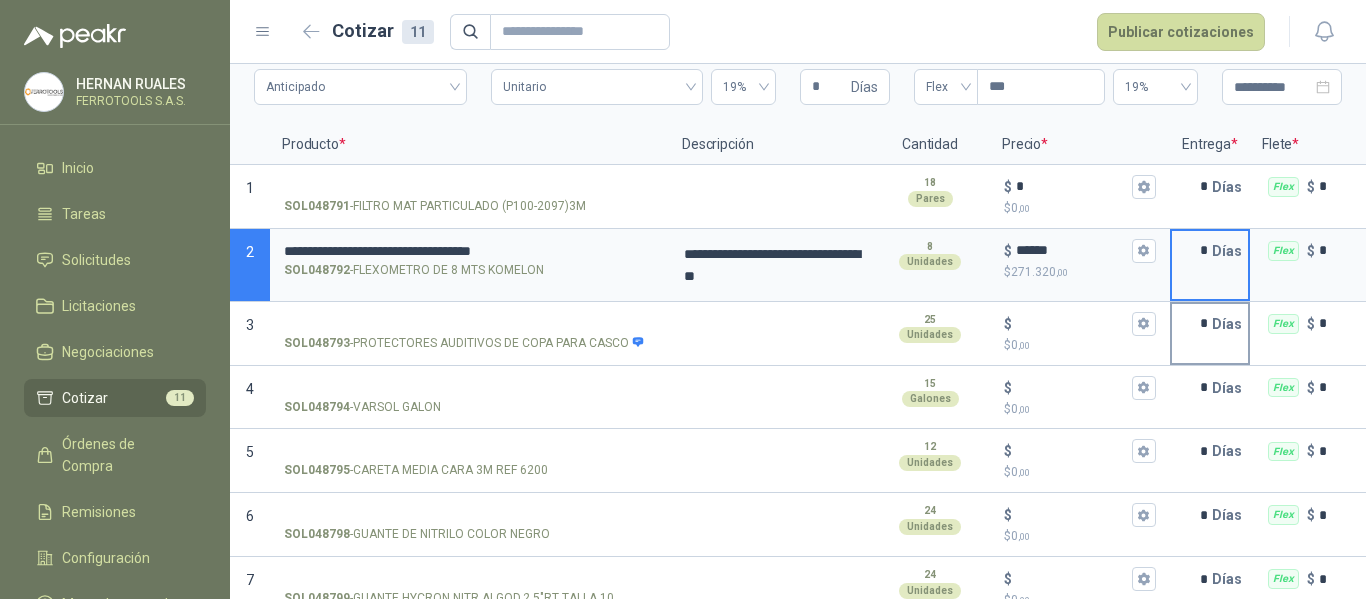 scroll, scrollTop: 0, scrollLeft: 0, axis: both 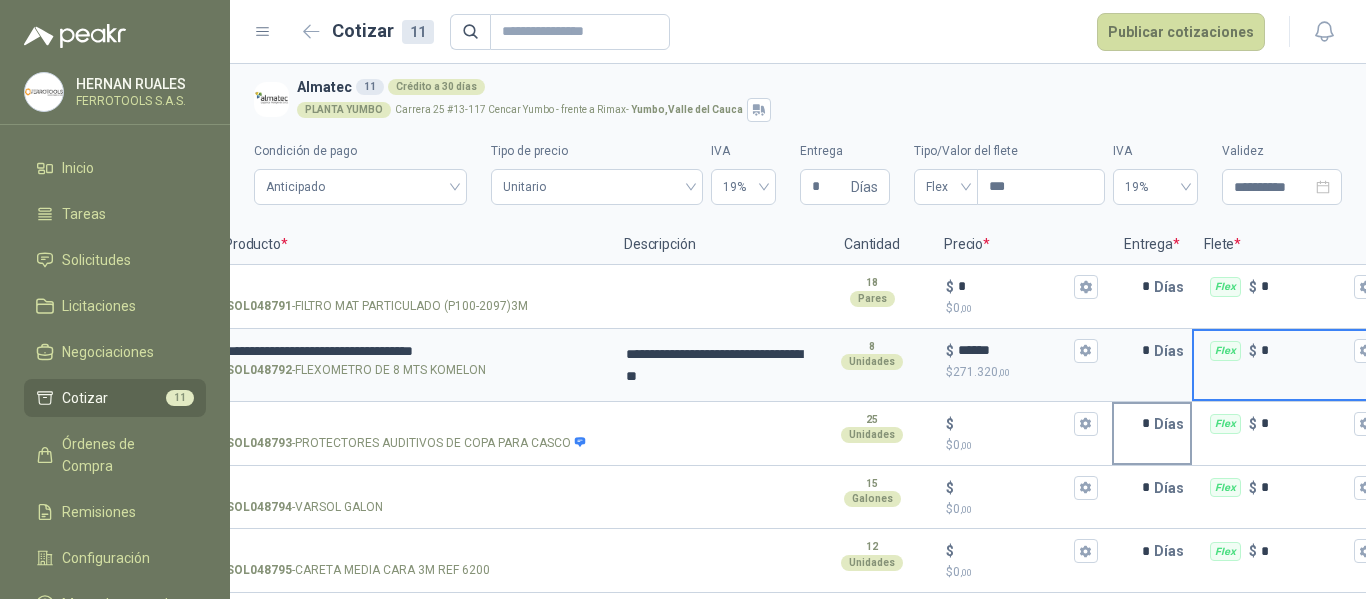 type 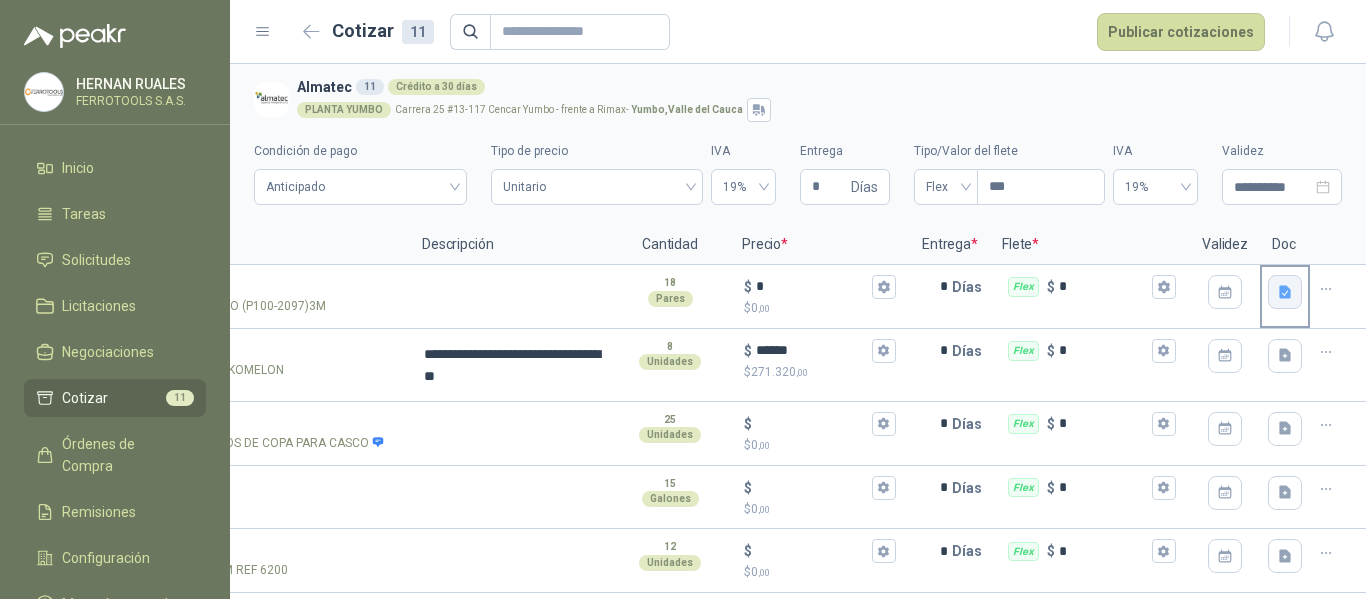 click at bounding box center [1285, 292] 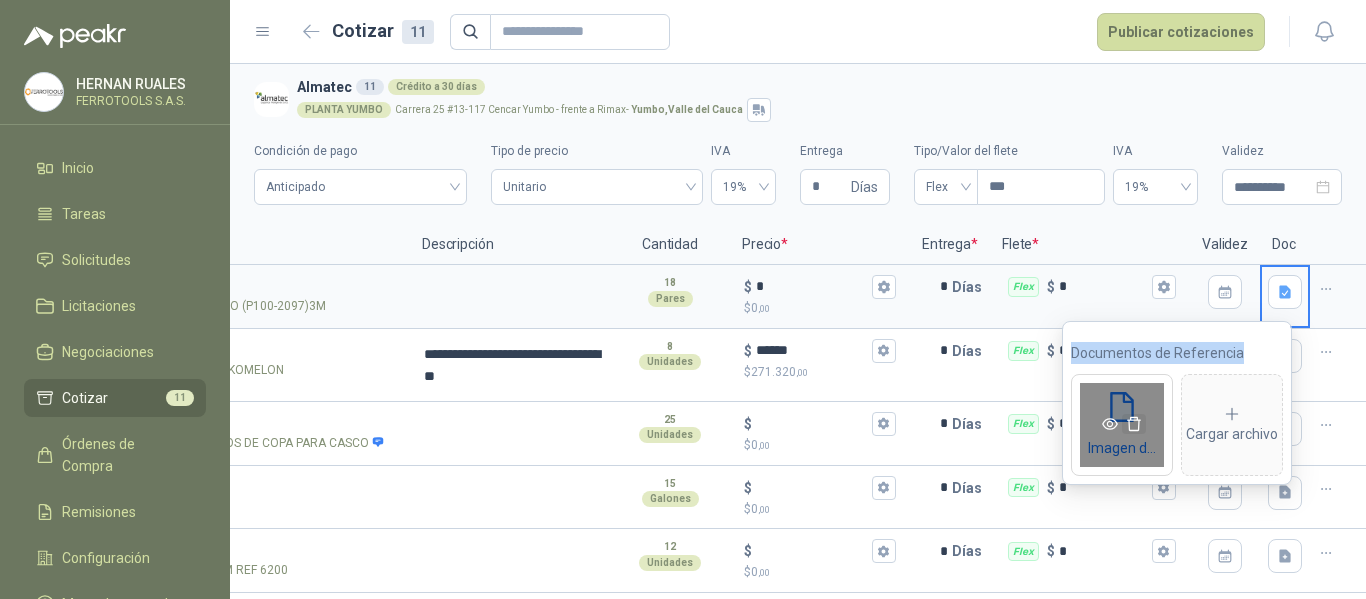 click 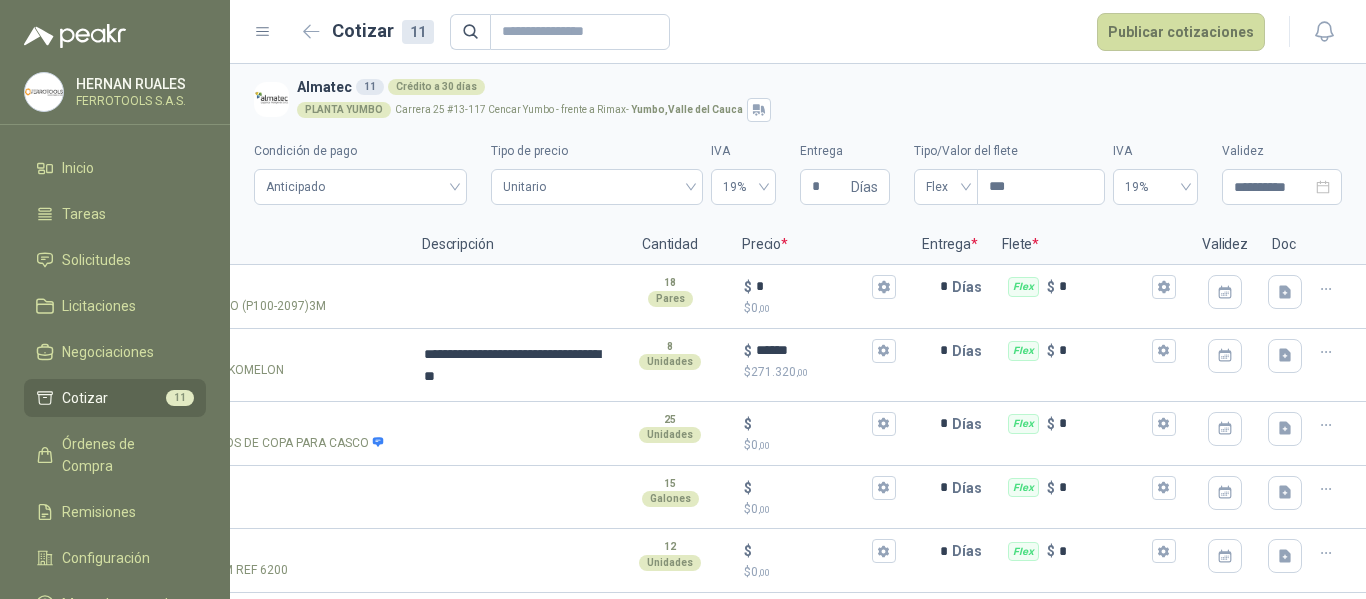 click at bounding box center (1338, 365) 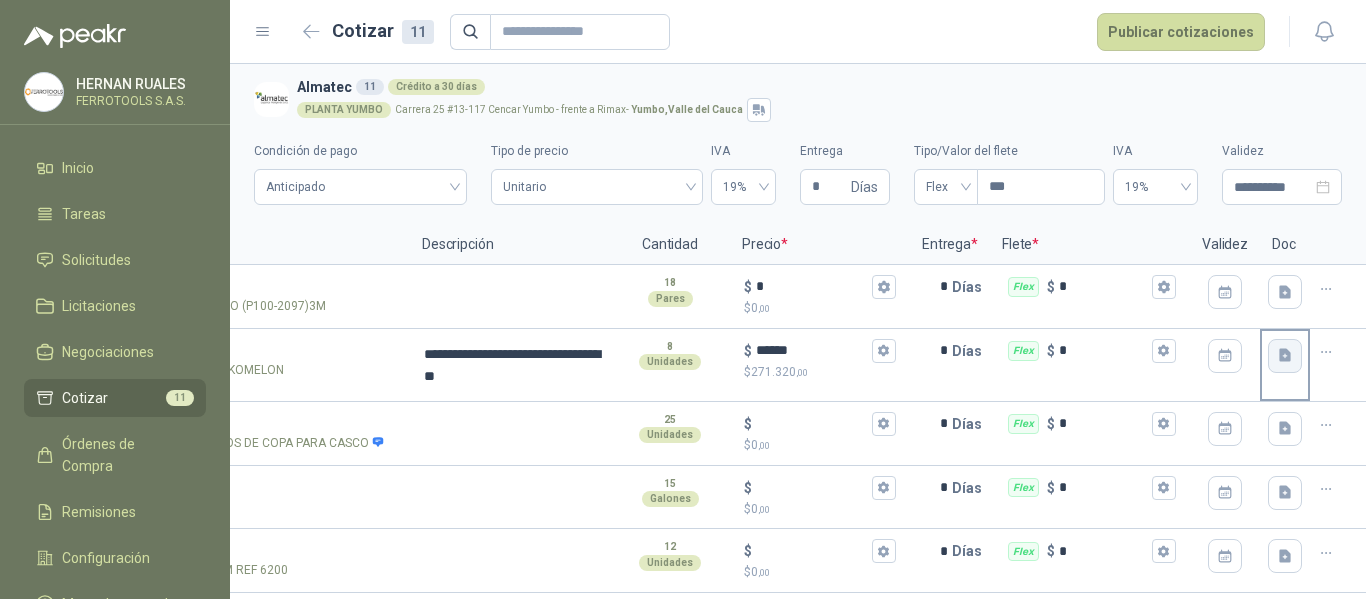 click 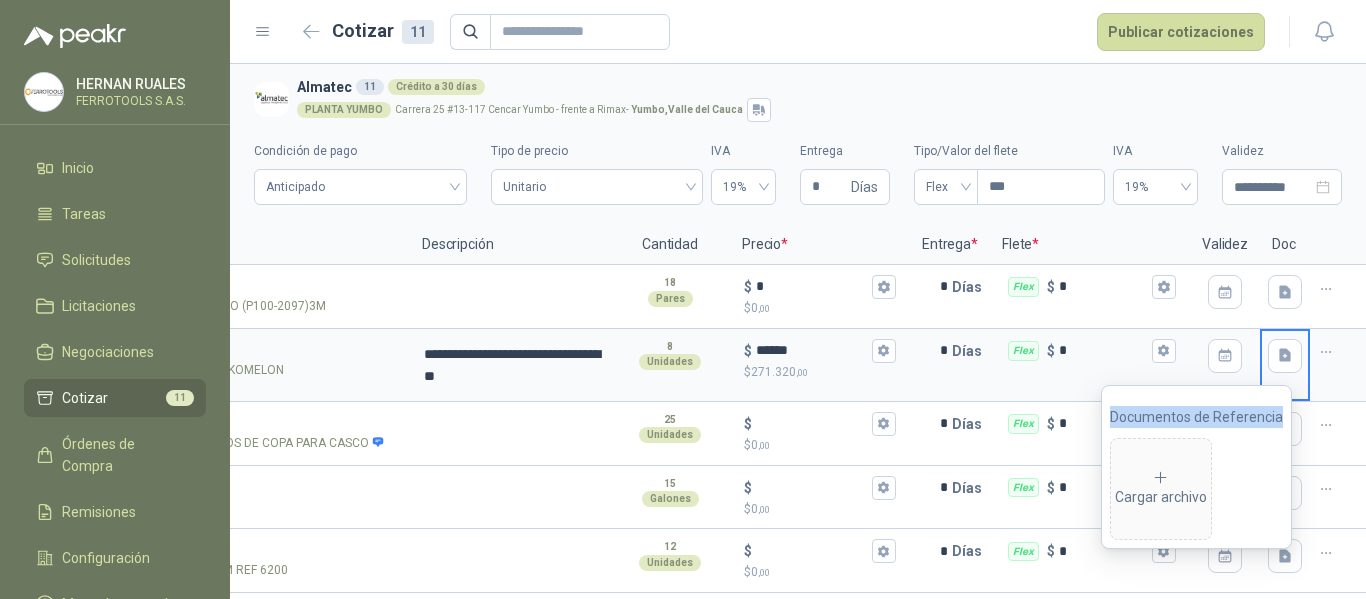 type 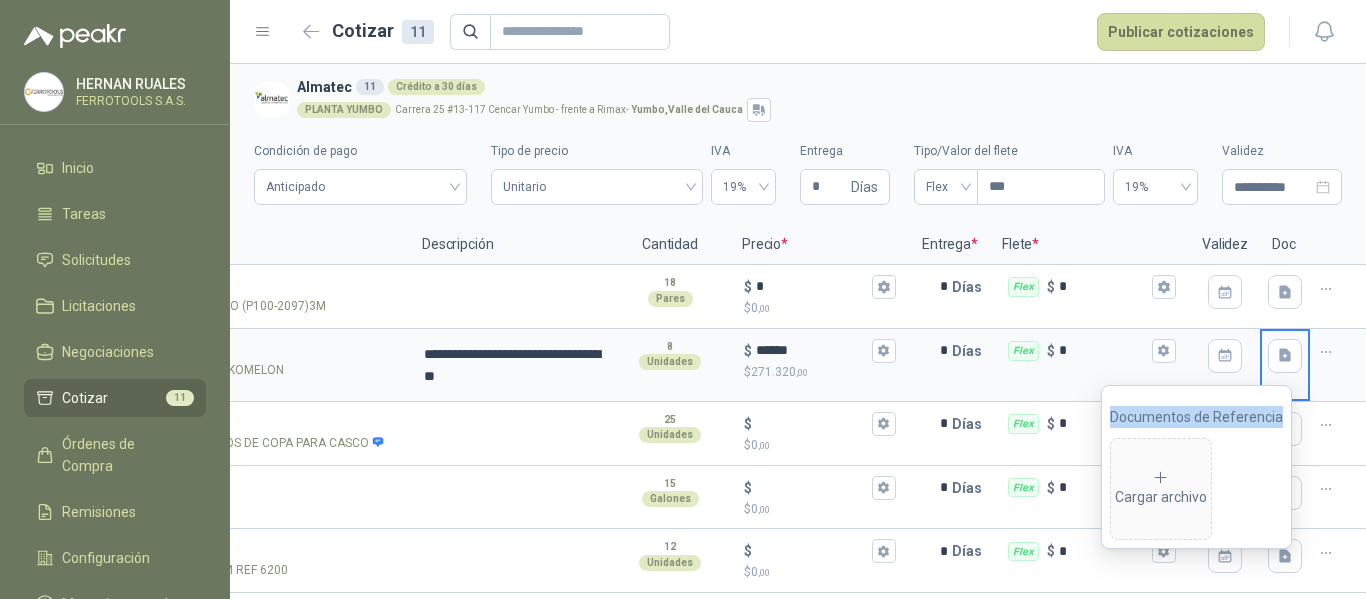 type 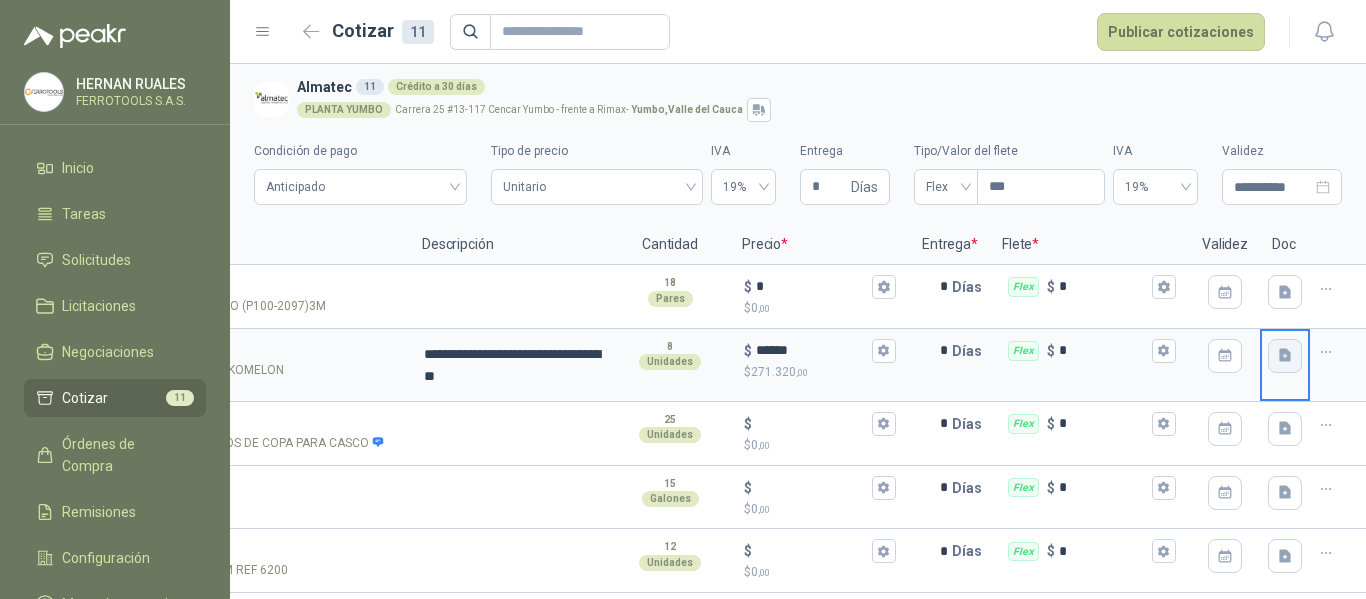 click 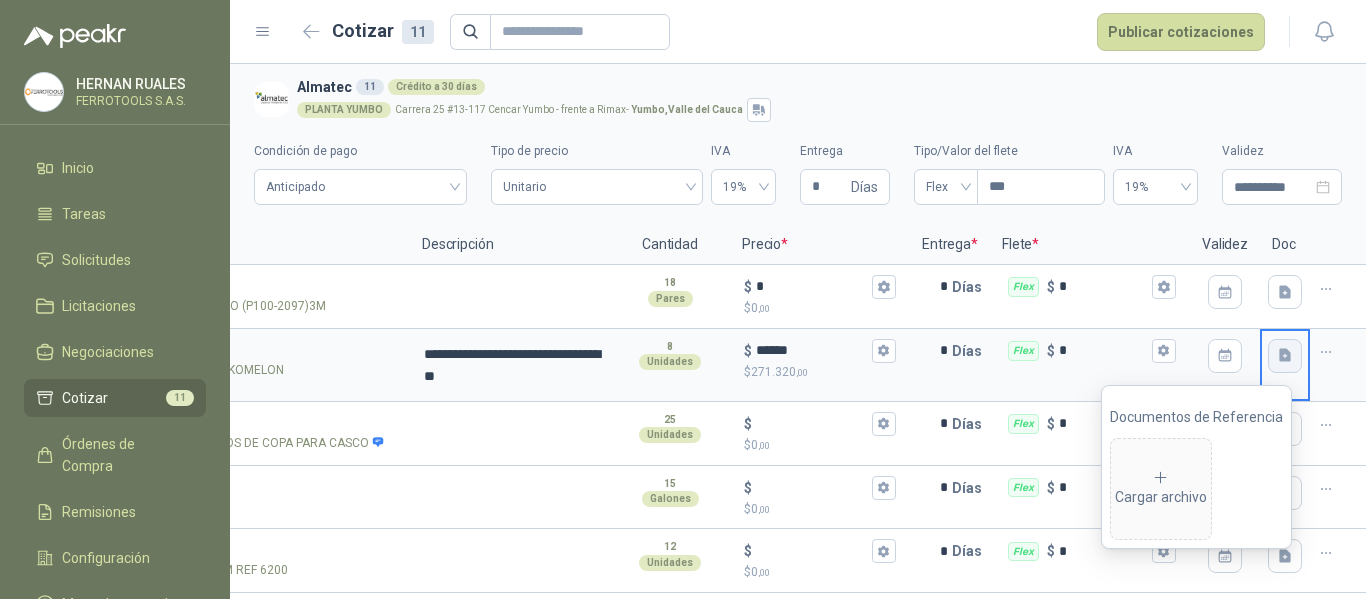 type 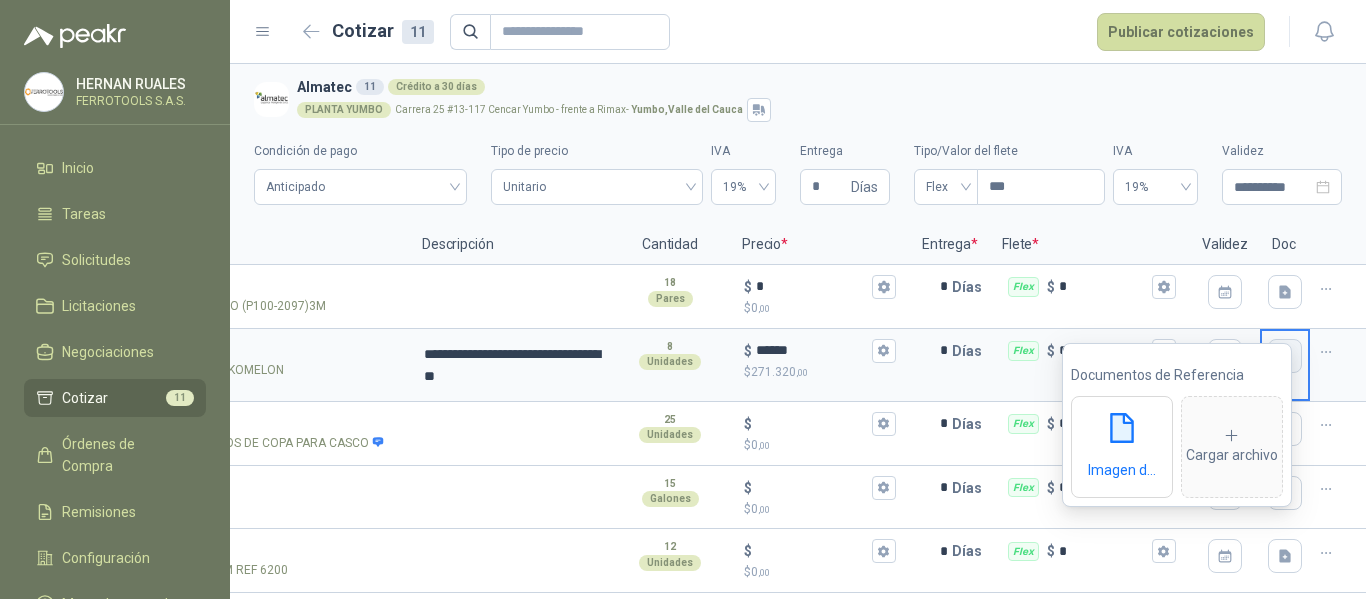 scroll, scrollTop: 393, scrollLeft: 0, axis: vertical 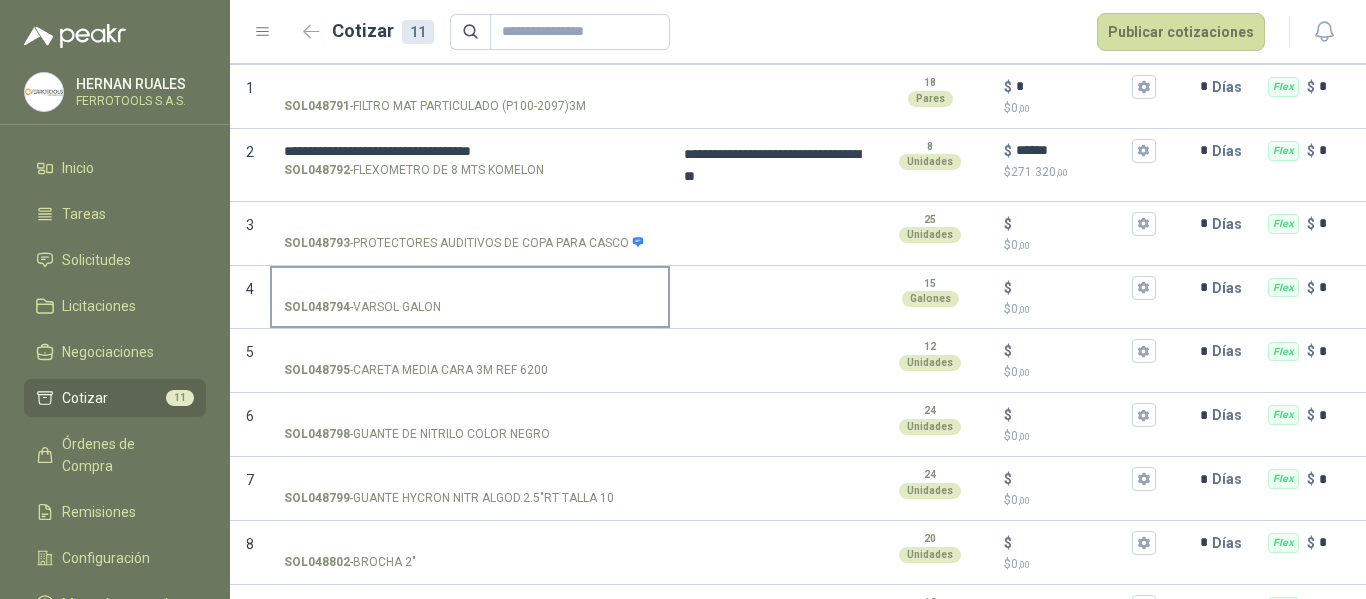 click on "SOL048794  -  VARSOL GALON" at bounding box center (470, 296) 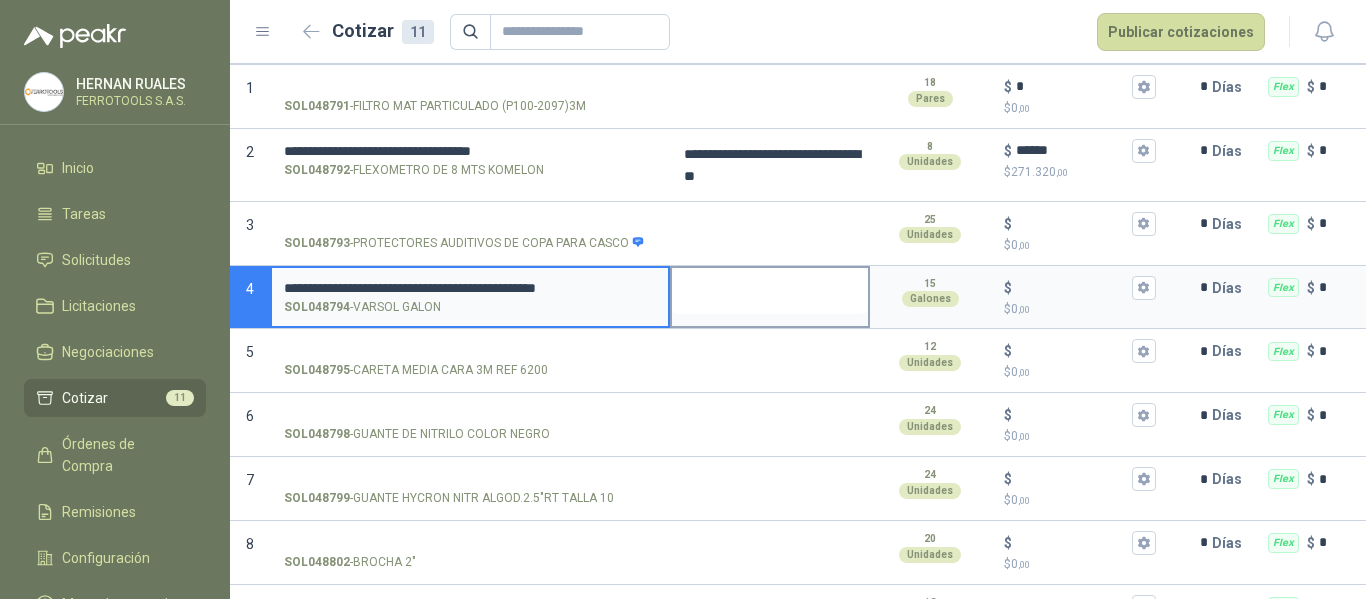 click at bounding box center [770, 291] 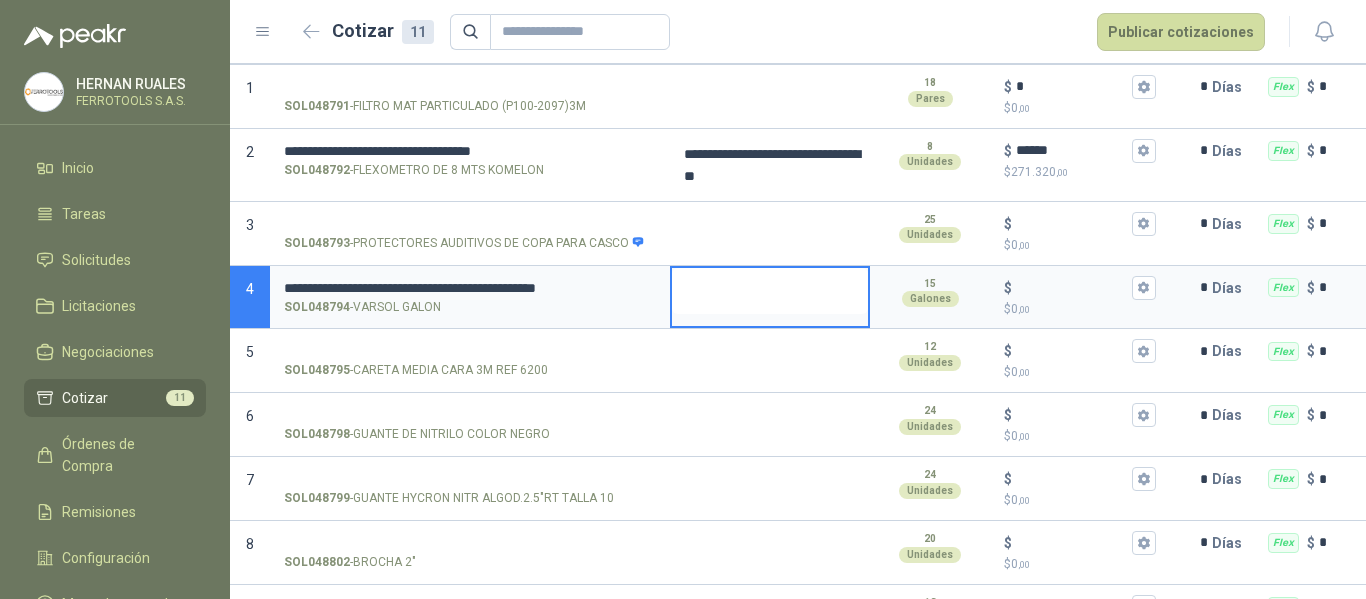 type 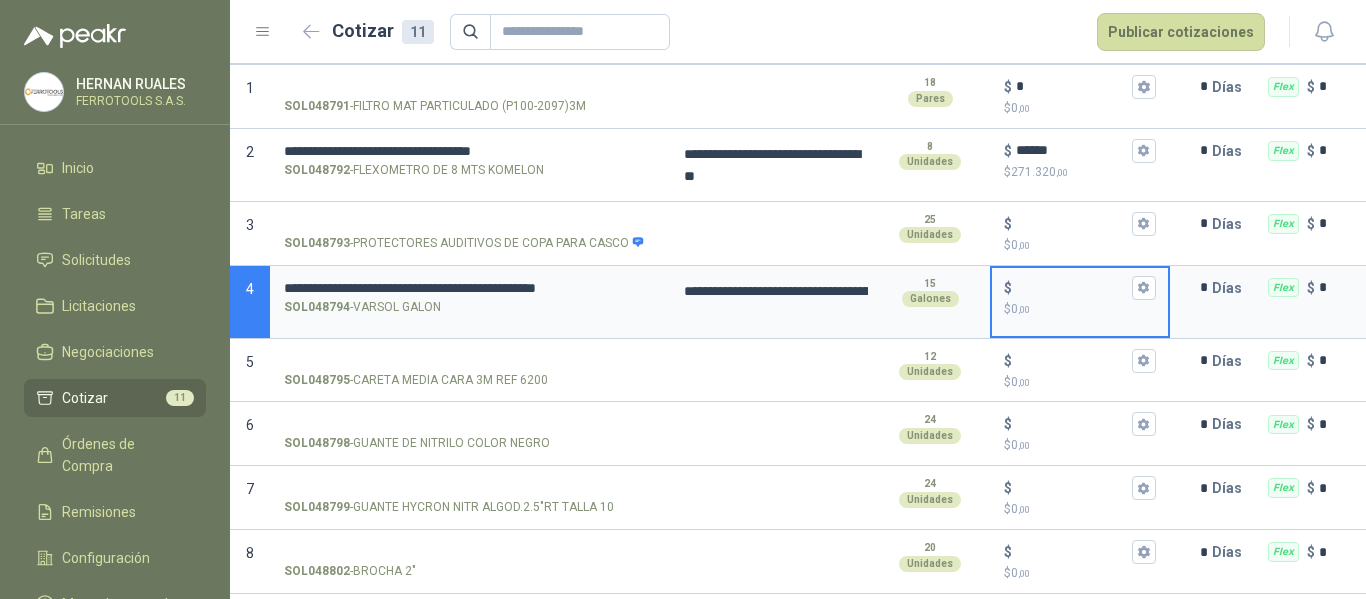 click on "$ $  0 ,00" at bounding box center (1072, 287) 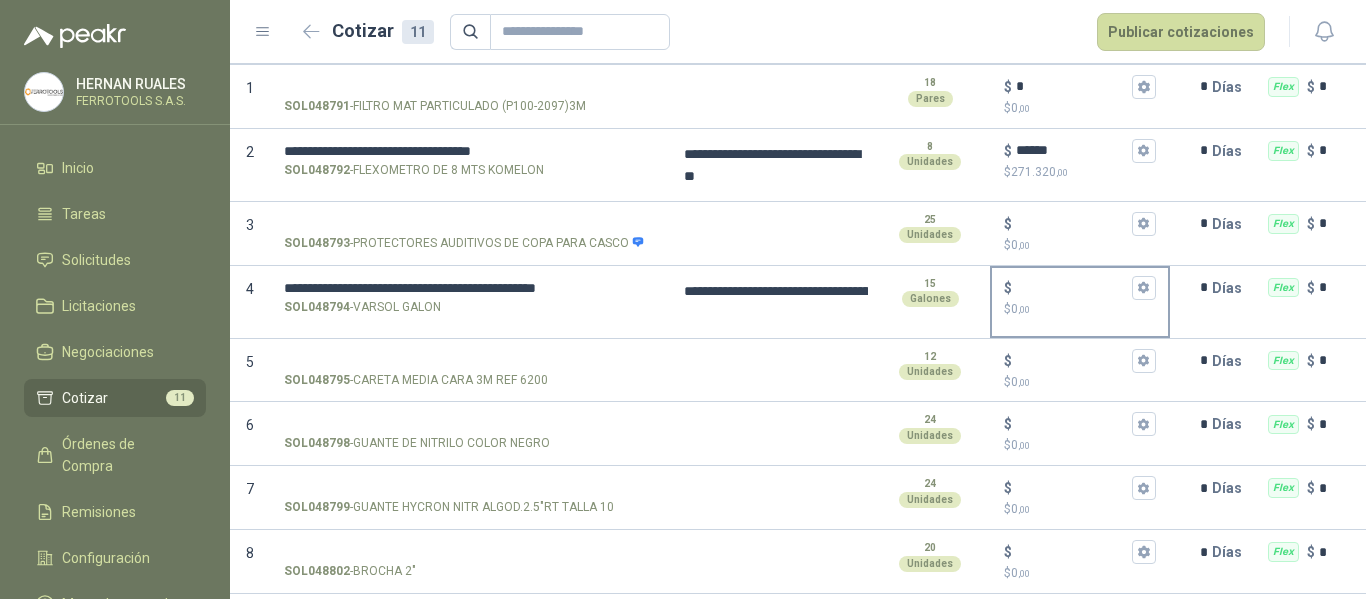 type on "**********" 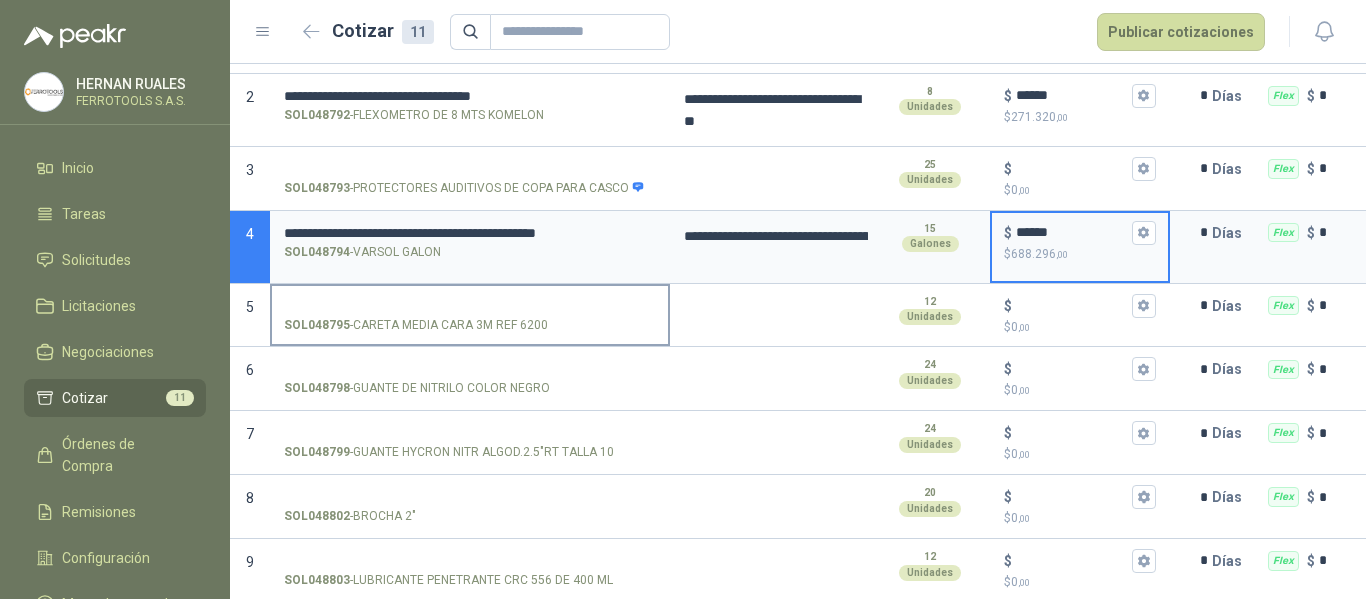 scroll, scrollTop: 300, scrollLeft: 0, axis: vertical 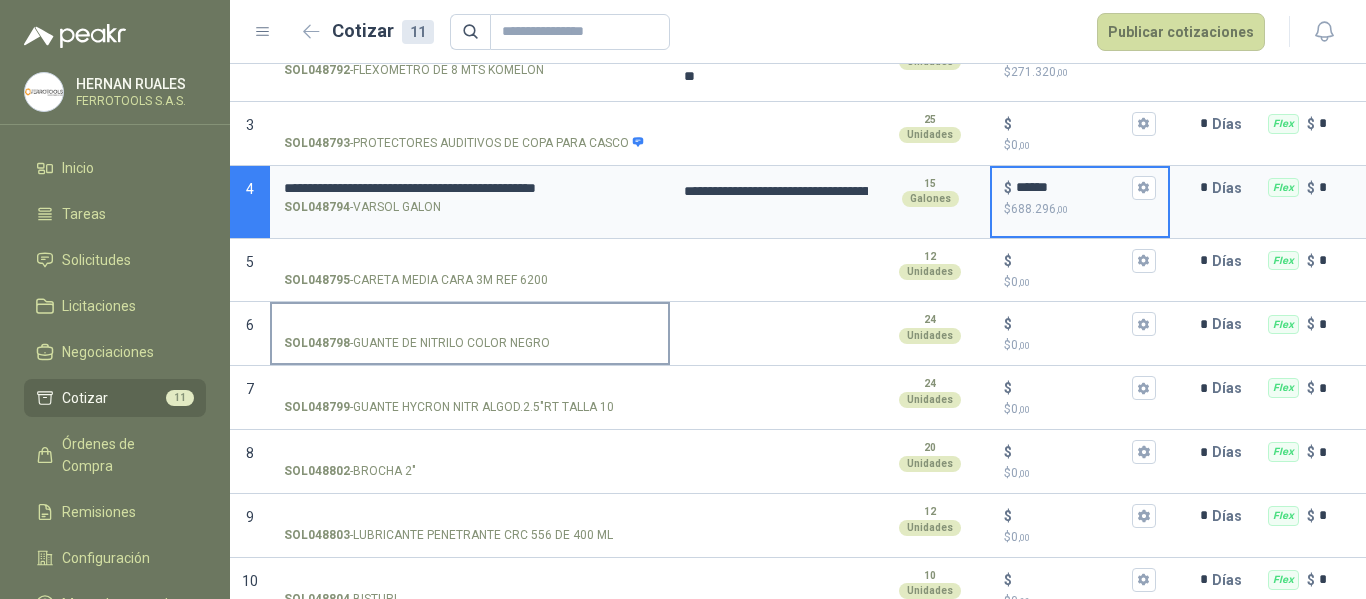 type on "******" 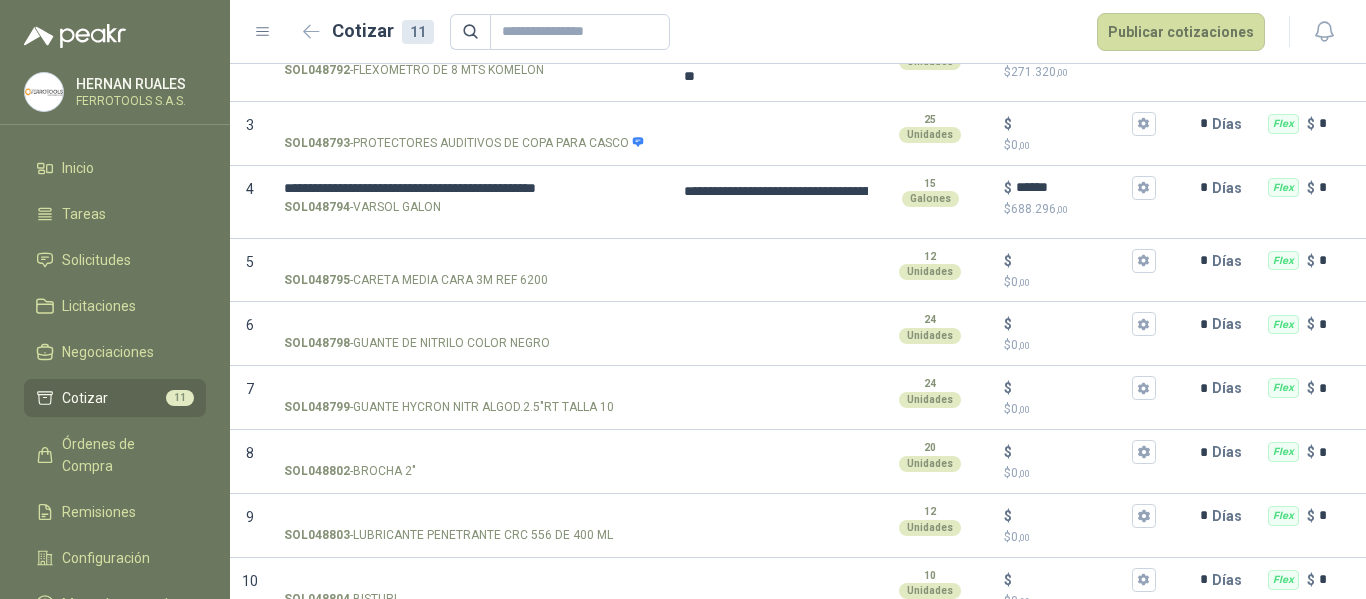 type on "**********" 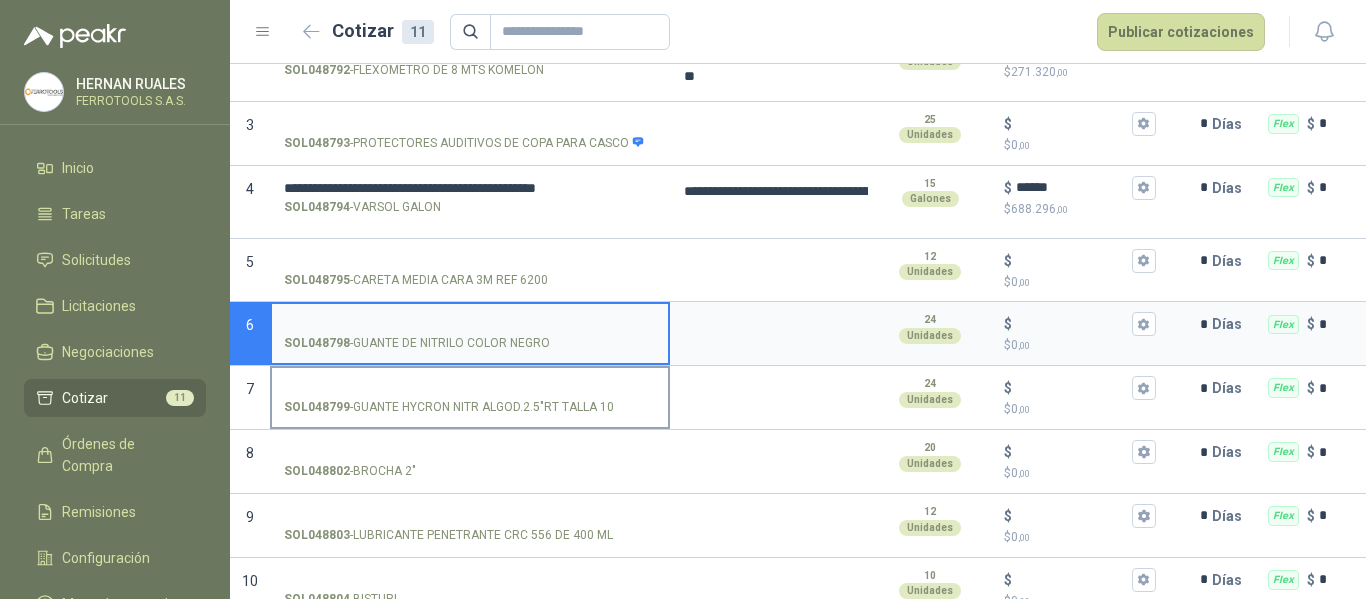 type 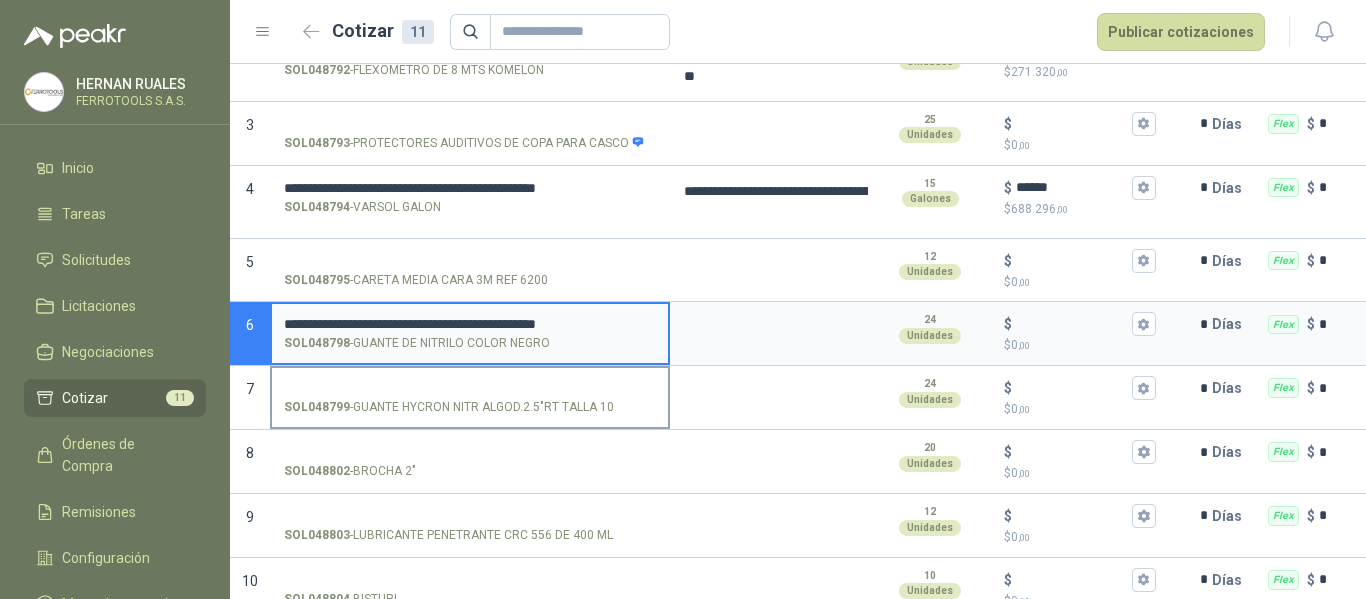 type 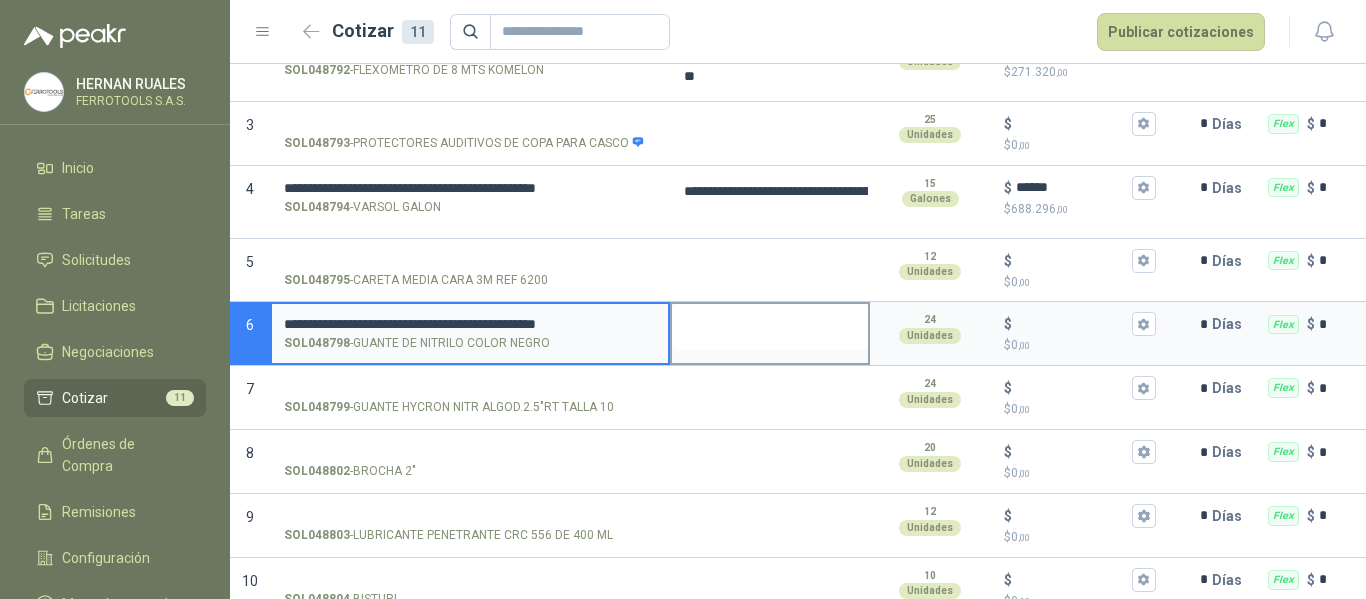 type on "**********" 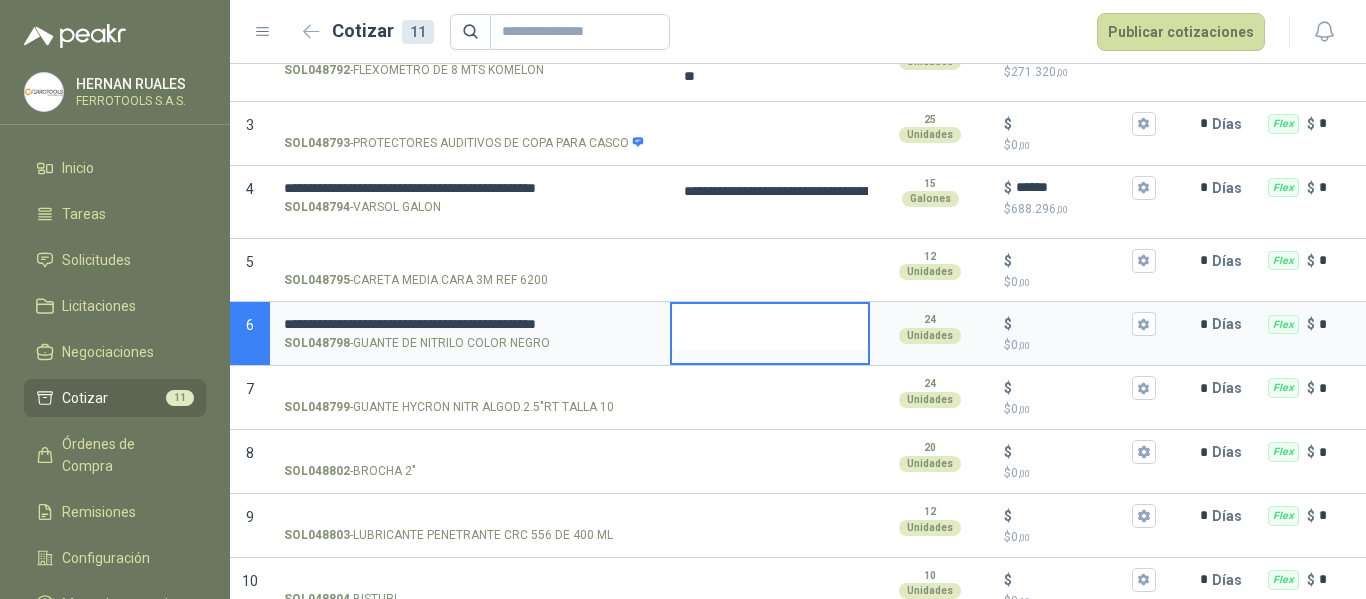 type 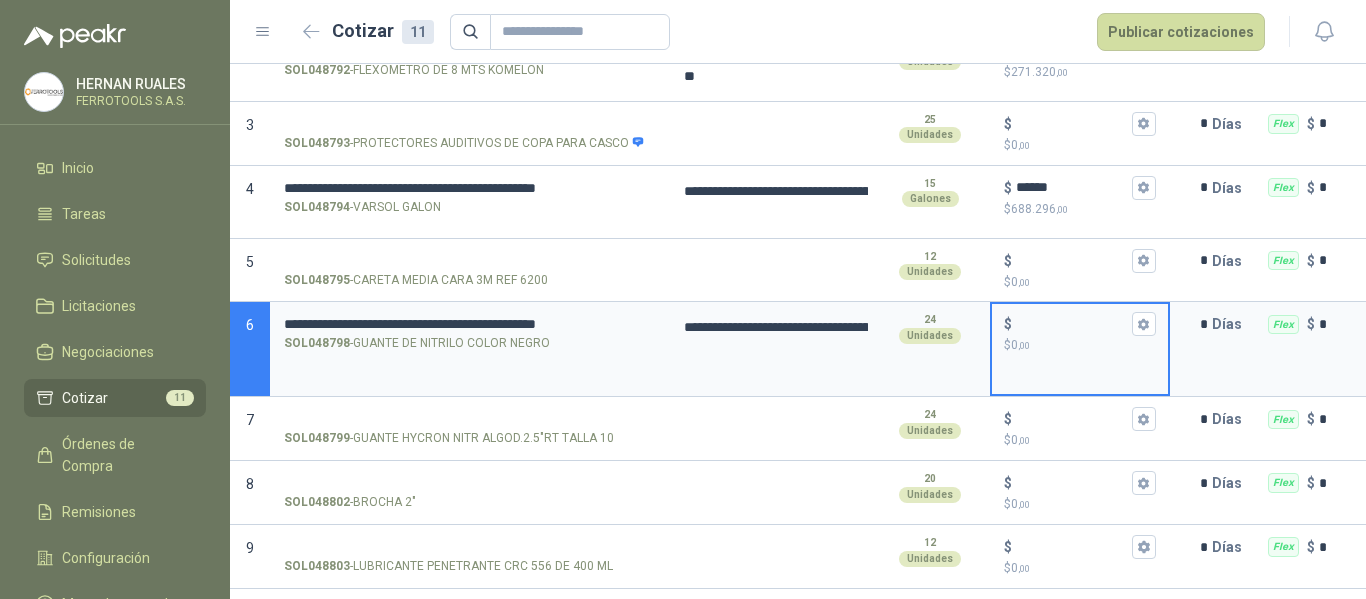 type on "**********" 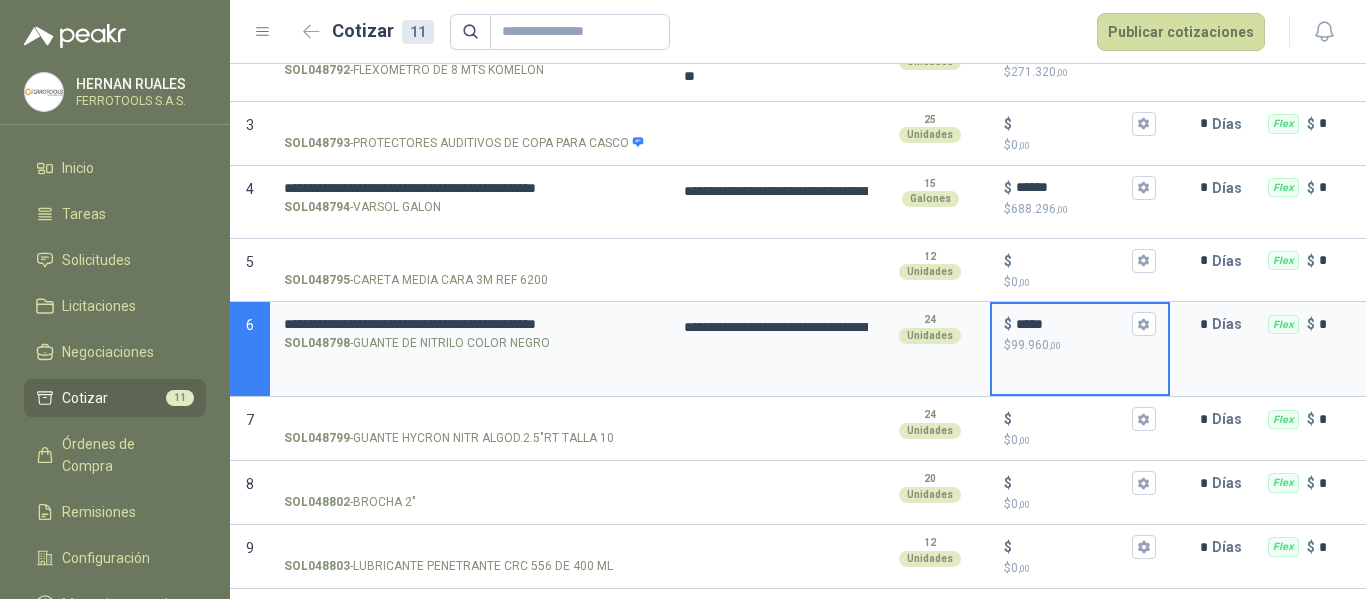 type on "*****" 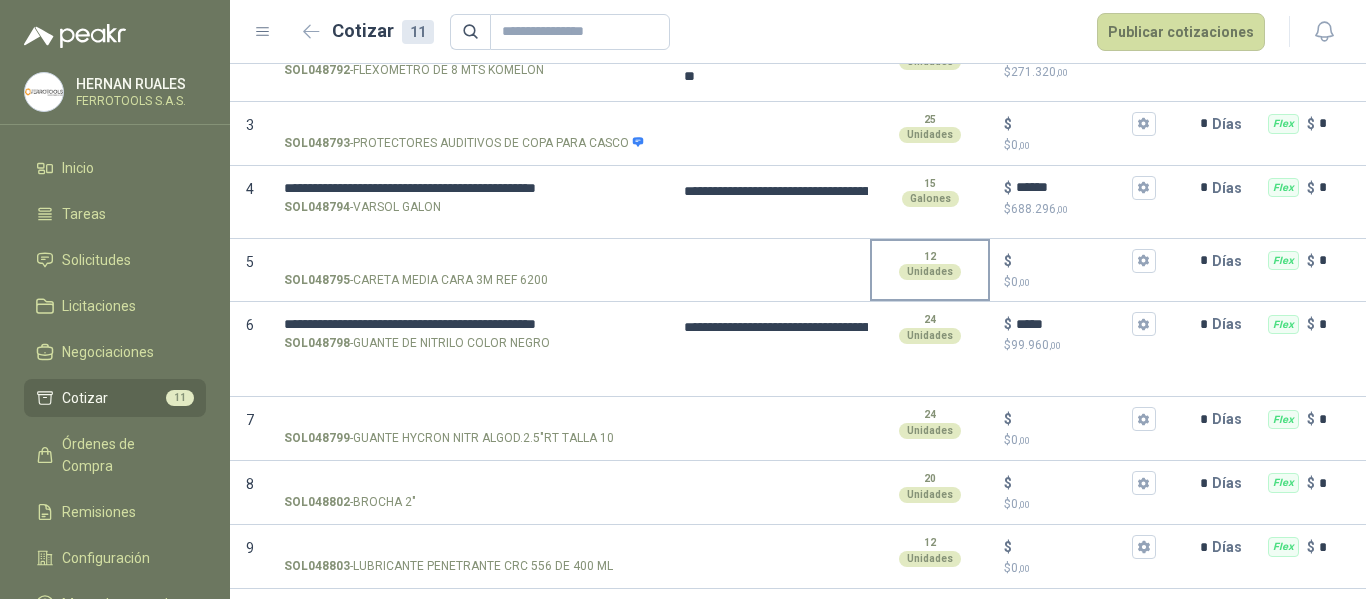 type on "**********" 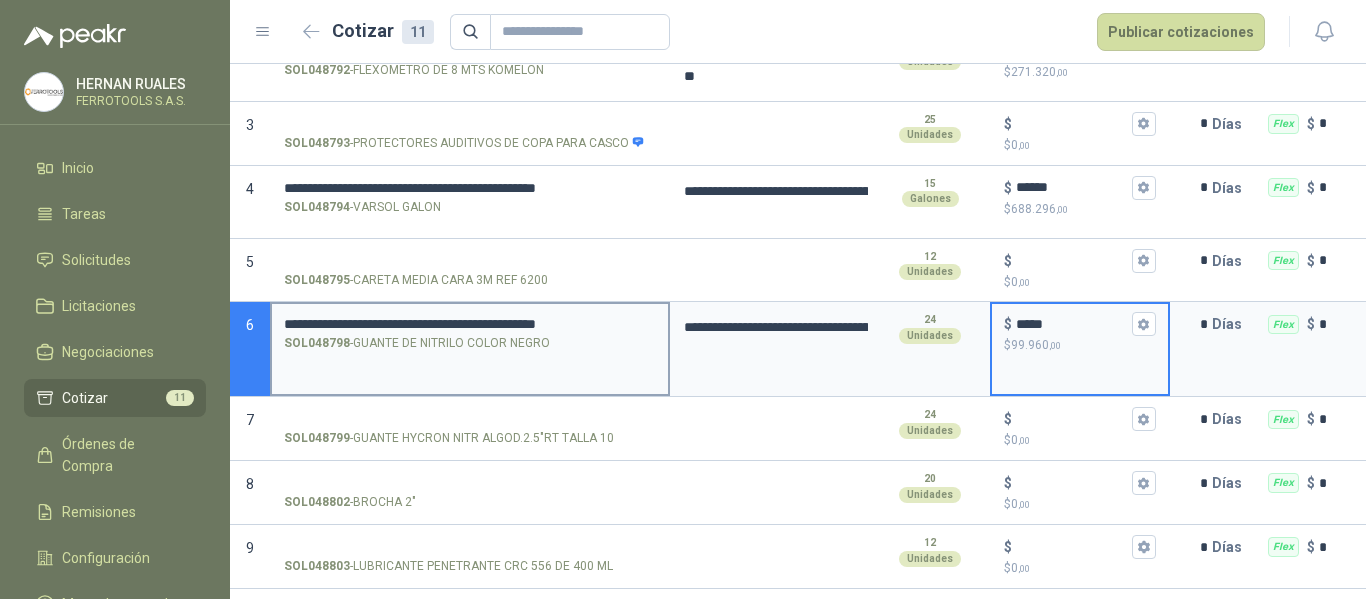 type on "**********" 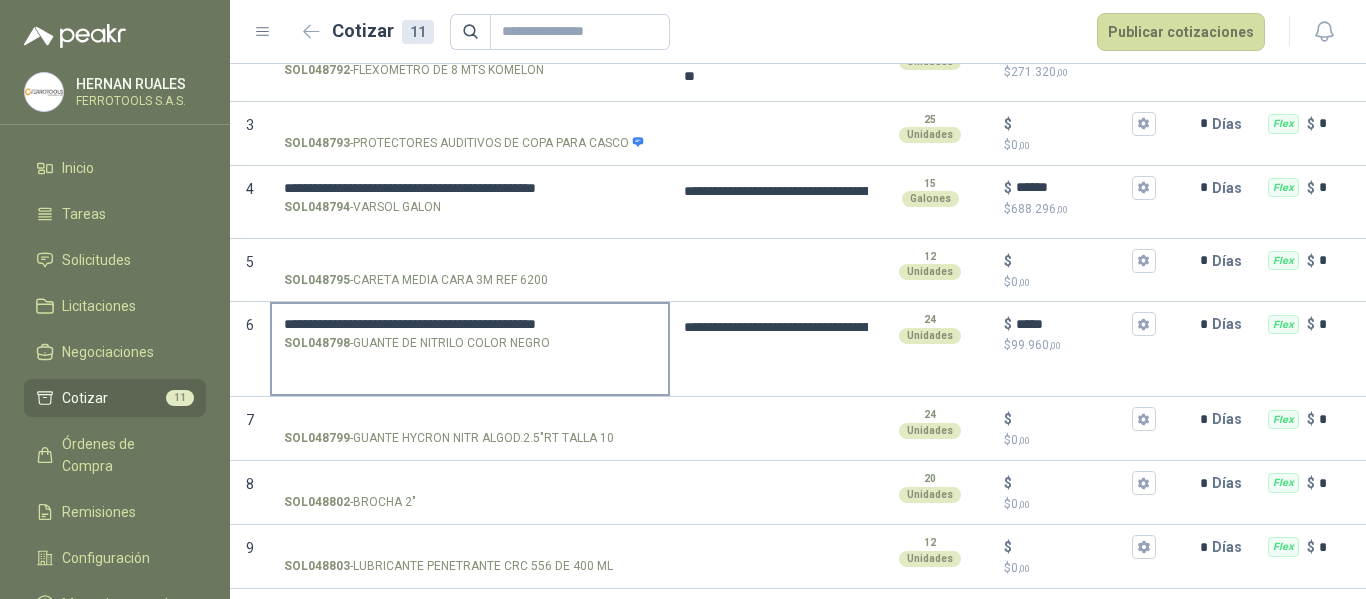type on "**********" 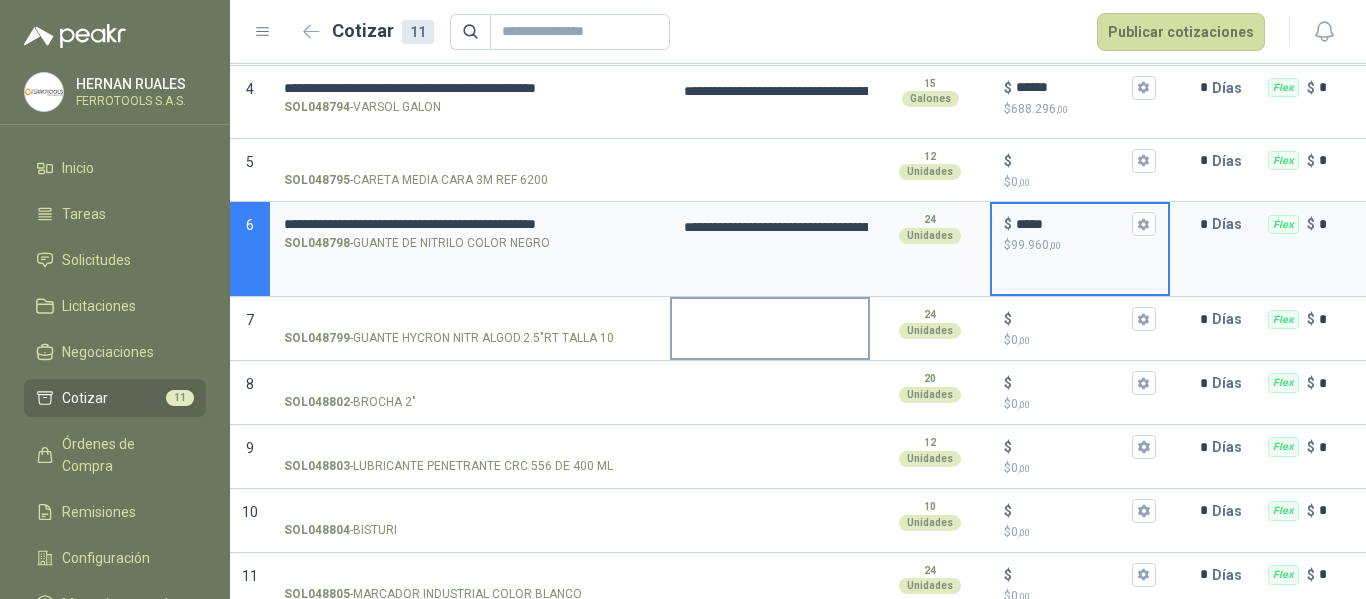 scroll, scrollTop: 434, scrollLeft: 0, axis: vertical 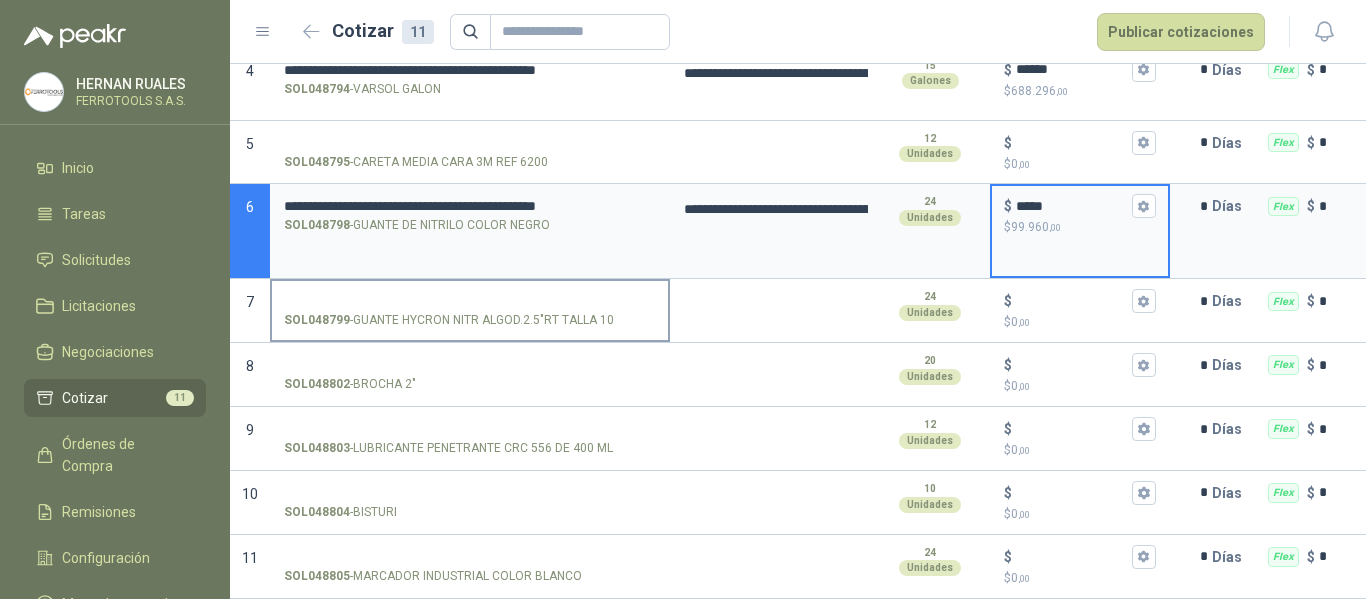 type on "**********" 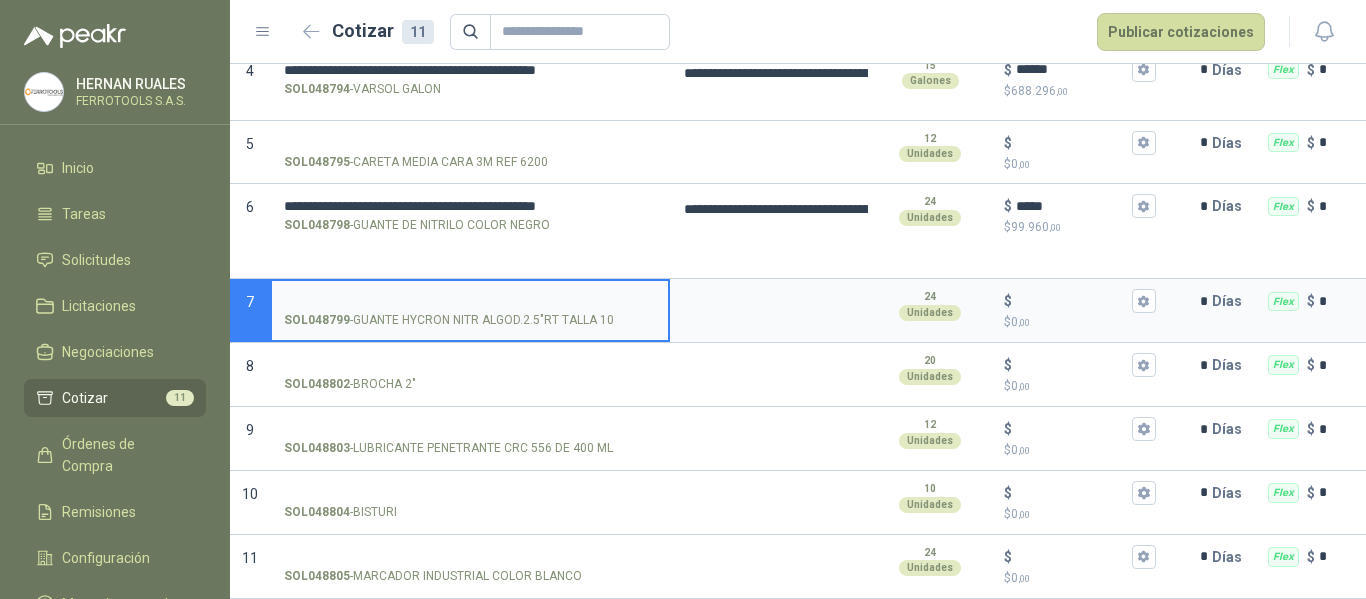 click on "SOL048799  -  GUANTE HYCRON NITR ALGOD.2.5"RT TALLA 10" at bounding box center (470, 301) 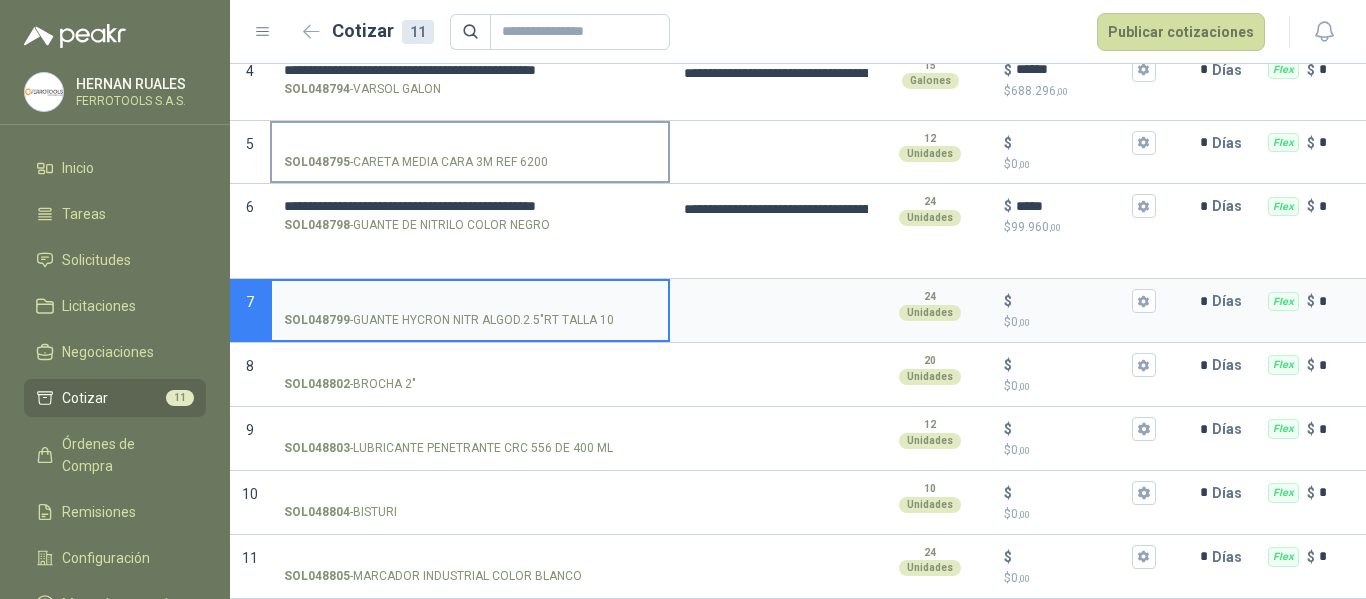 type on "**********" 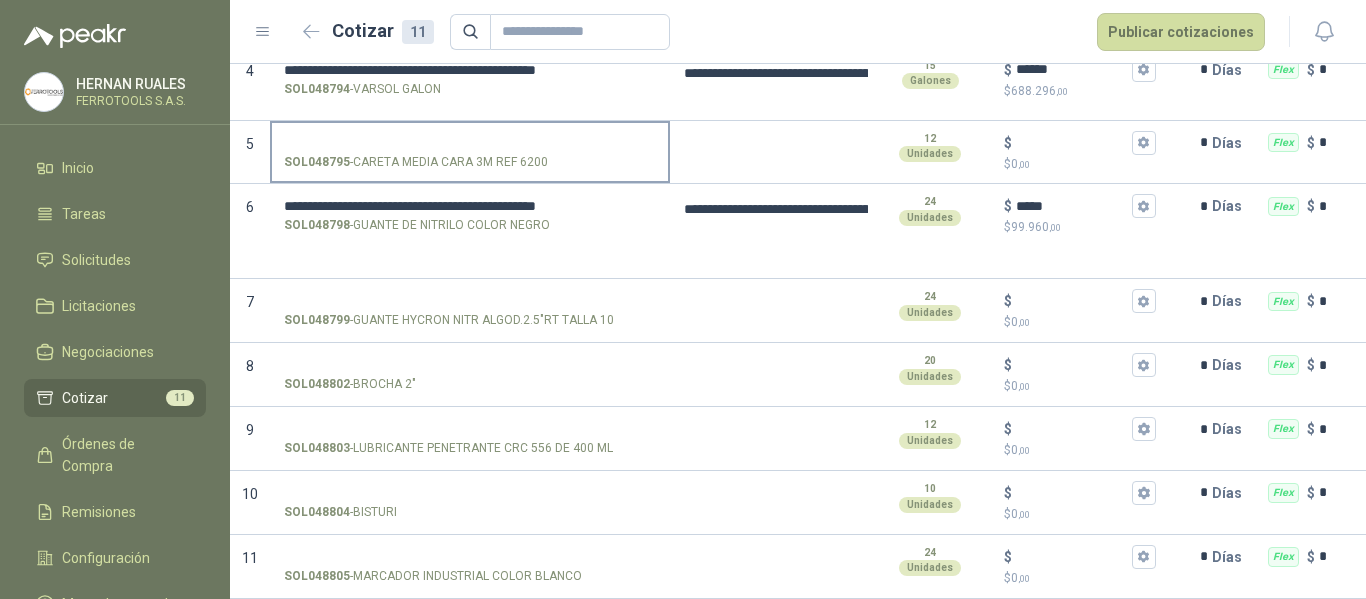 type on "**********" 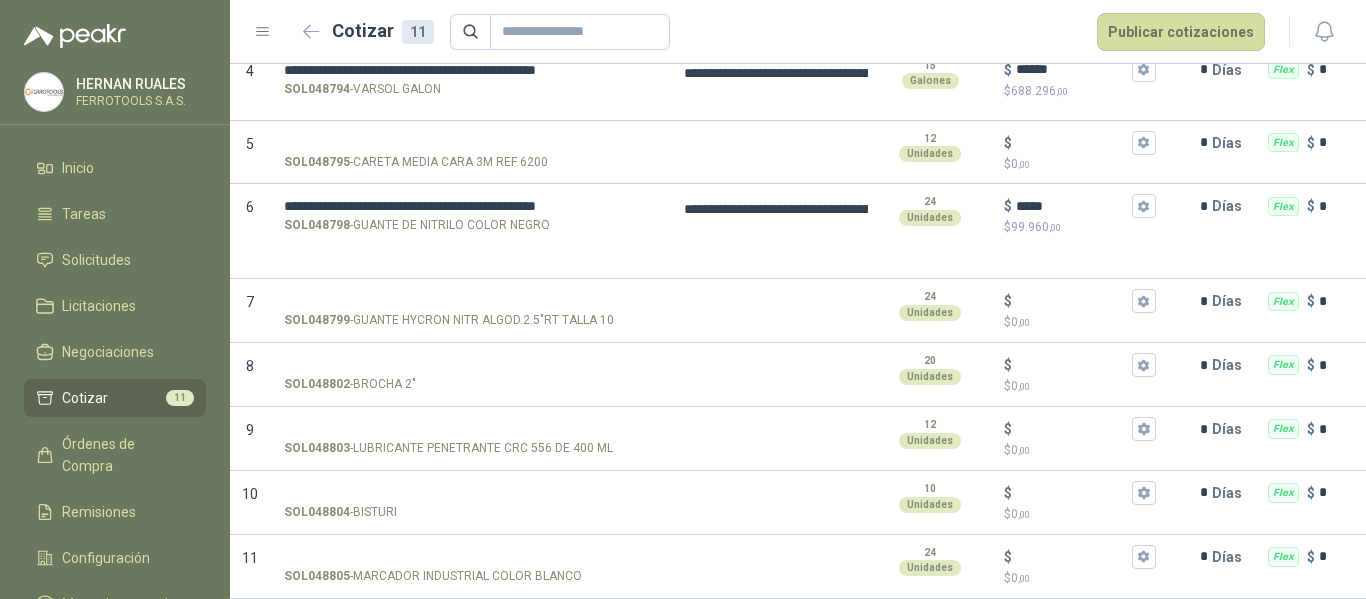 type on "**********" 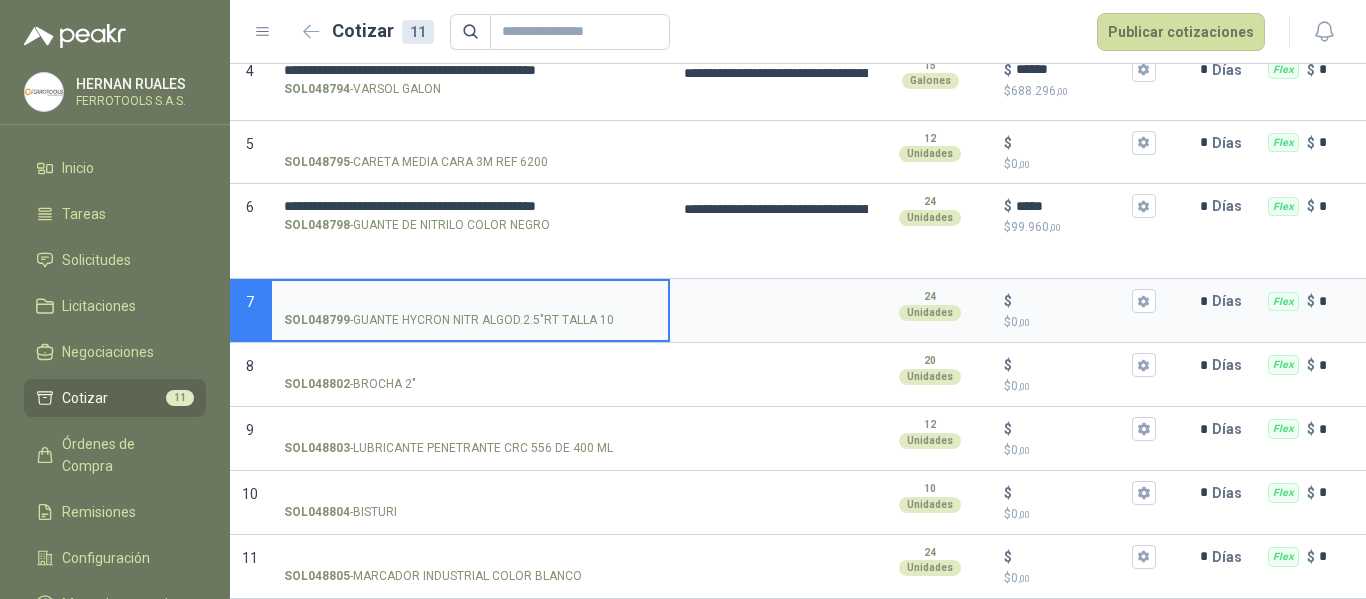 type on "**********" 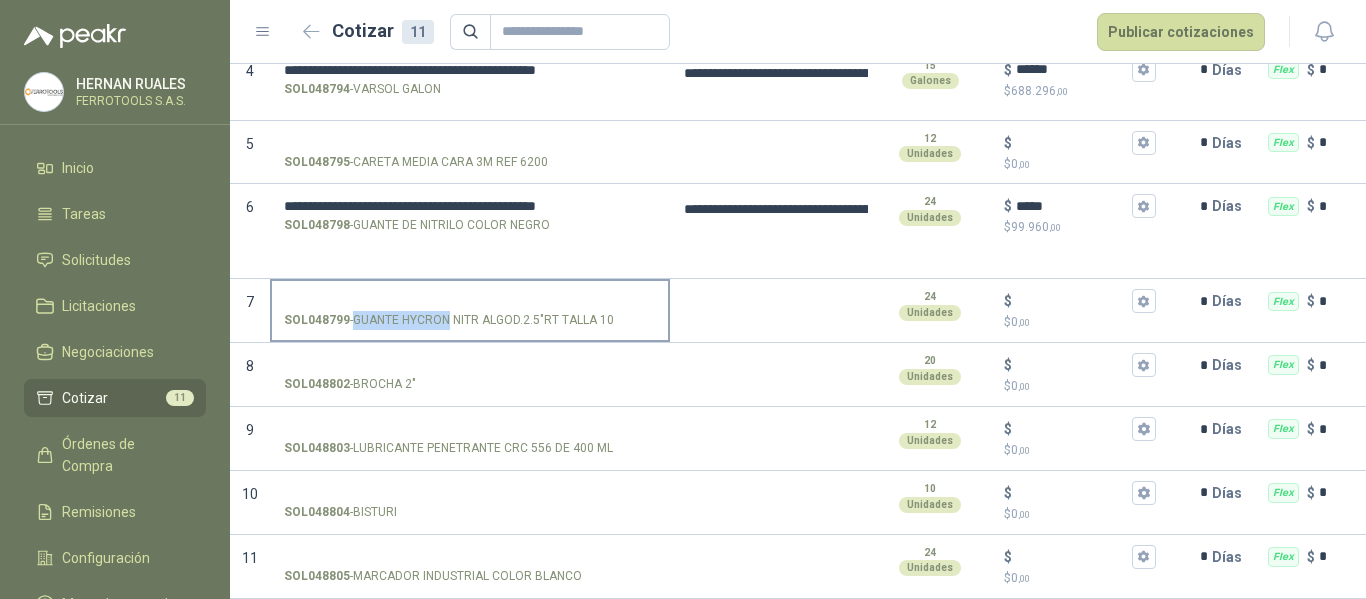 drag, startPoint x: 356, startPoint y: 304, endPoint x: 451, endPoint y: 302, distance: 95.02105 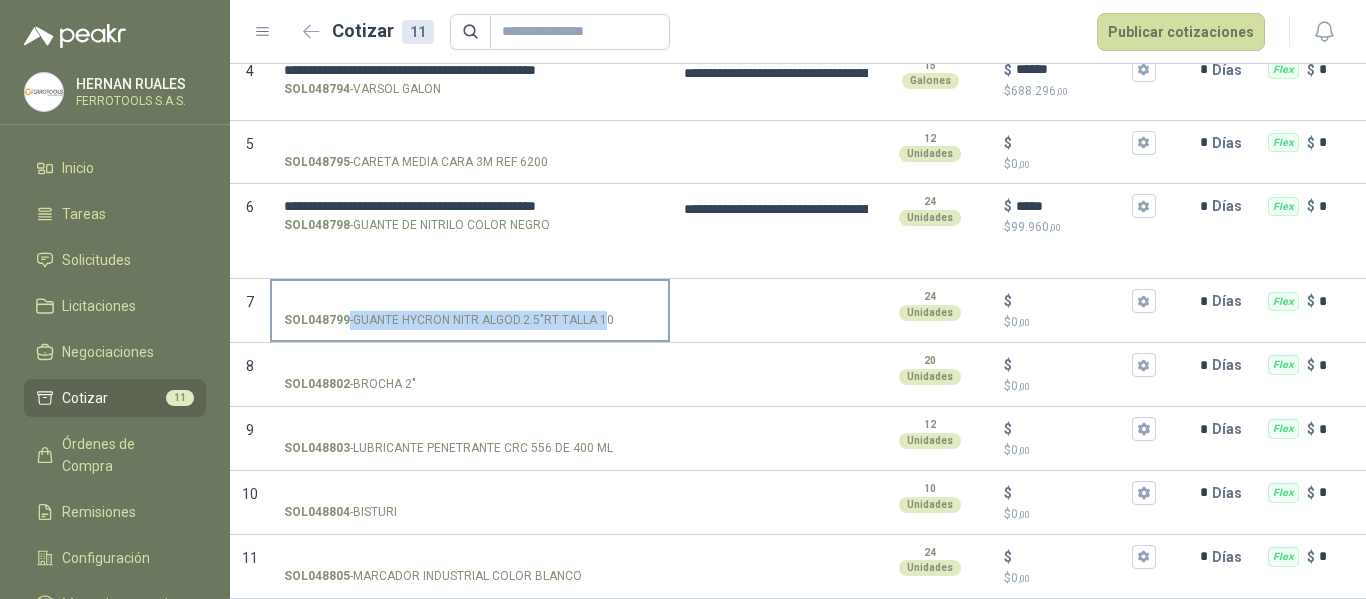 drag, startPoint x: 635, startPoint y: 307, endPoint x: 607, endPoint y: 301, distance: 28.635643 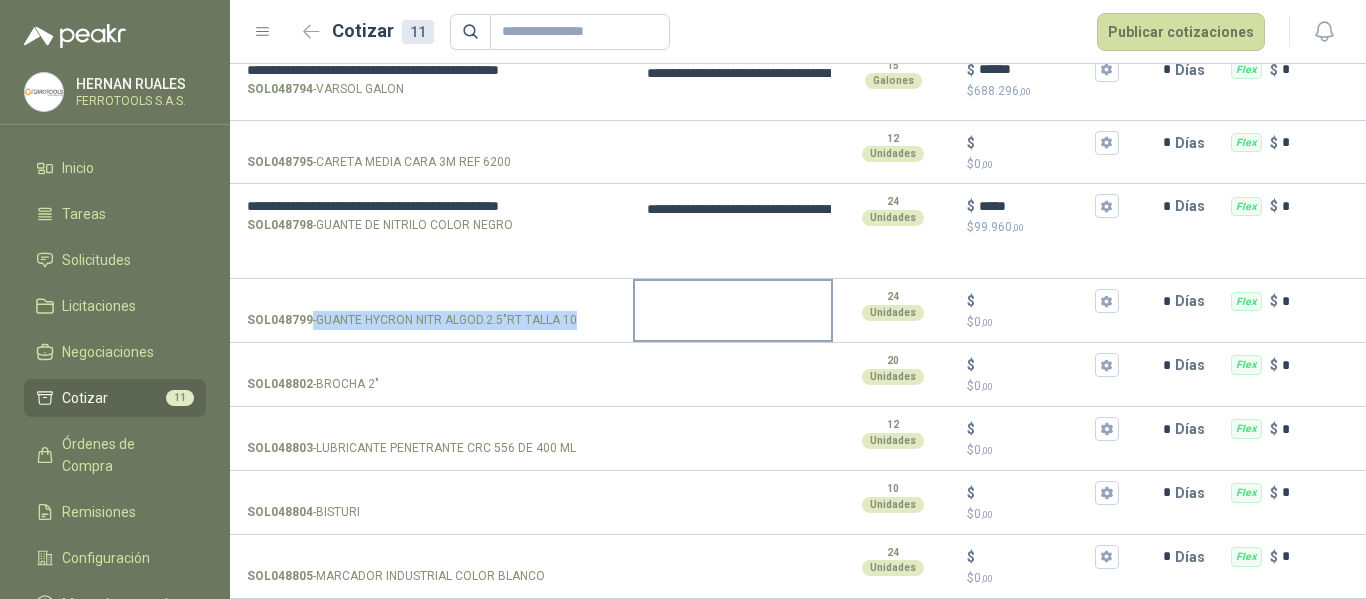 scroll, scrollTop: 0, scrollLeft: 40, axis: horizontal 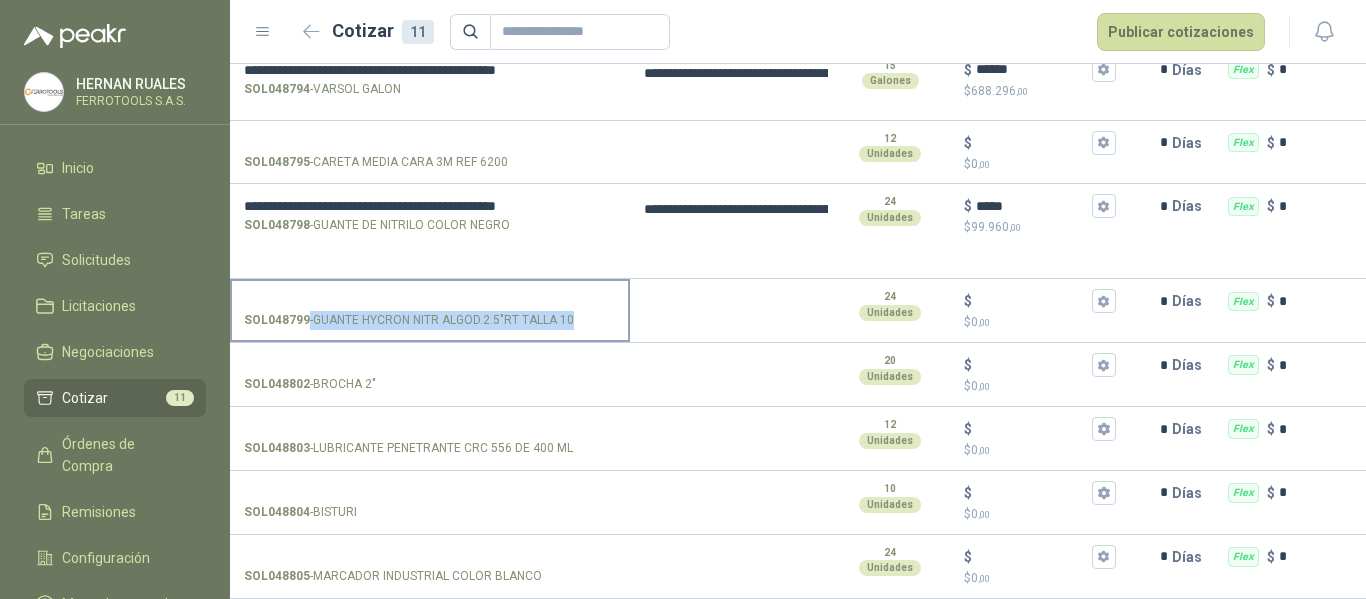 copy on "-  GUANTE HYCRON NITR ALGOD.2.5"RT TALLA 10" 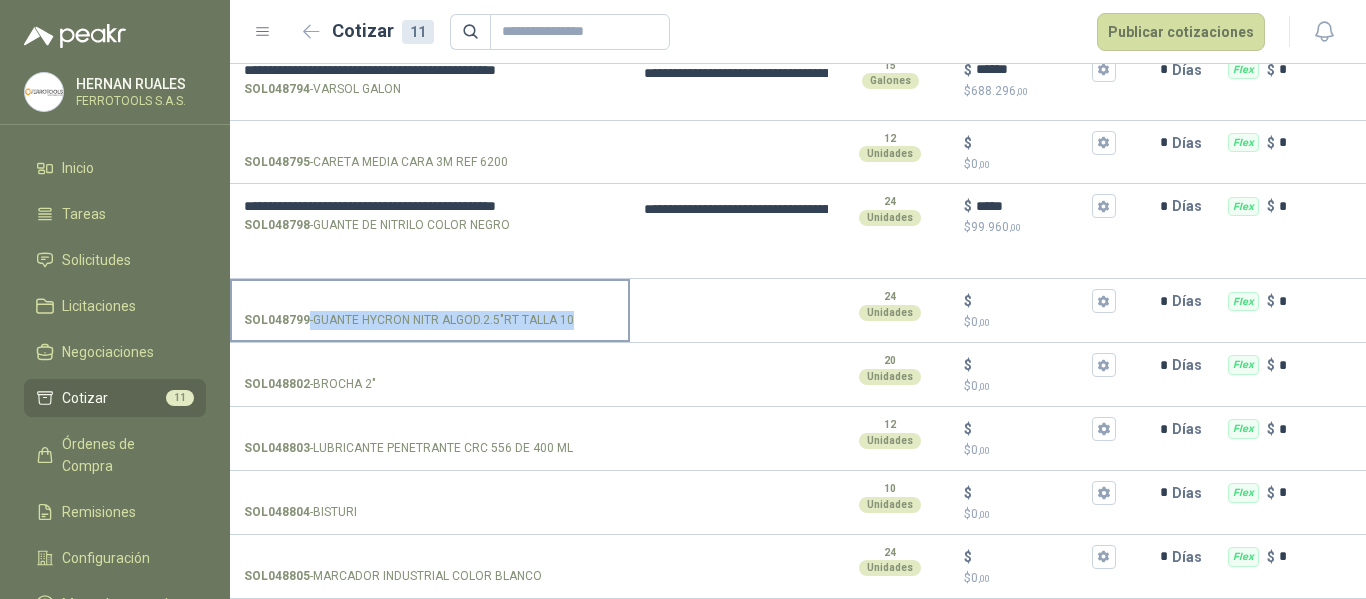 type on "**********" 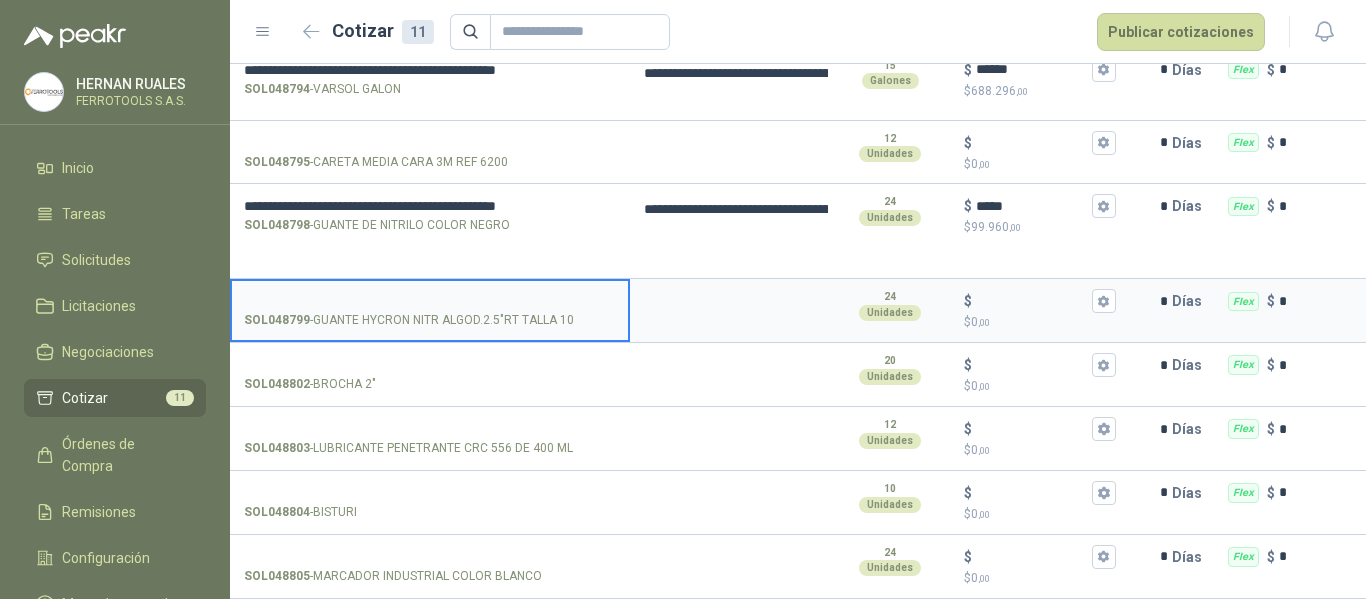 click on "SOL048799  -  GUANTE HYCRON NITR ALGOD.2.5"RT TALLA 10" at bounding box center [430, 301] 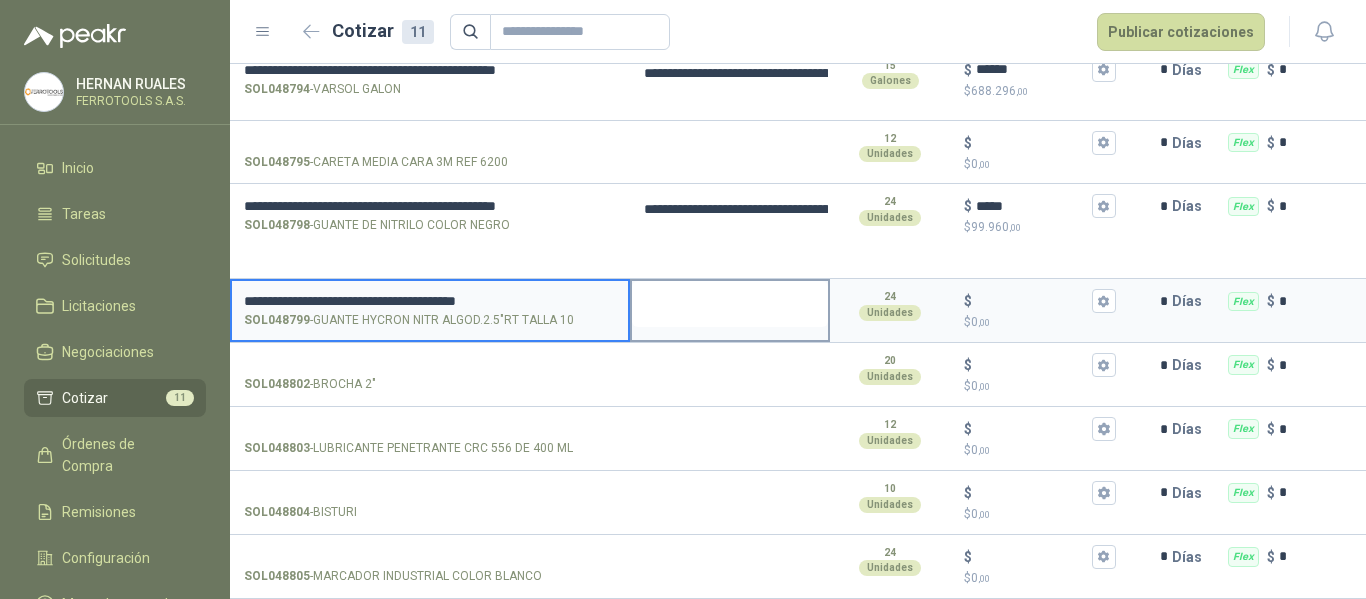 type on "**********" 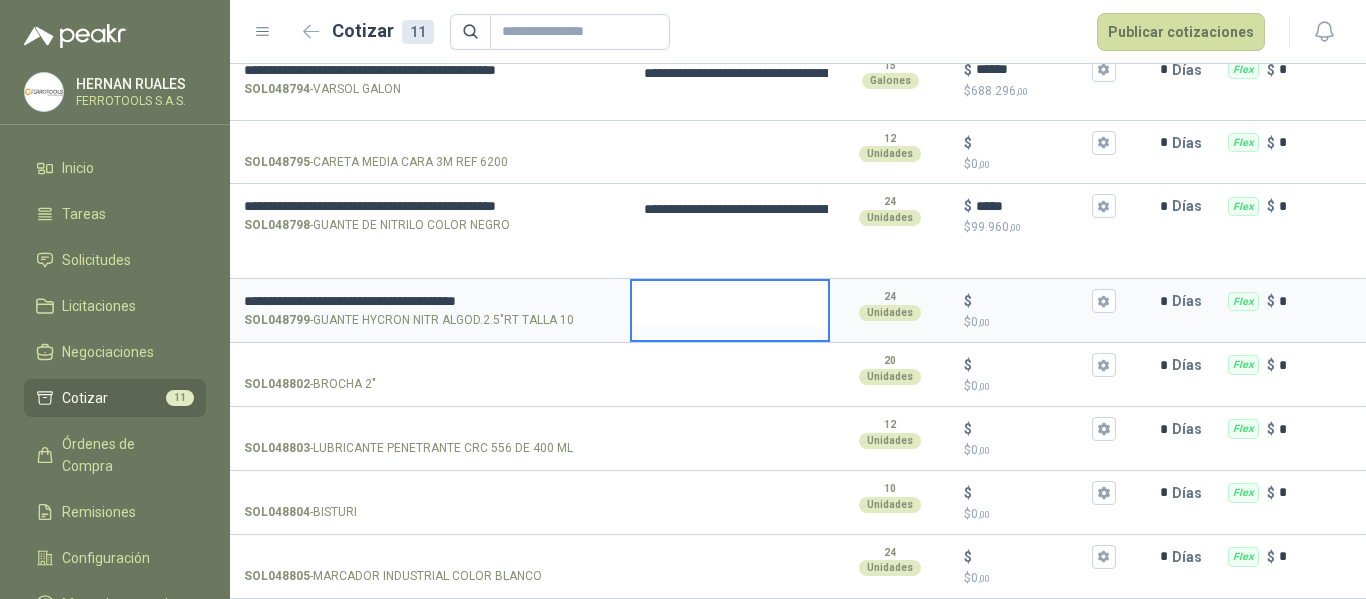 type 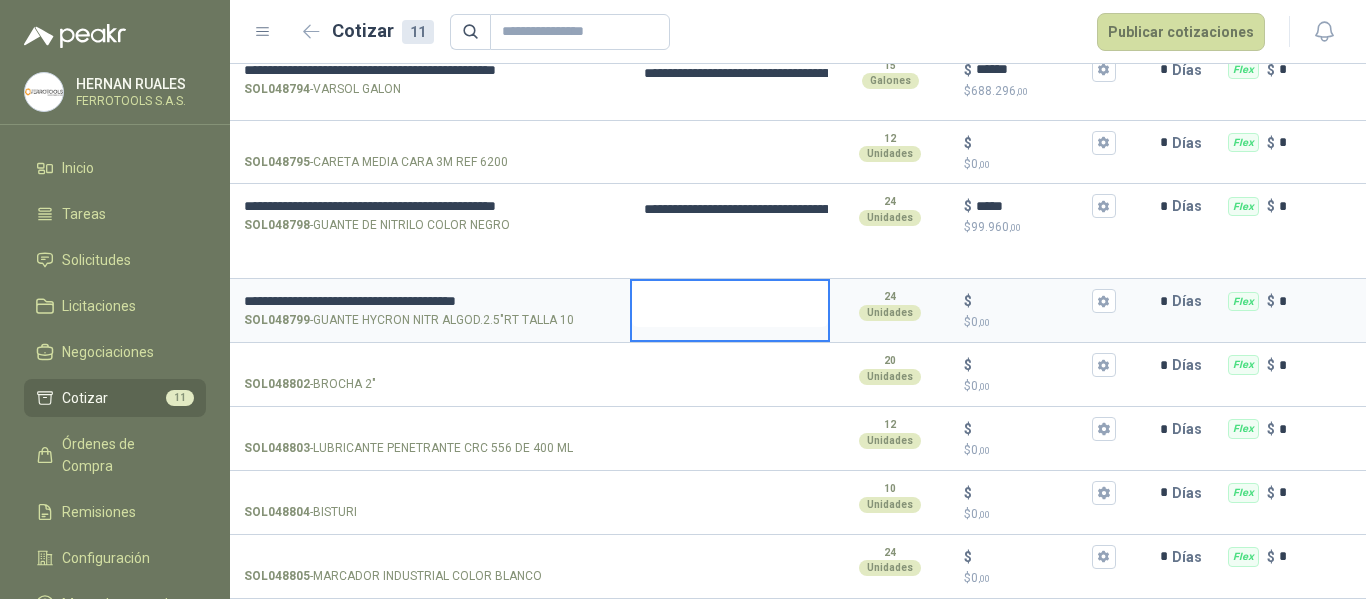 type on "**********" 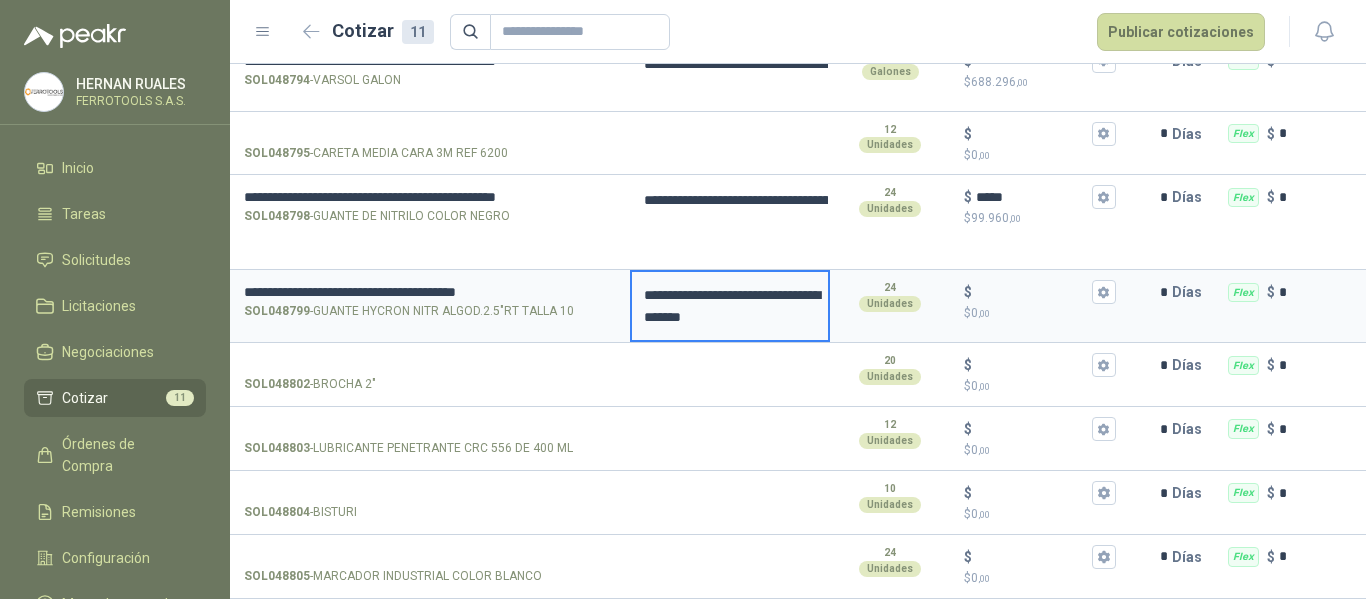 type 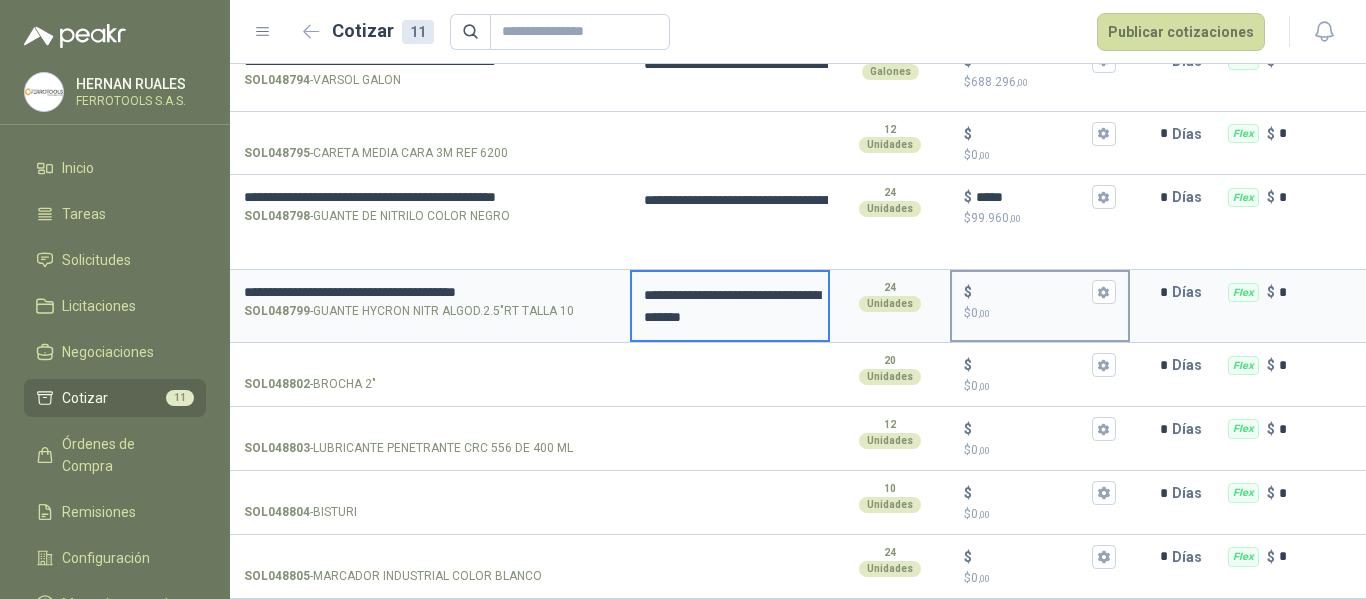 type on "**********" 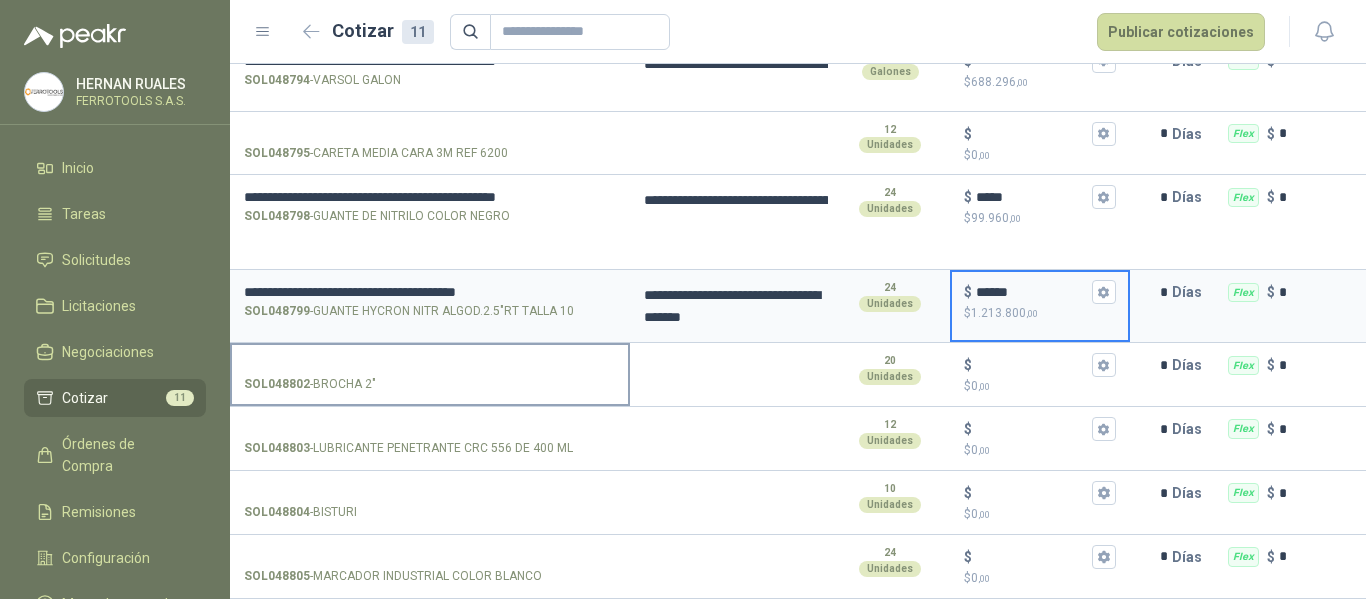 type on "******" 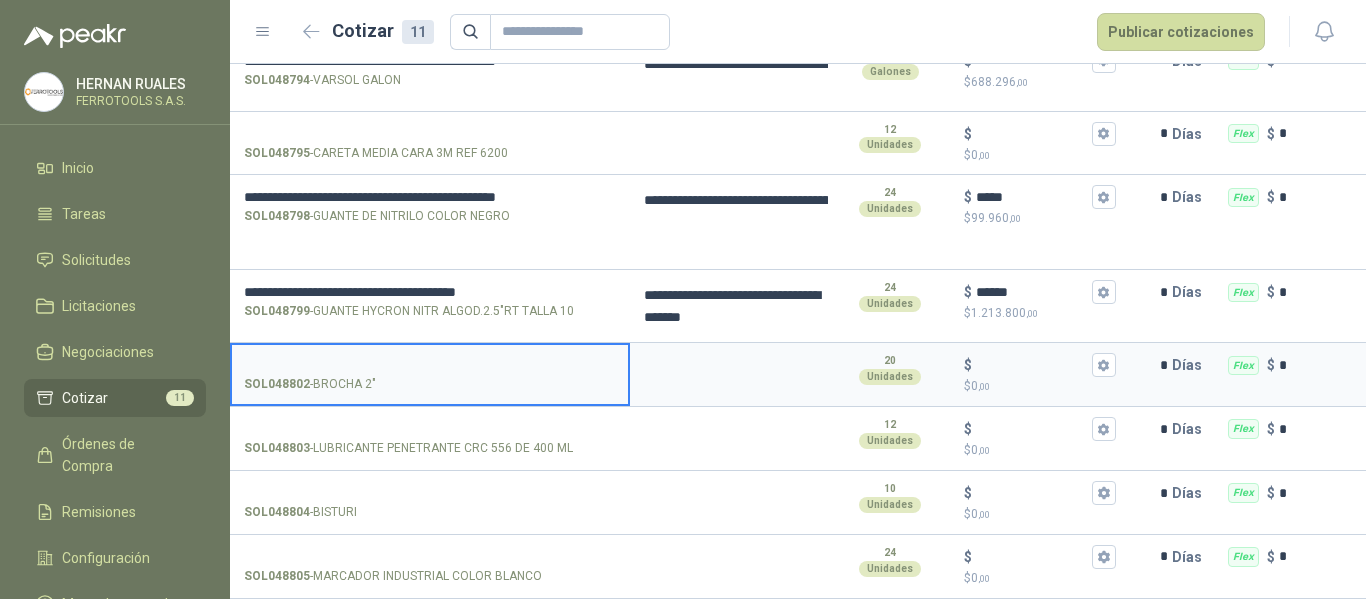 type on "**********" 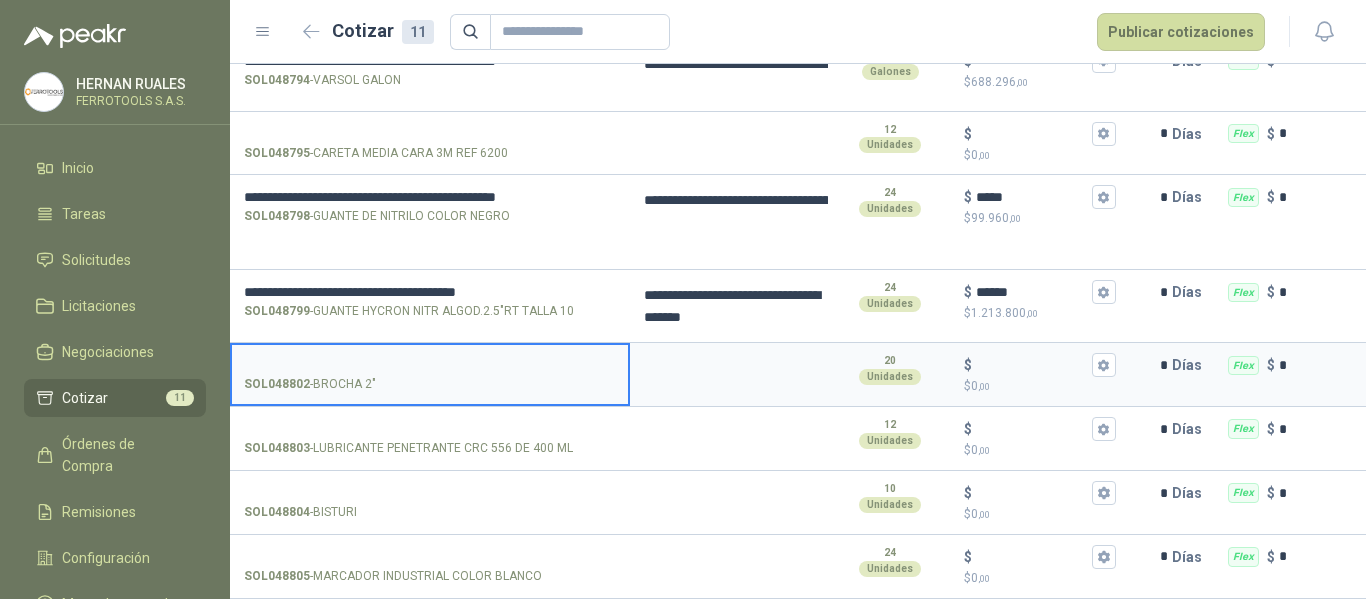 type on "**********" 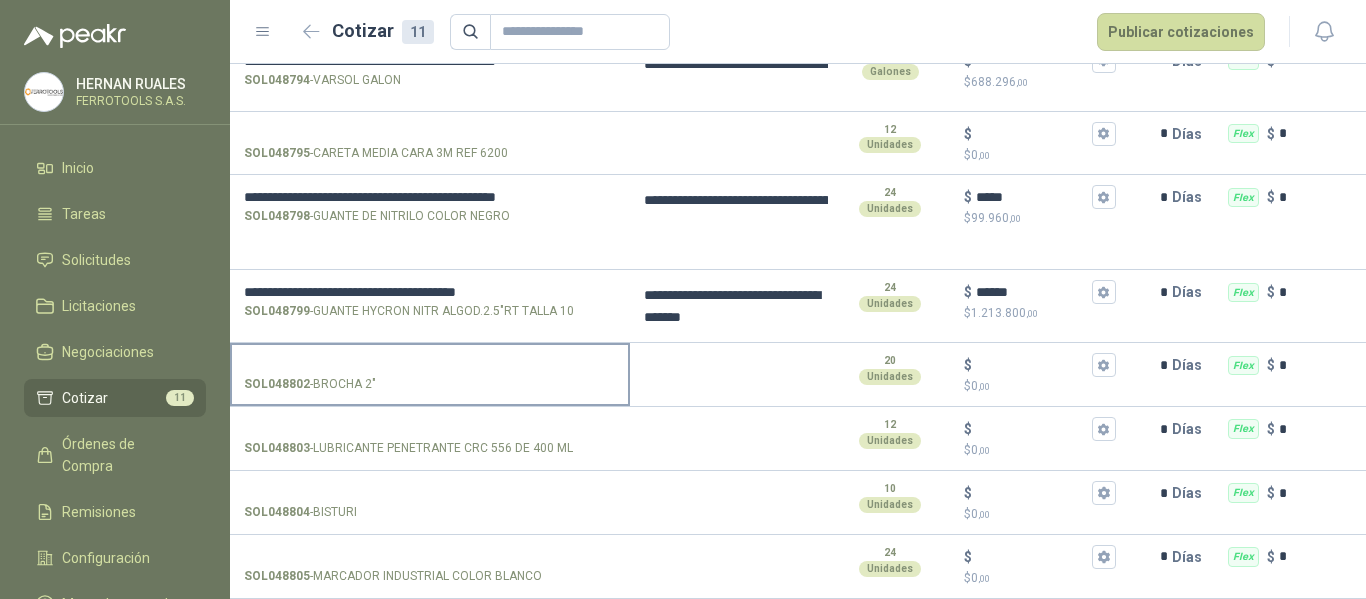 type on "**********" 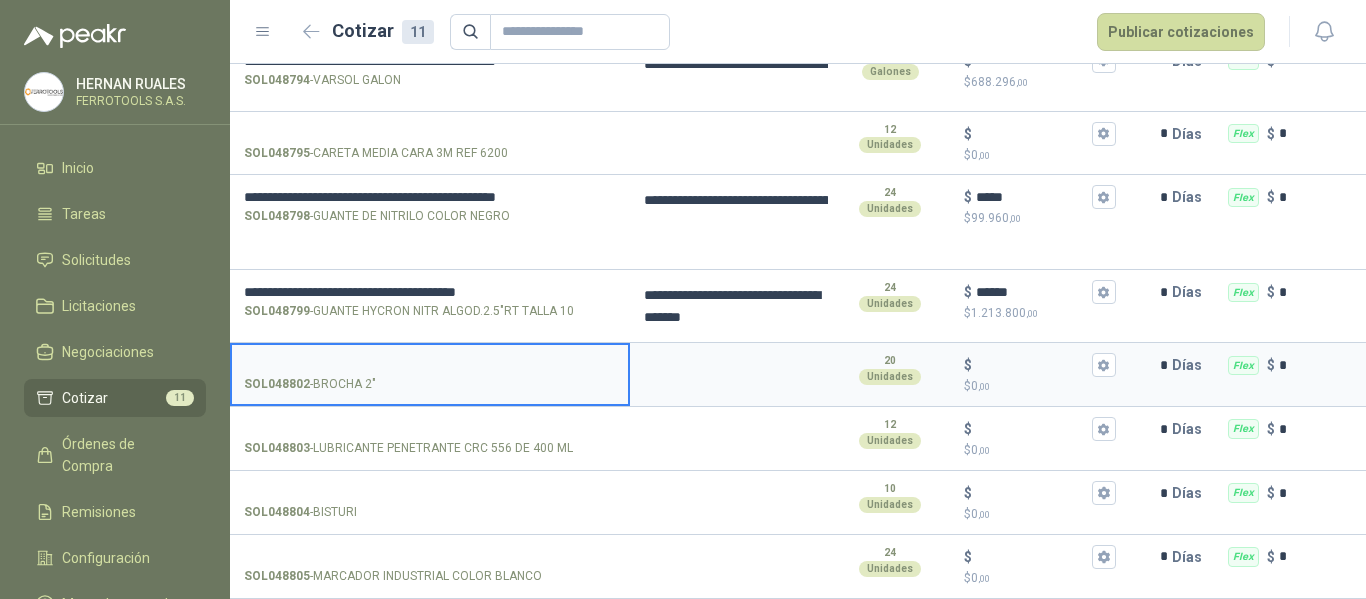 type 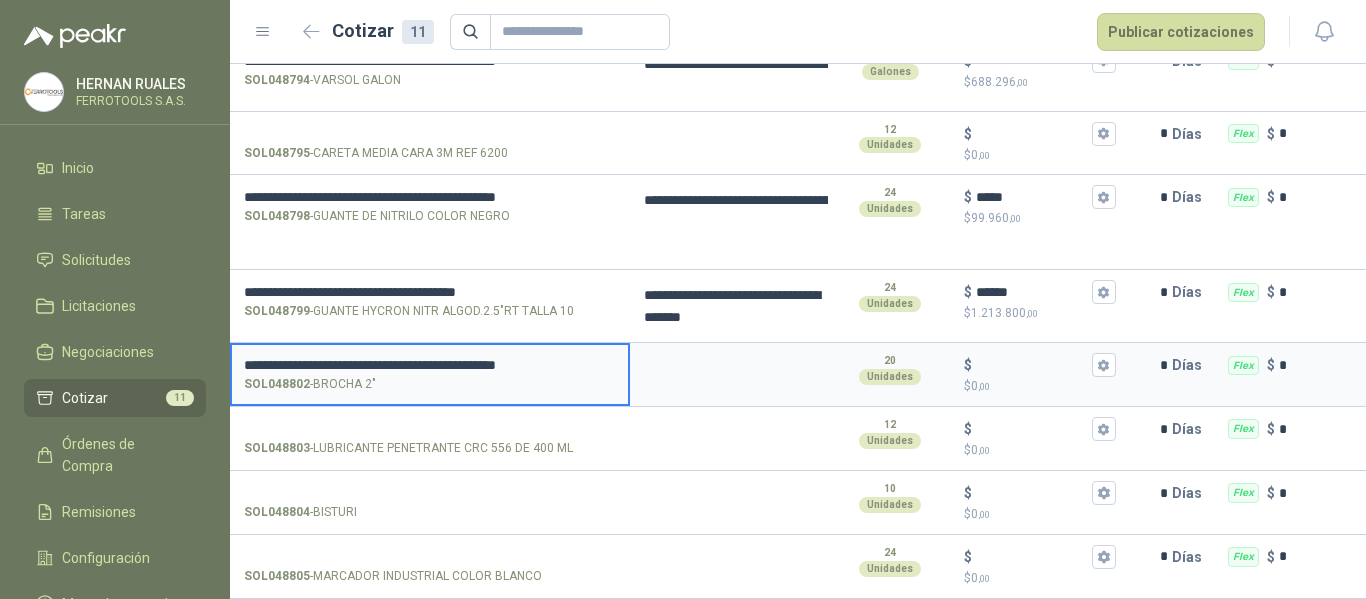 type 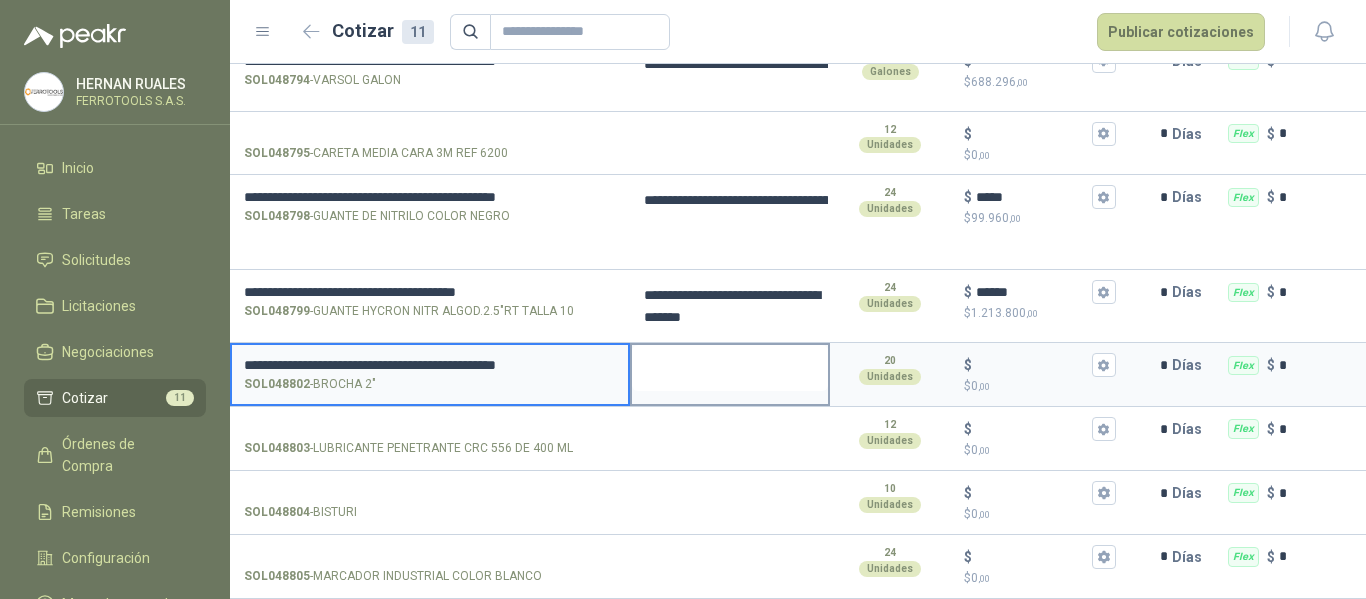 type on "**********" 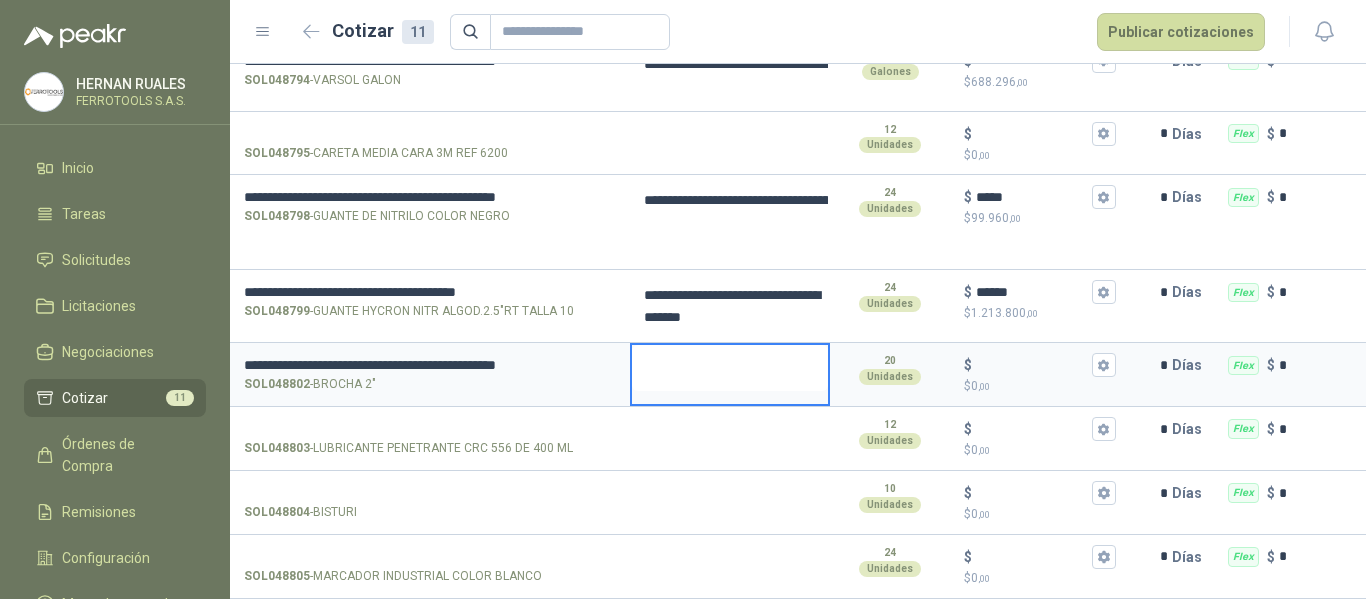type 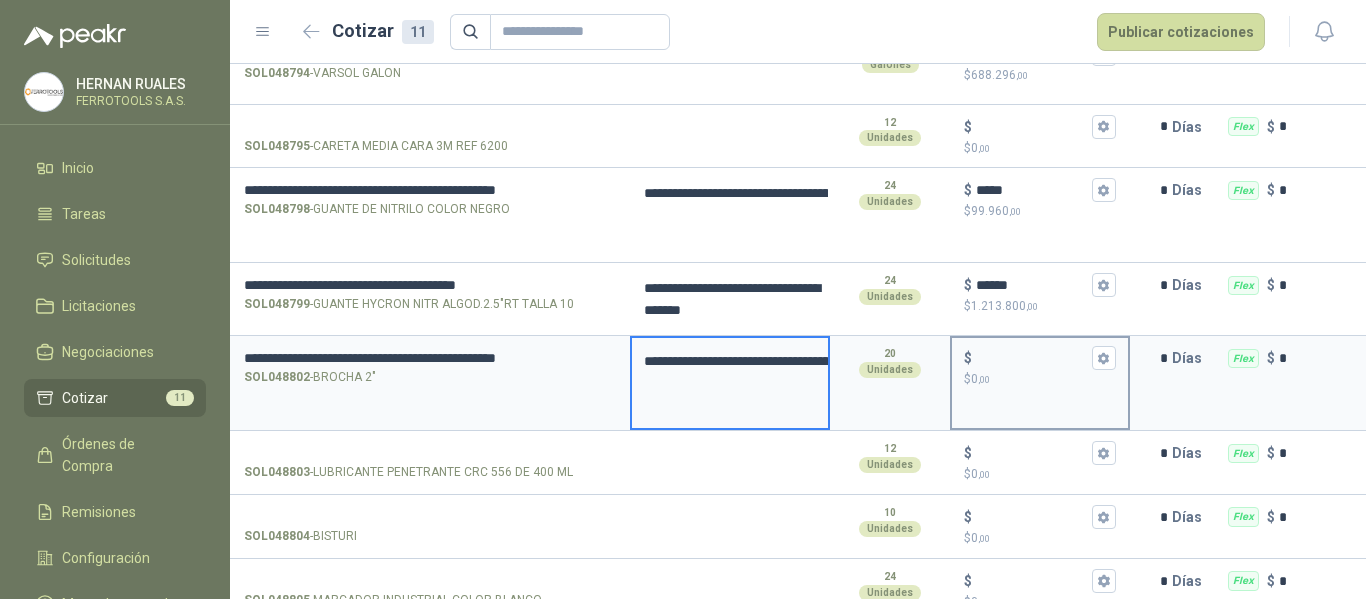 click on "$" at bounding box center (1040, 358) 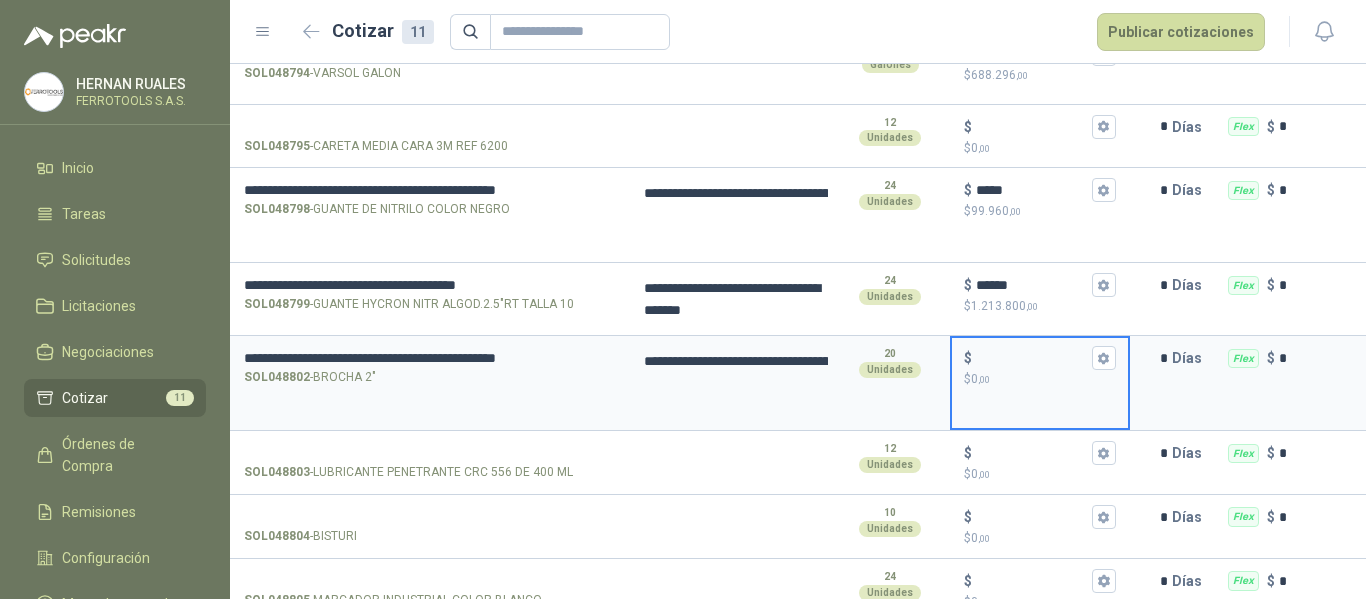 type on "**********" 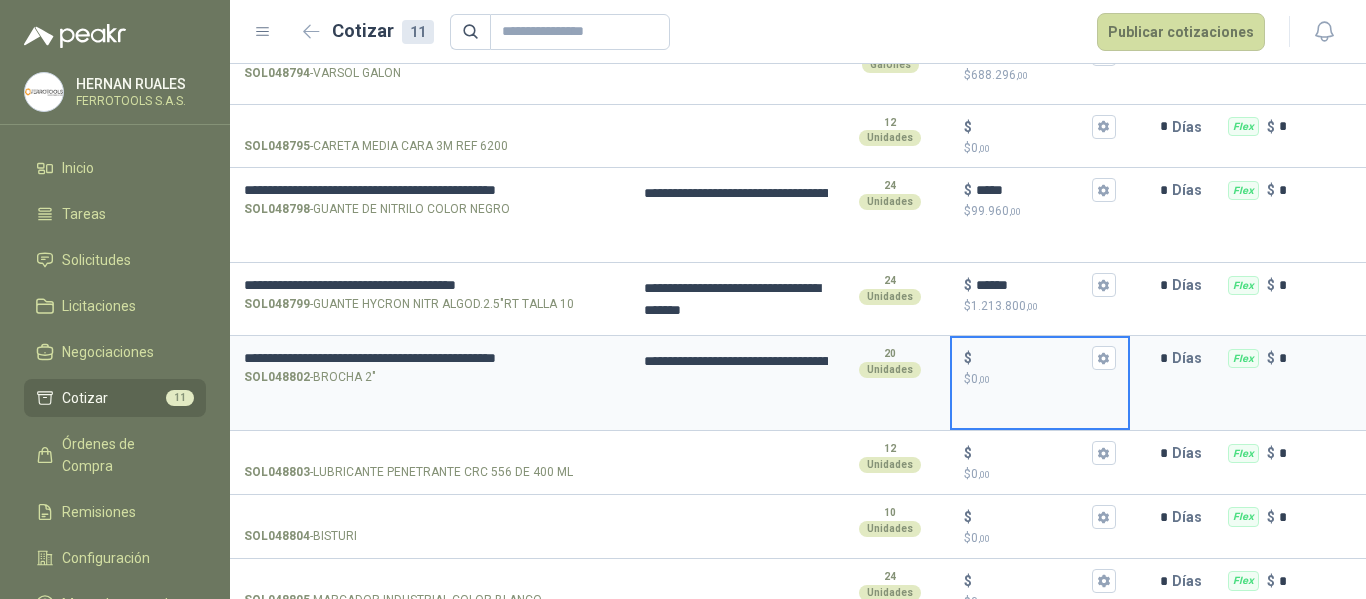 type on "**********" 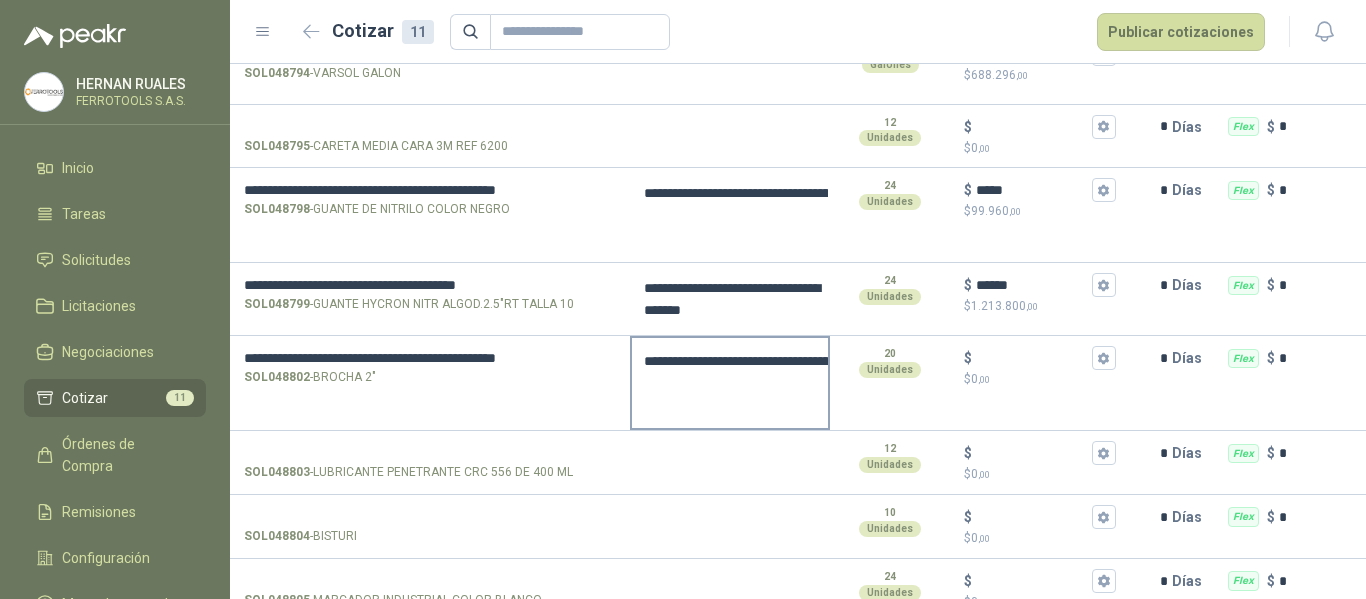 type on "**********" 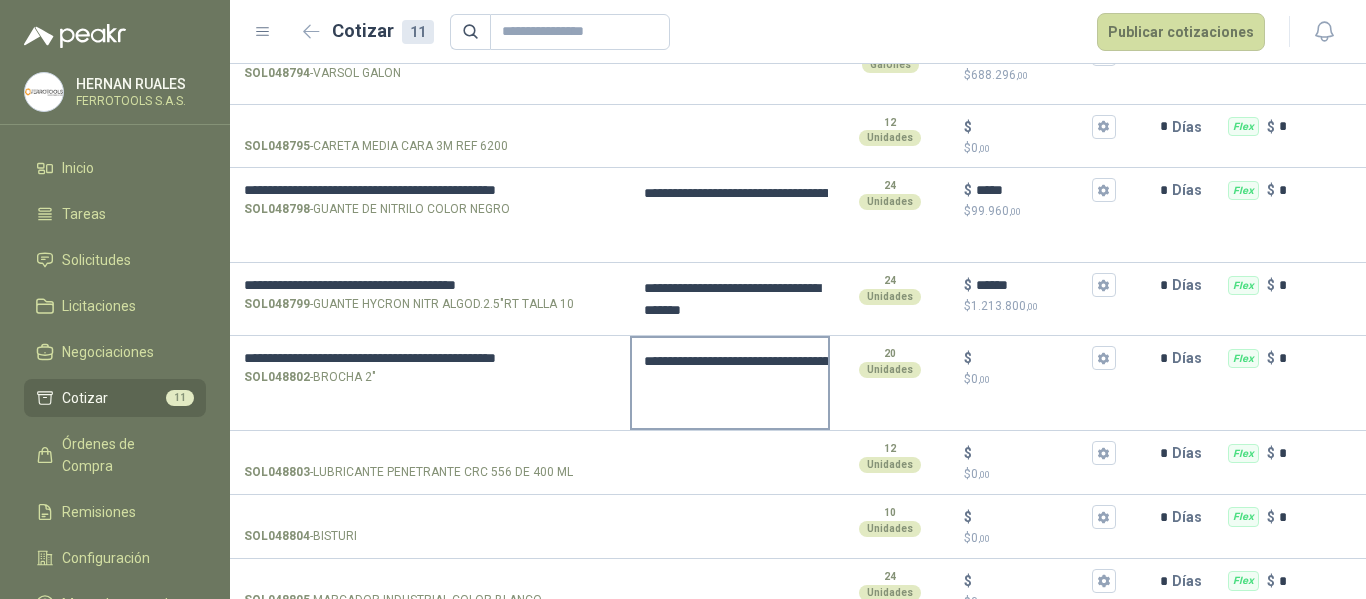 type on "**********" 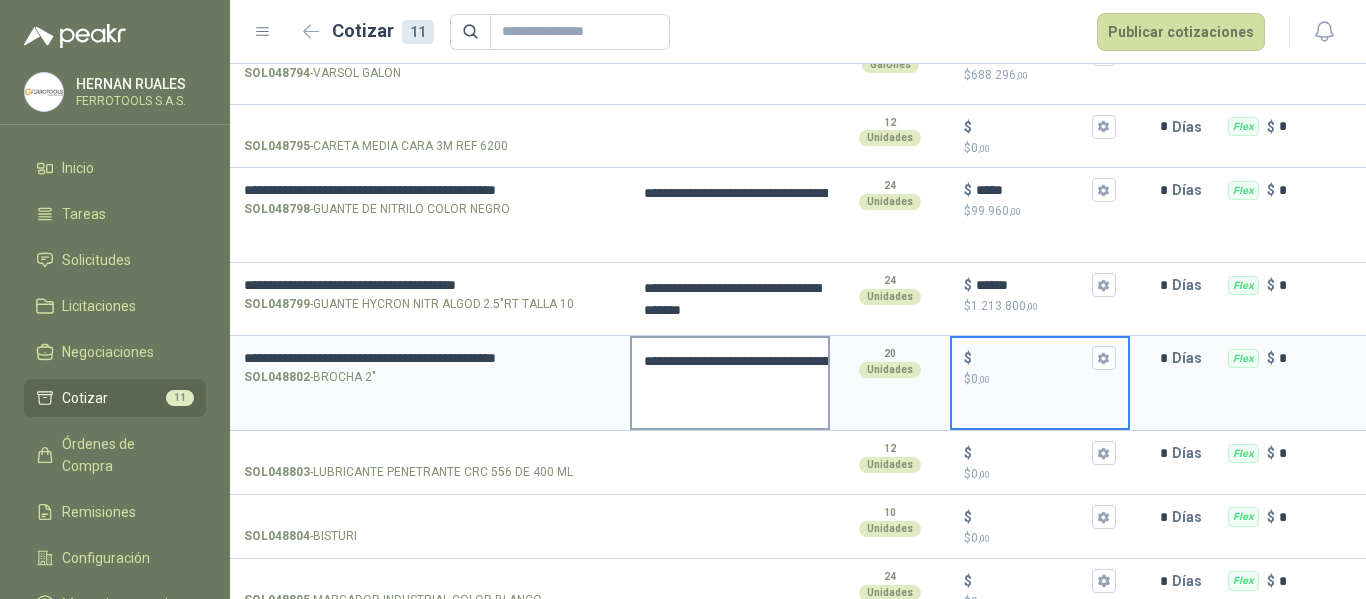 type on "**********" 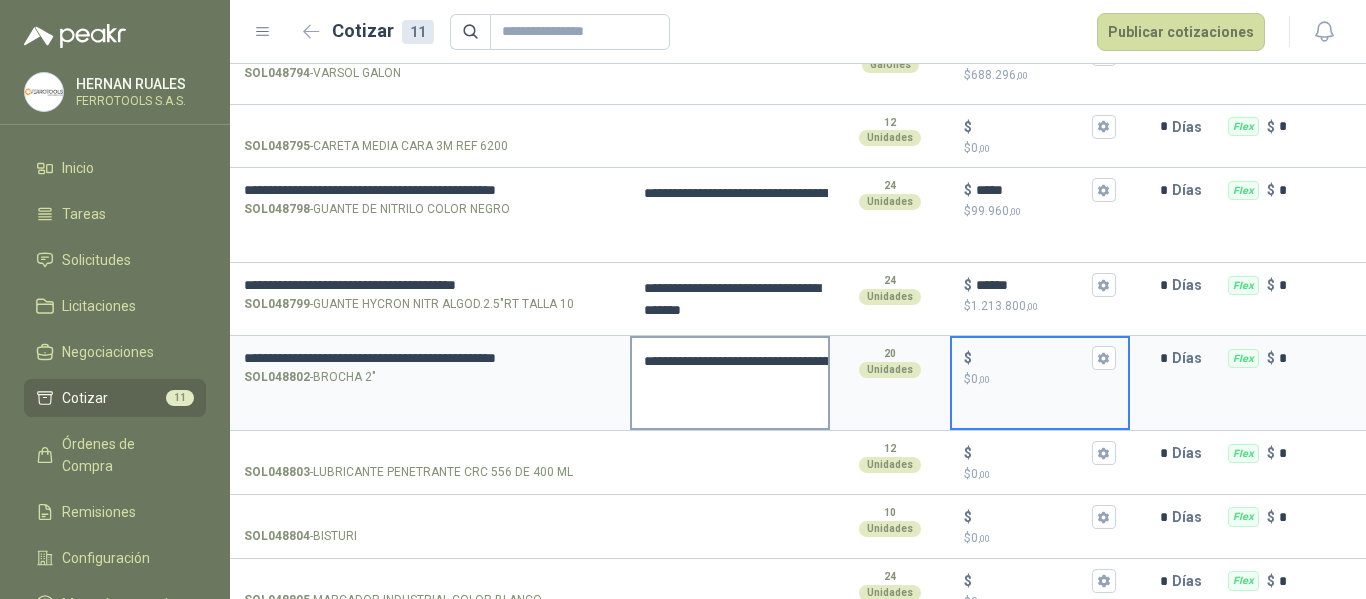 type on "**********" 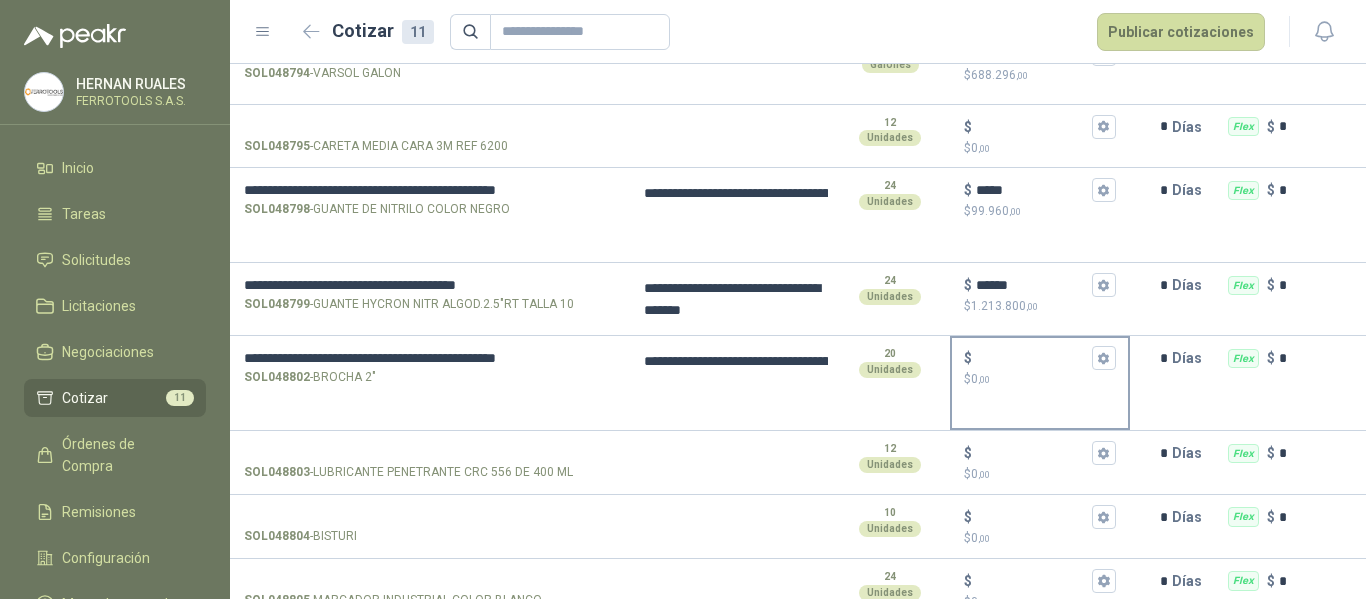 type on "**********" 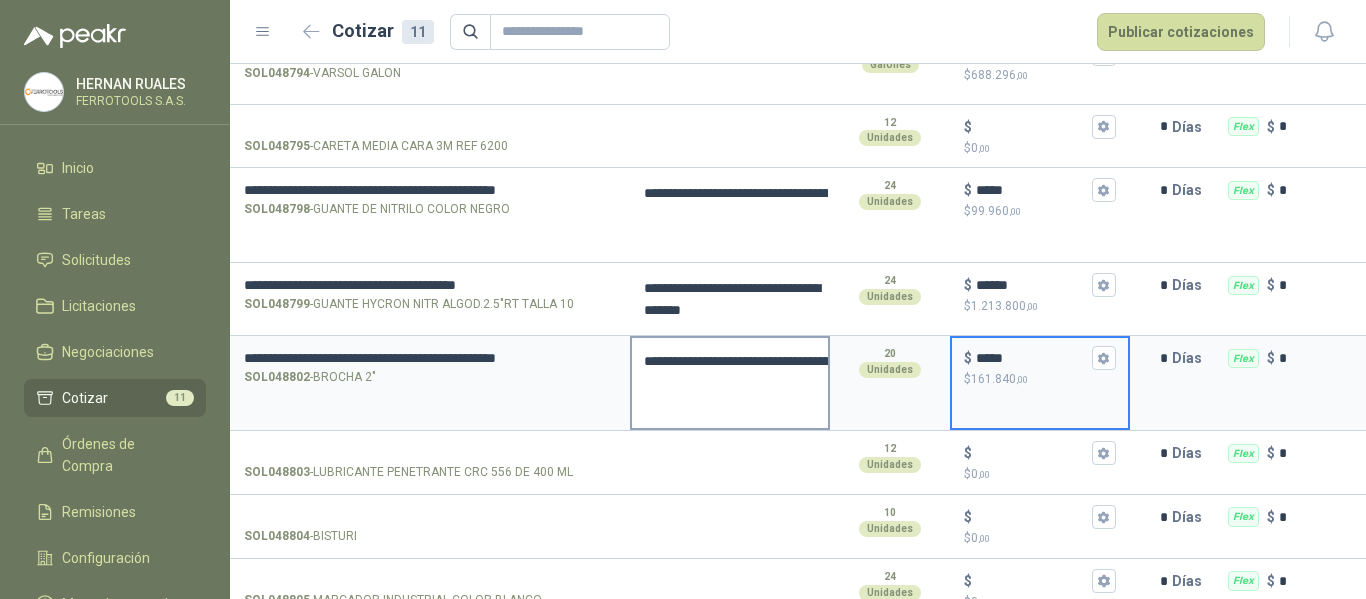 scroll, scrollTop: 474, scrollLeft: 0, axis: vertical 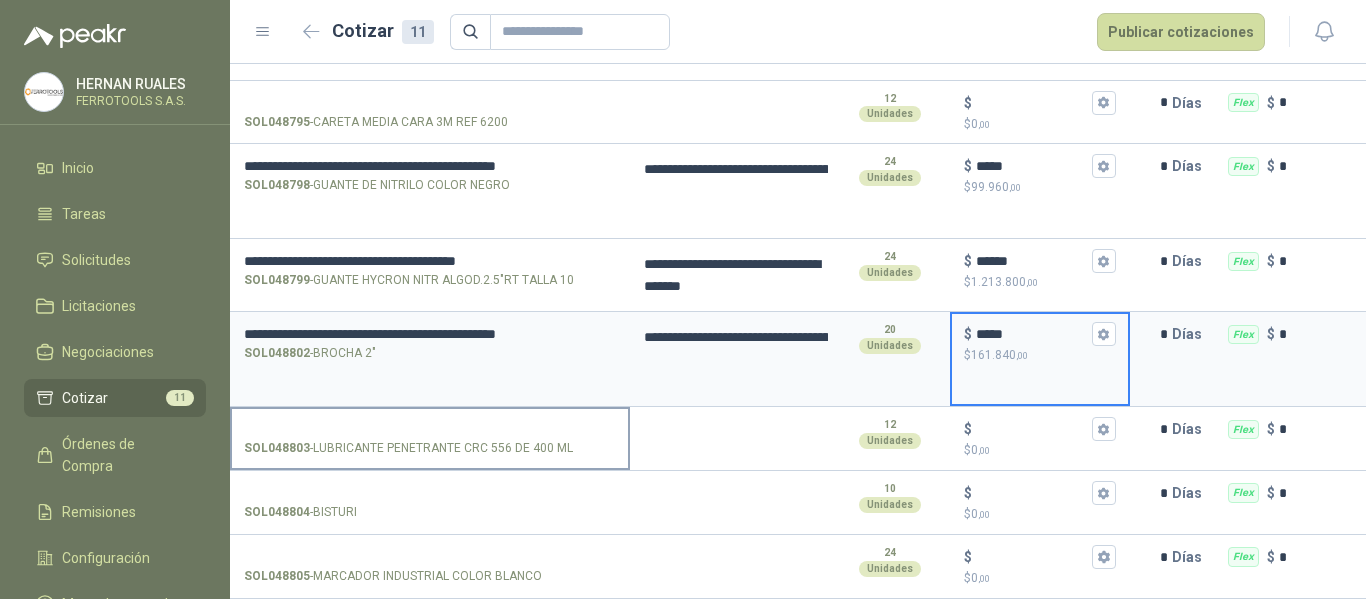 type on "*****" 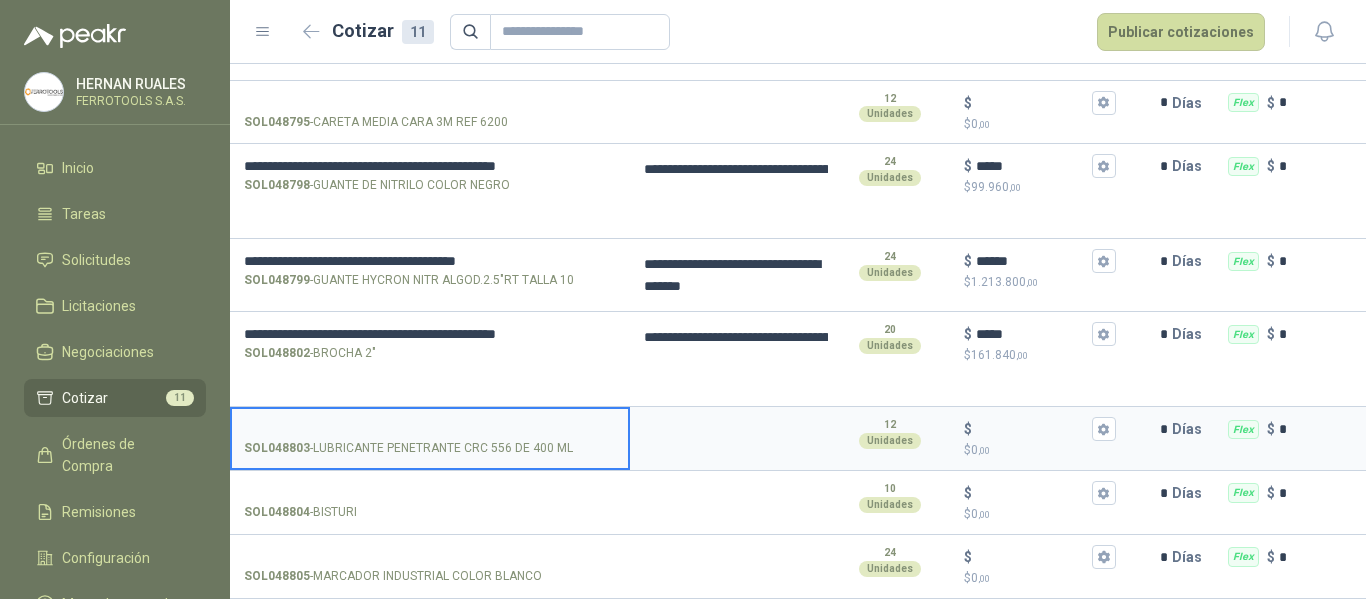 click on "SOL048803  -  LUBRICANTE PENETRANTE CRC 556  DE 400 ML" at bounding box center [430, 429] 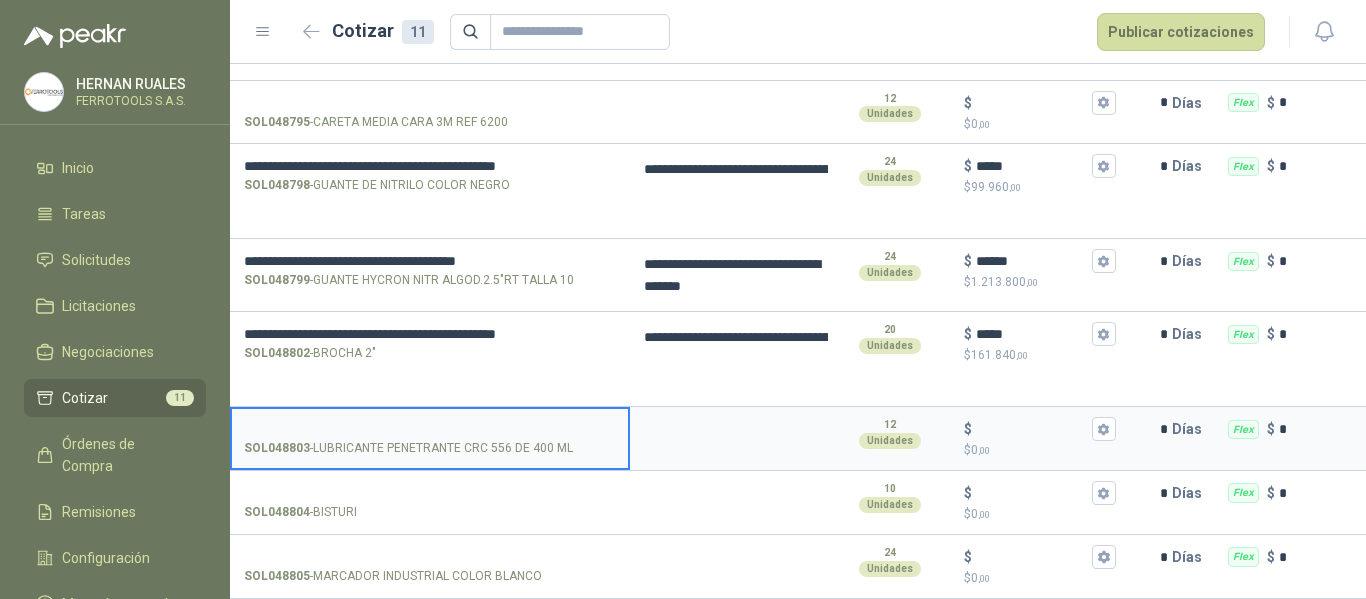 type on "**********" 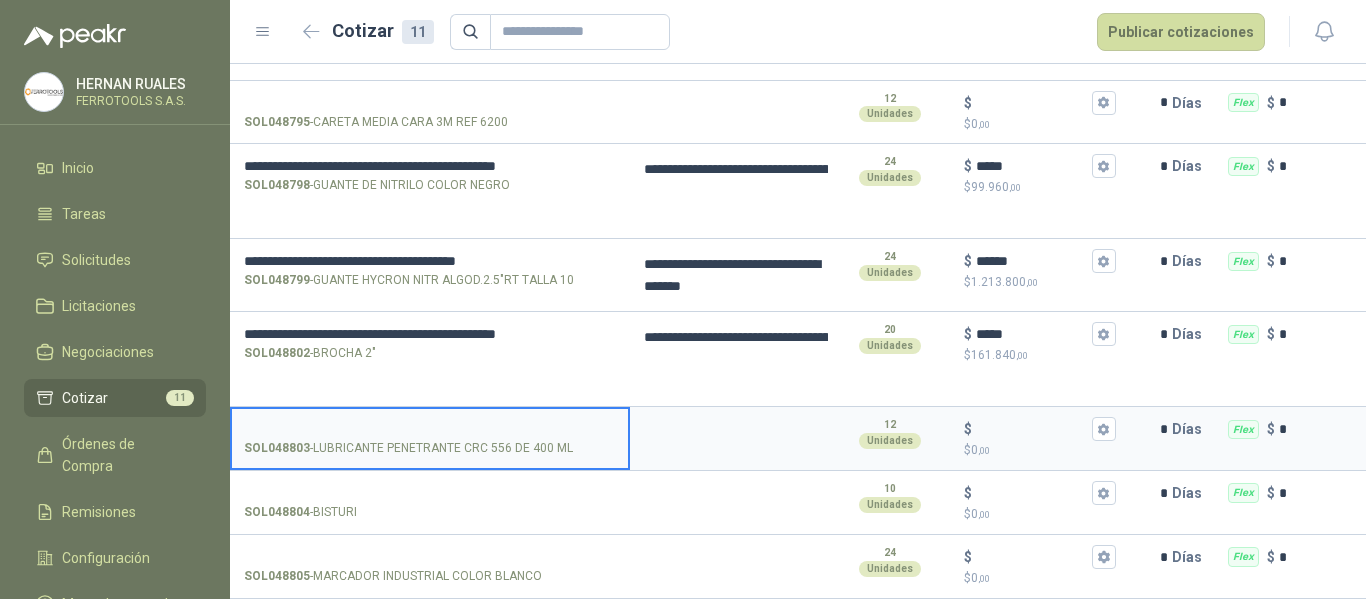 type on "**********" 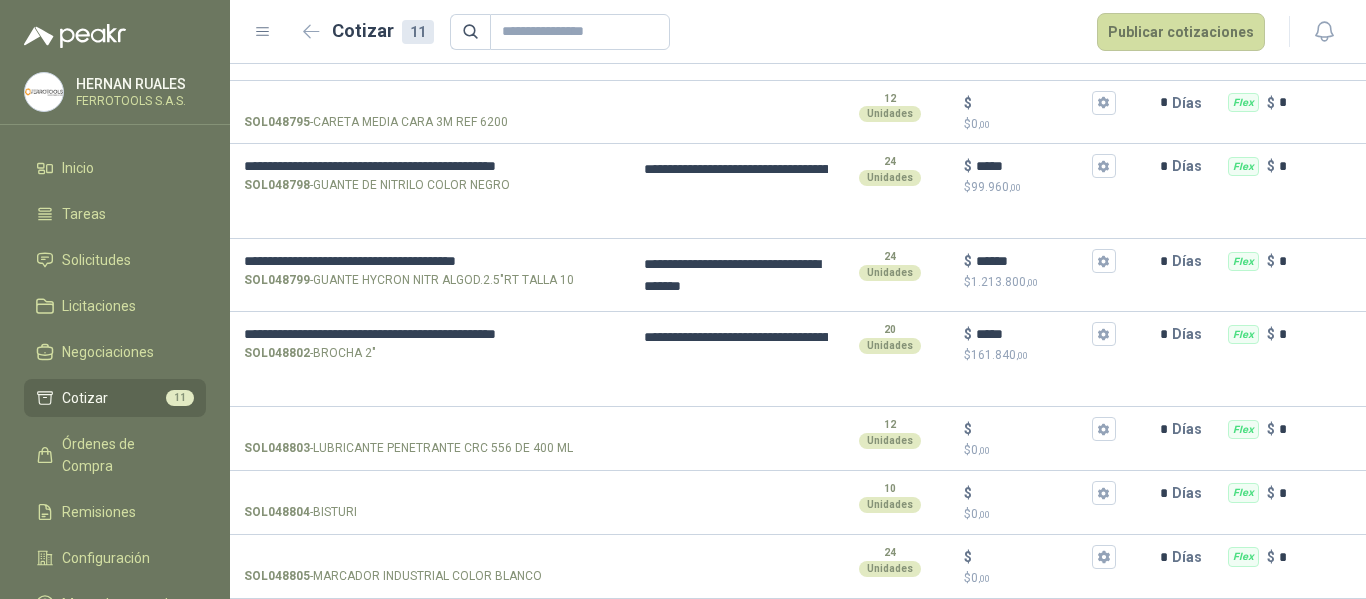 type on "**********" 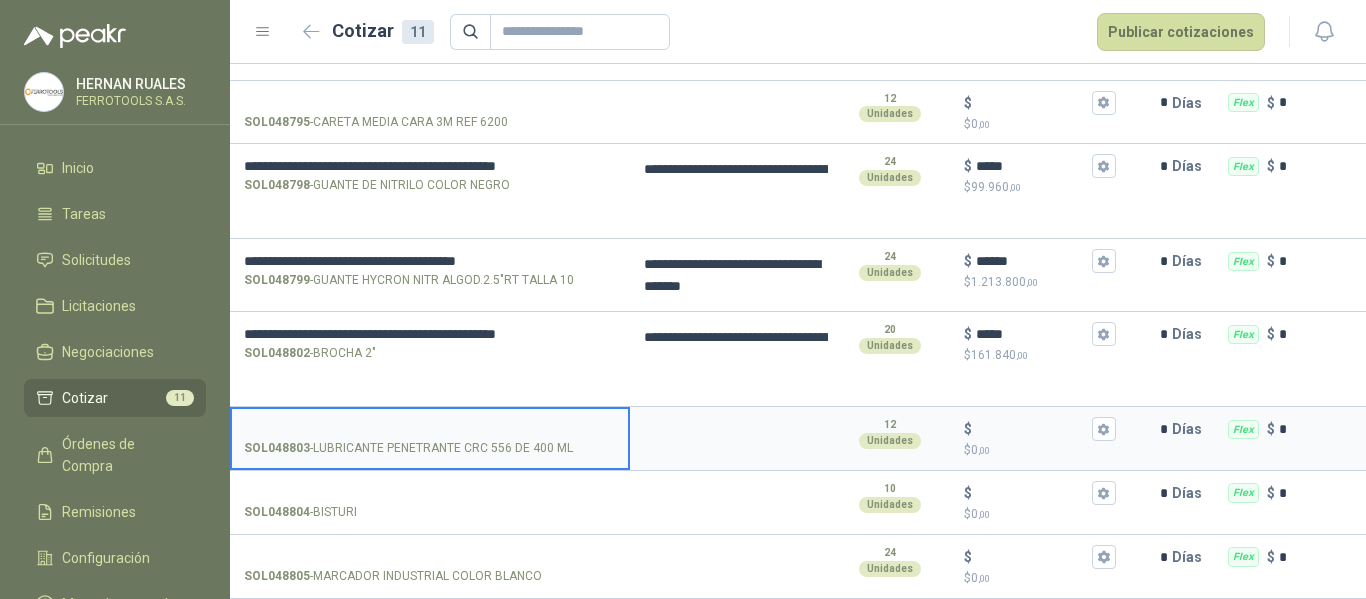 type on "**********" 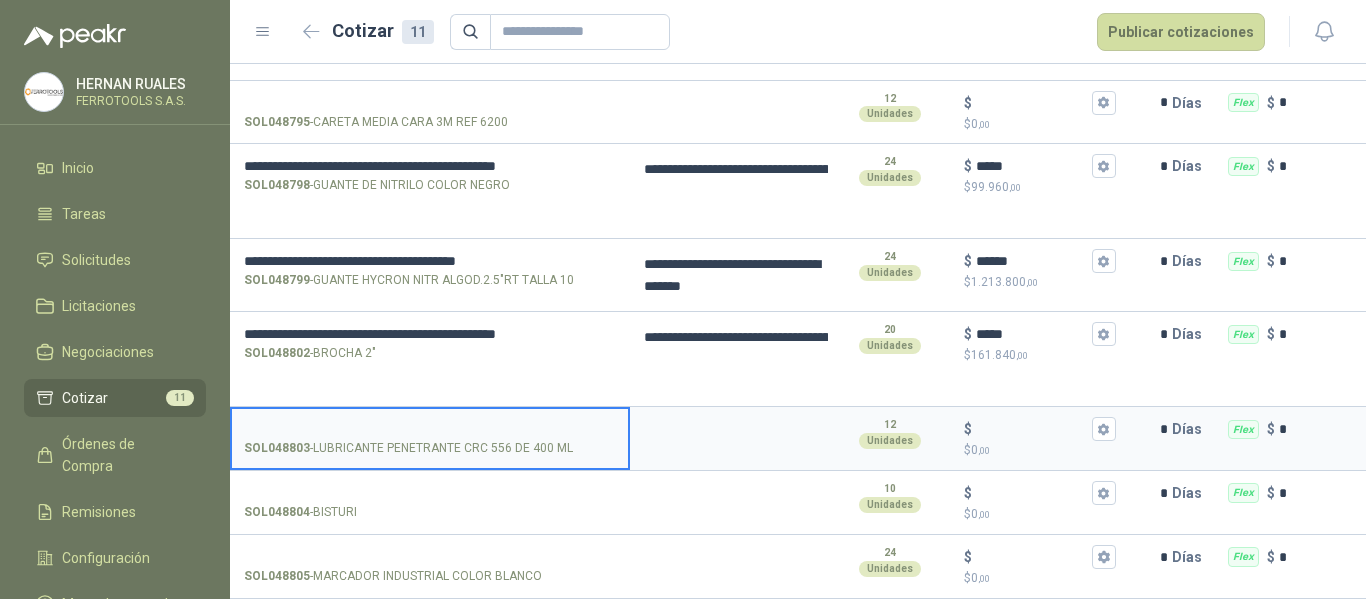 type on "**********" 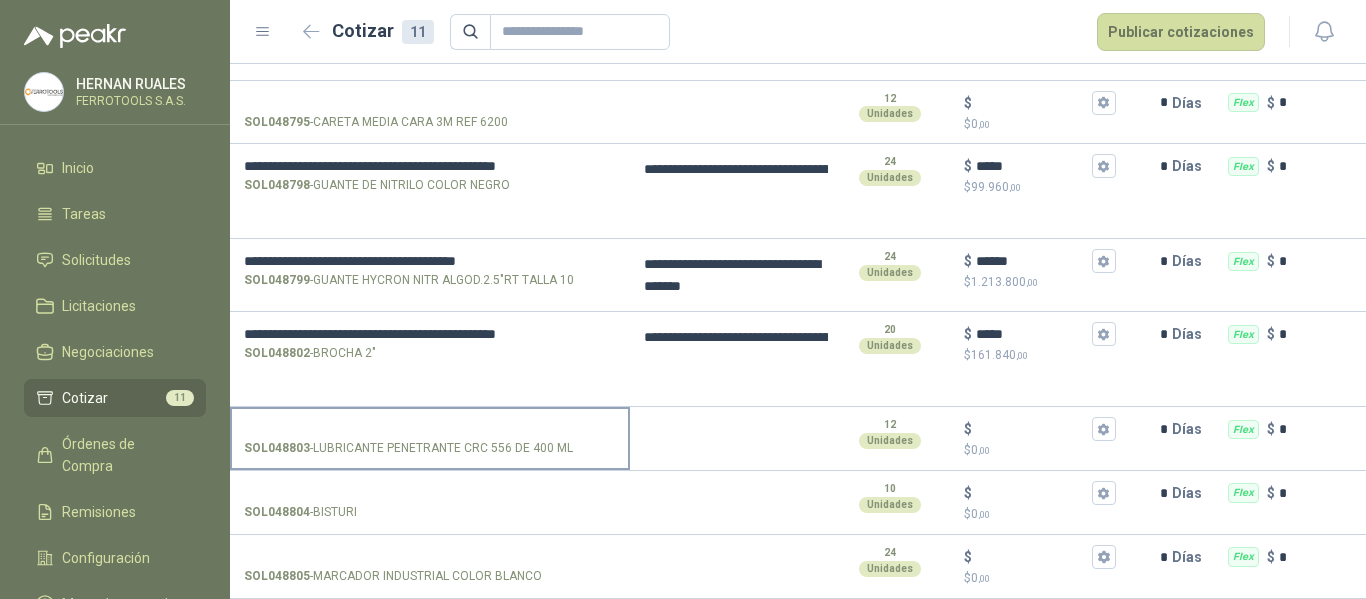 type on "**********" 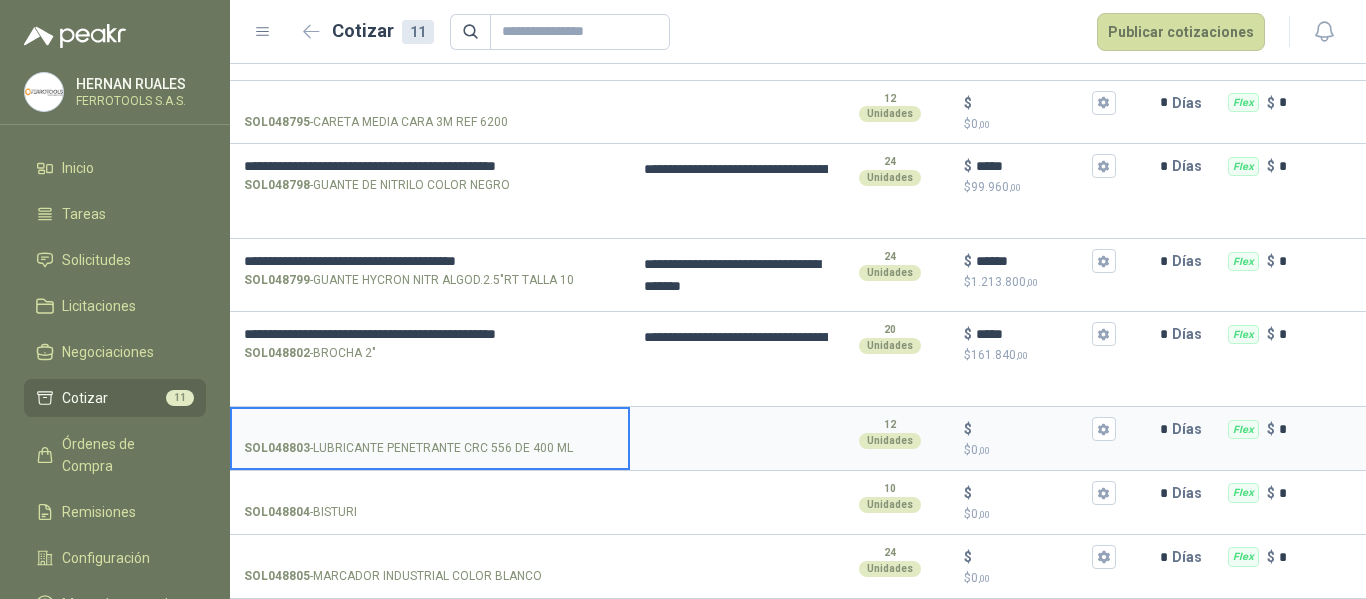 type on "**********" 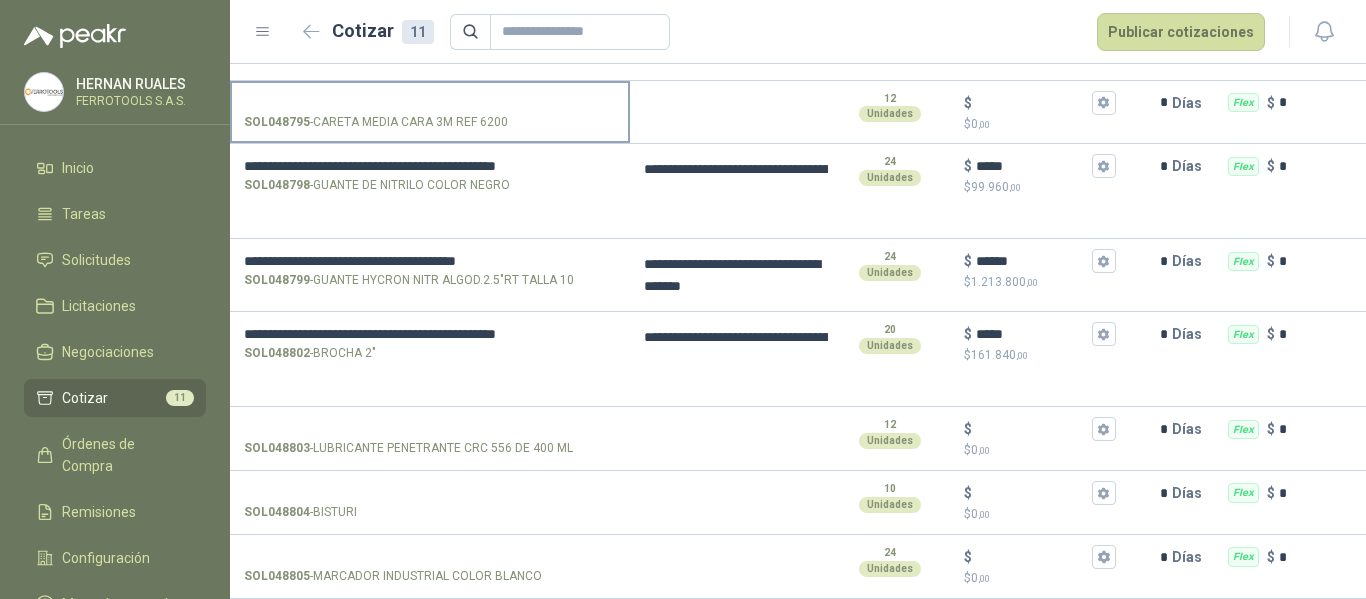 type on "**********" 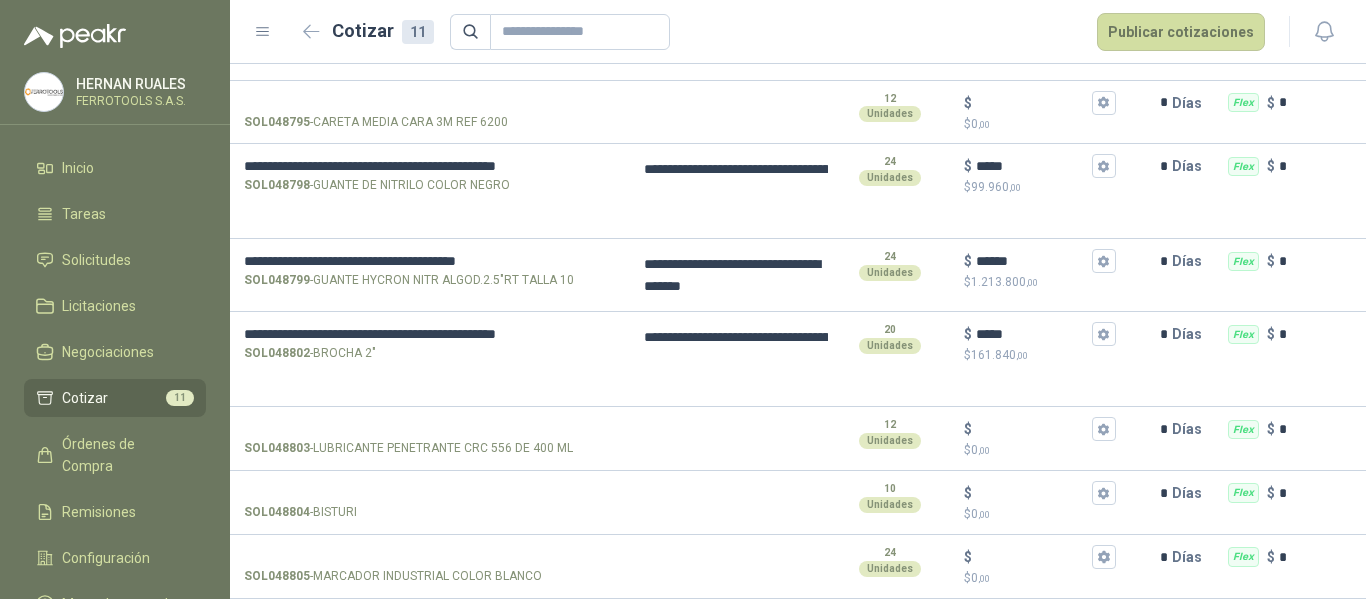 type on "**********" 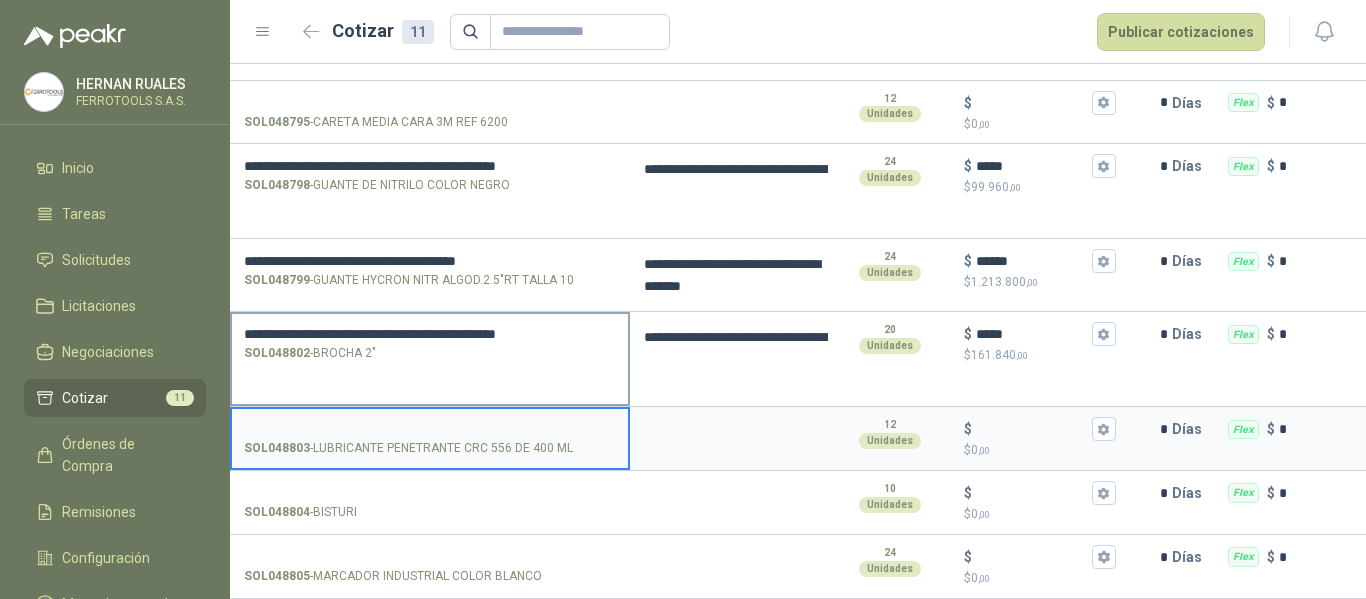 type 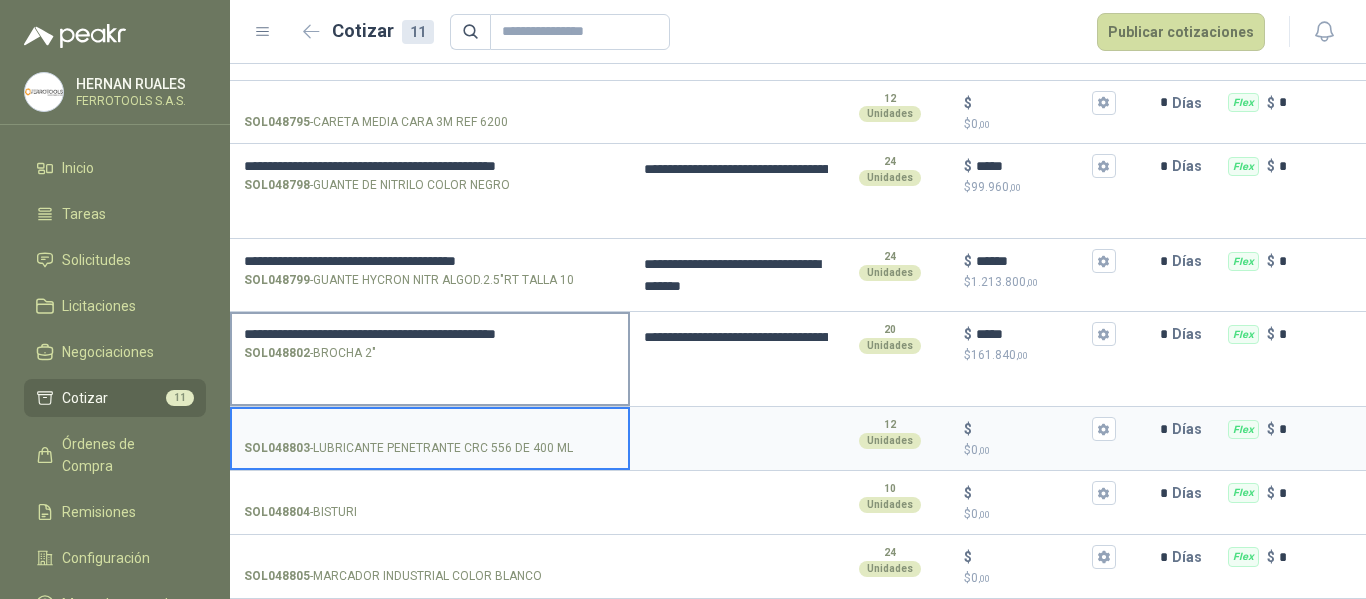 type on "**********" 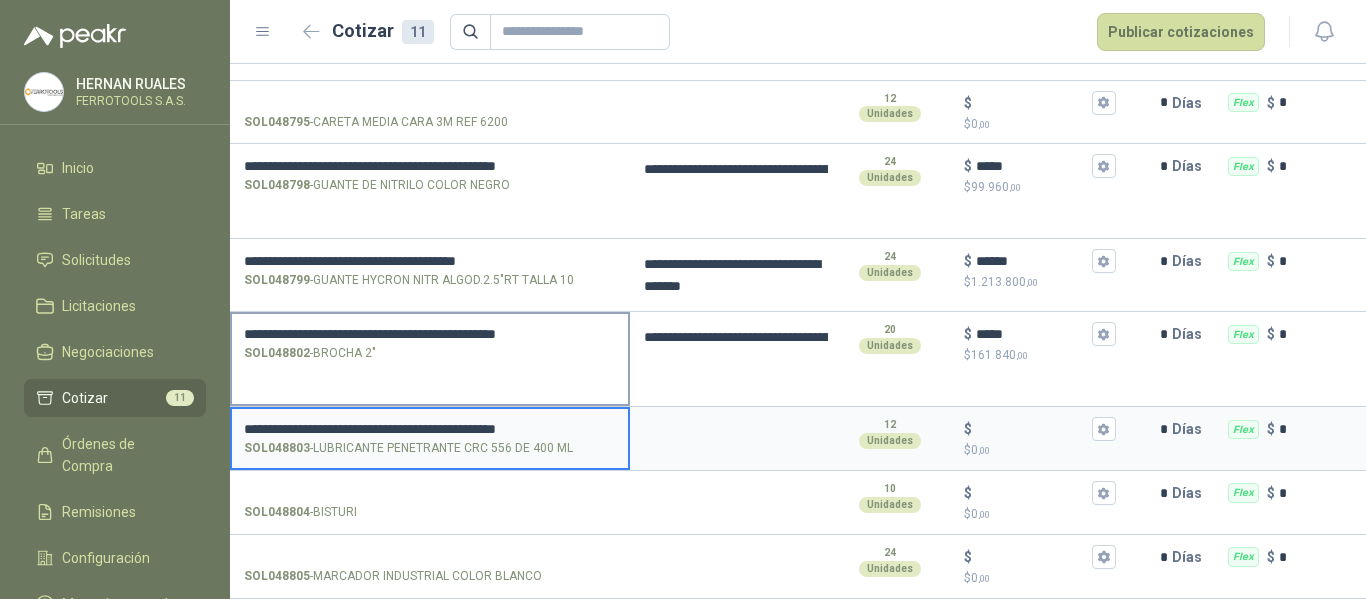 type 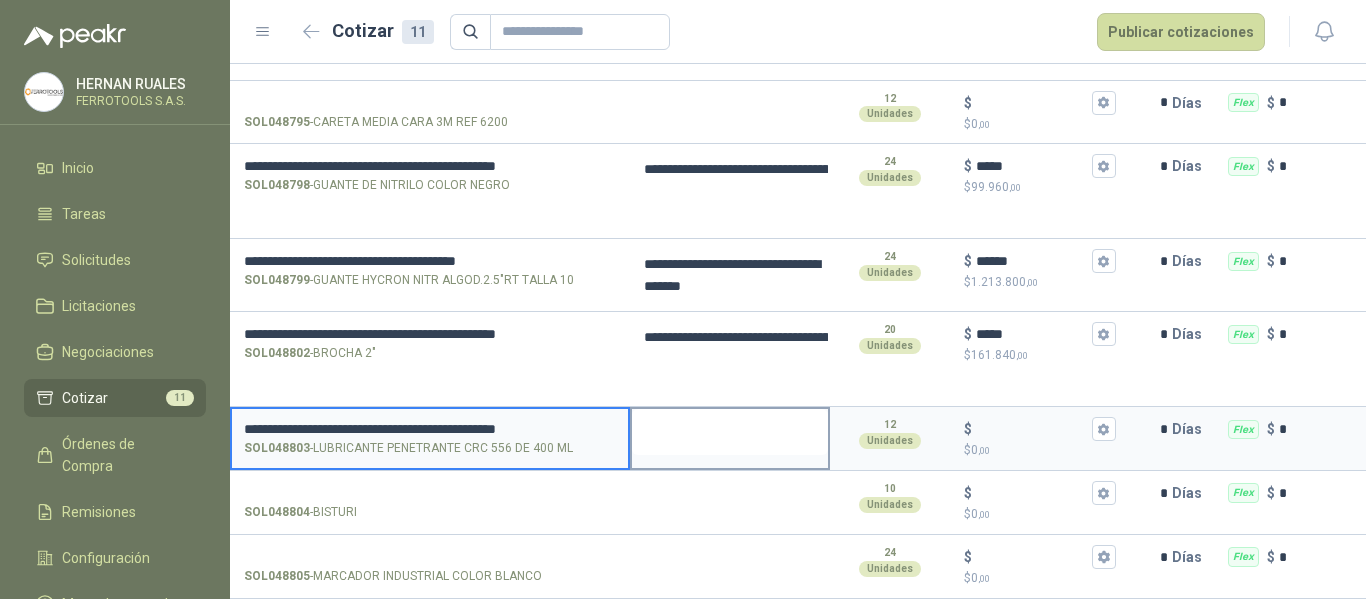 type on "**********" 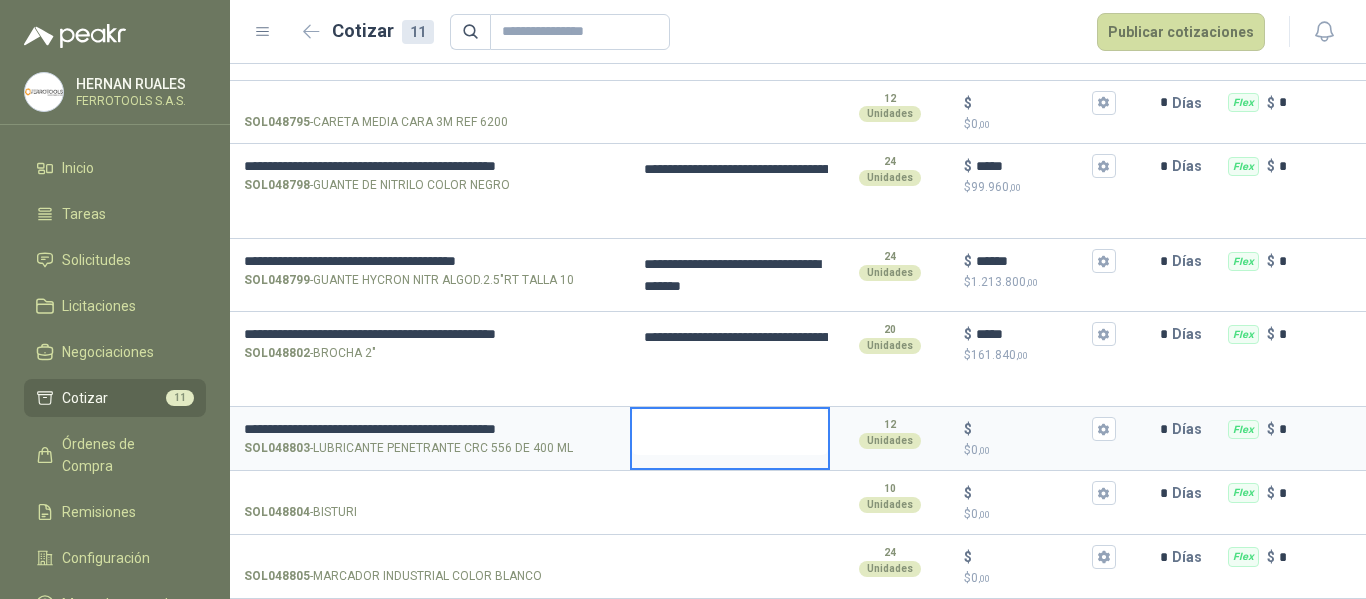 click at bounding box center [730, 432] 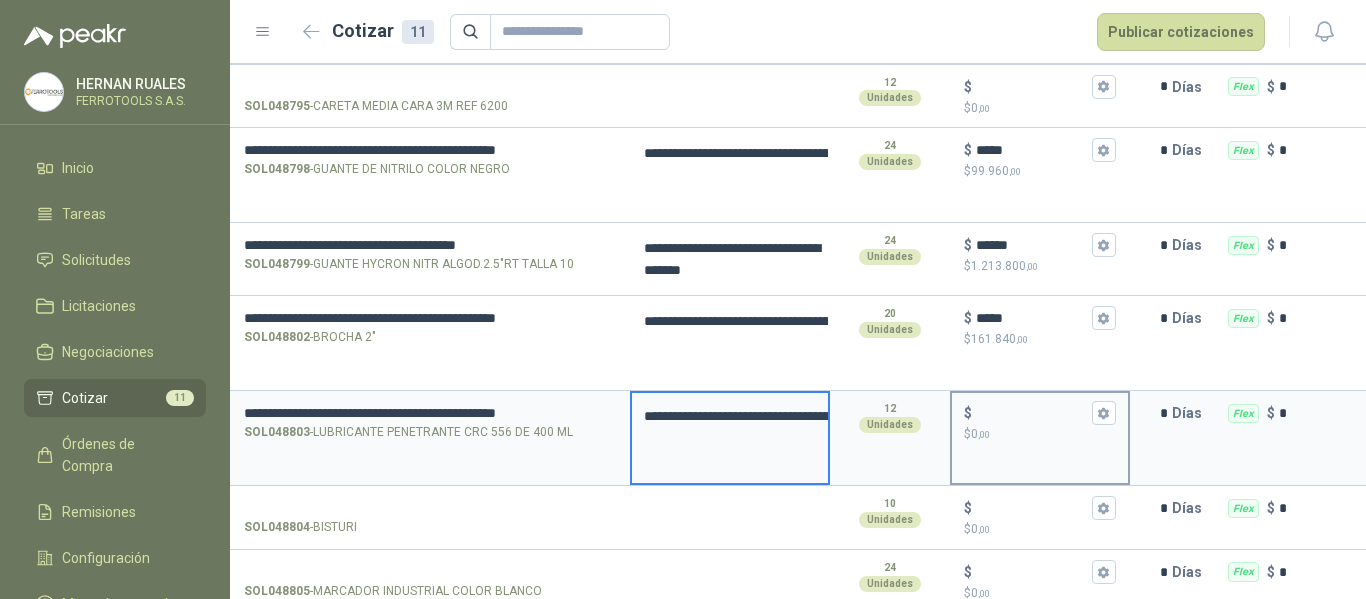 type on "**********" 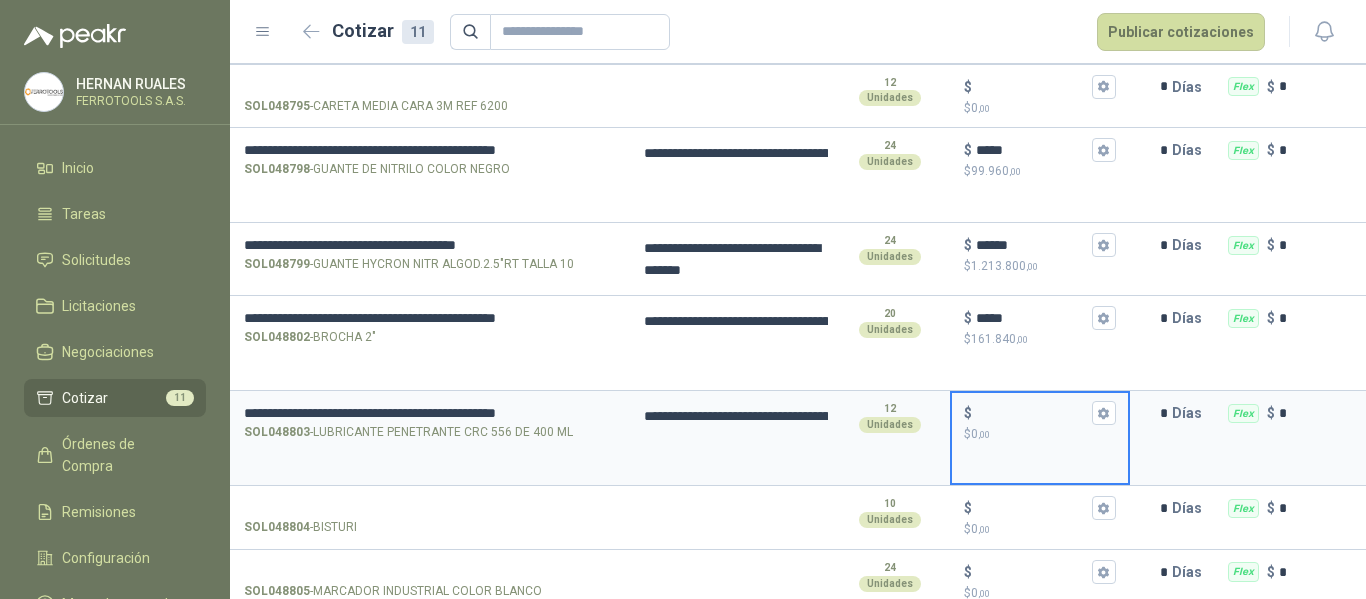 click on "$ $  0 ,00" at bounding box center (1032, 413) 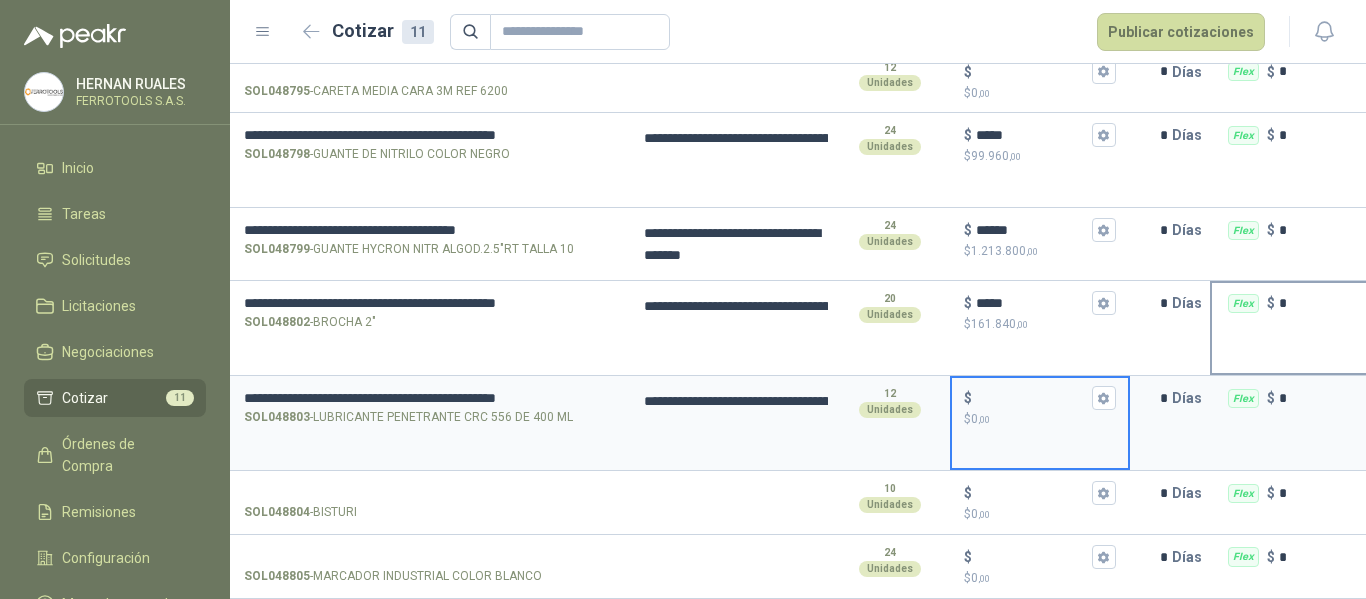 scroll, scrollTop: 505, scrollLeft: 0, axis: vertical 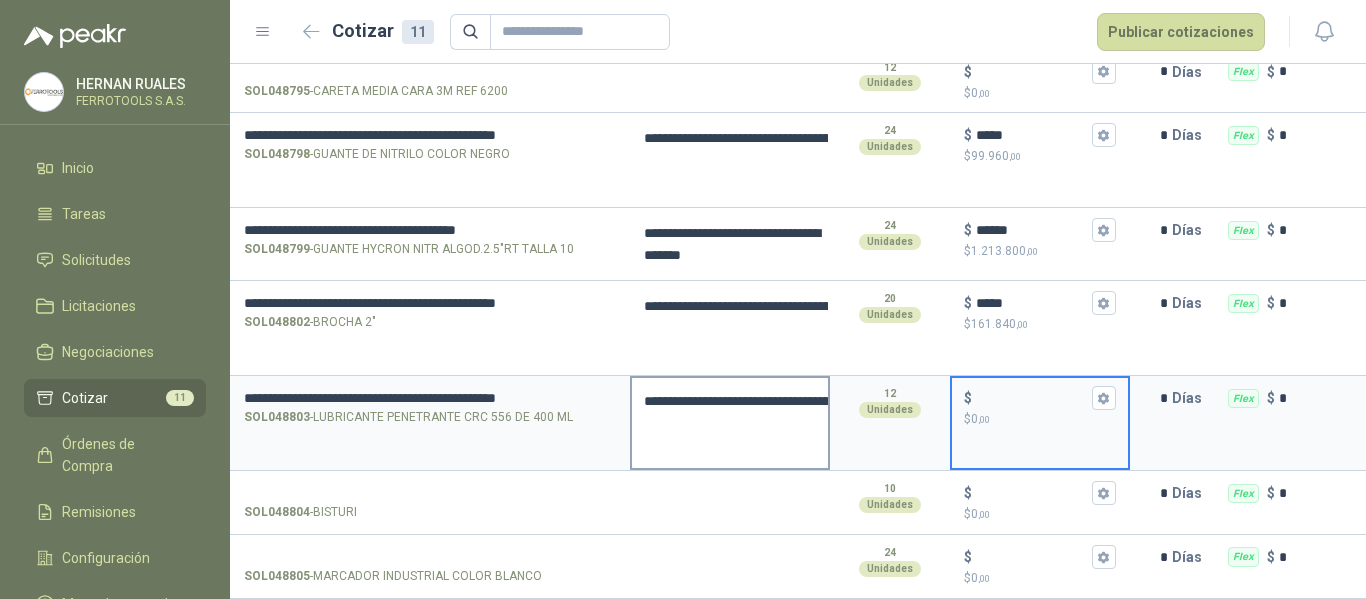 type on "**********" 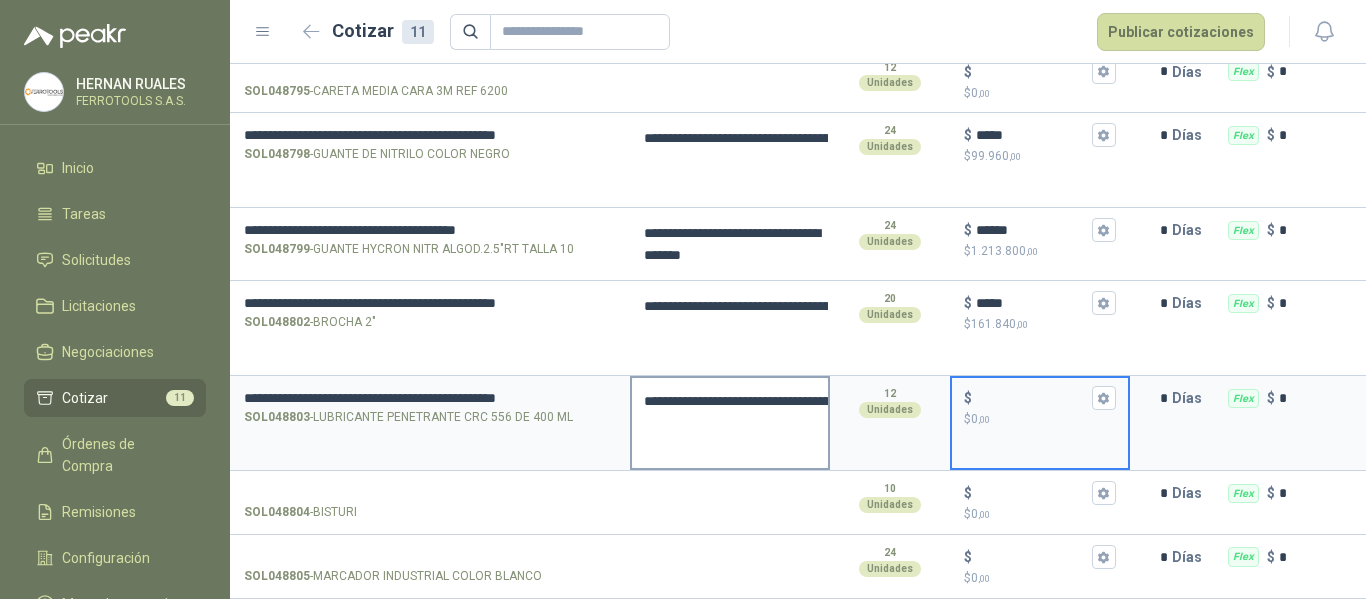type on "**********" 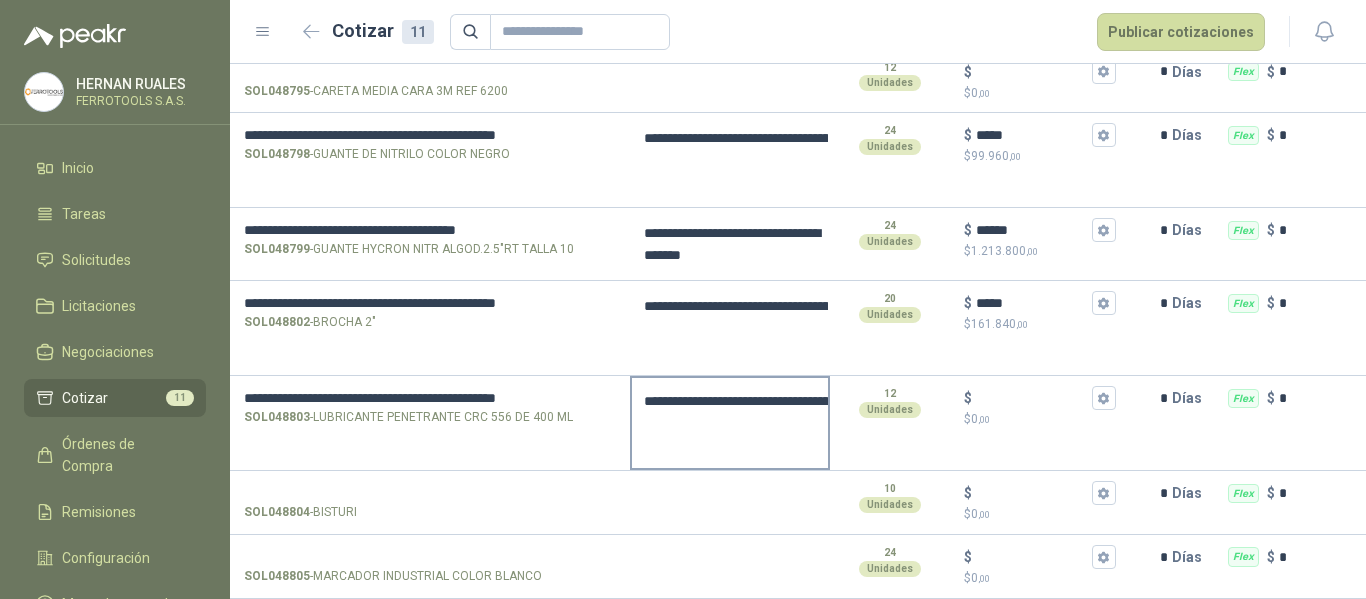 type on "**********" 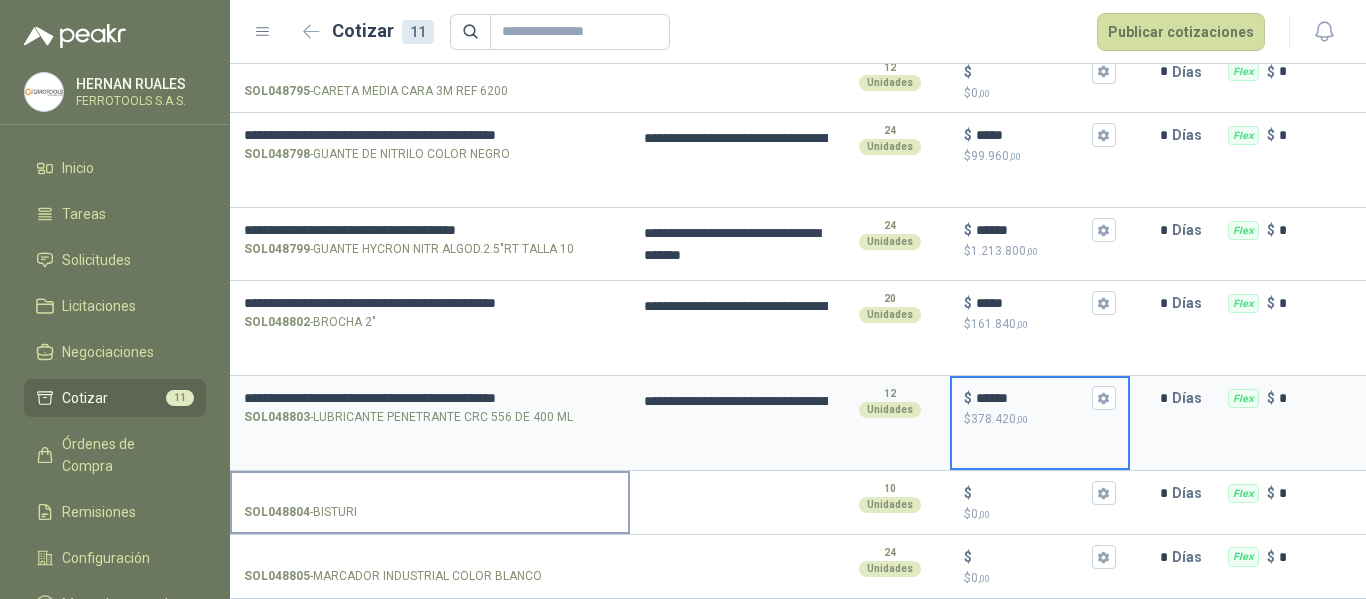 type on "******" 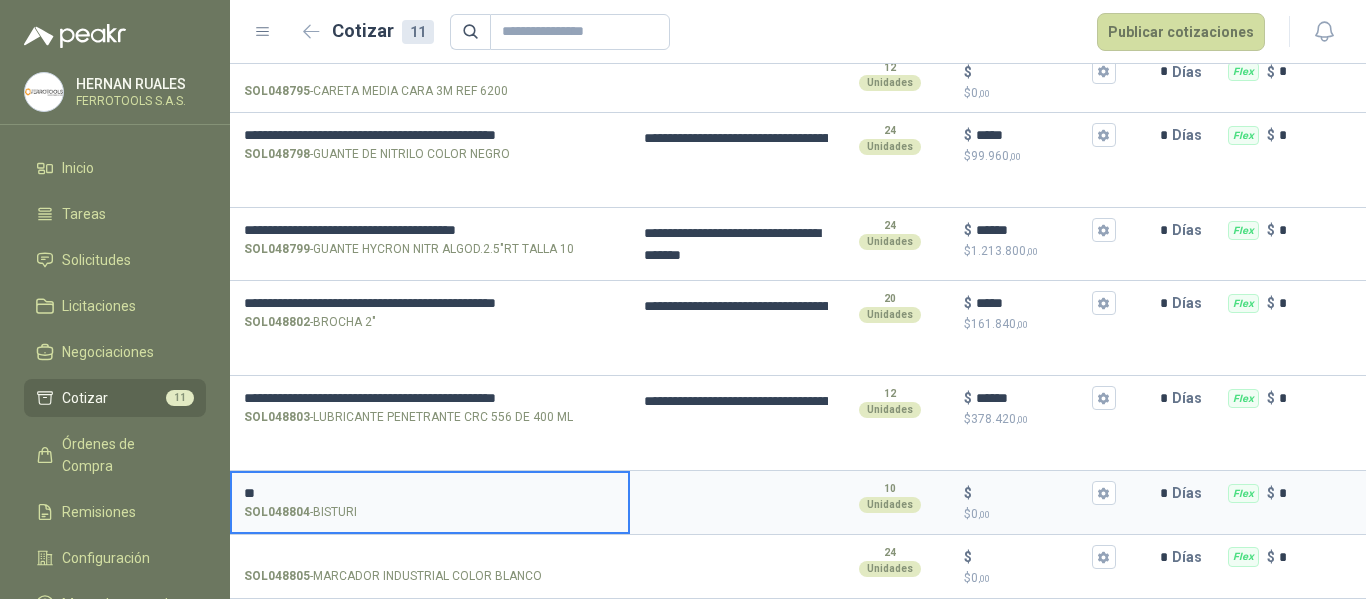 type on "*" 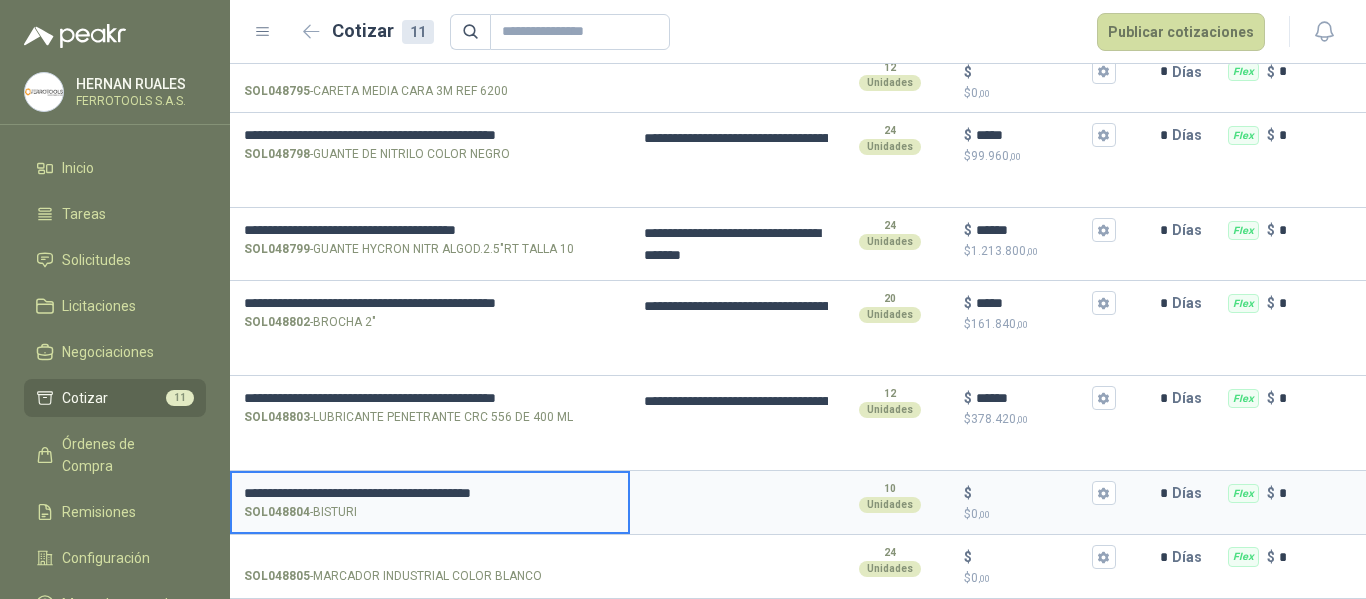 type on "**********" 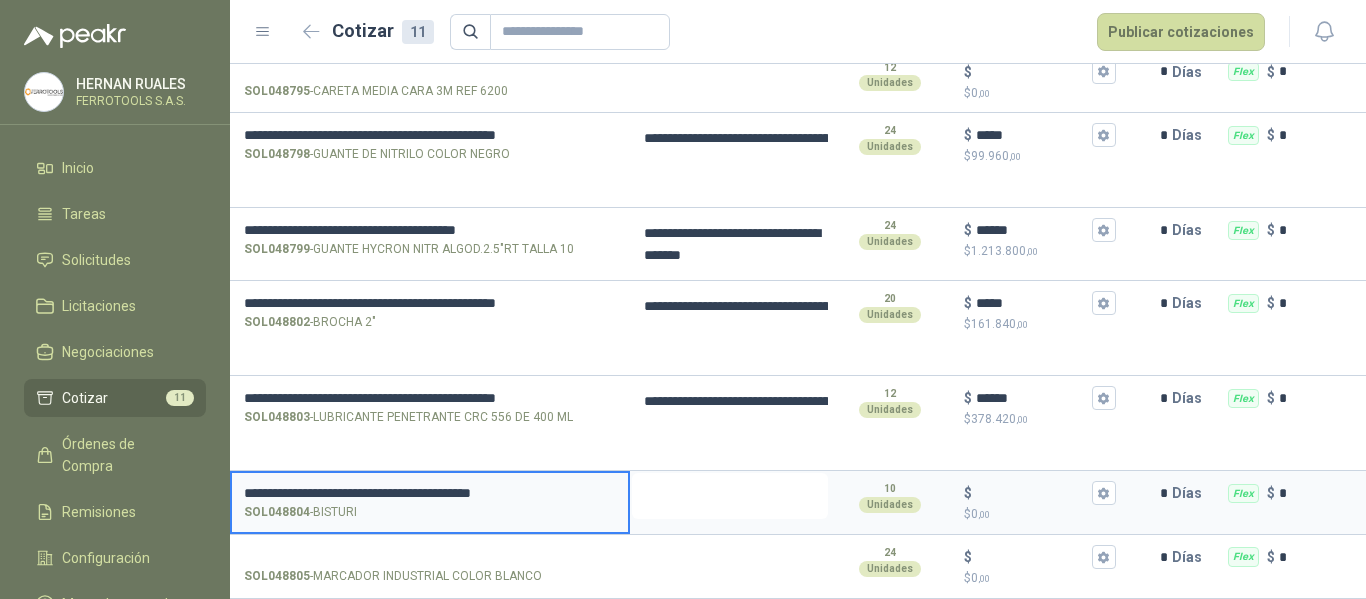 type on "**********" 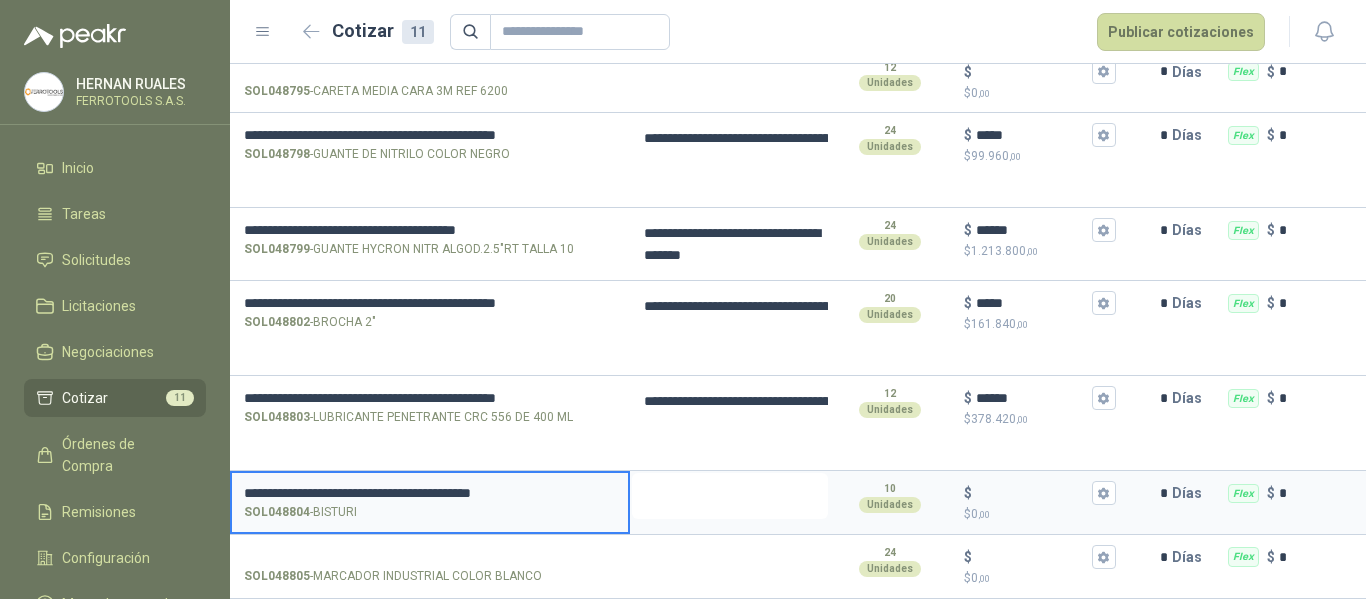 type on "**********" 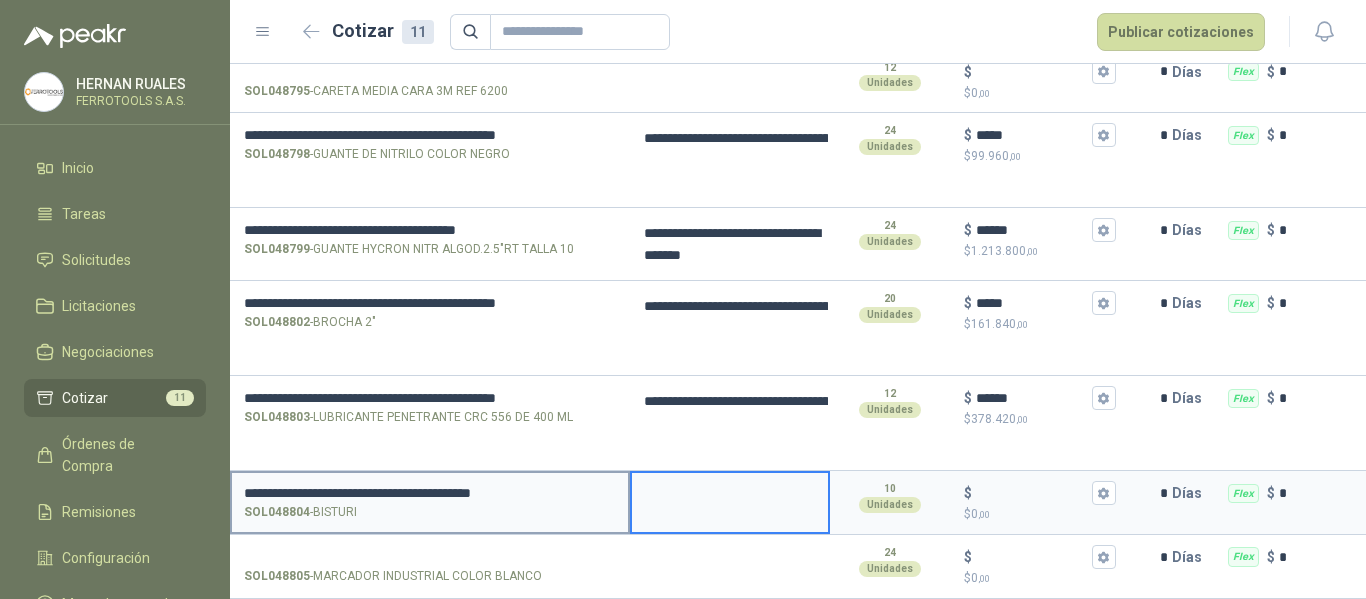 type on "**********" 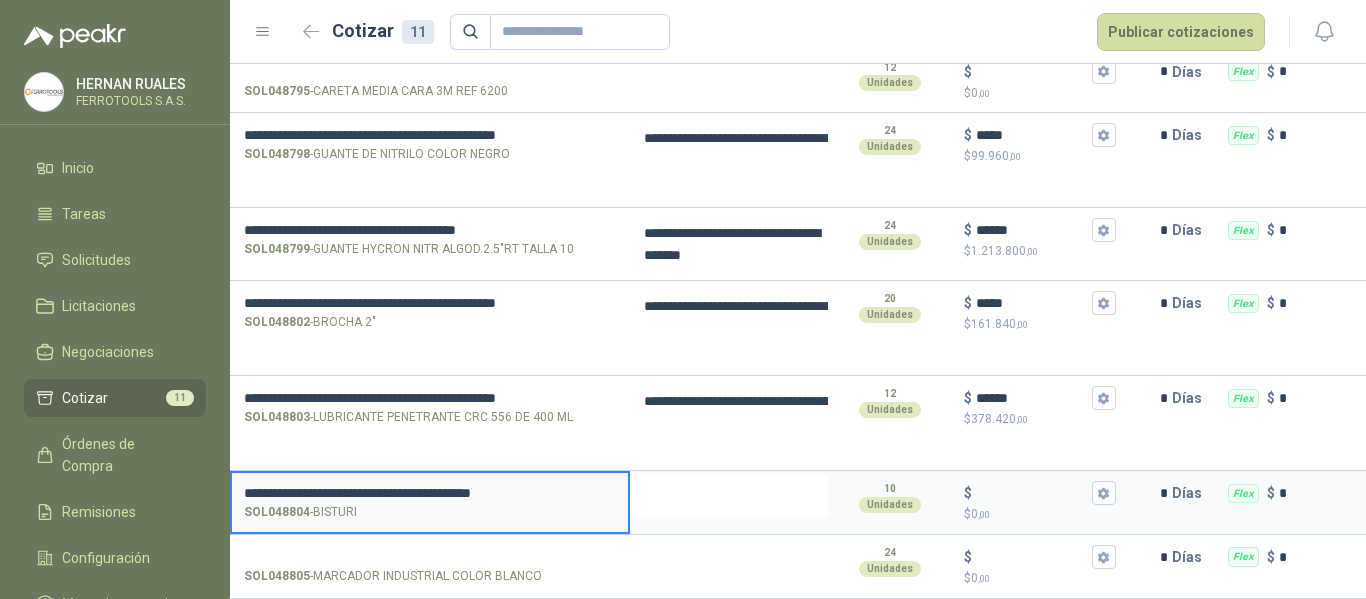 type on "**********" 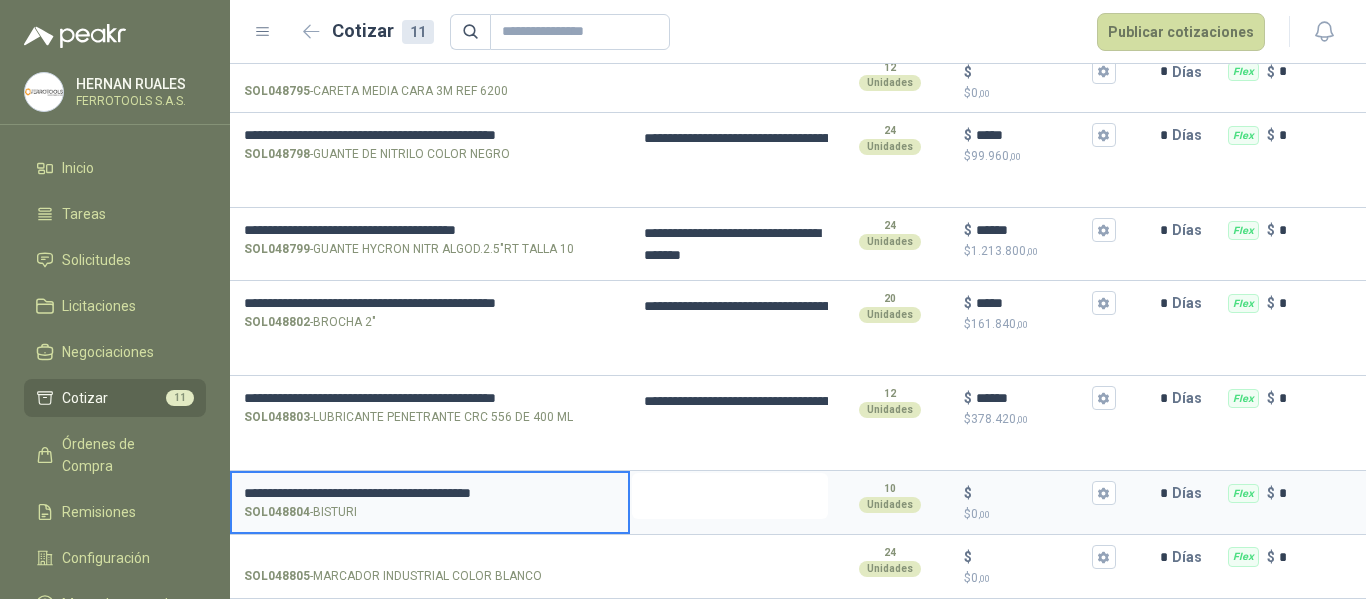 type on "**********" 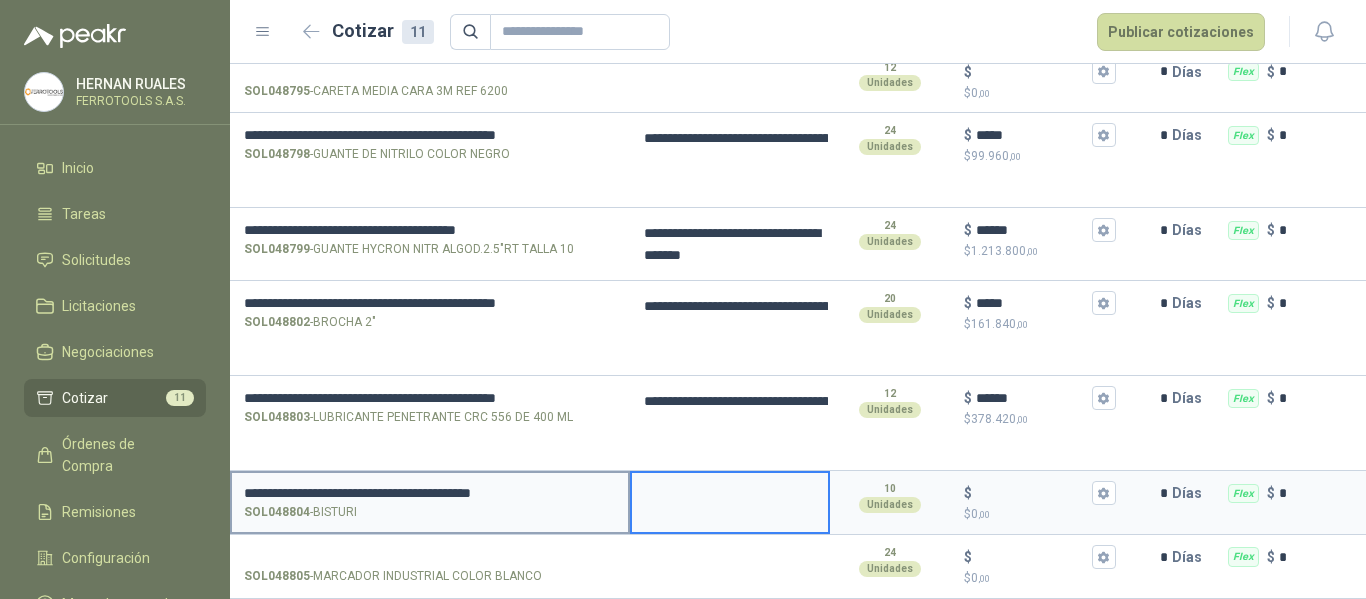 type 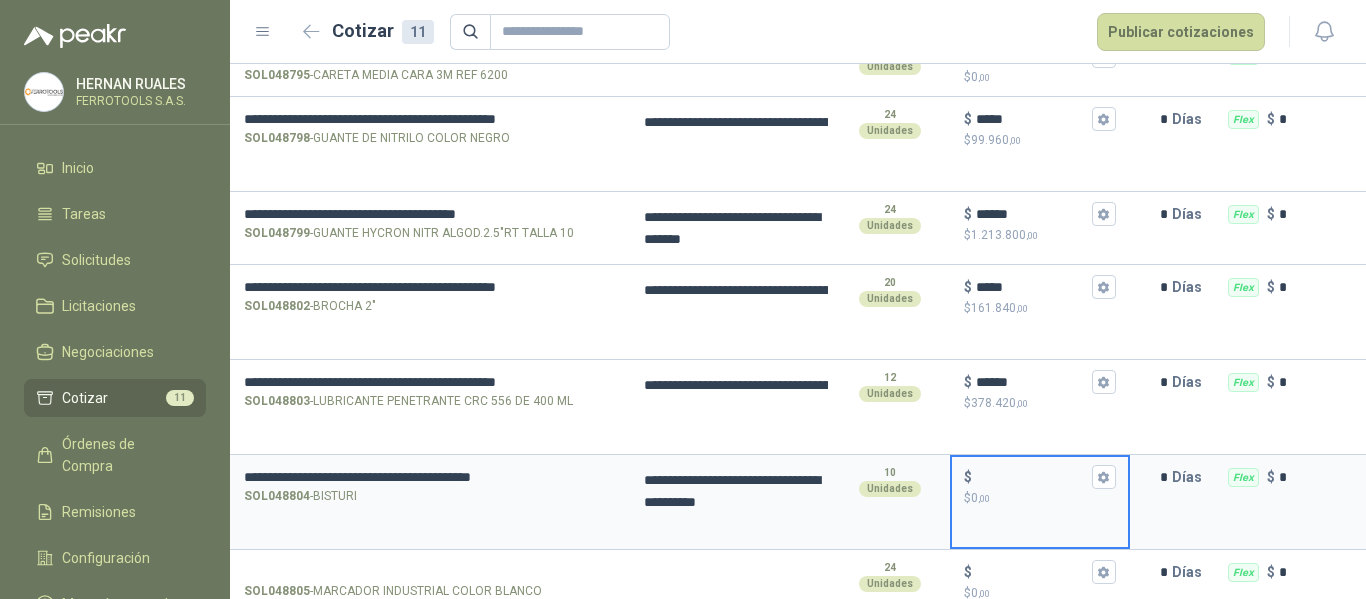 click on "$ $  0 ,00" at bounding box center (1032, 477) 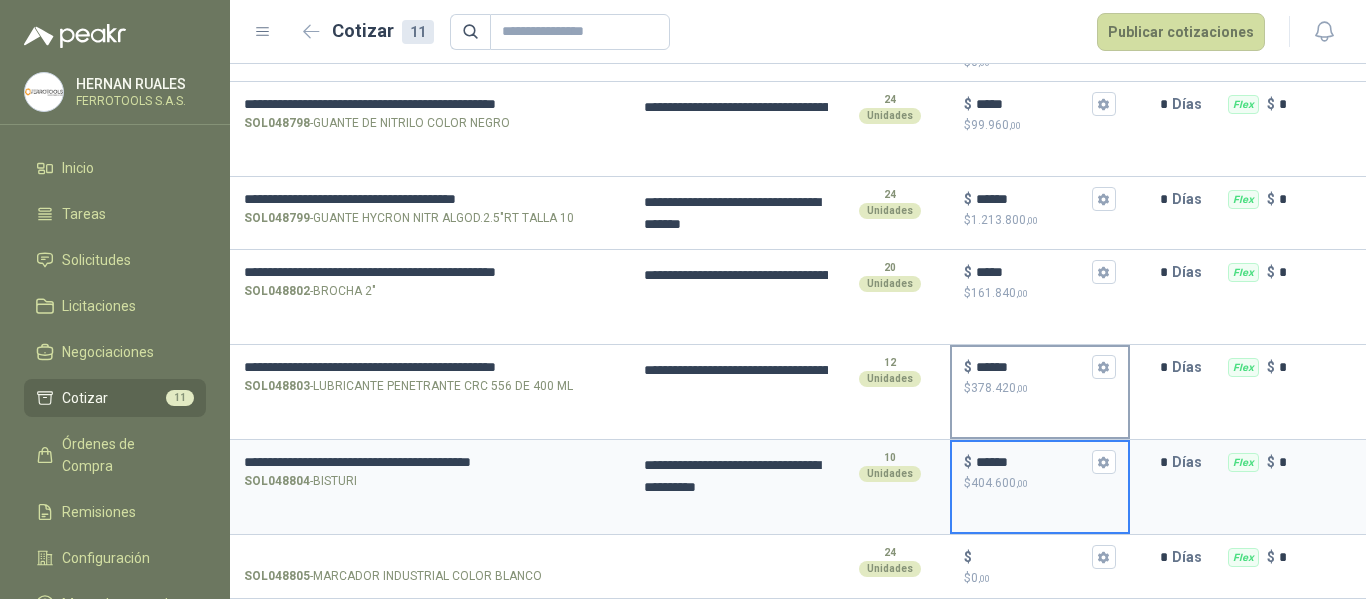 scroll, scrollTop: 536, scrollLeft: 0, axis: vertical 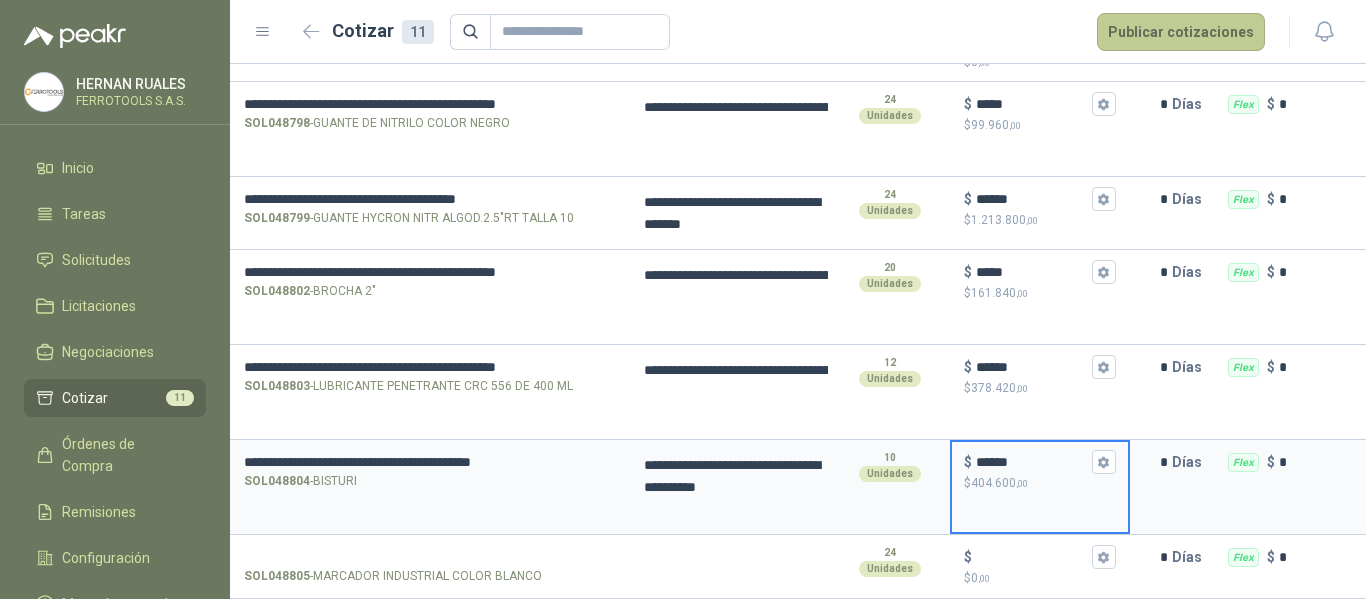 click on "Publicar cotizaciones" at bounding box center [1181, 32] 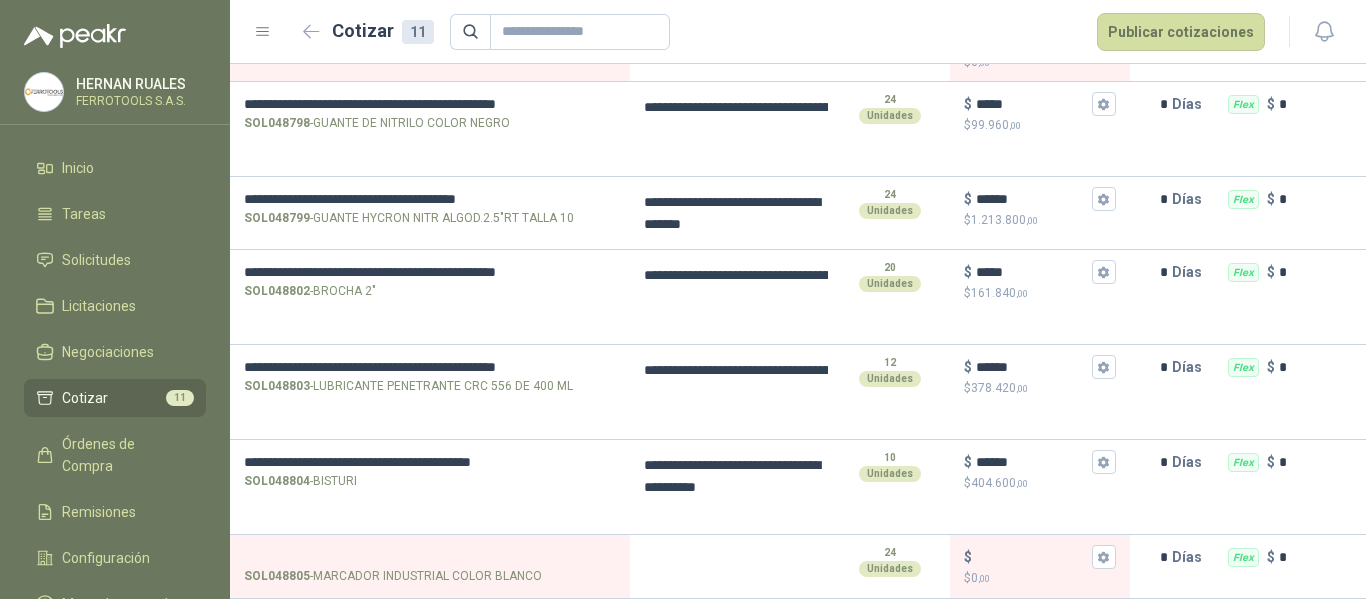 scroll, scrollTop: 0, scrollLeft: 0, axis: both 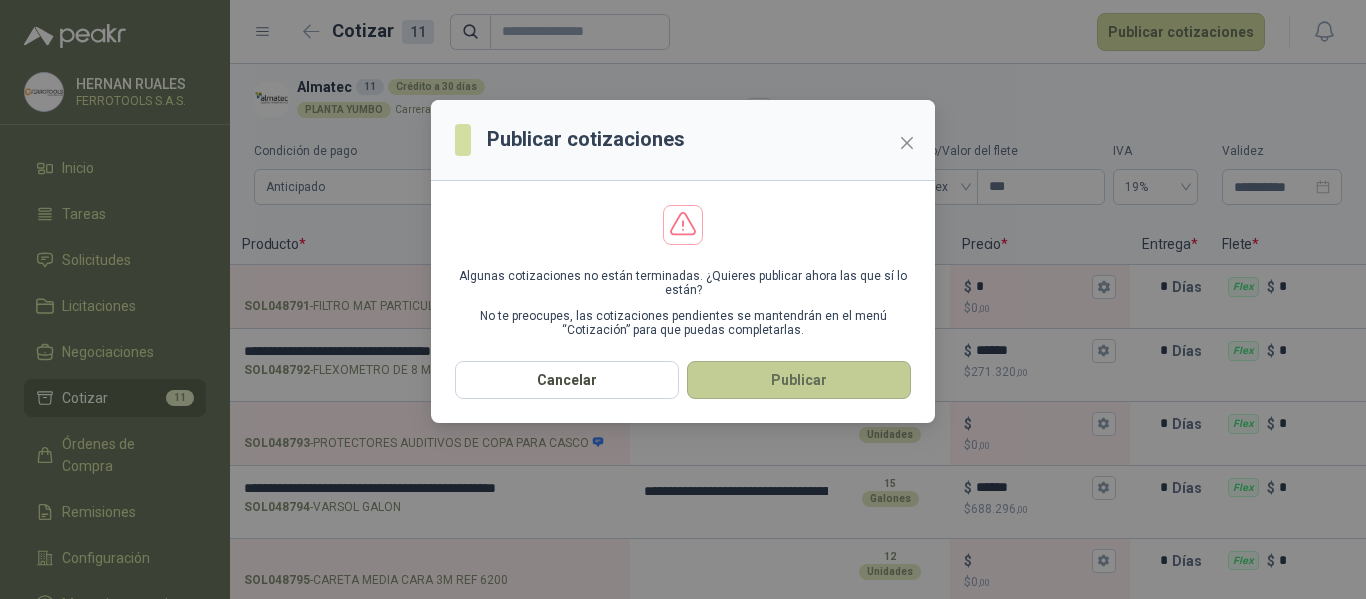click on "Publicar" at bounding box center [799, 380] 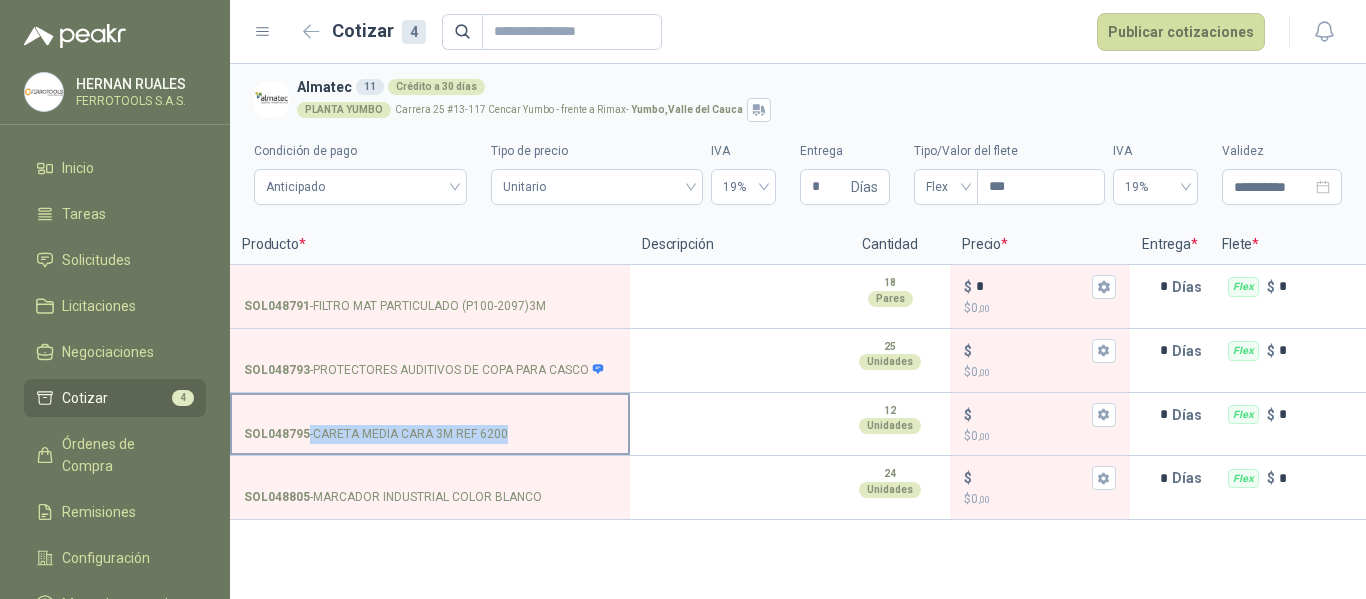 drag, startPoint x: 516, startPoint y: 433, endPoint x: 504, endPoint y: 438, distance: 13 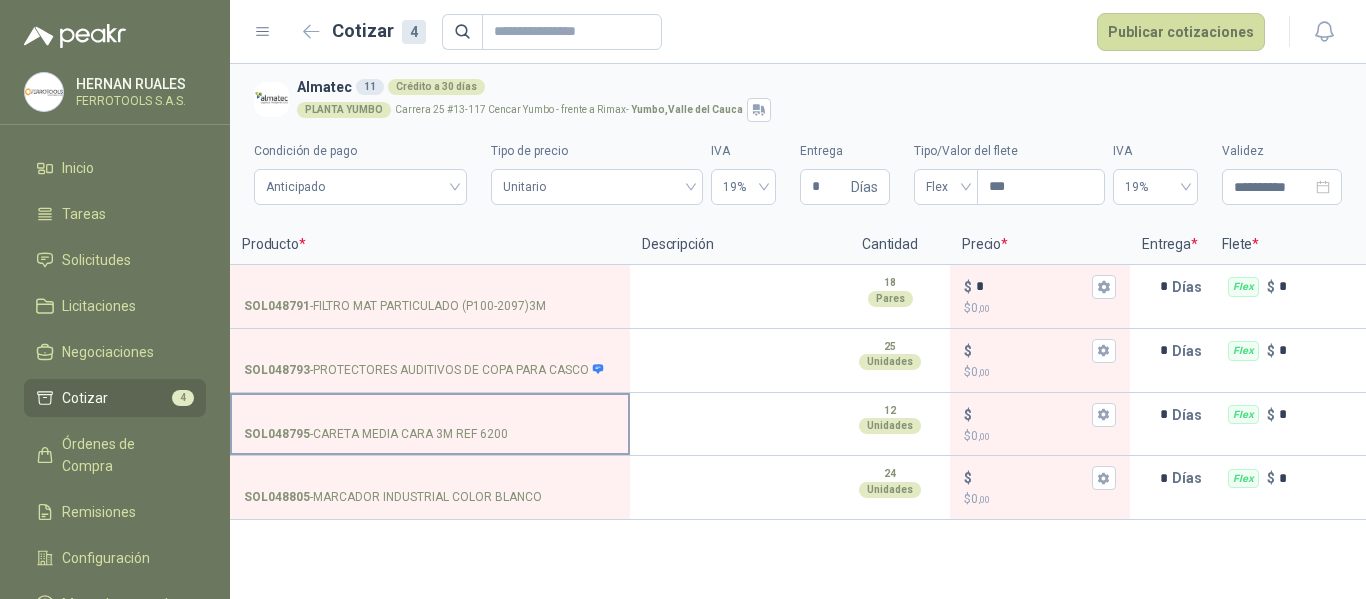 click on "SOL048795  -  CARETA MEDIA CARA 3M REF 6200" at bounding box center [430, 415] 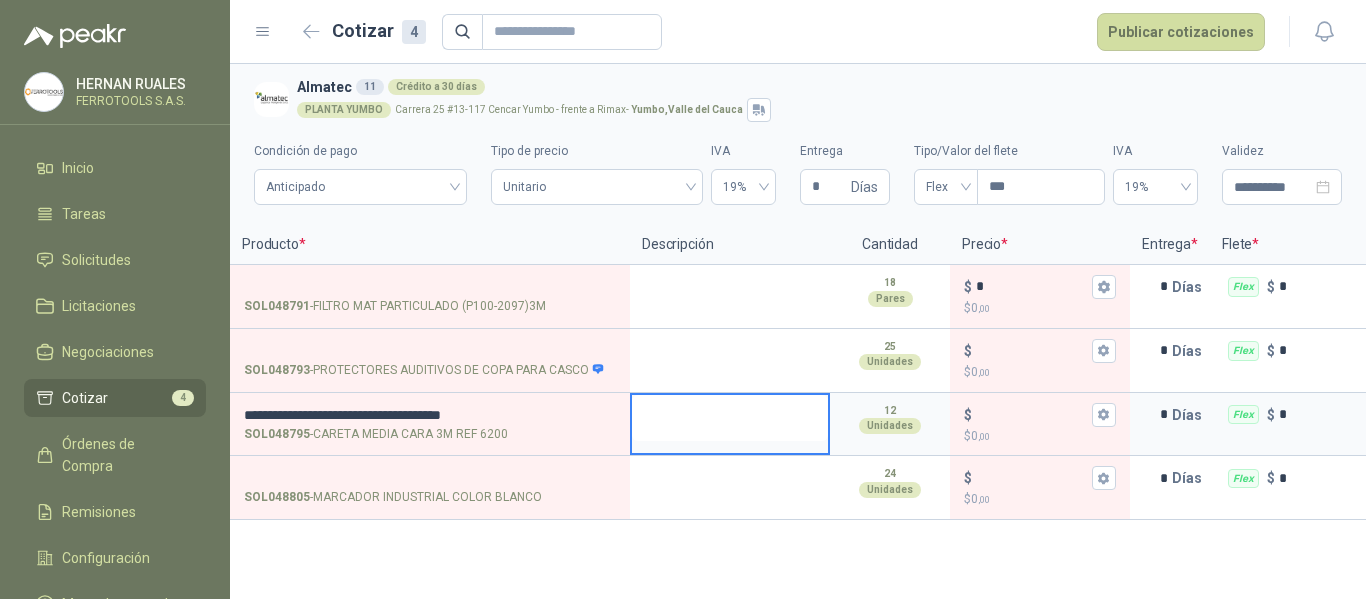 click at bounding box center [730, 418] 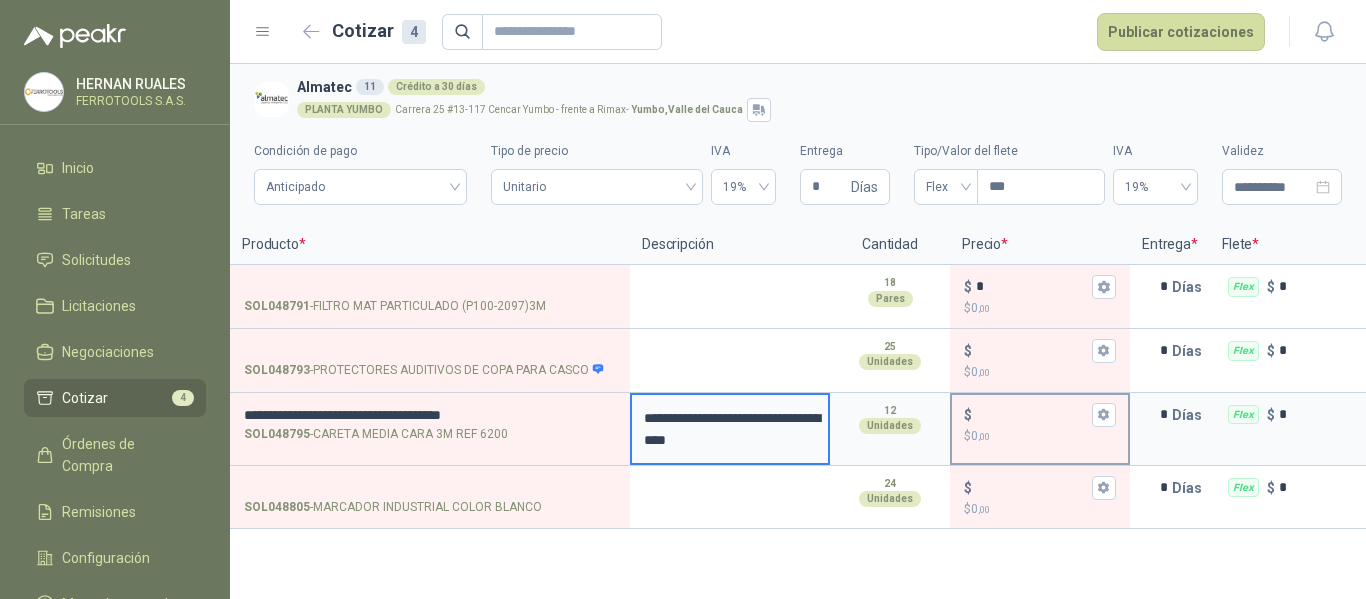 click on "$ $  0 ,00" at bounding box center (1032, 414) 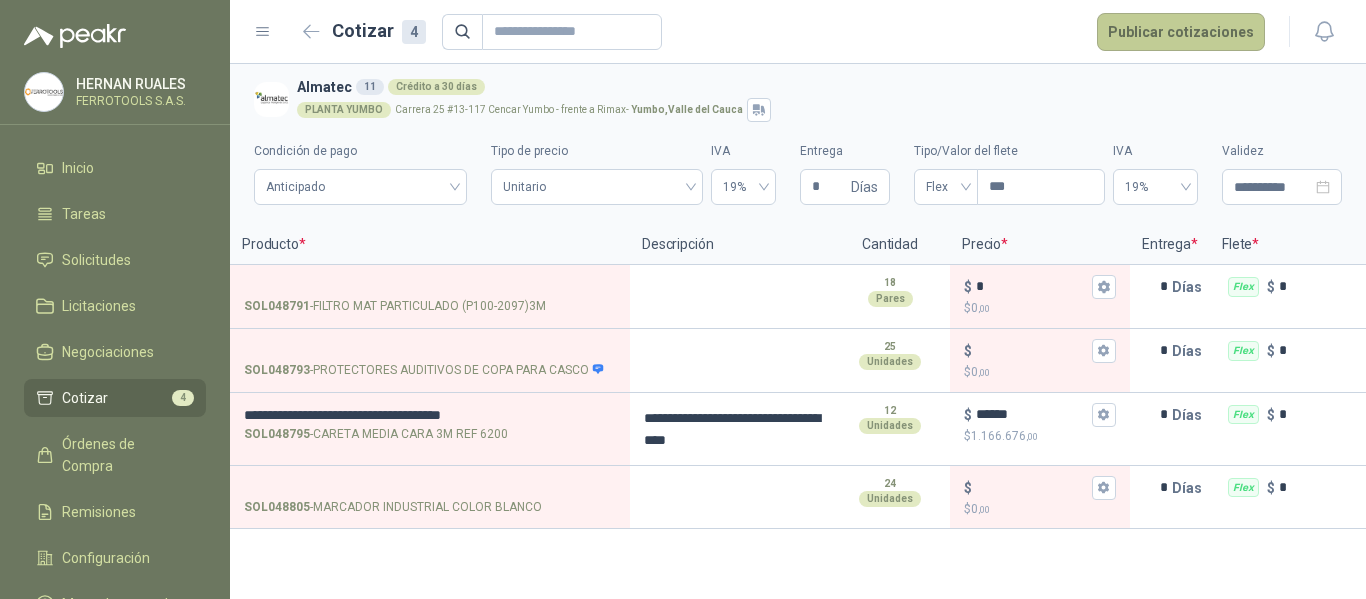 click on "Publicar cotizaciones" at bounding box center (1181, 32) 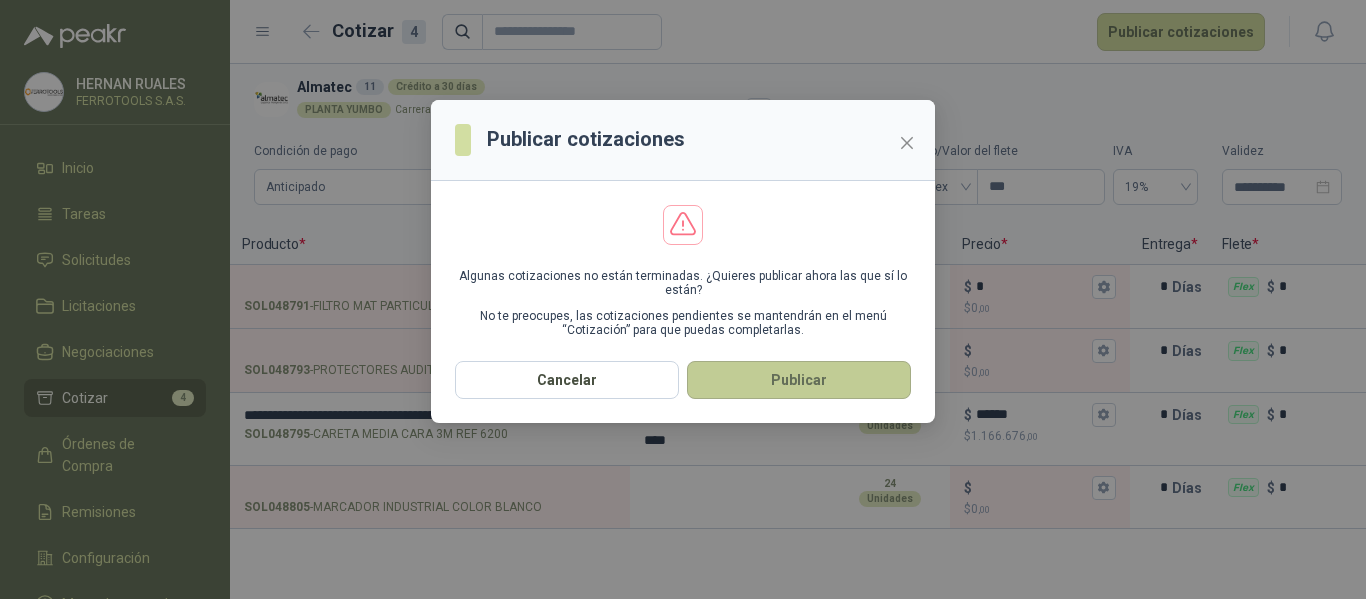 click on "Publicar" at bounding box center (799, 380) 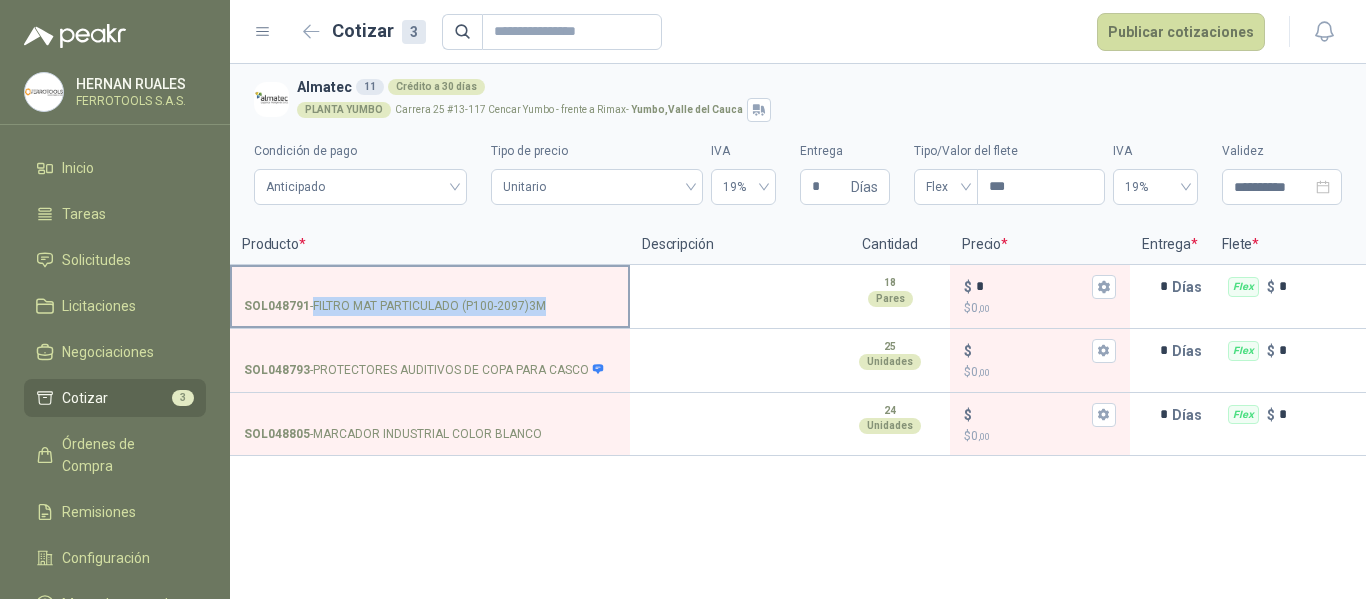 drag, startPoint x: 316, startPoint y: 307, endPoint x: 598, endPoint y: 322, distance: 282.39865 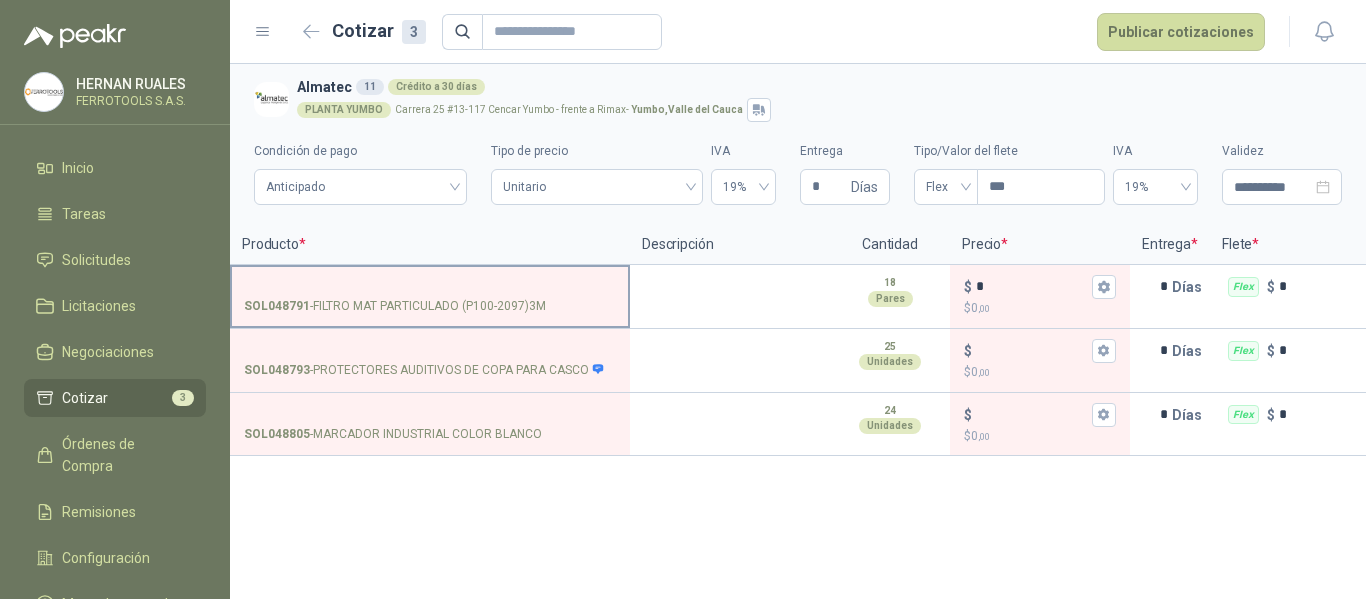 click on "SOL048791  -  FILTRO MAT PARTICULADO (P100-2097)3M" at bounding box center [430, 295] 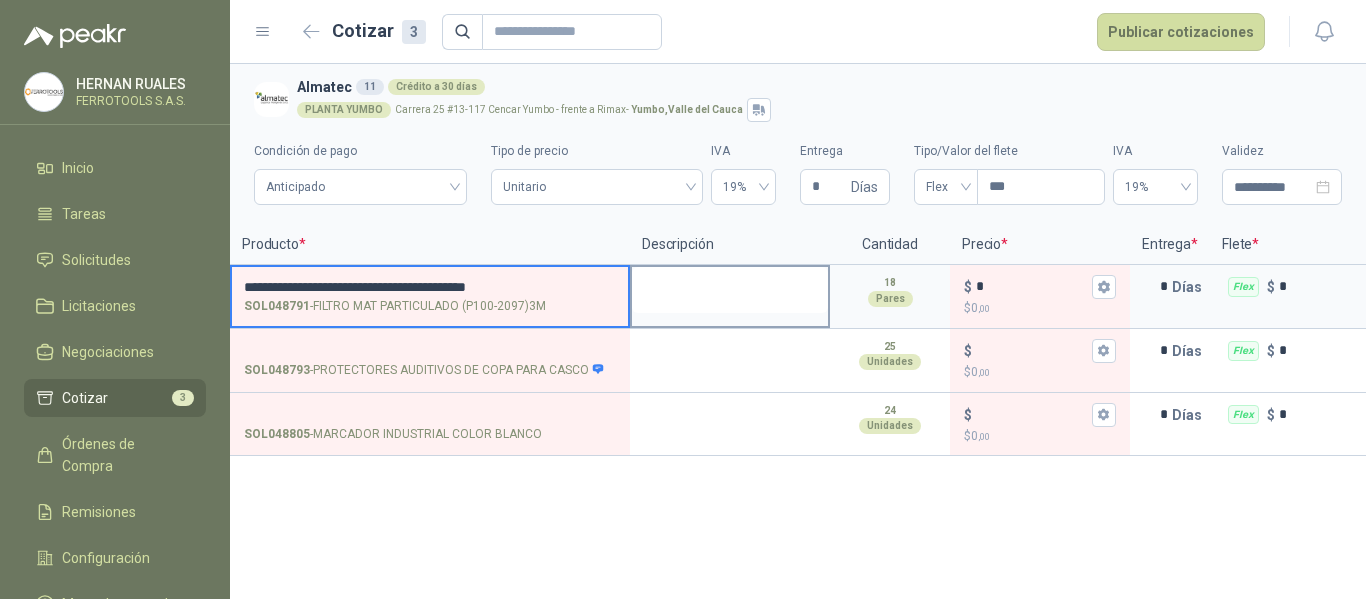 click at bounding box center (730, 290) 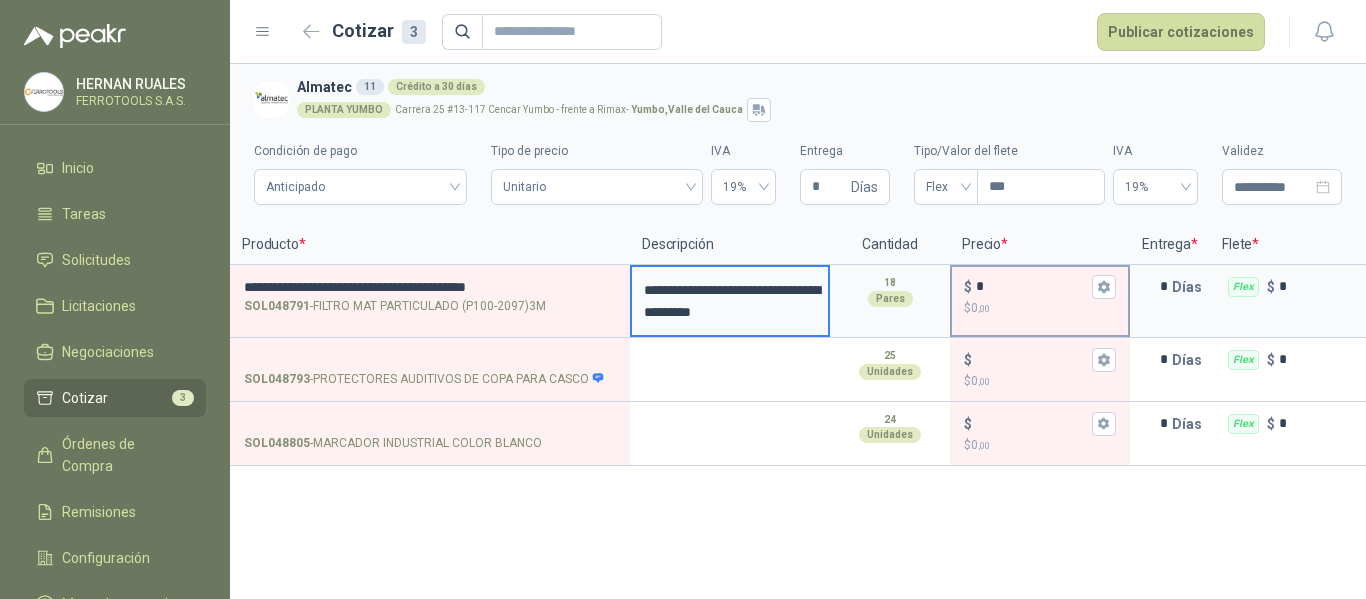 click on "*" at bounding box center [1032, 286] 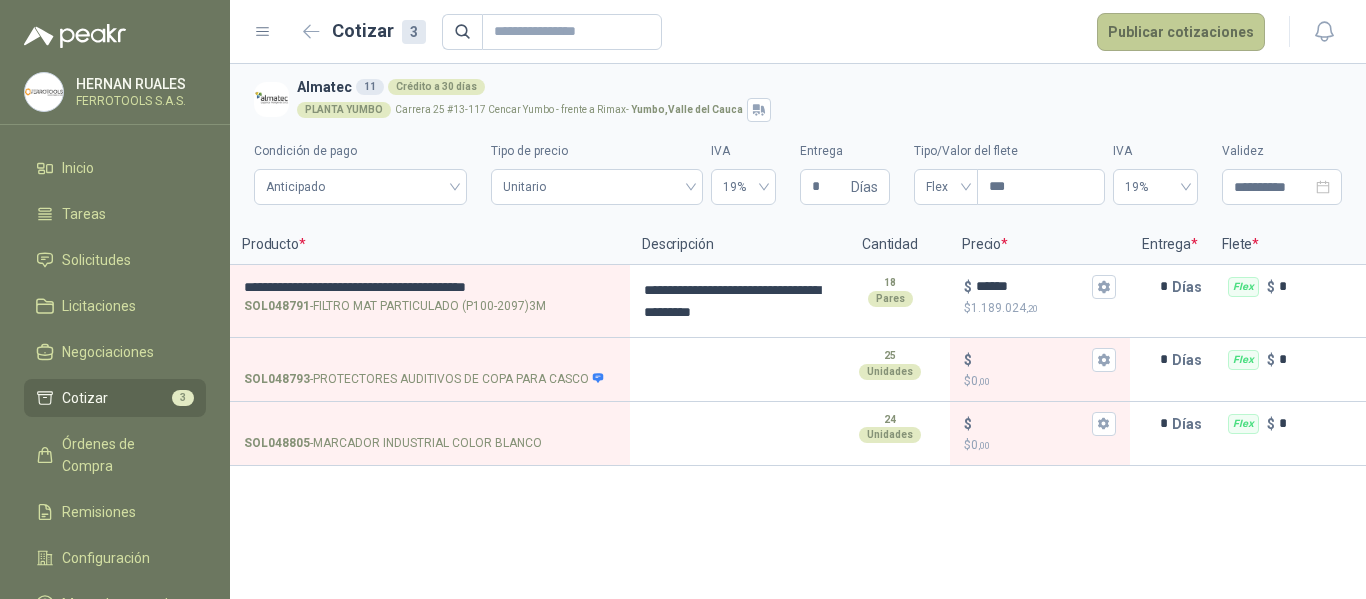 click on "Publicar cotizaciones" at bounding box center (1181, 32) 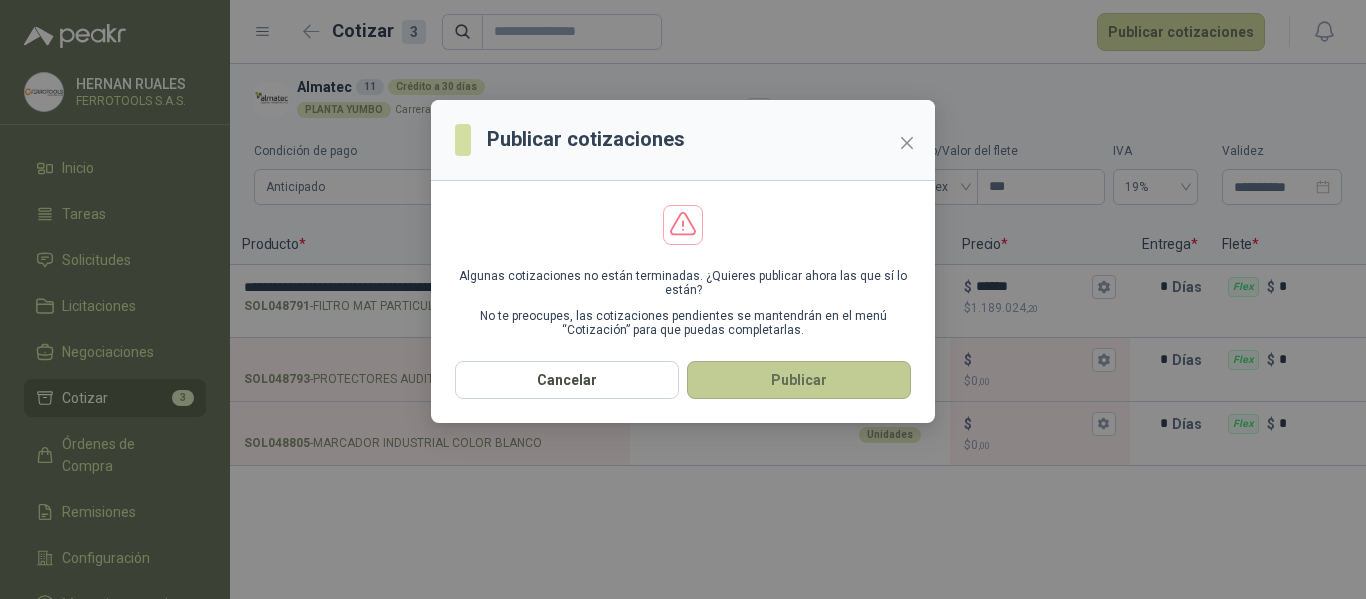 click on "Publicar" at bounding box center (799, 380) 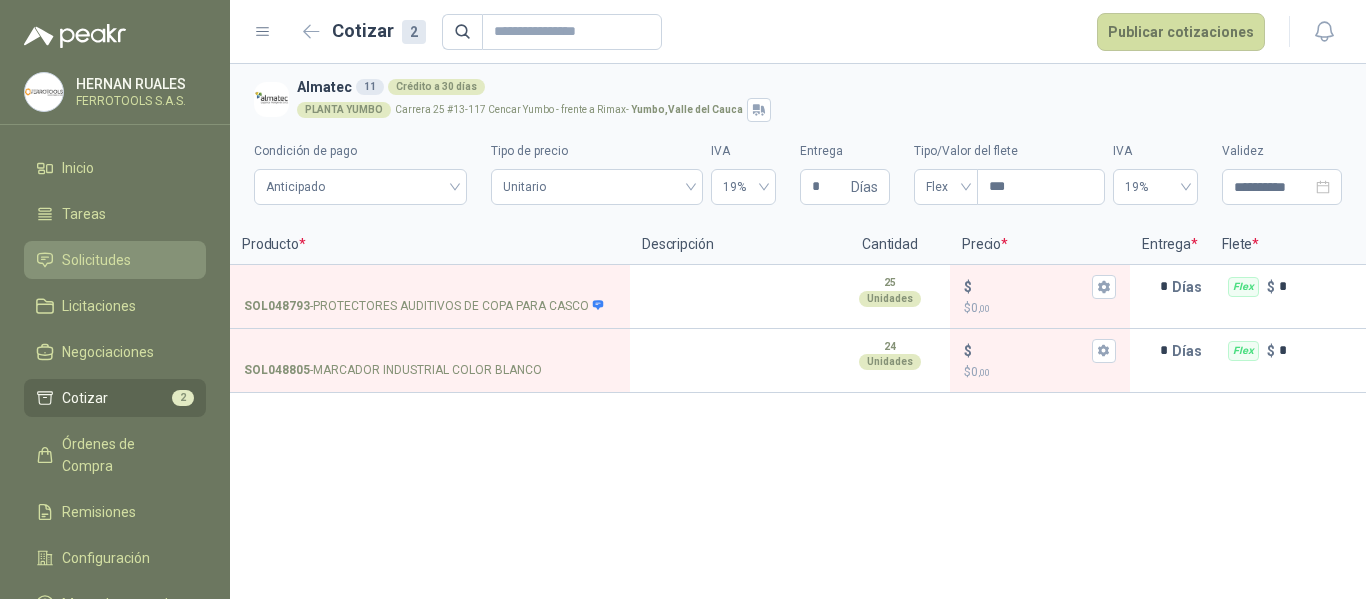 click on "Solicitudes" at bounding box center [96, 260] 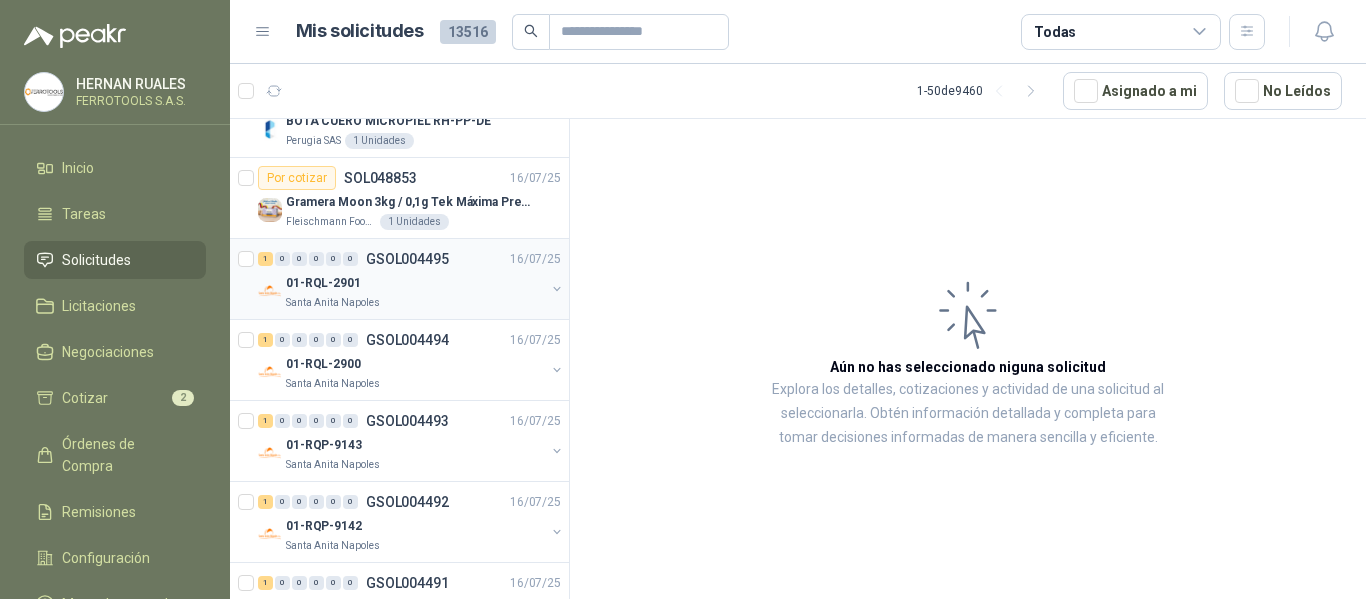scroll, scrollTop: 300, scrollLeft: 0, axis: vertical 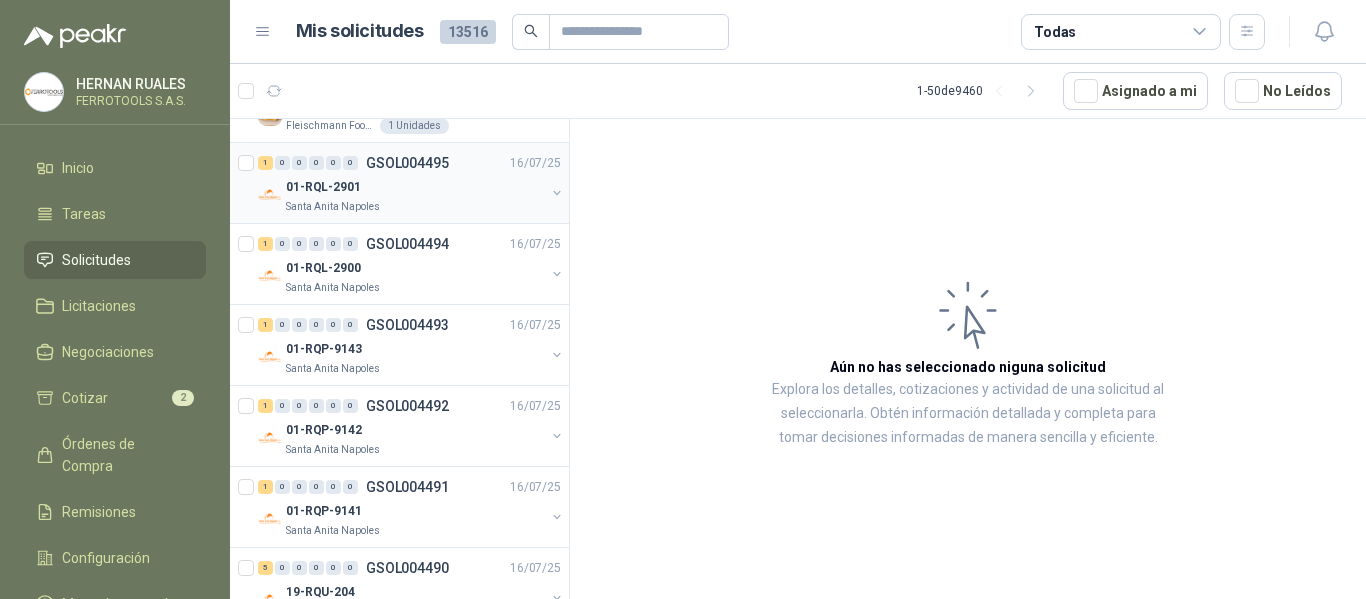 click on "01-RQL-2901" at bounding box center (415, 187) 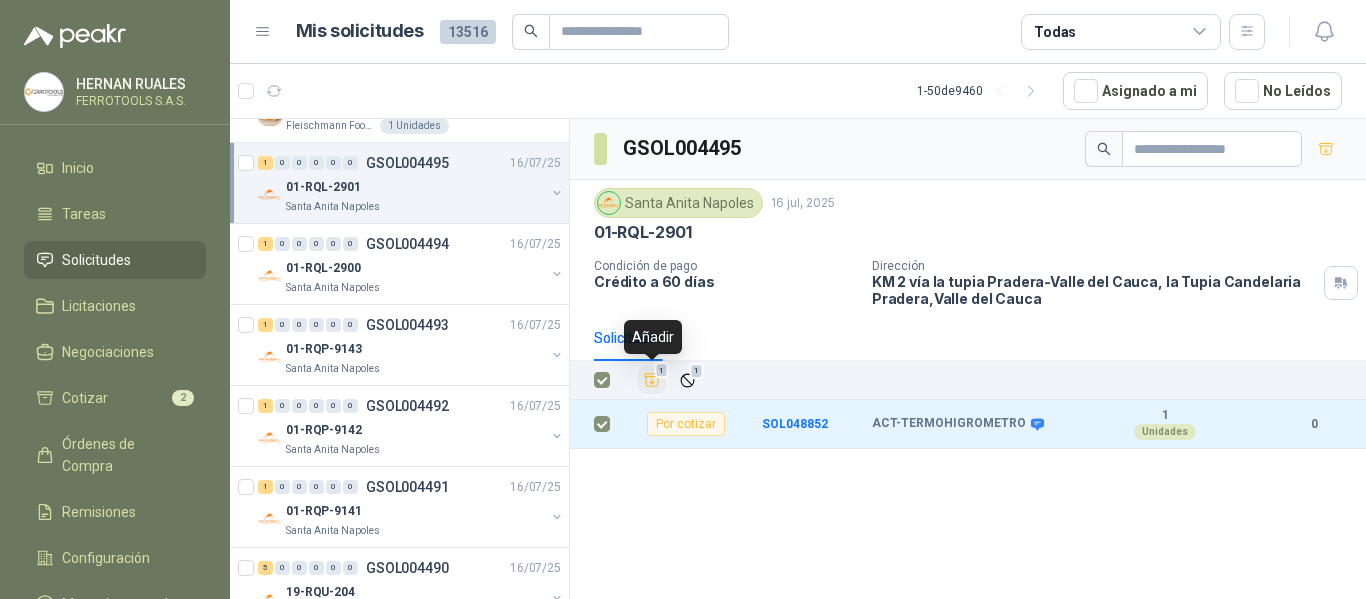 click 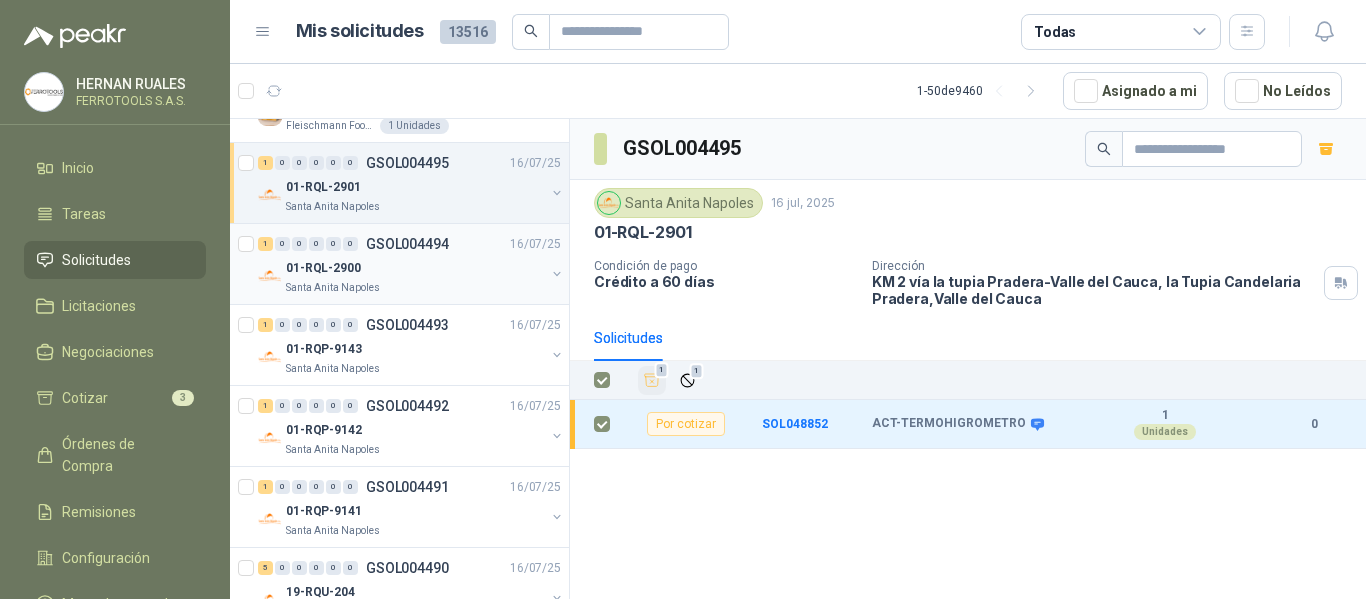 click on "01-RQL-2900" at bounding box center [415, 268] 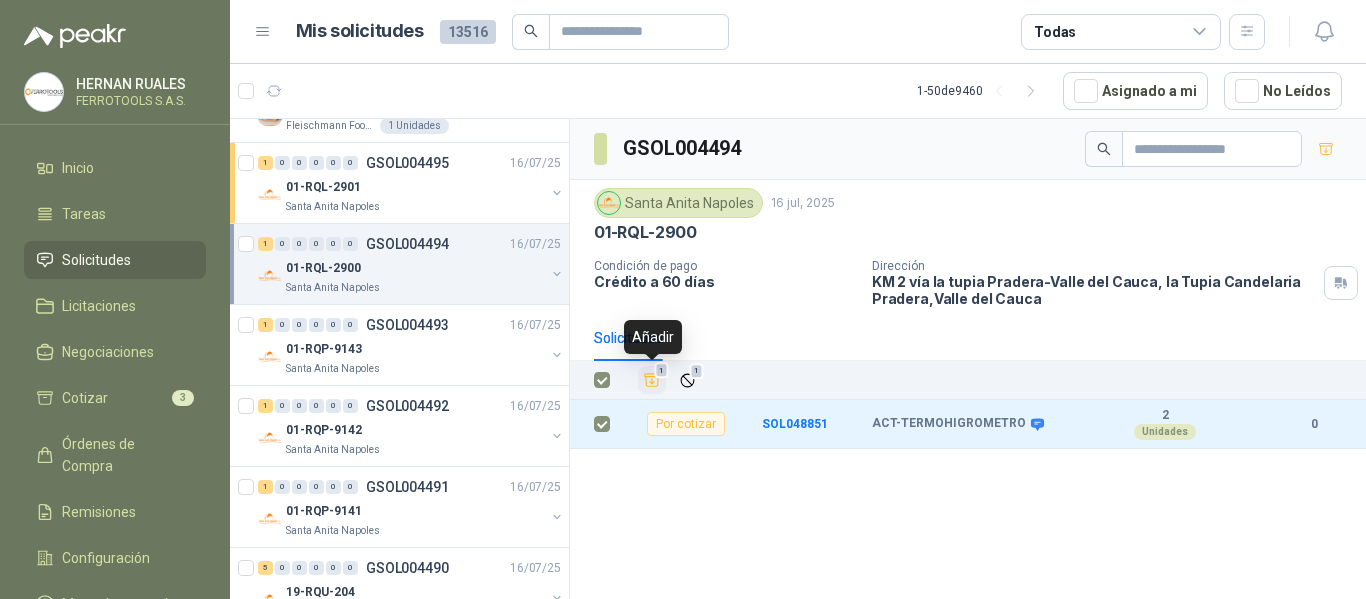 click 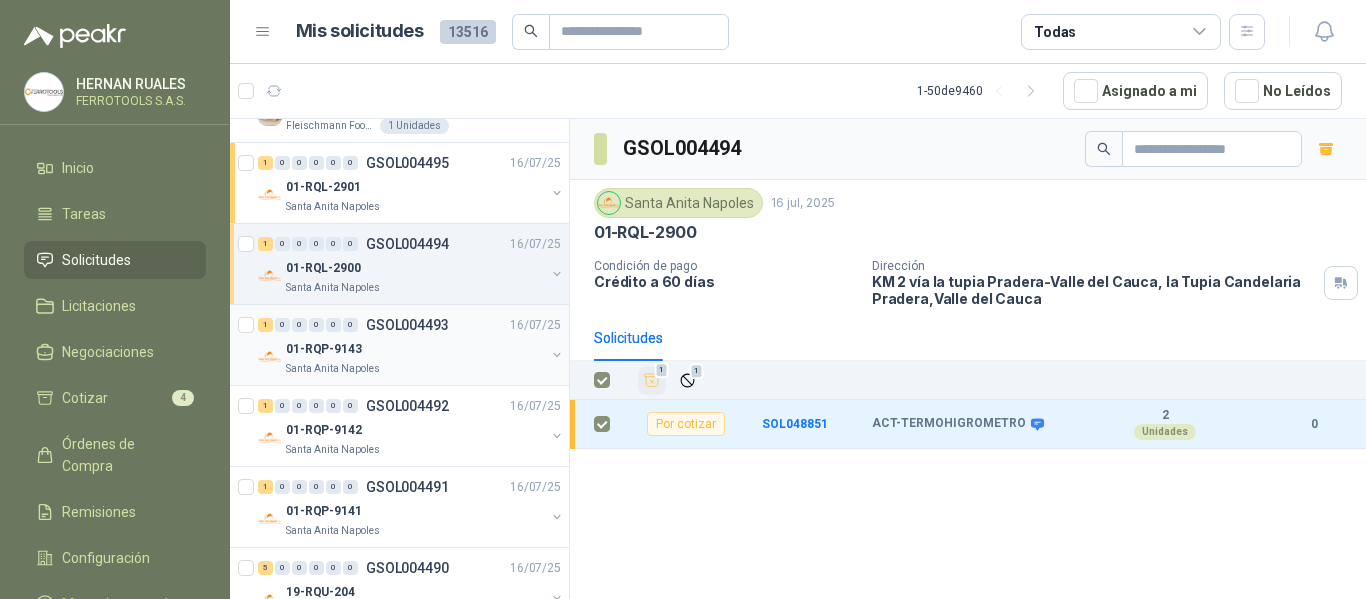 click on "01-RQP-9143" at bounding box center (415, 349) 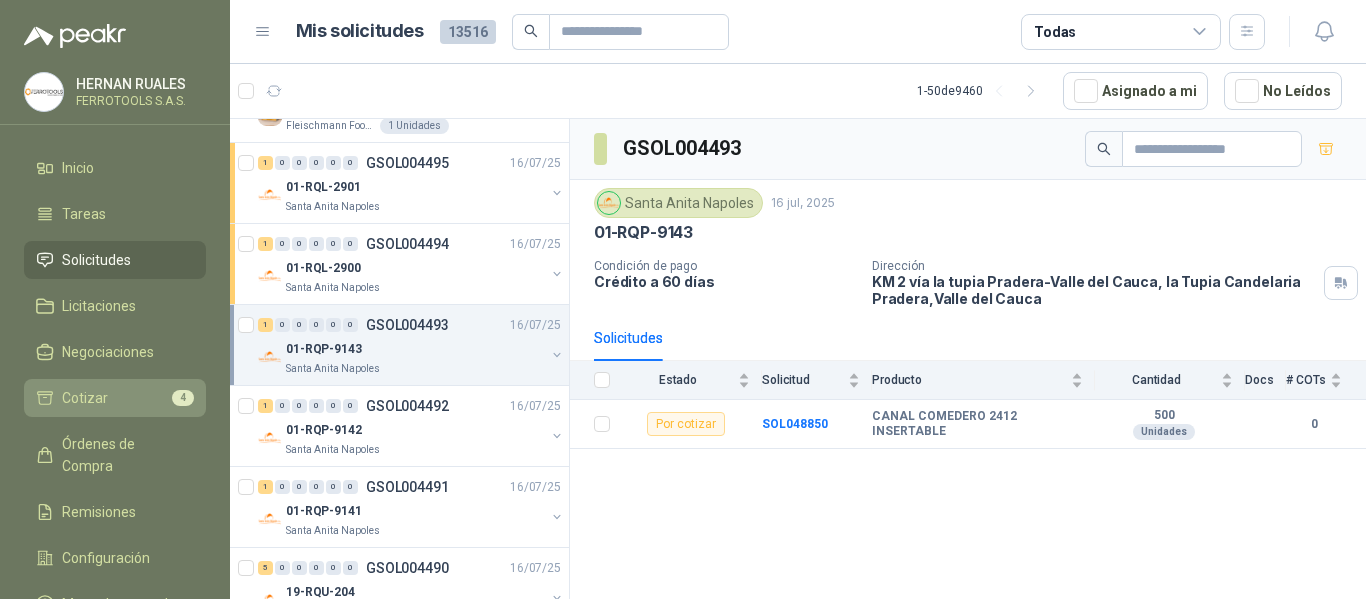 click on "Cotizar 4" at bounding box center (115, 398) 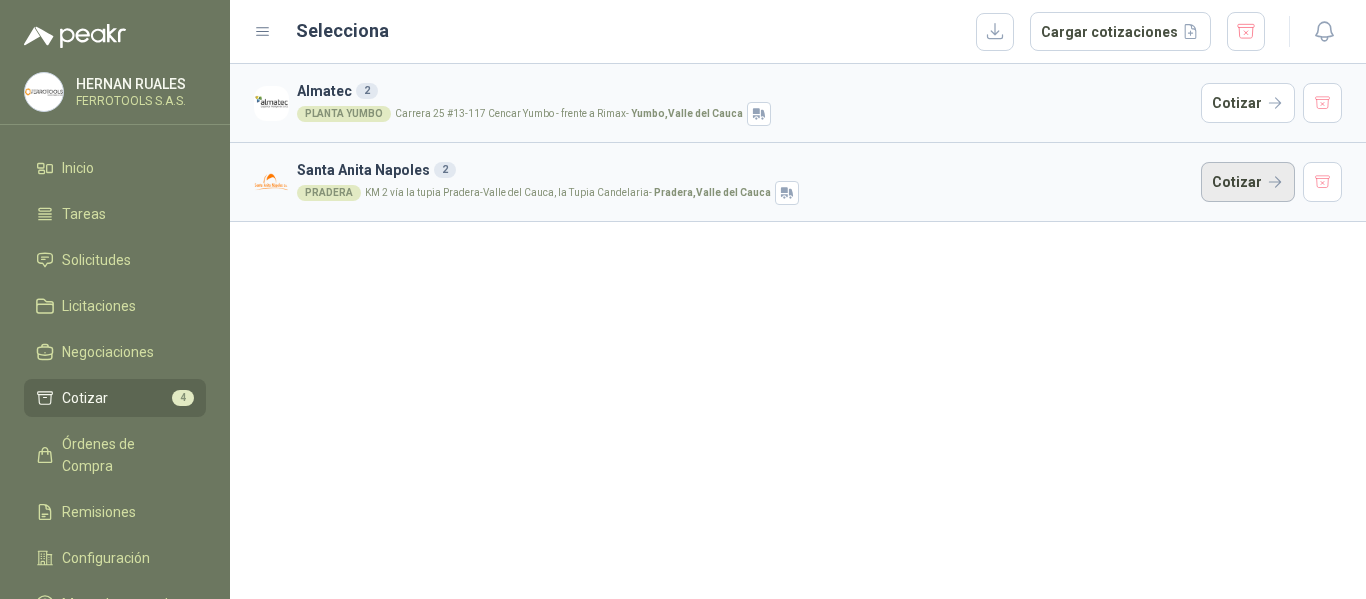 click on "Cotizar" at bounding box center [1248, 182] 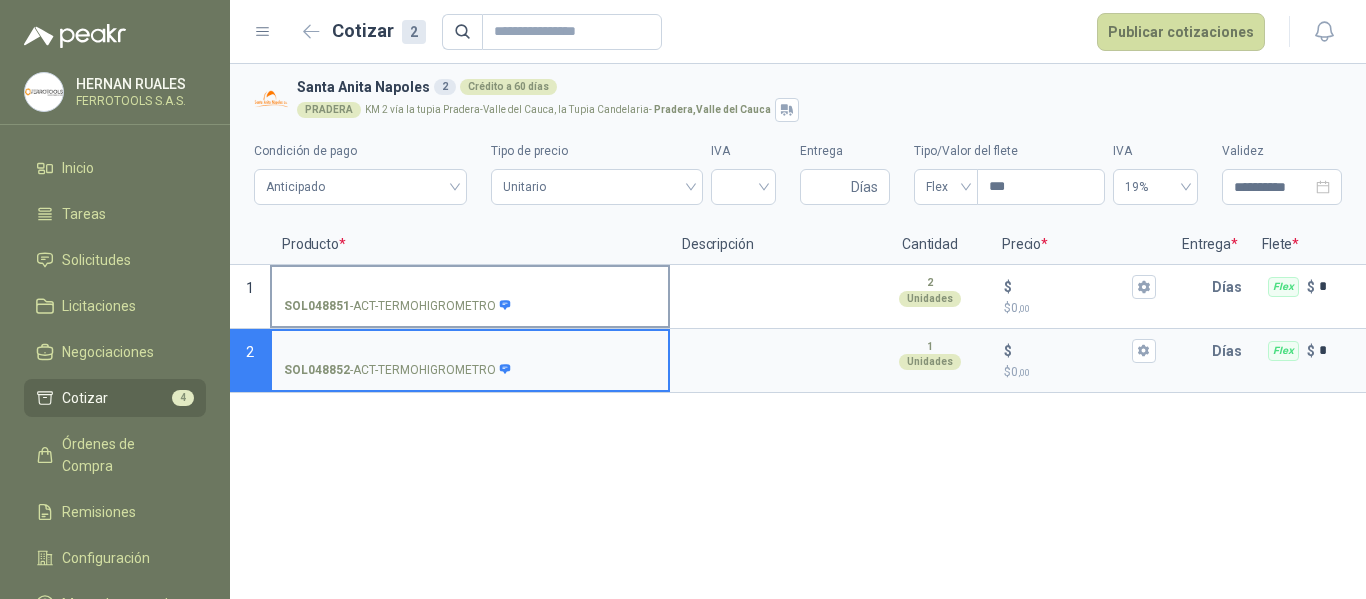 click on "SOL048851  -  ACT-TERMOHIGROMETRO" at bounding box center (470, 287) 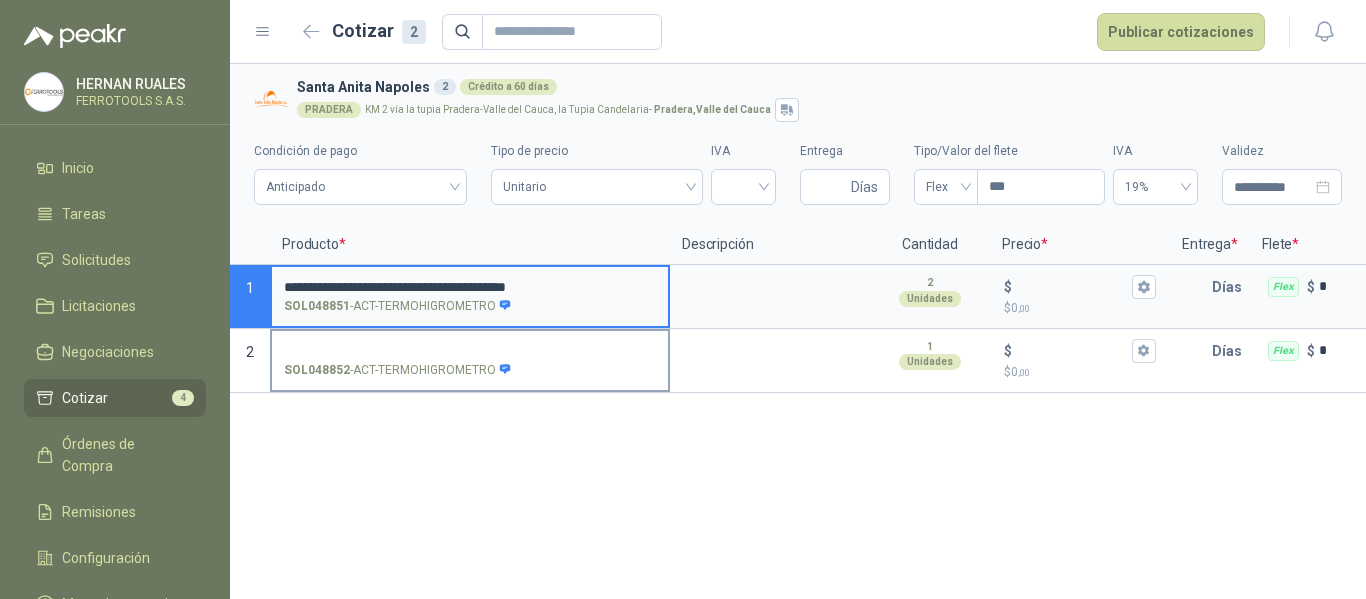 click on "SOL048852  -  ACT-TERMOHIGROMETRO" at bounding box center [470, 351] 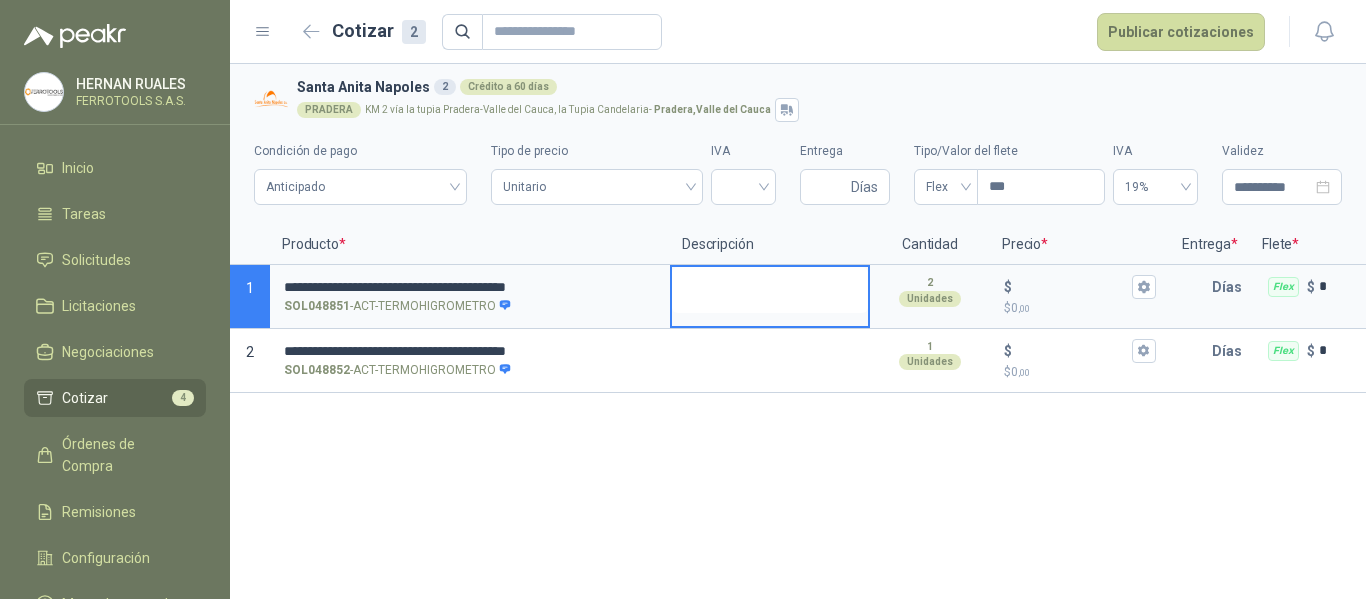 click at bounding box center (770, 290) 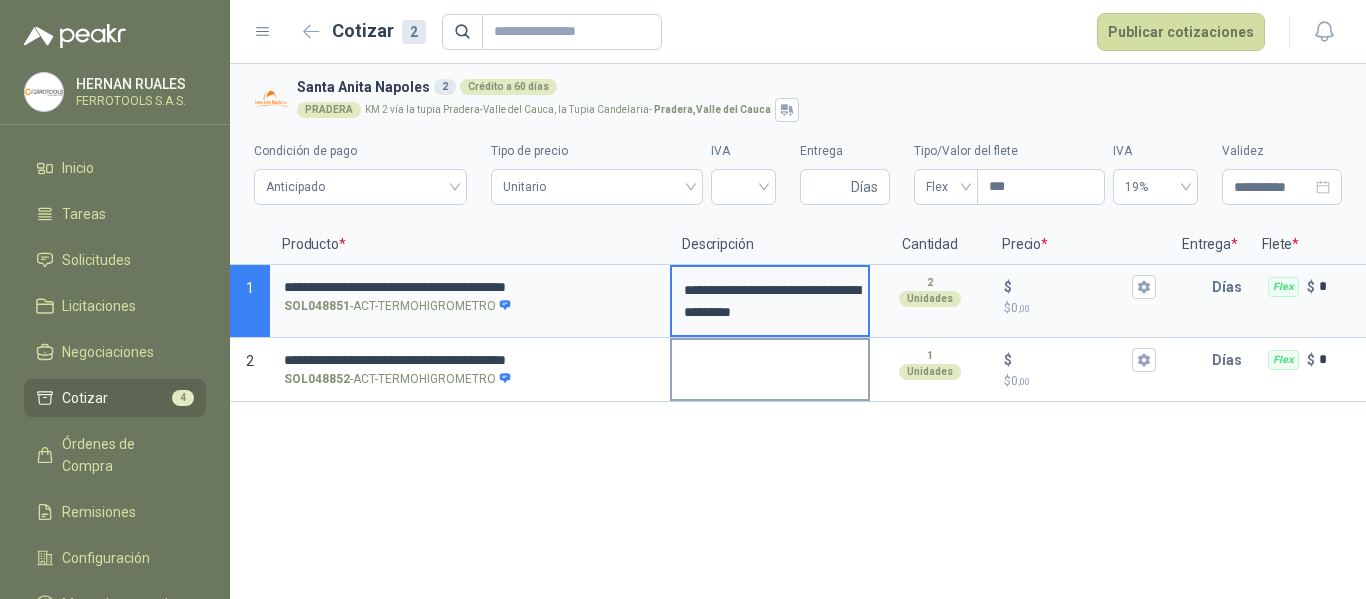 click at bounding box center (770, 363) 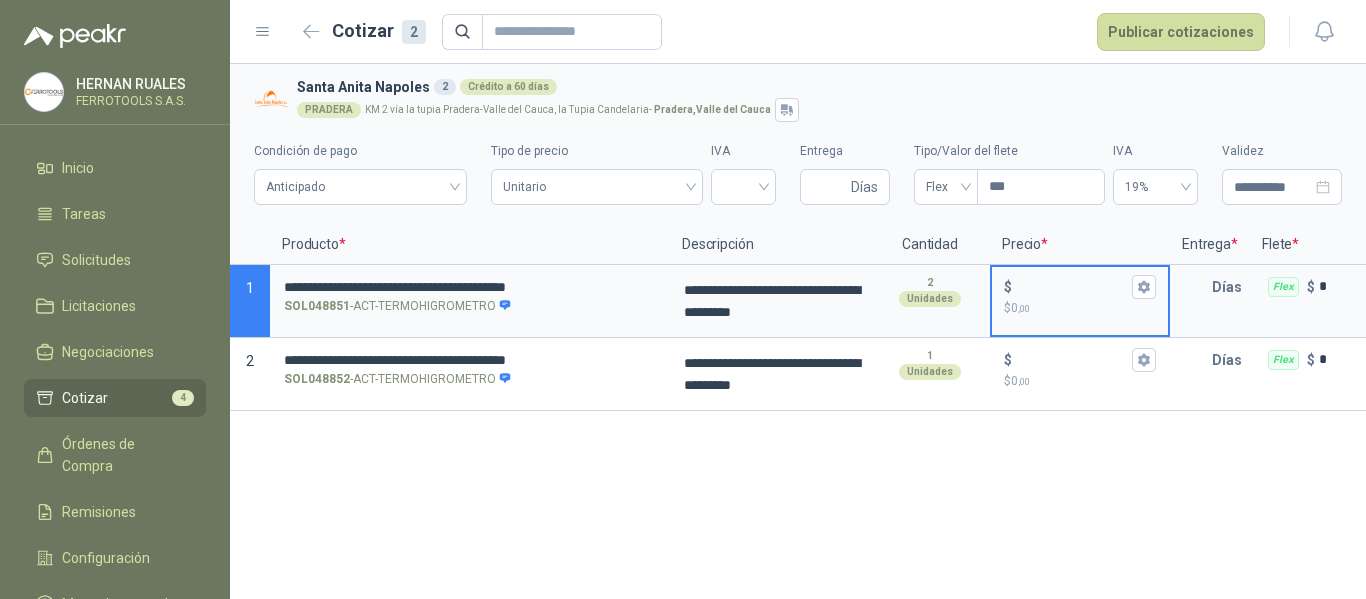 click on "$ $  0 ,00" at bounding box center (1072, 286) 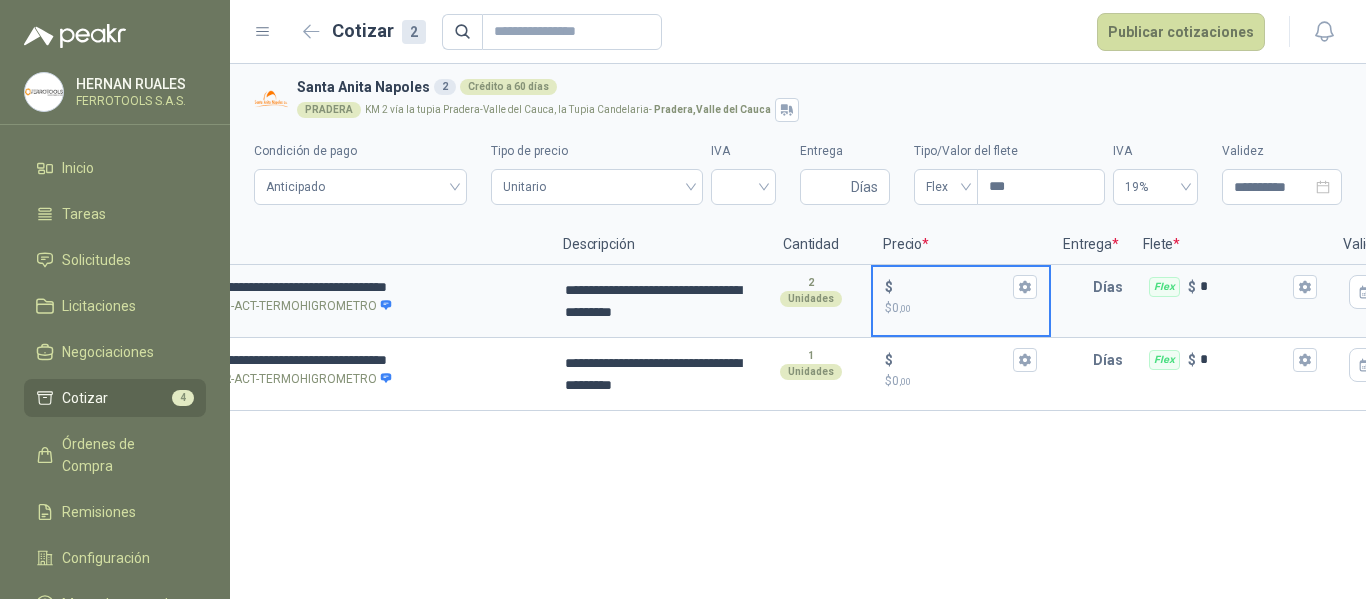 scroll, scrollTop: 0, scrollLeft: 260, axis: horizontal 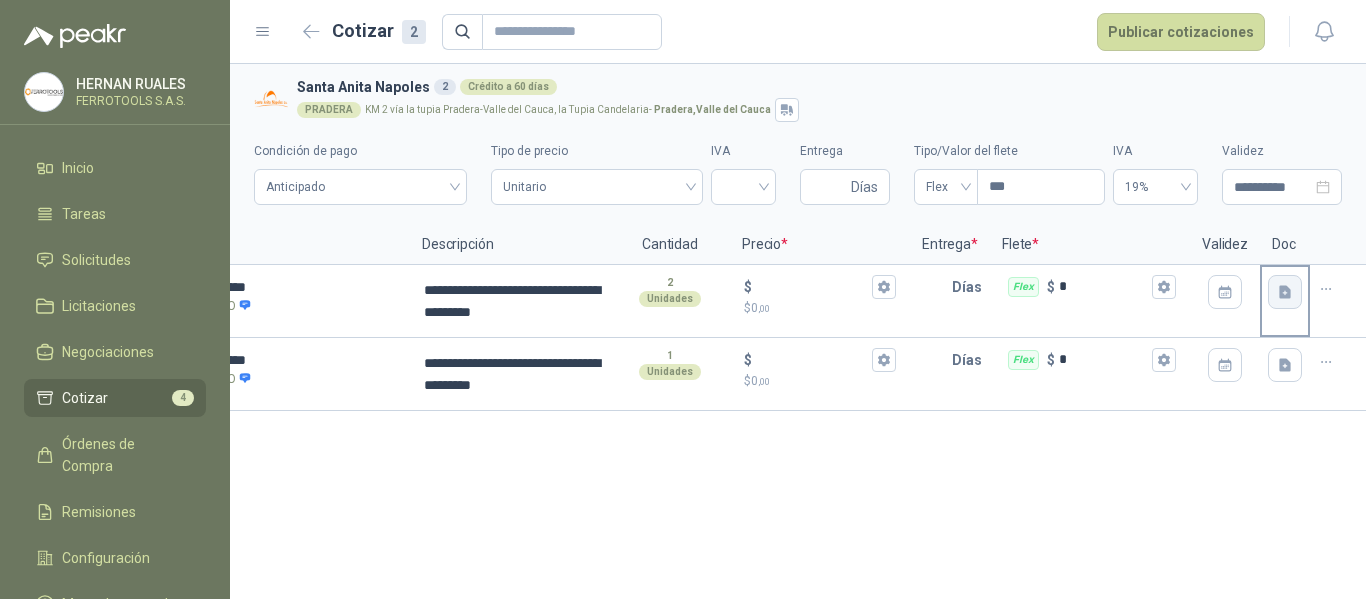 click 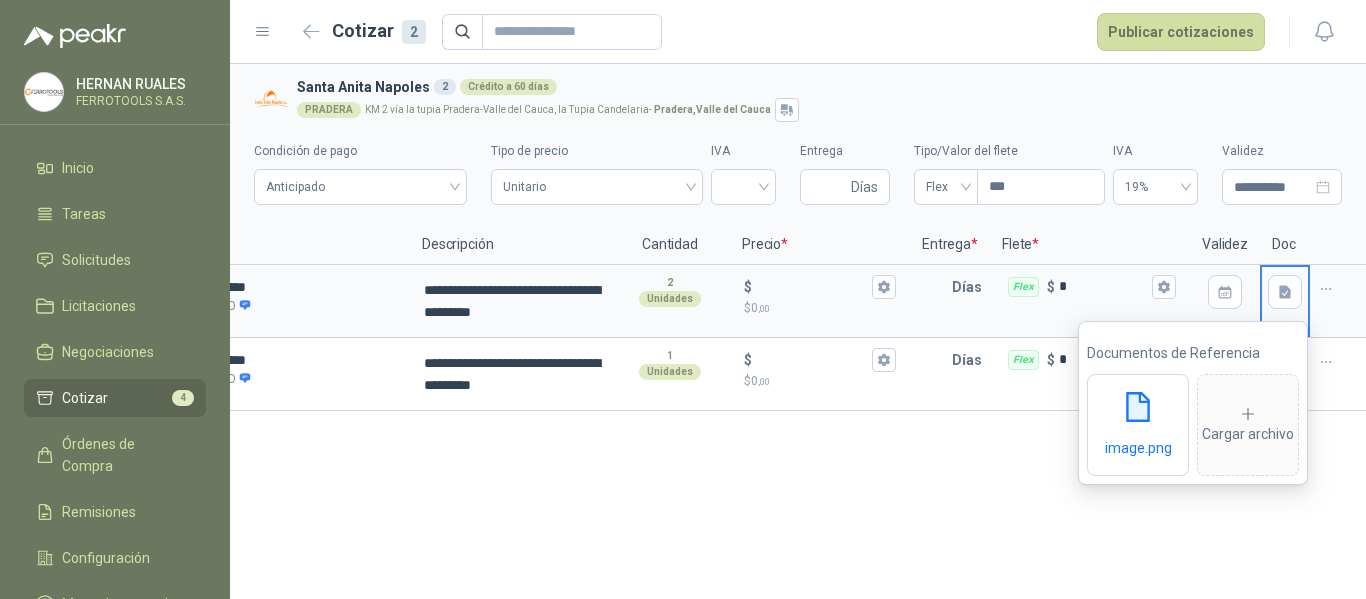 click on "**********" at bounding box center [798, 331] 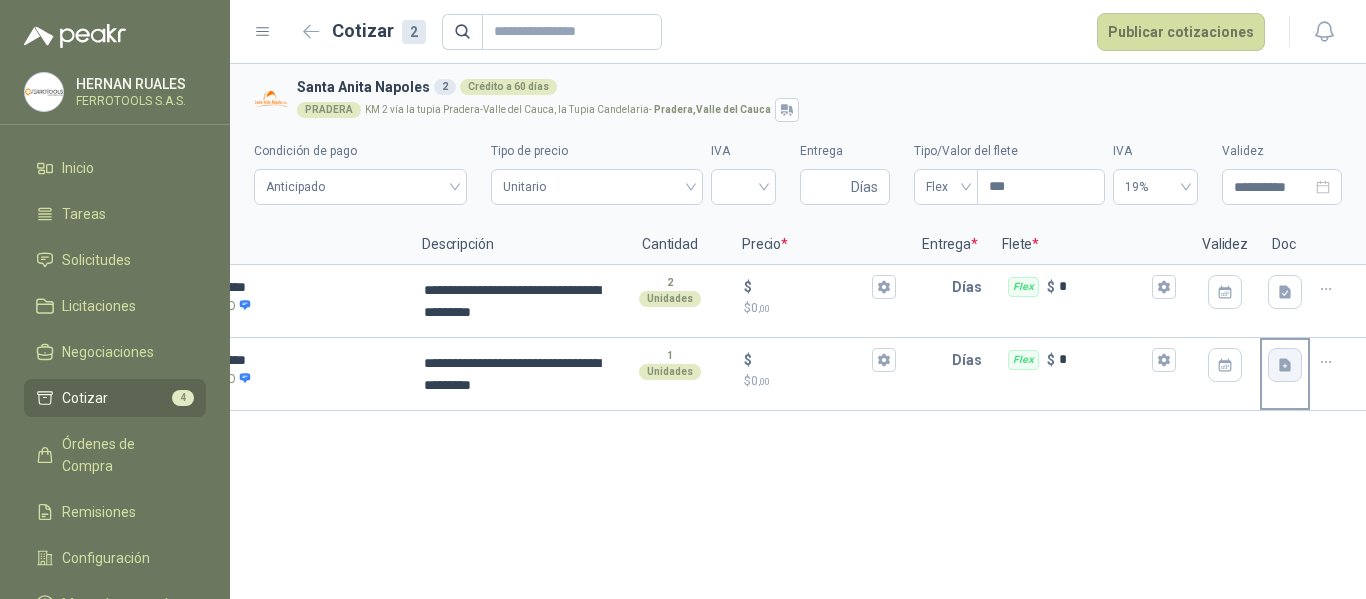 click 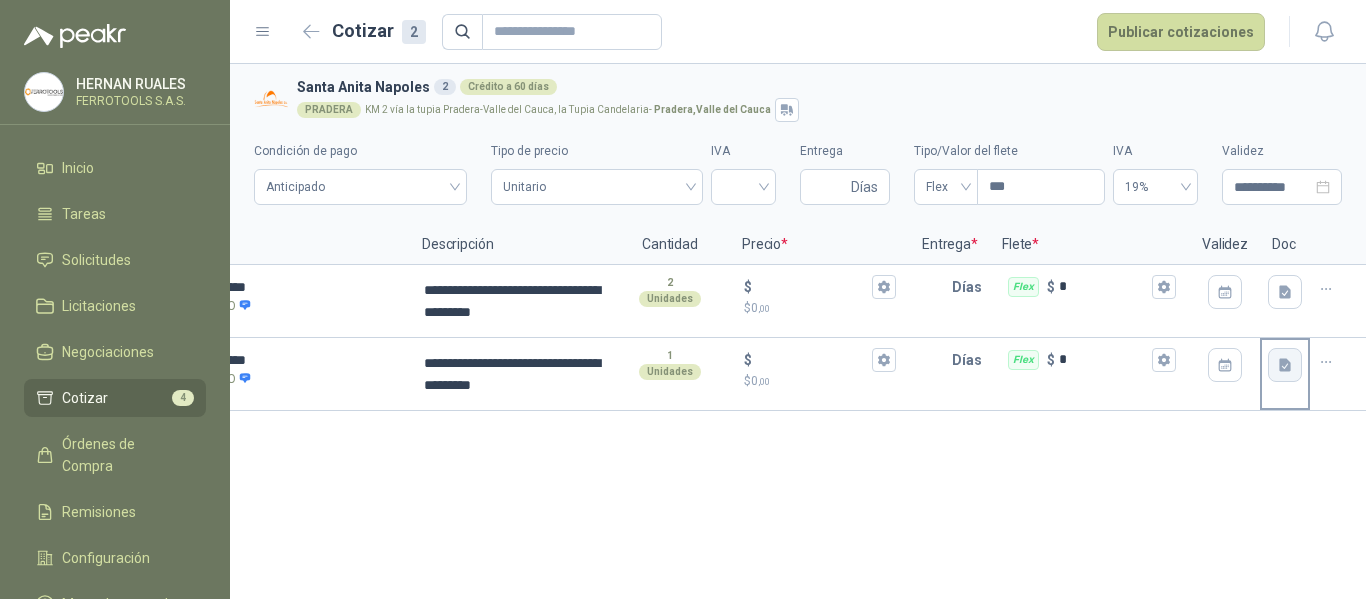 click on "**********" at bounding box center (798, 331) 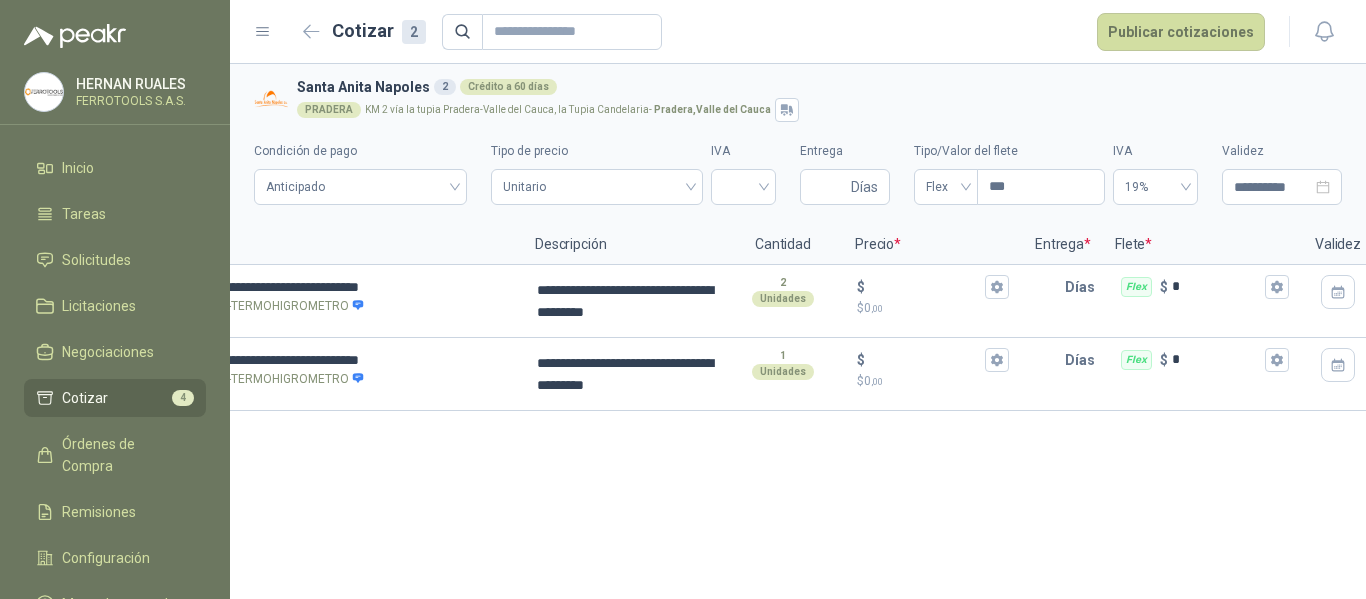 scroll, scrollTop: 0, scrollLeft: 115, axis: horizontal 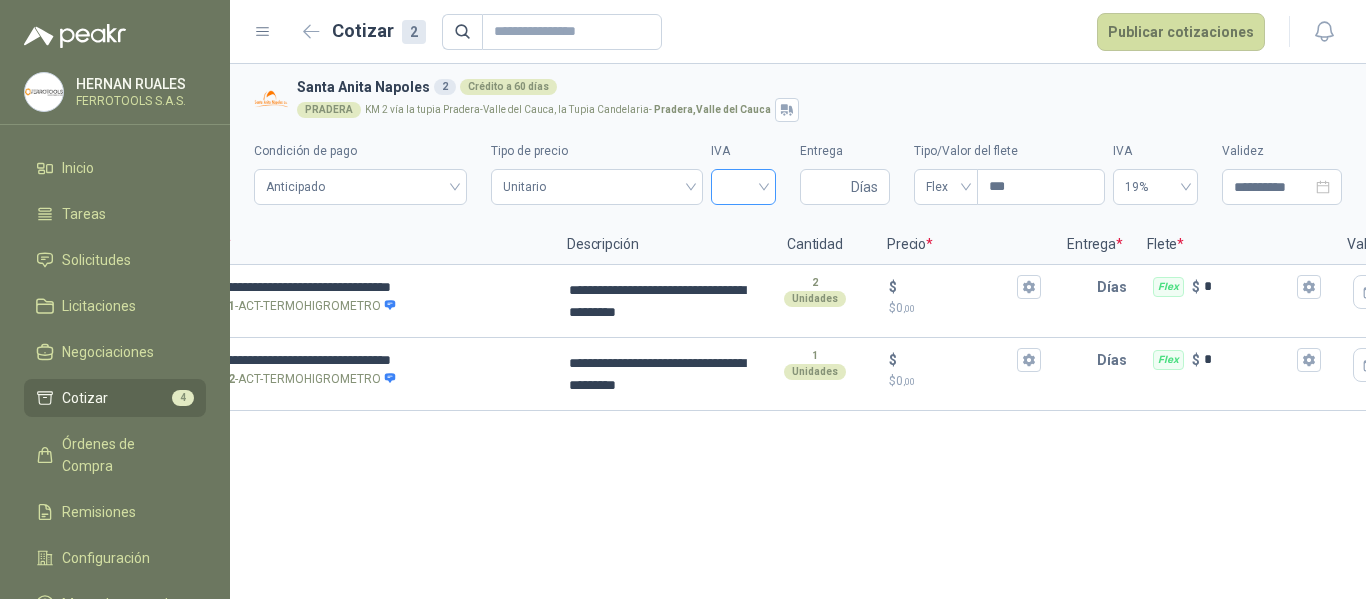 click at bounding box center (743, 187) 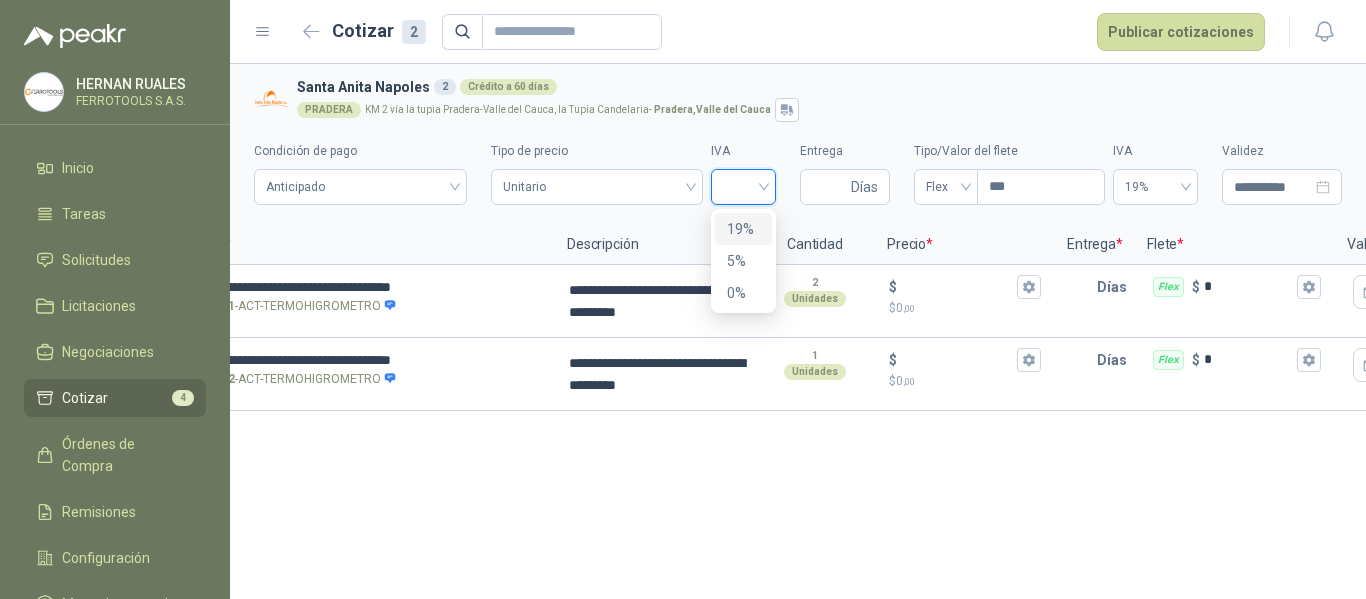 click on "19%" at bounding box center [743, 229] 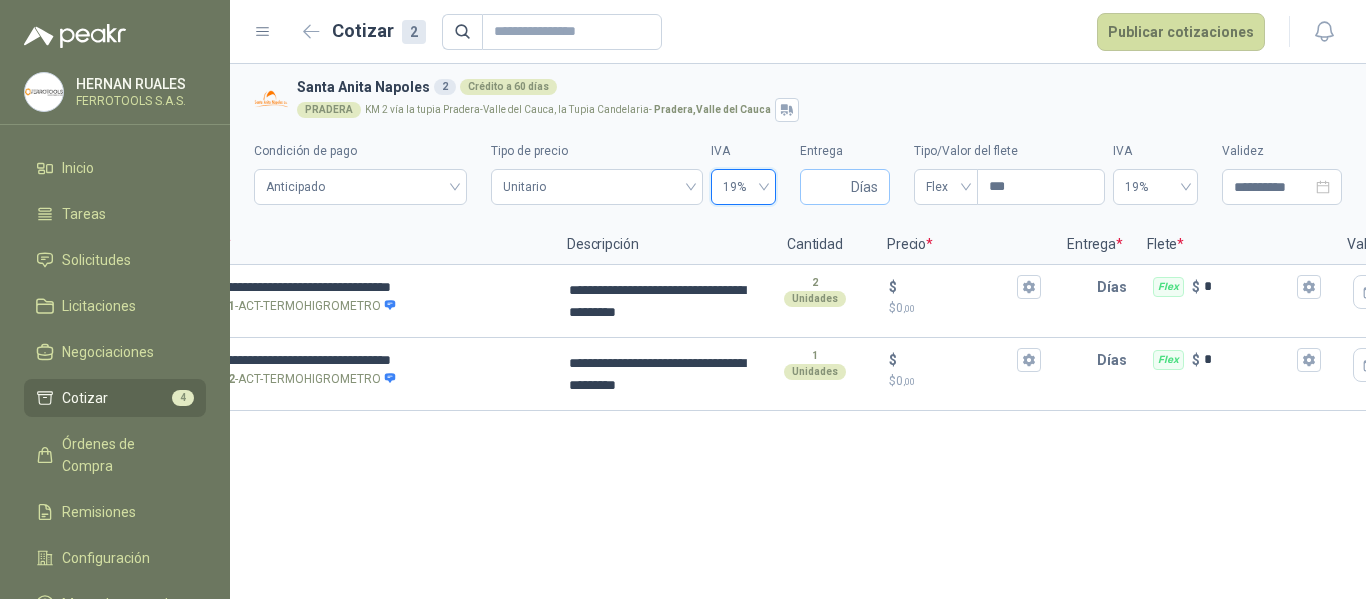 click on "Días" at bounding box center (864, 187) 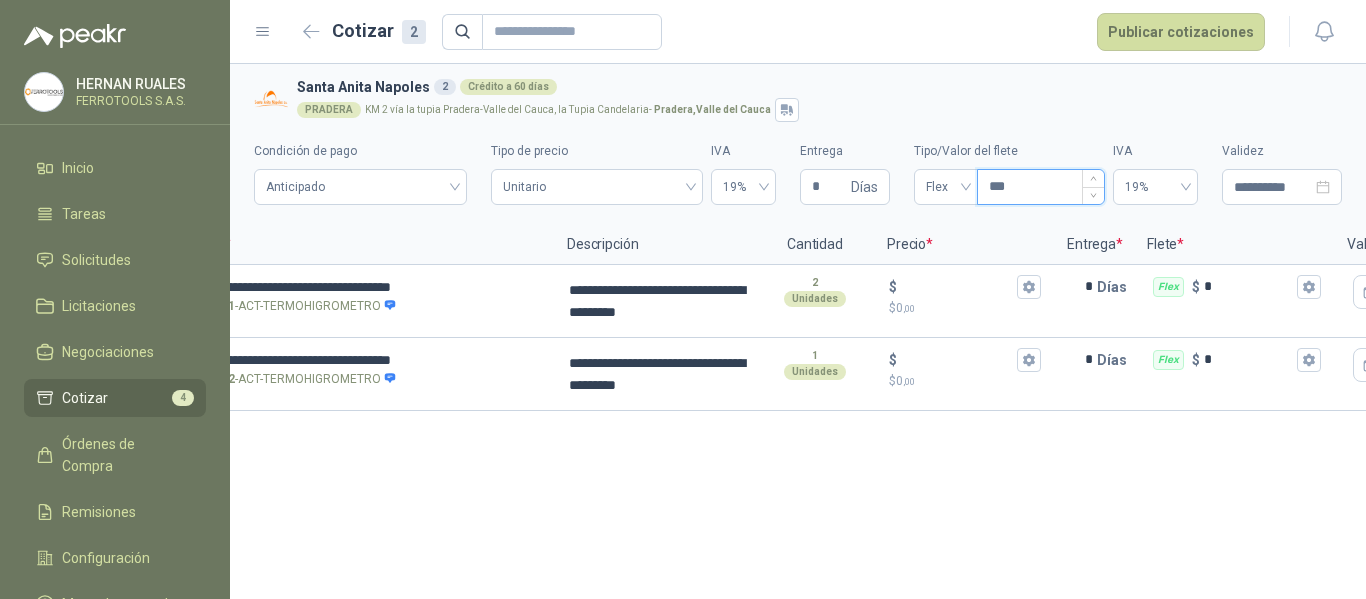 click on "***" at bounding box center [1041, 187] 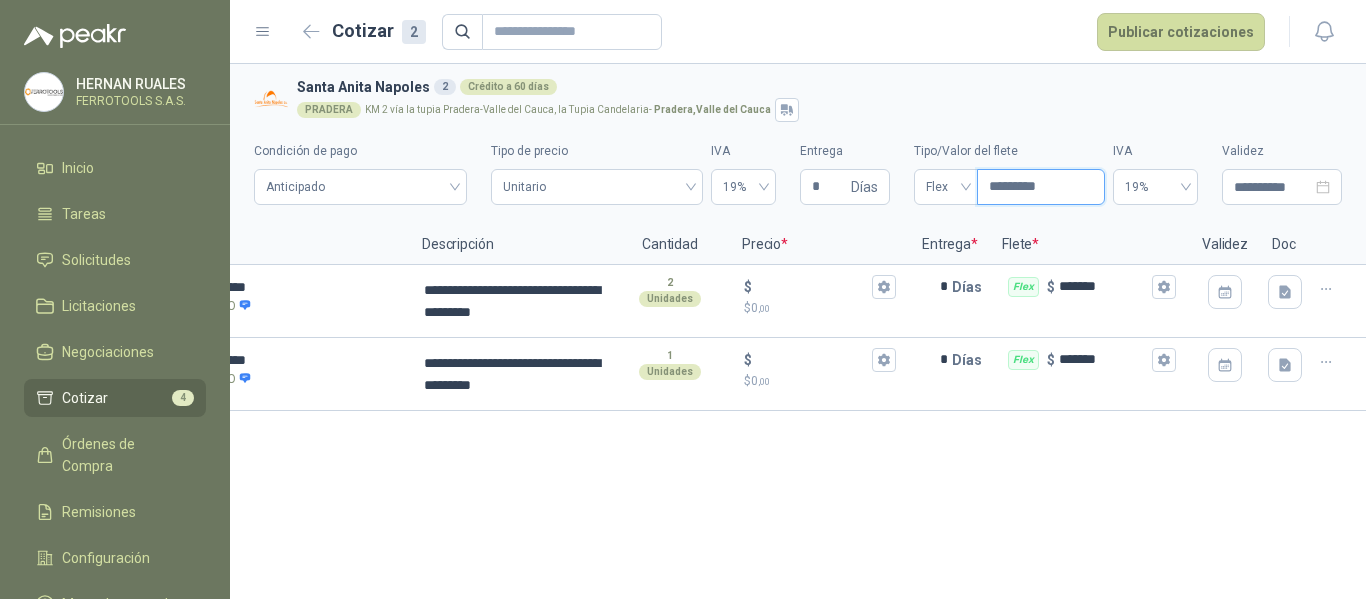 scroll, scrollTop: 0, scrollLeft: 0, axis: both 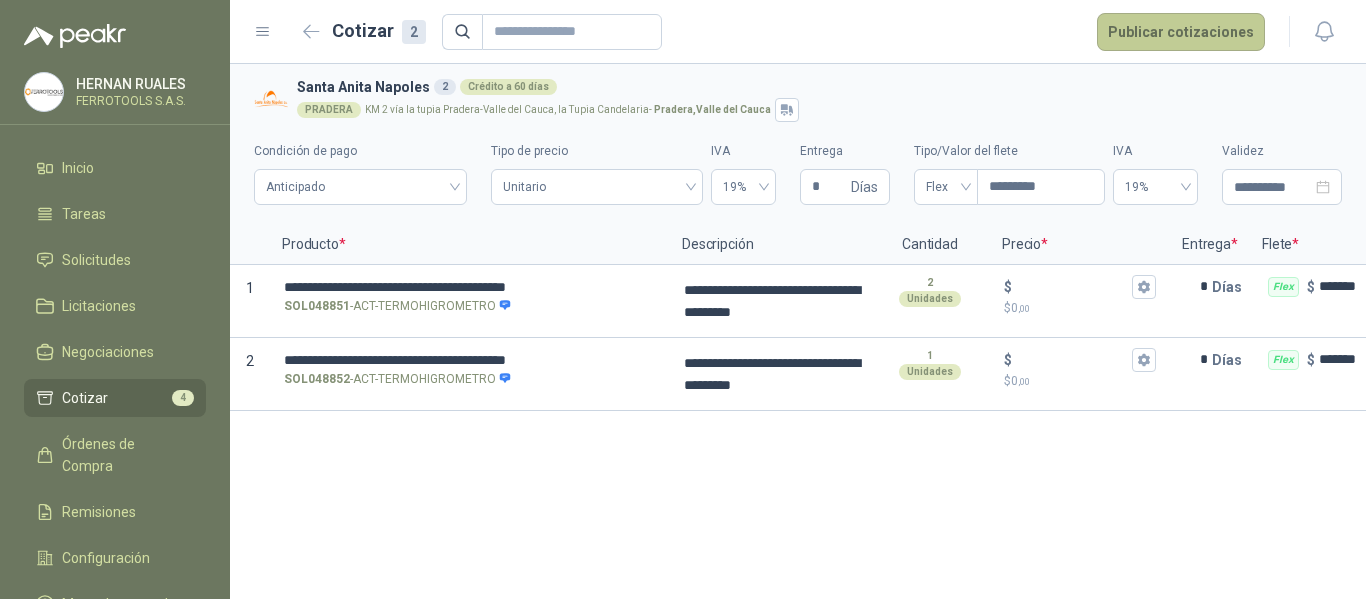 click on "Publicar cotizaciones" at bounding box center [1181, 32] 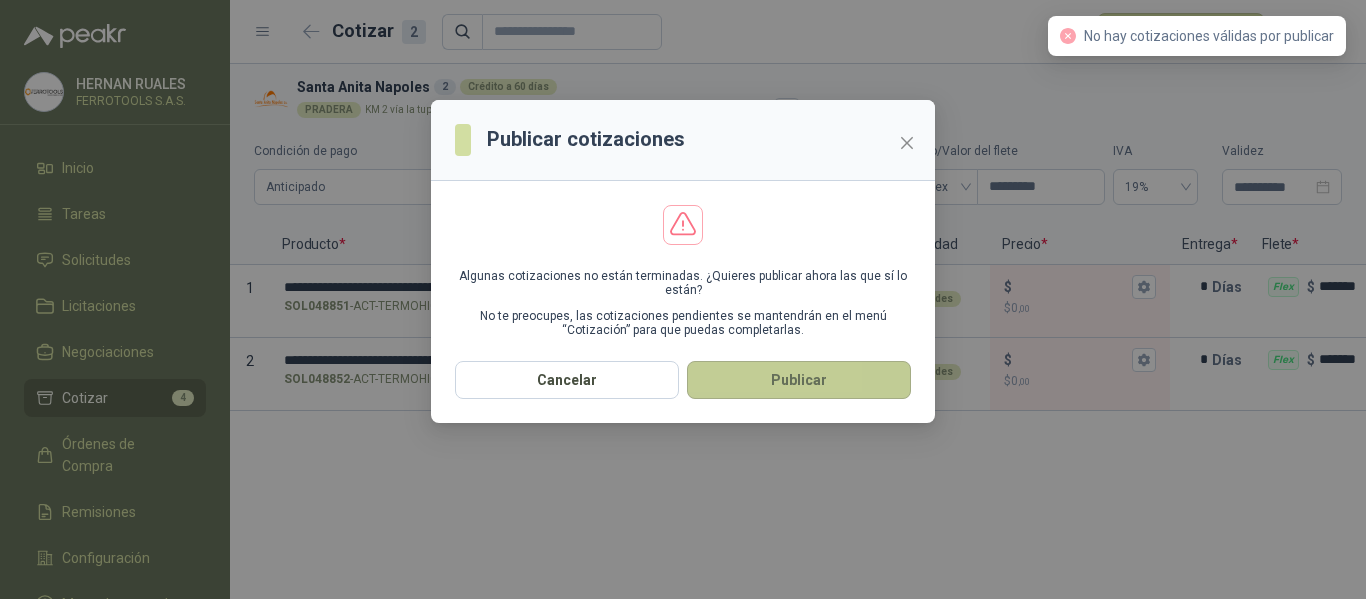 click on "Publicar" at bounding box center (799, 380) 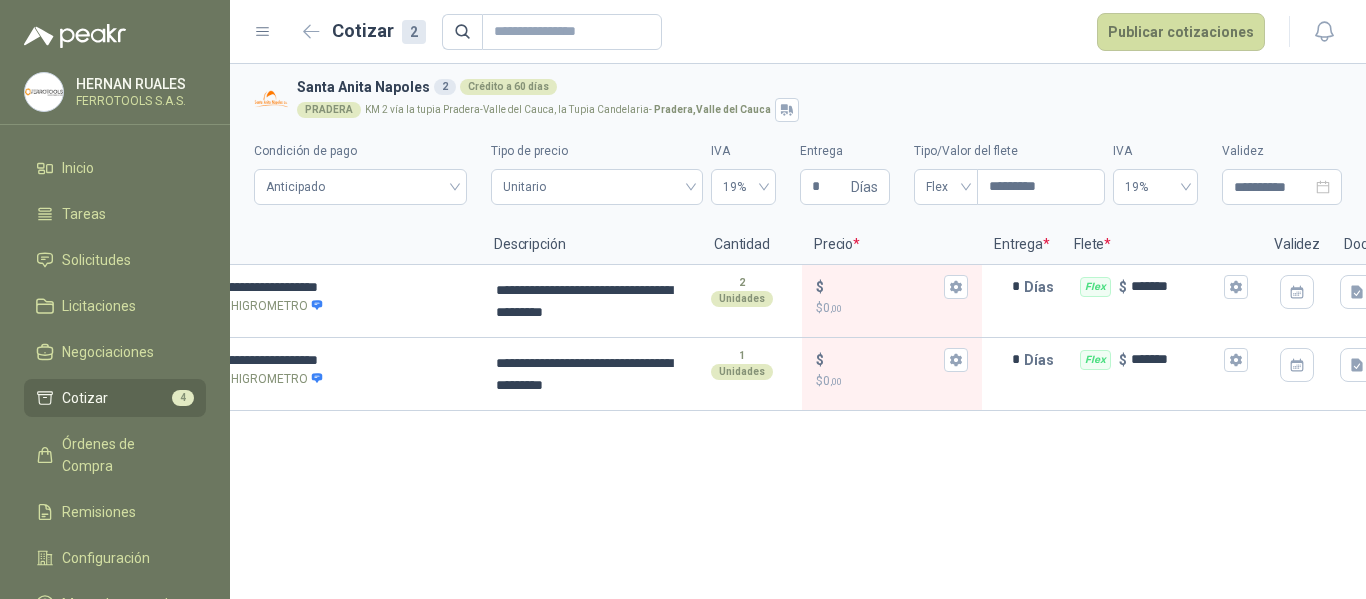 scroll, scrollTop: 0, scrollLeft: 228, axis: horizontal 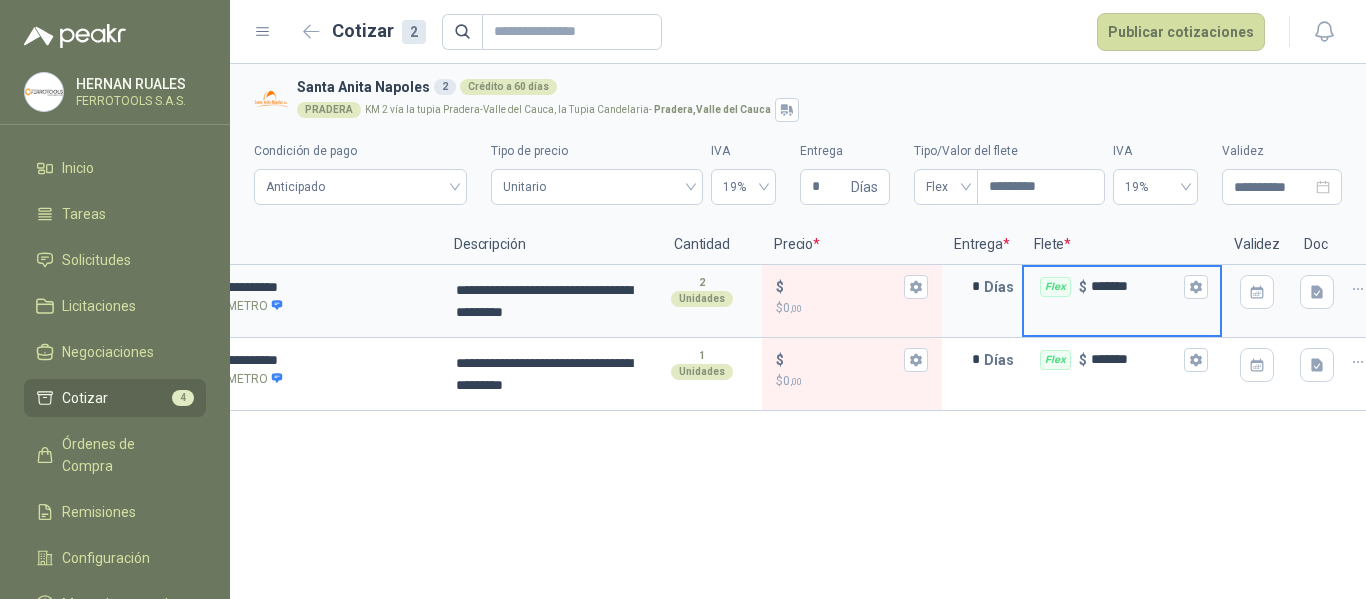 drag, startPoint x: 1157, startPoint y: 288, endPoint x: 1074, endPoint y: 277, distance: 83.725746 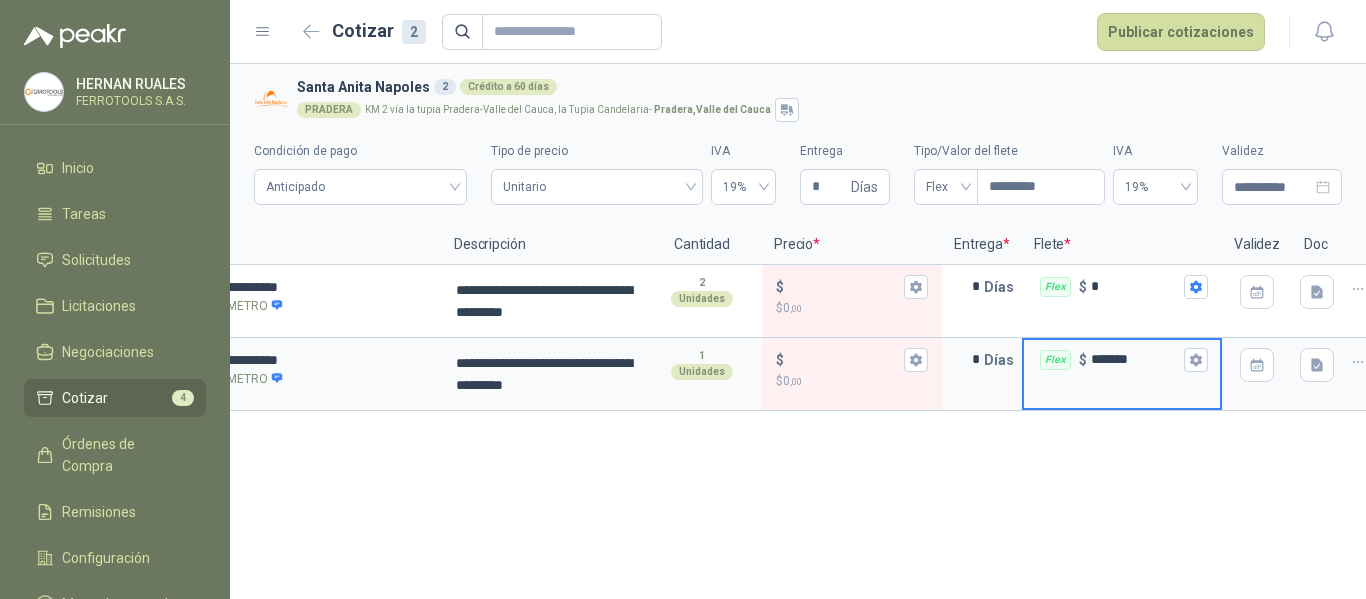drag, startPoint x: 1147, startPoint y: 361, endPoint x: 1037, endPoint y: 351, distance: 110.45361 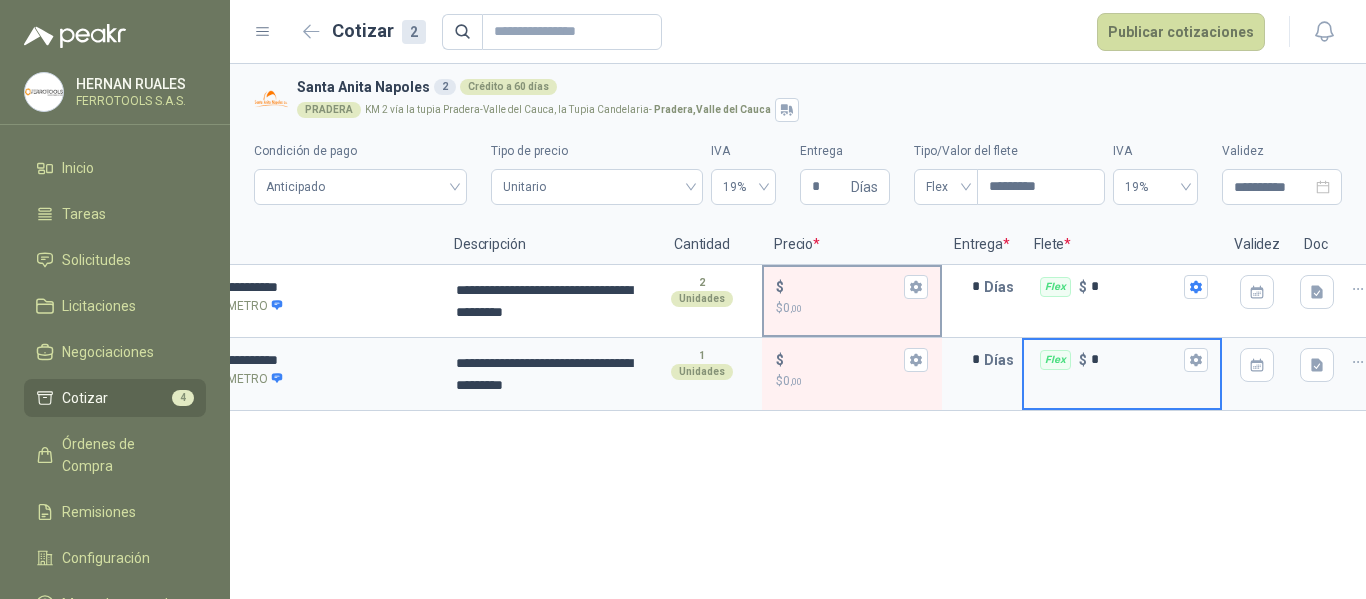 click on "$ $  0 ,00" at bounding box center (844, 286) 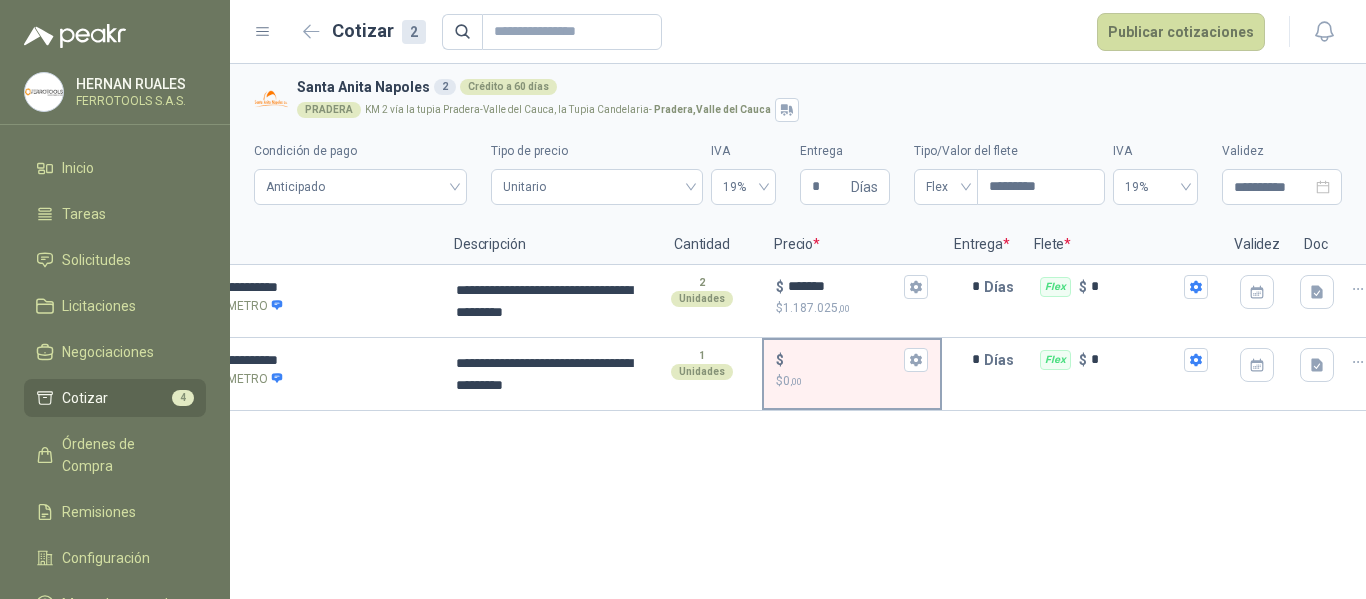 click on "$" at bounding box center [852, 360] 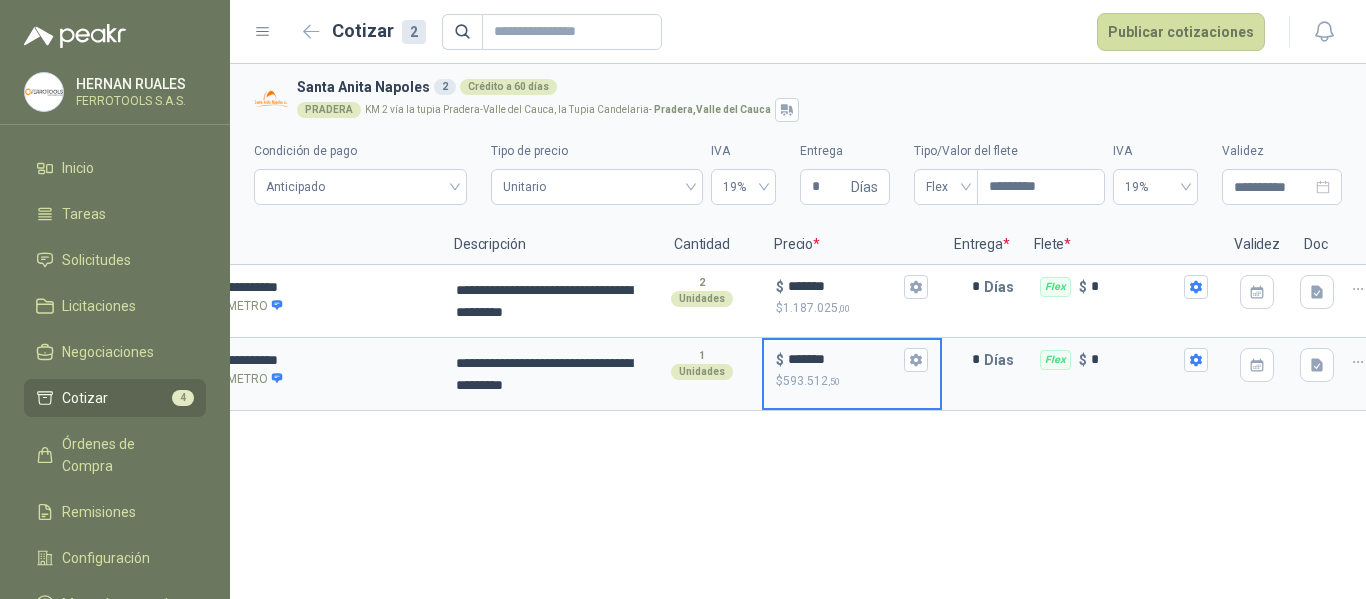 click on "**********" at bounding box center [798, 331] 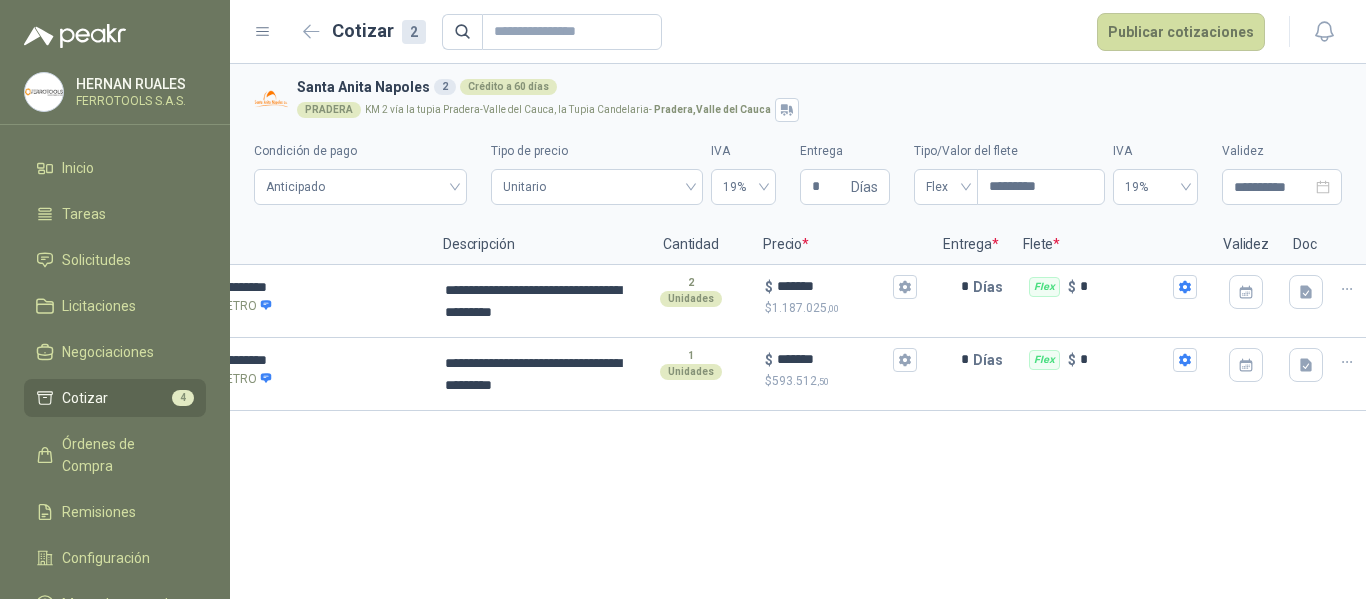 scroll, scrollTop: 0, scrollLeft: 260, axis: horizontal 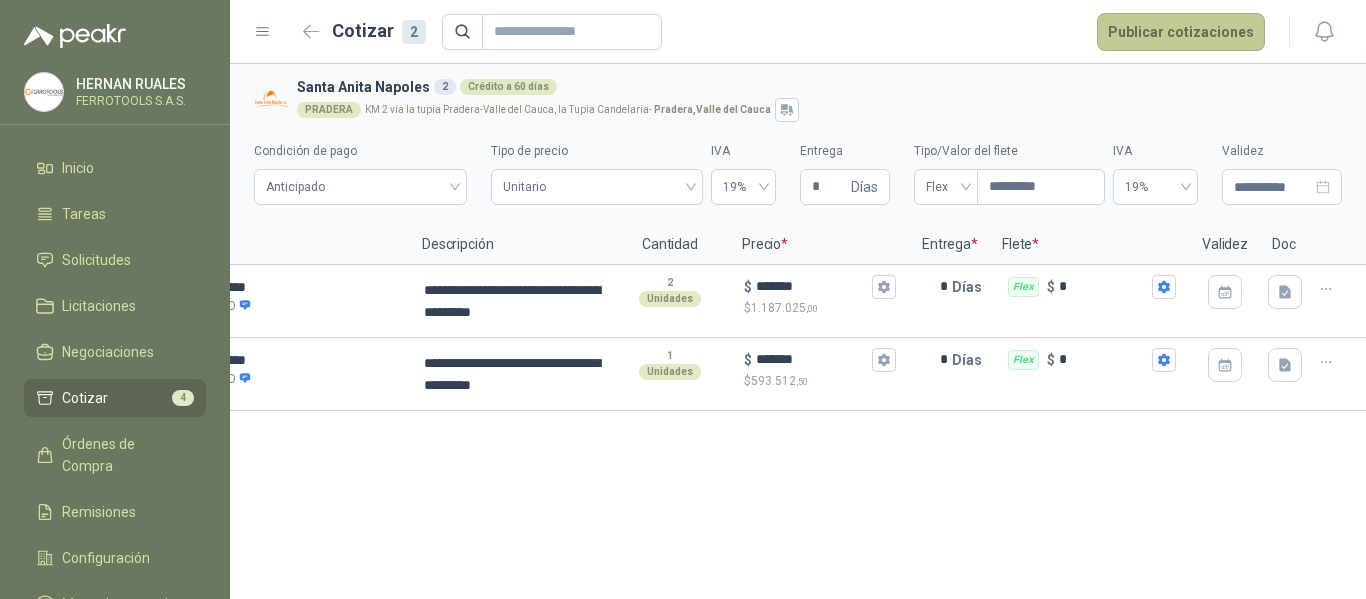 click on "Publicar cotizaciones" at bounding box center (1181, 32) 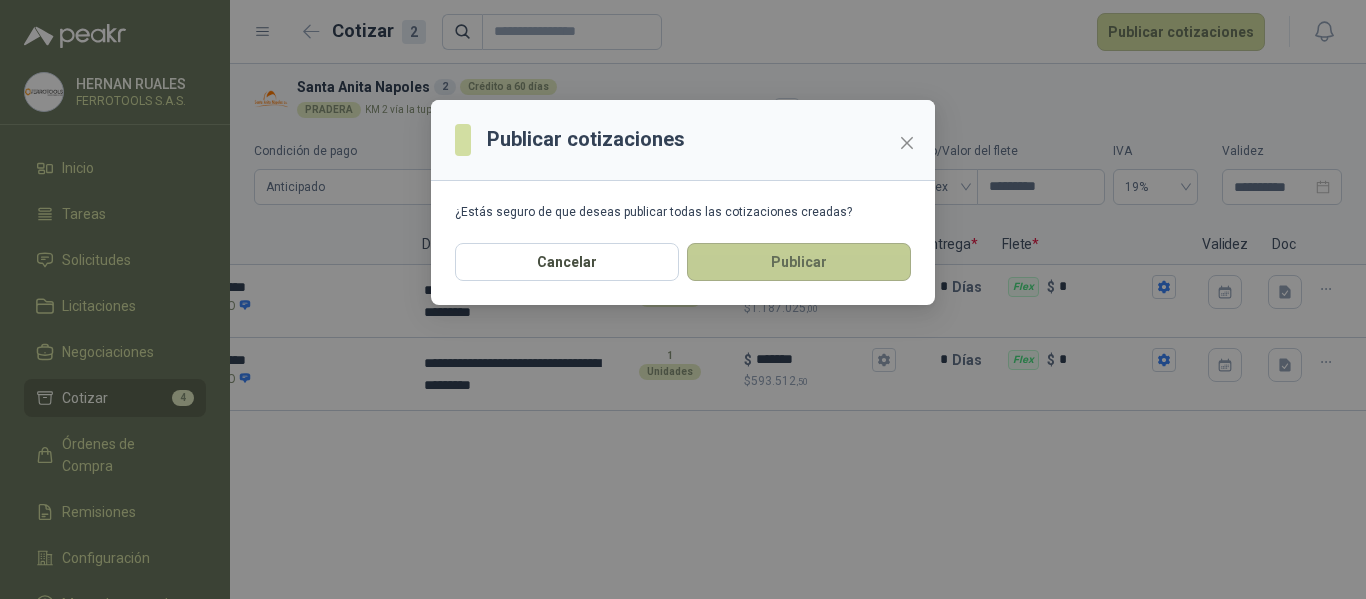 click on "Publicar" at bounding box center (799, 262) 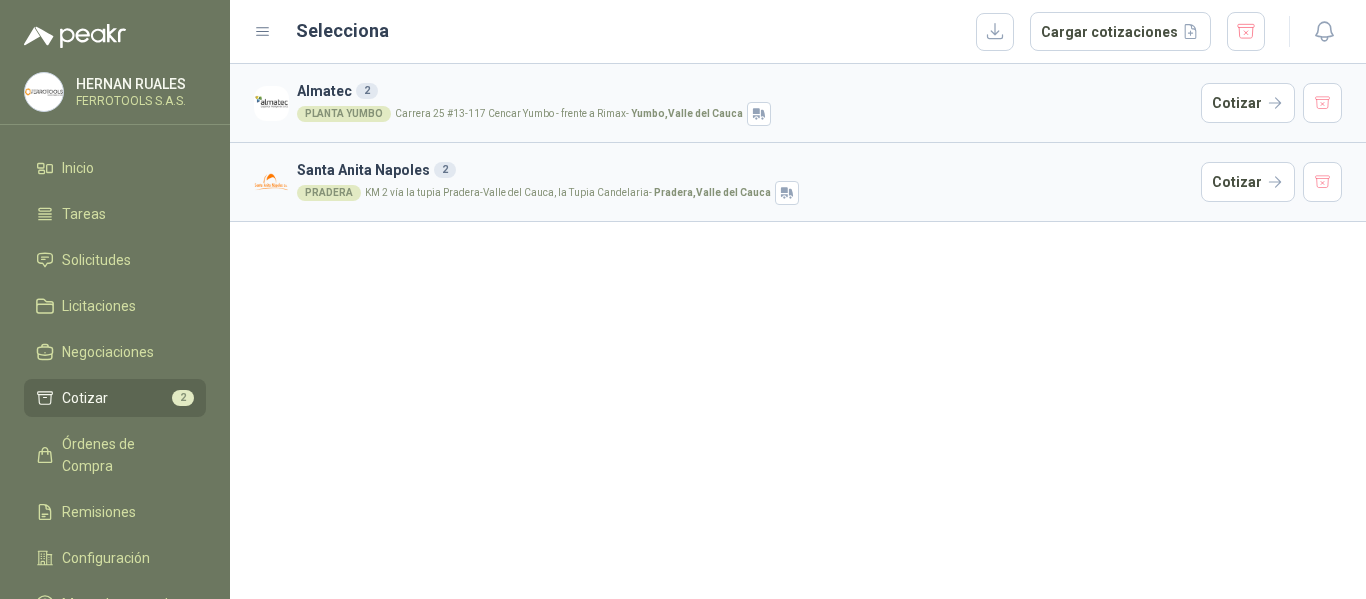 click on "Cotizar 2" at bounding box center (115, 398) 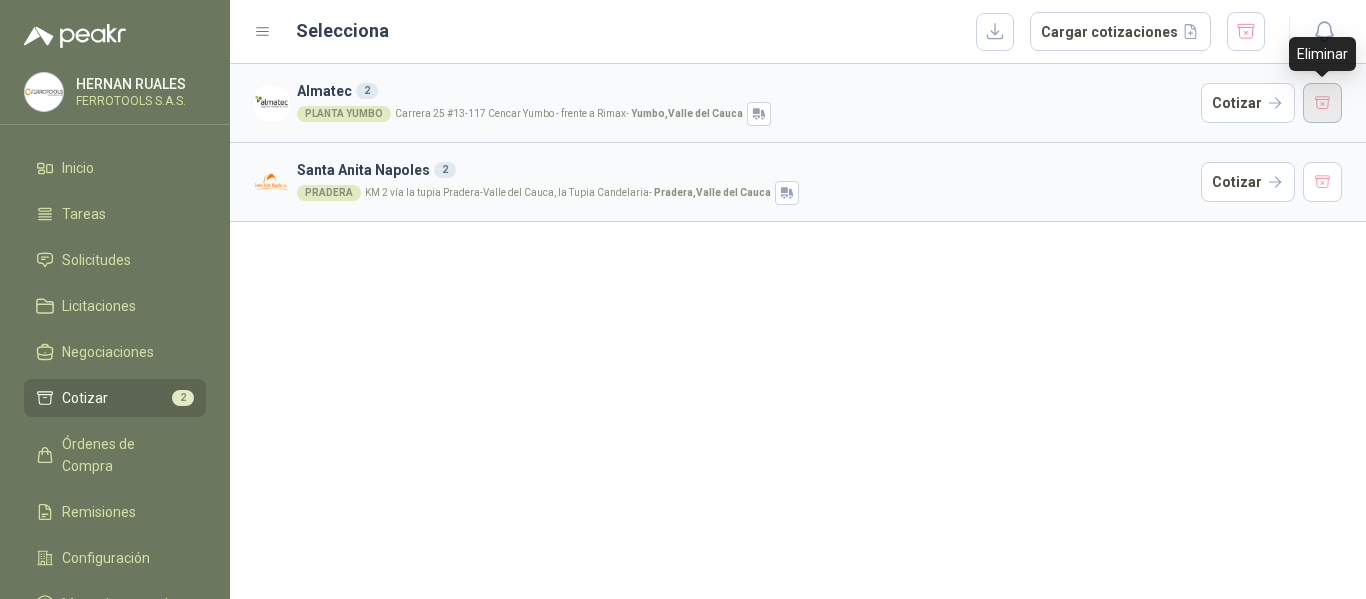 click at bounding box center [1323, 103] 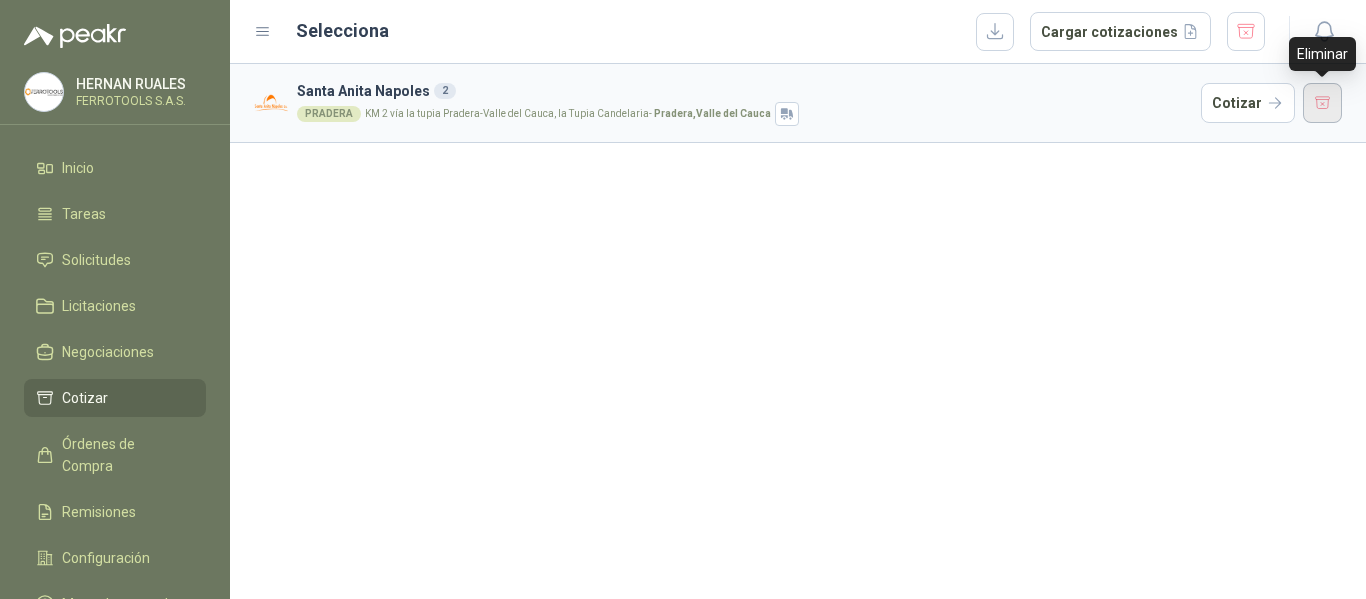 click at bounding box center [1323, 103] 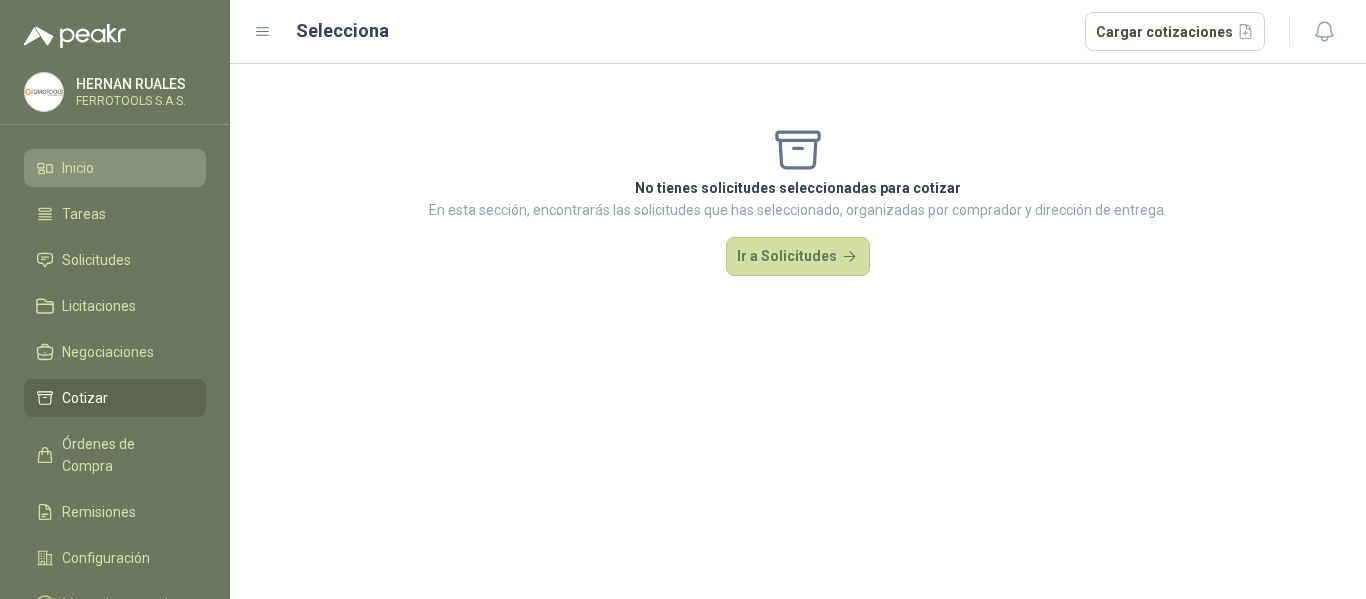 click on "Inicio" at bounding box center [115, 168] 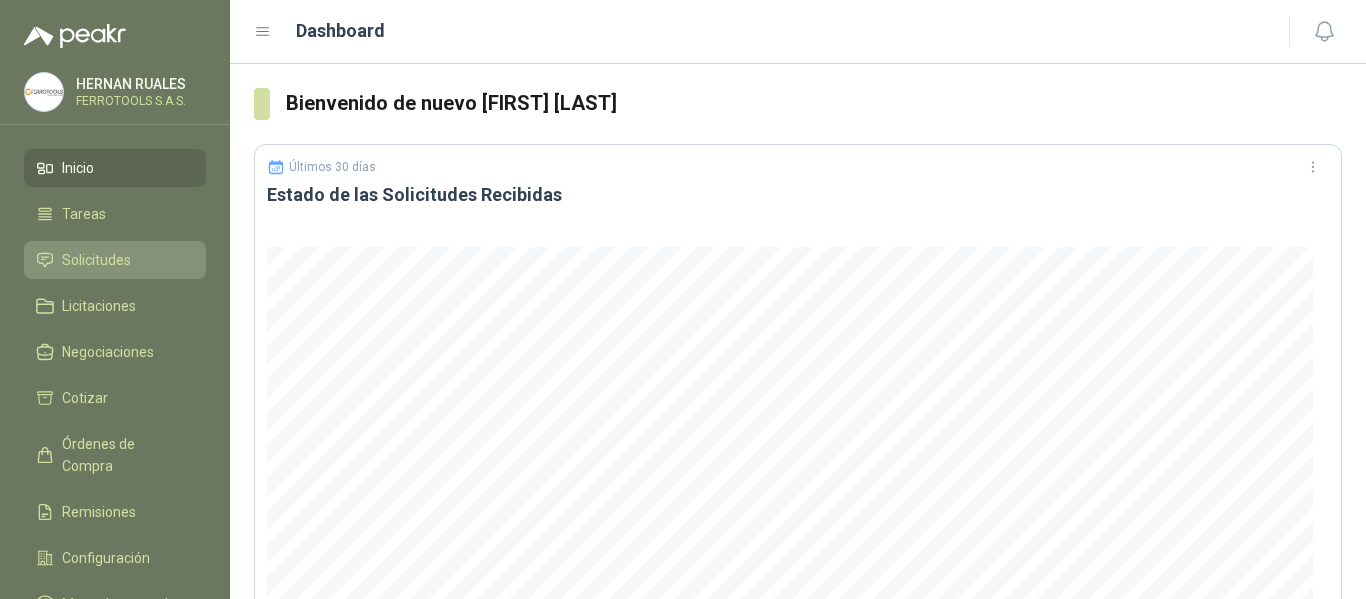 click on "Solicitudes" at bounding box center (115, 260) 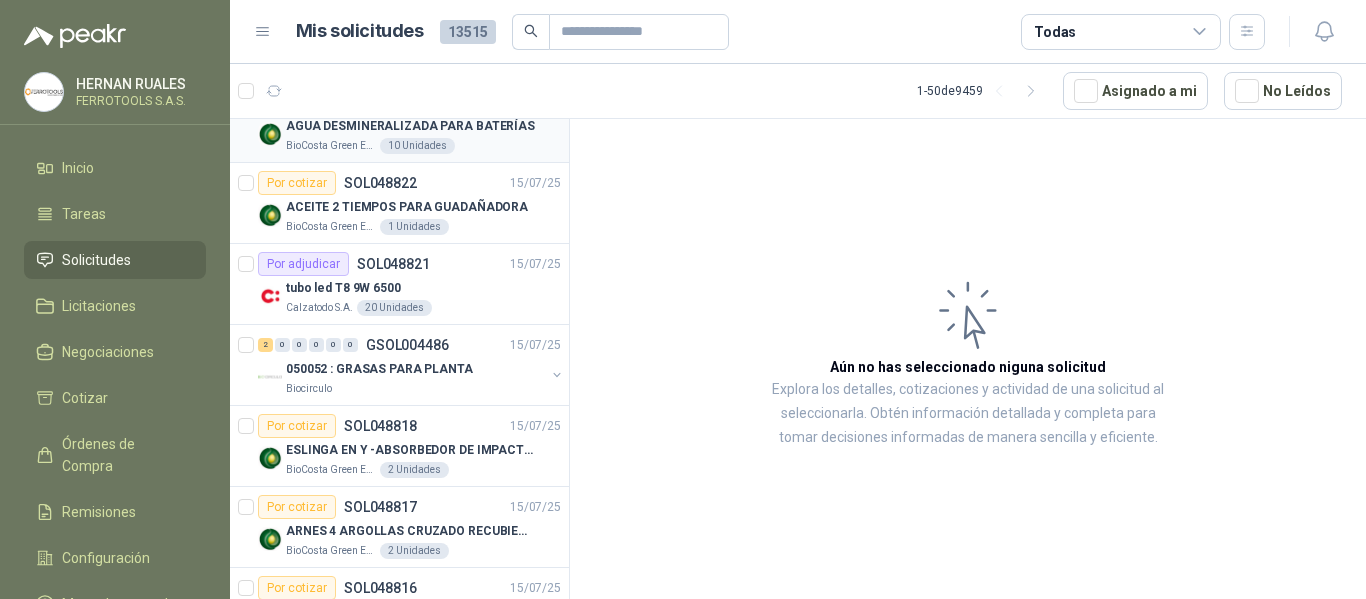 scroll, scrollTop: 1300, scrollLeft: 0, axis: vertical 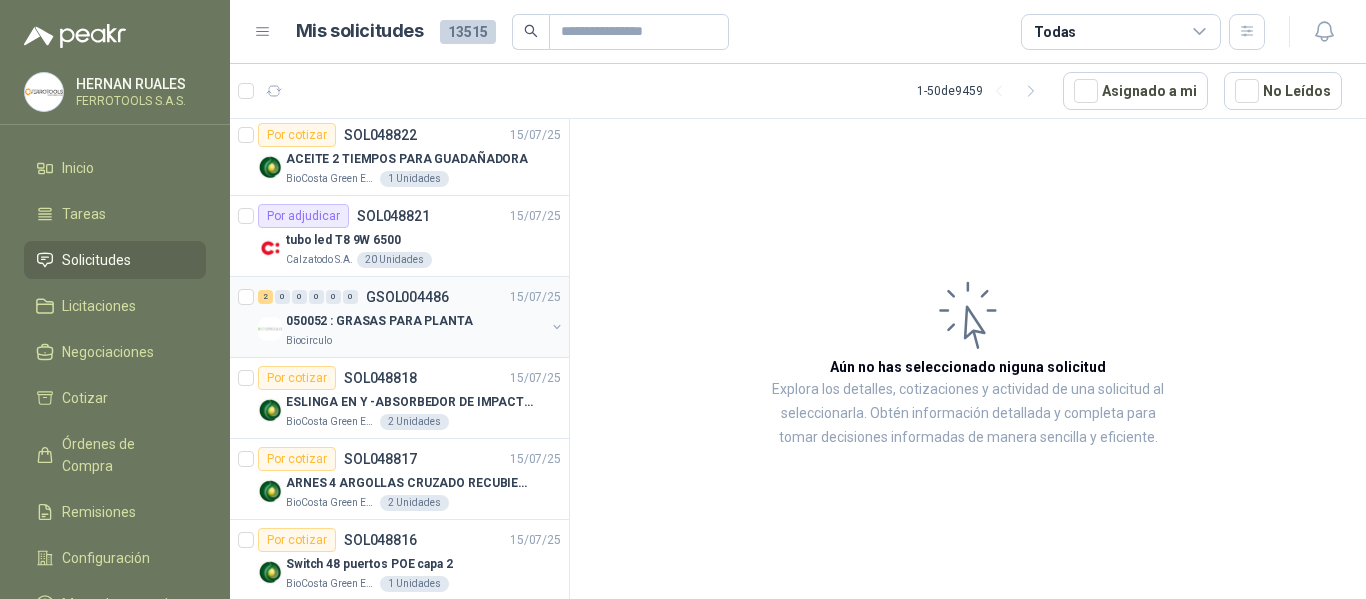 click on "050052 : GRASAS PARA PLANTA" at bounding box center (415, 321) 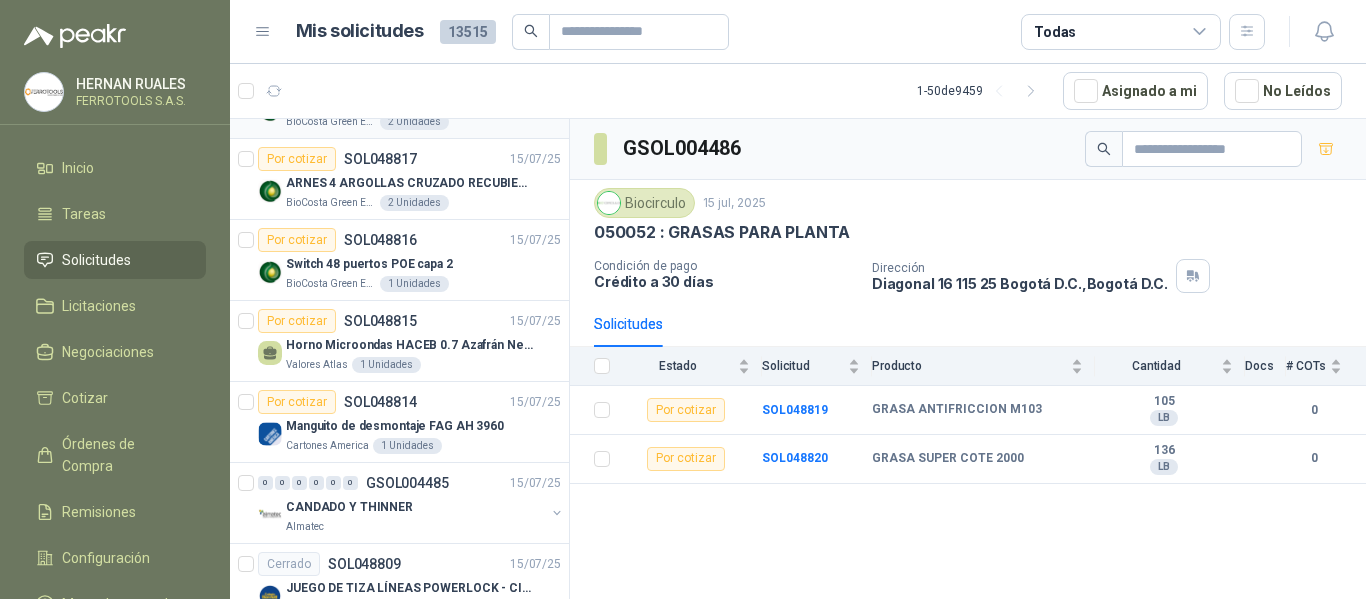 scroll, scrollTop: 1700, scrollLeft: 0, axis: vertical 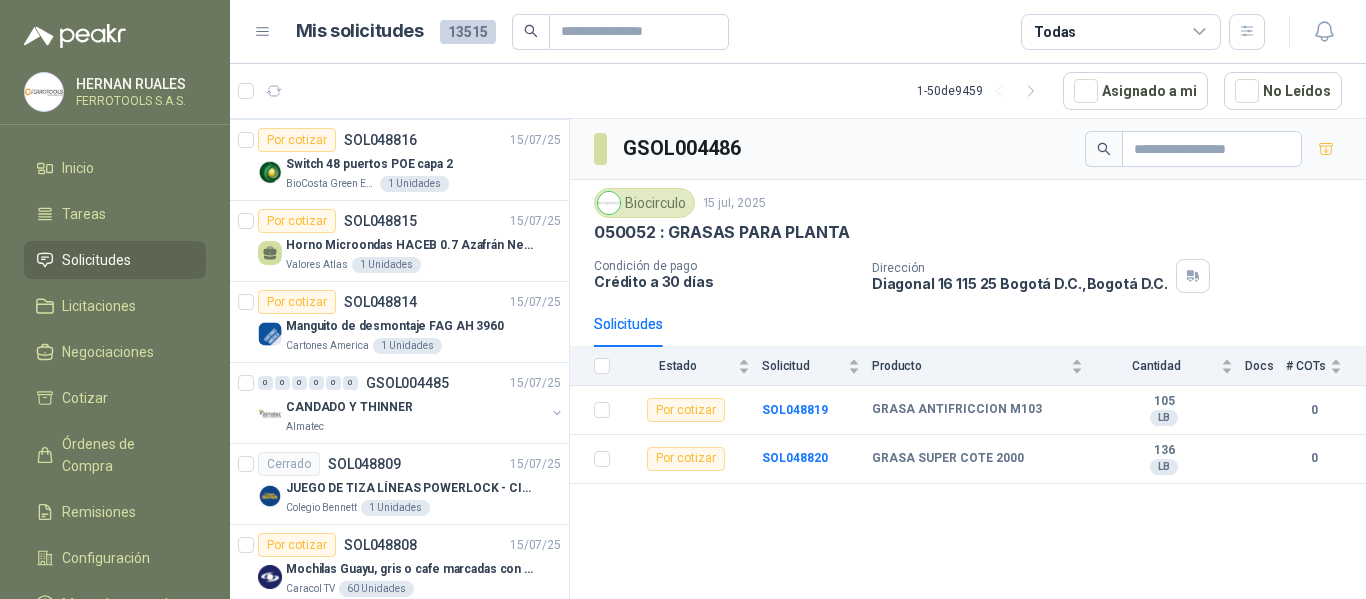 click on "CANDADO Y THINNER" at bounding box center [415, 407] 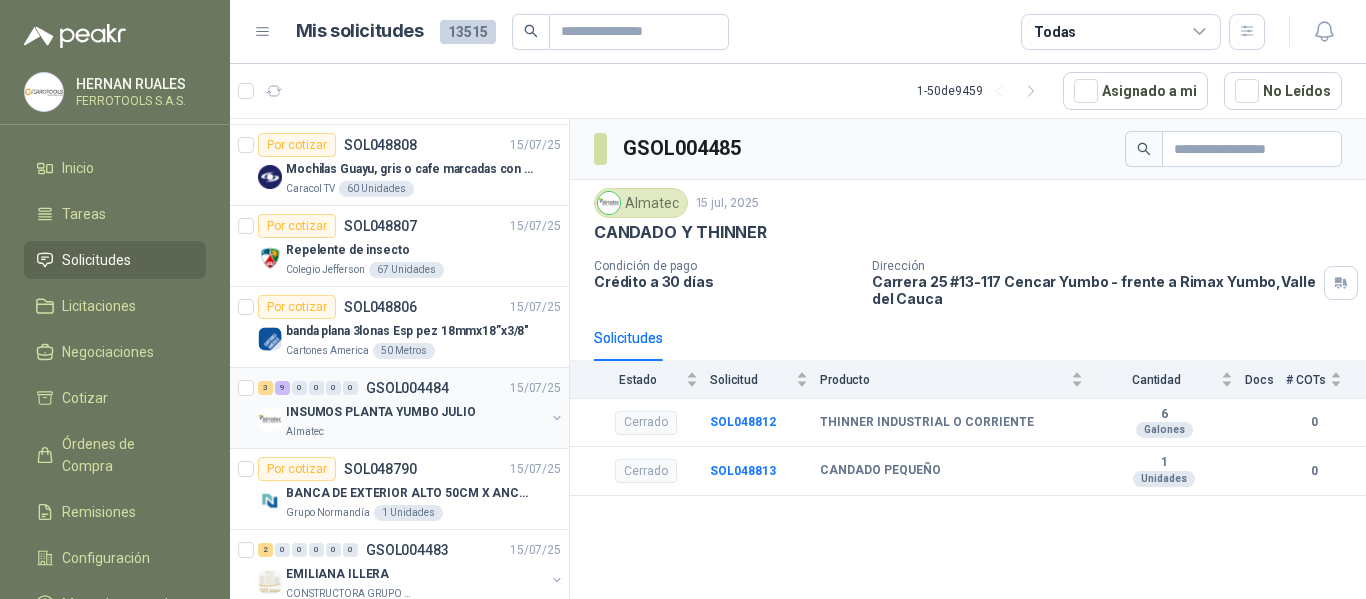 scroll, scrollTop: 2200, scrollLeft: 0, axis: vertical 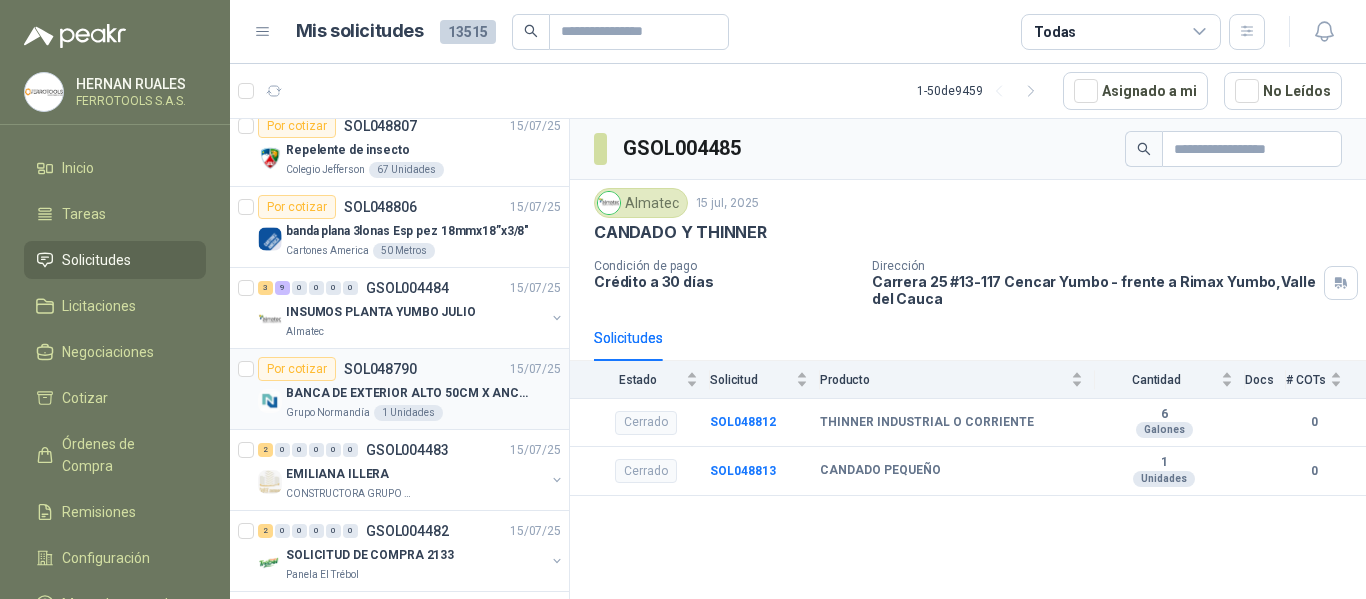 click on "Grupo Normandía 1   Unidades" at bounding box center [423, 413] 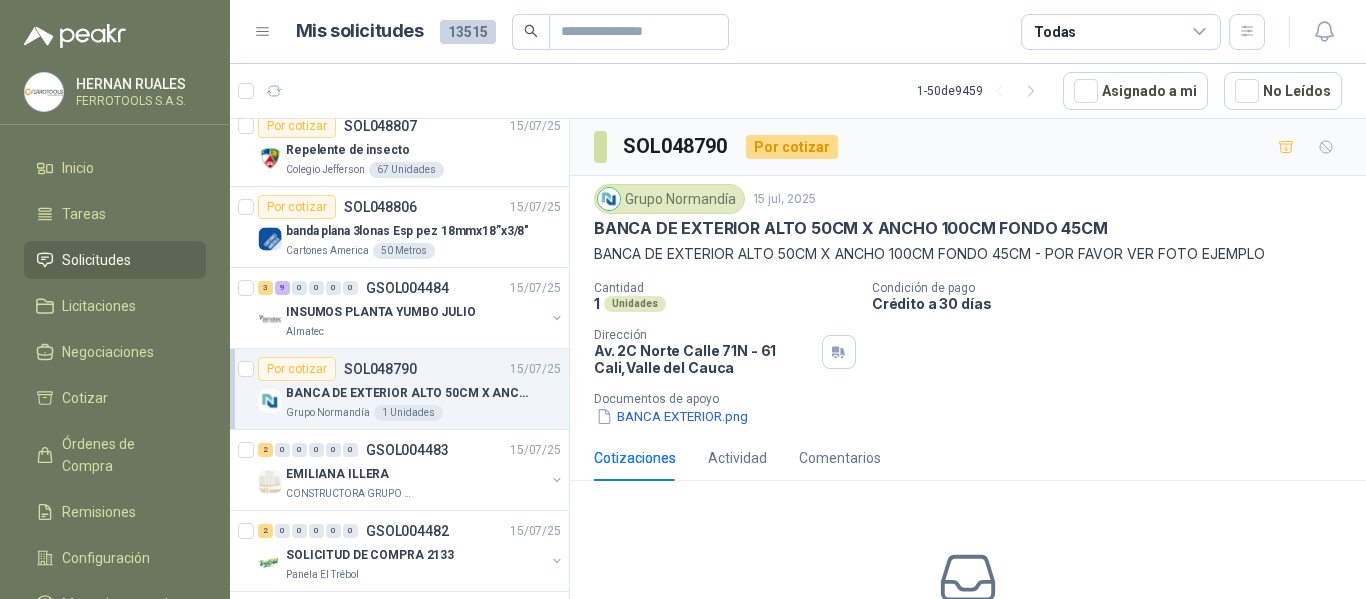 scroll, scrollTop: 2300, scrollLeft: 0, axis: vertical 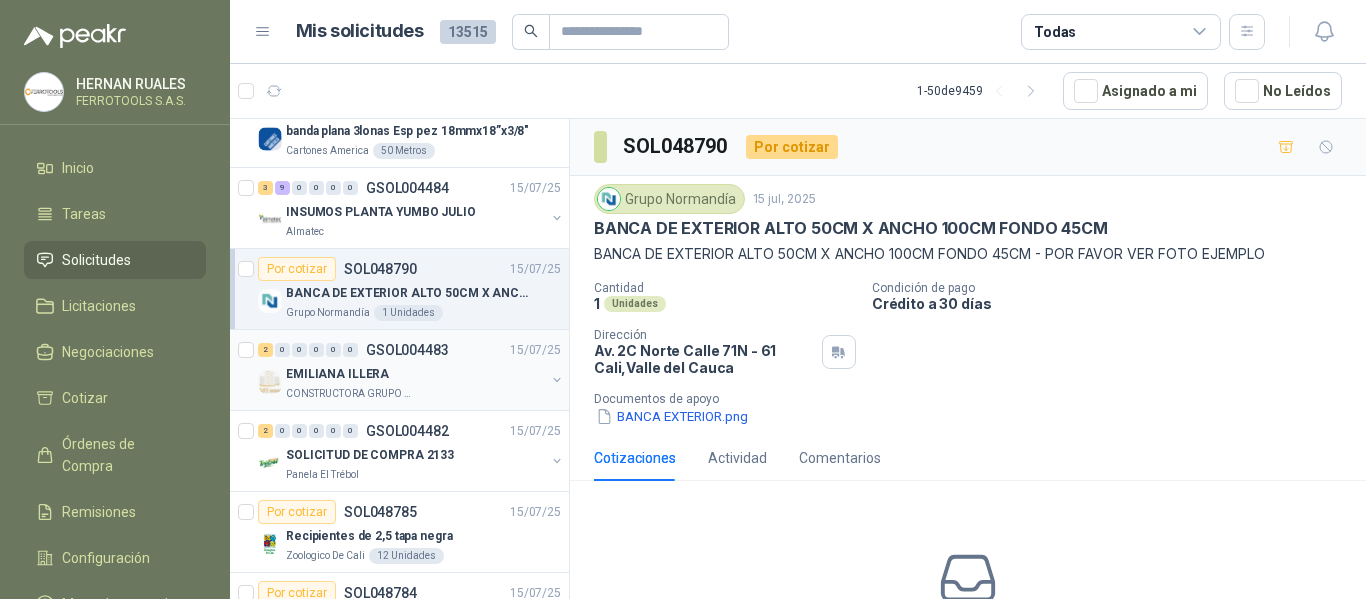 click on "EMILIANA ILLERA" at bounding box center (415, 374) 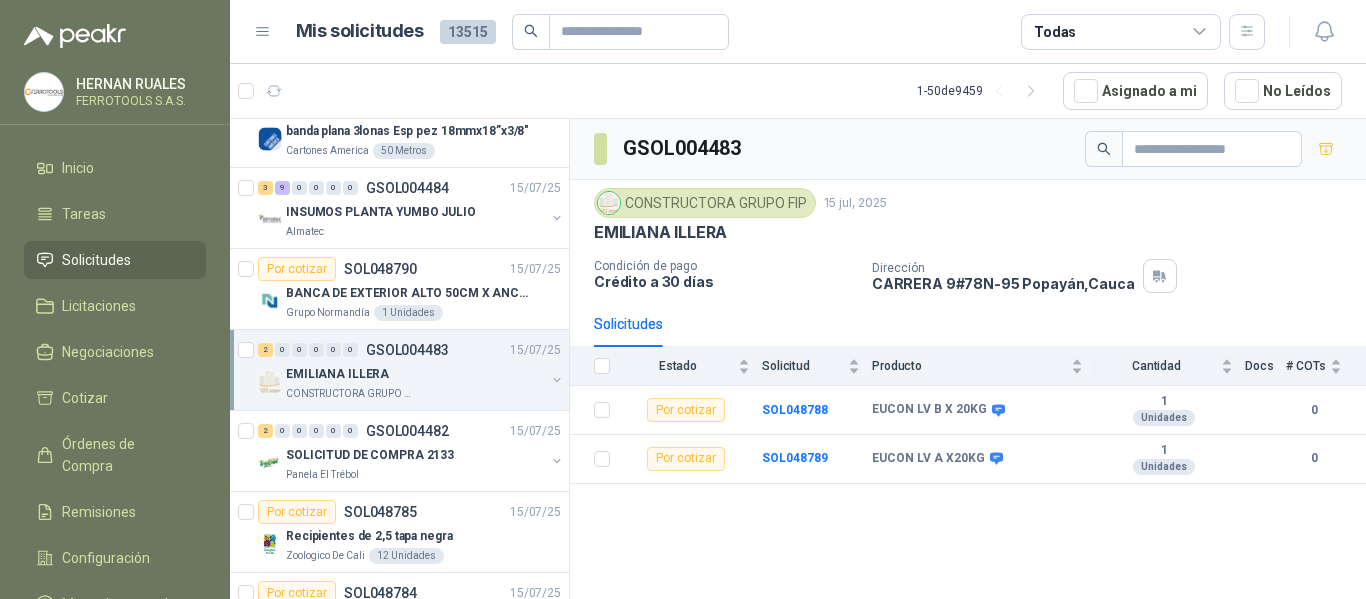 scroll, scrollTop: 2400, scrollLeft: 0, axis: vertical 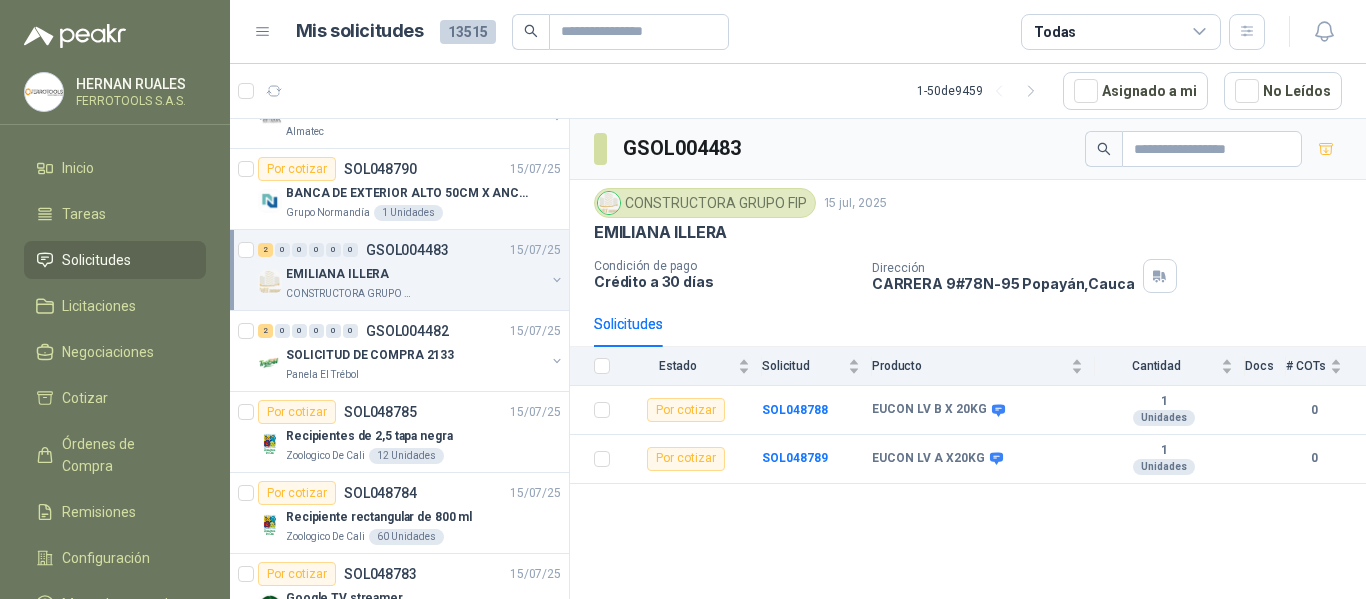 click on "2   0   0   0   0   0   GSOL004482 15/07/25   SOLICITUD DE COMPRA 2133 Panela El Trébol" at bounding box center (399, 351) 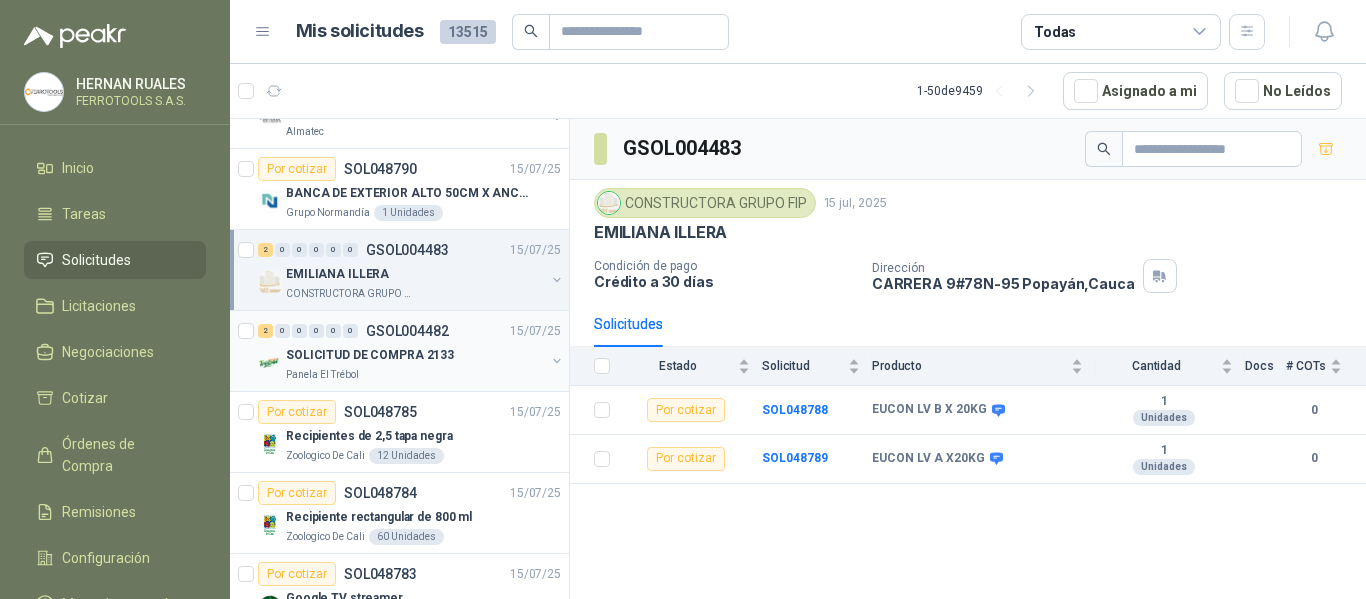 click on "SOLICITUD DE COMPRA 2133" at bounding box center (415, 355) 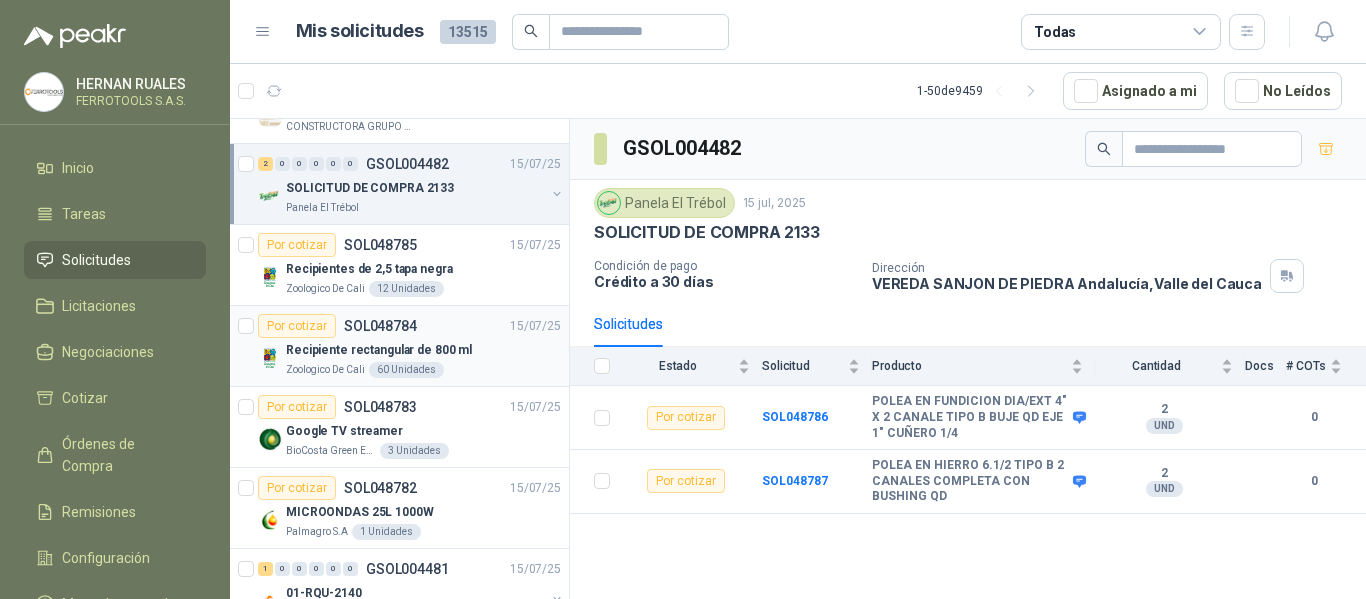 scroll, scrollTop: 2600, scrollLeft: 0, axis: vertical 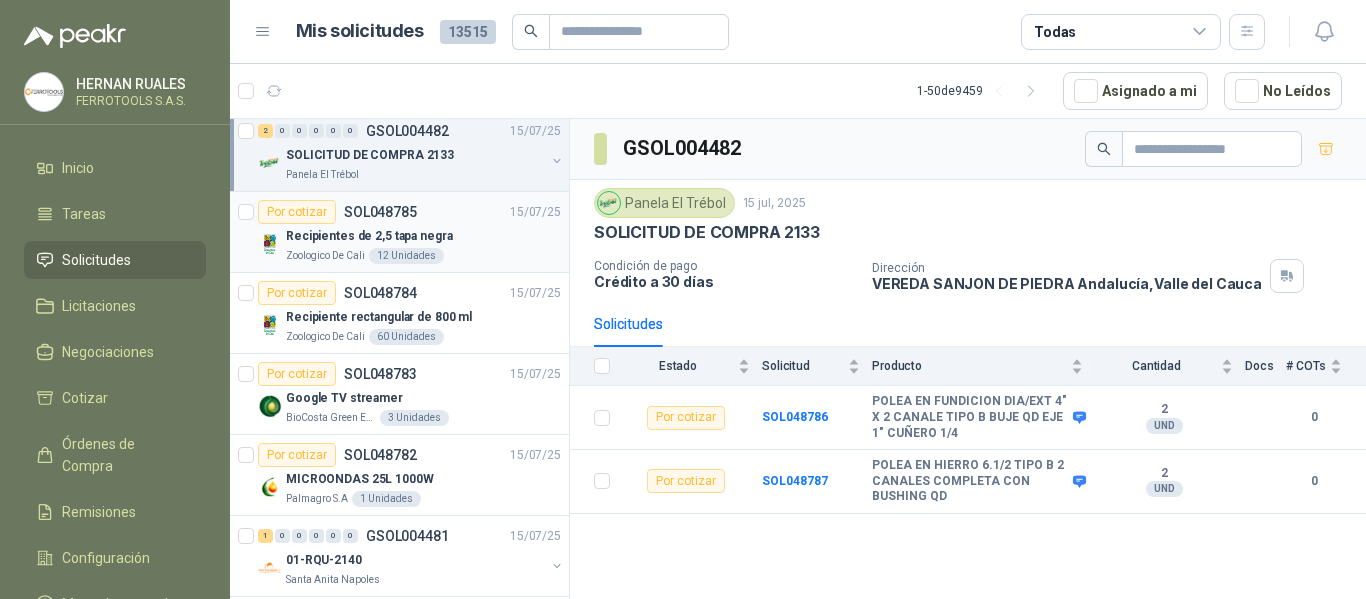 click on "Recipientes de 2,5 tapa negra" at bounding box center [423, 236] 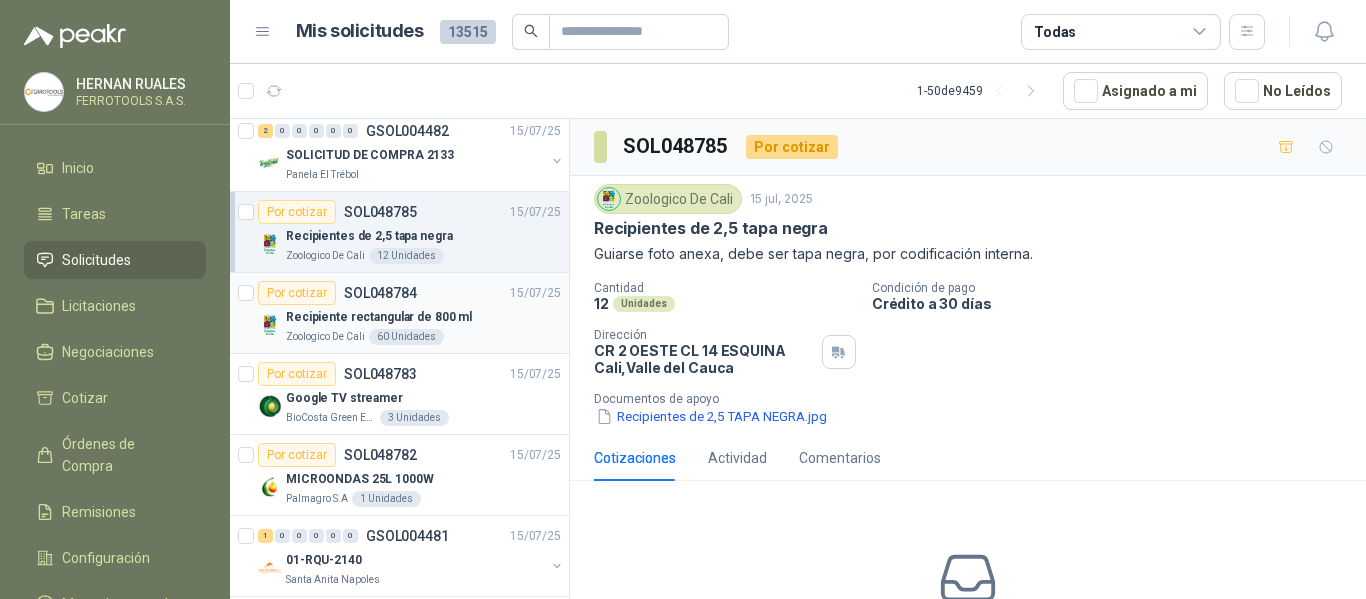 click on "Recipiente rectangular de 800 ml" at bounding box center (423, 317) 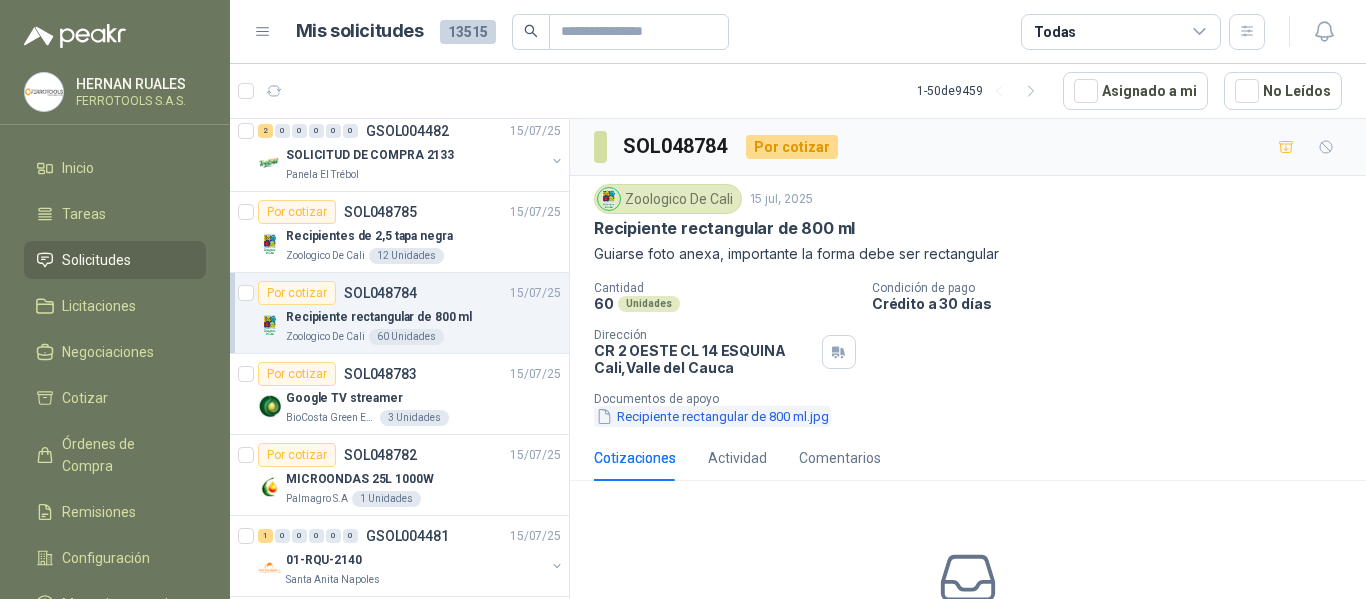 click on "Recipiente rectangular de 800 ml.jpg" at bounding box center (712, 416) 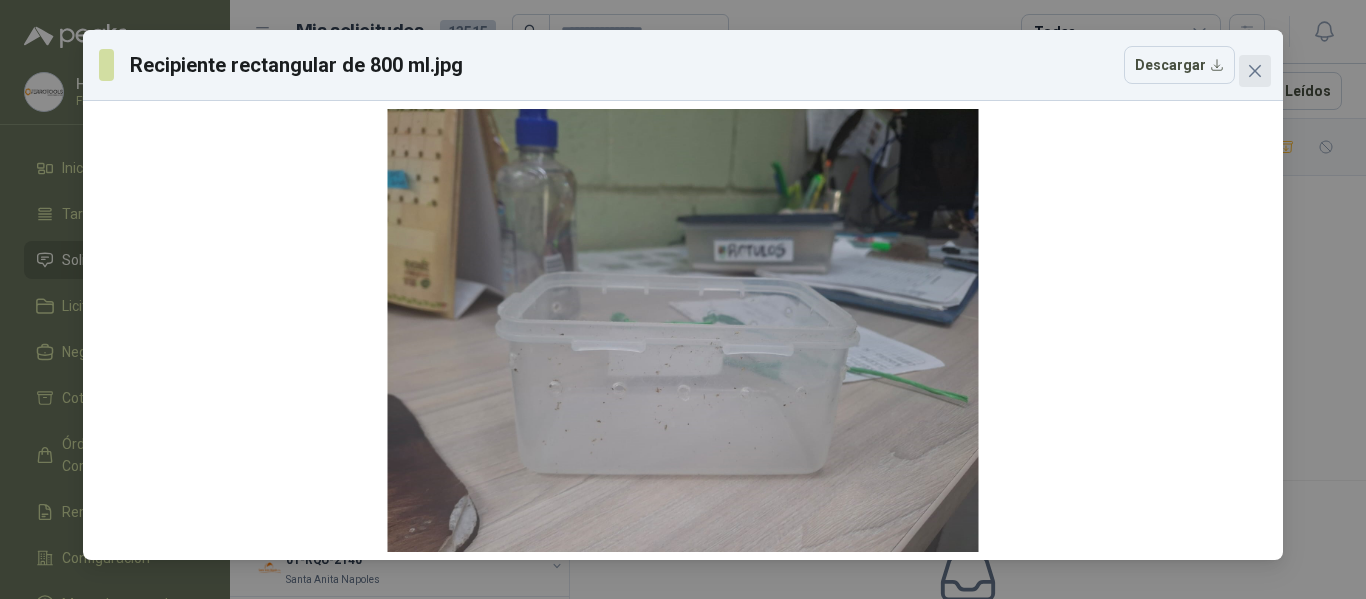 click 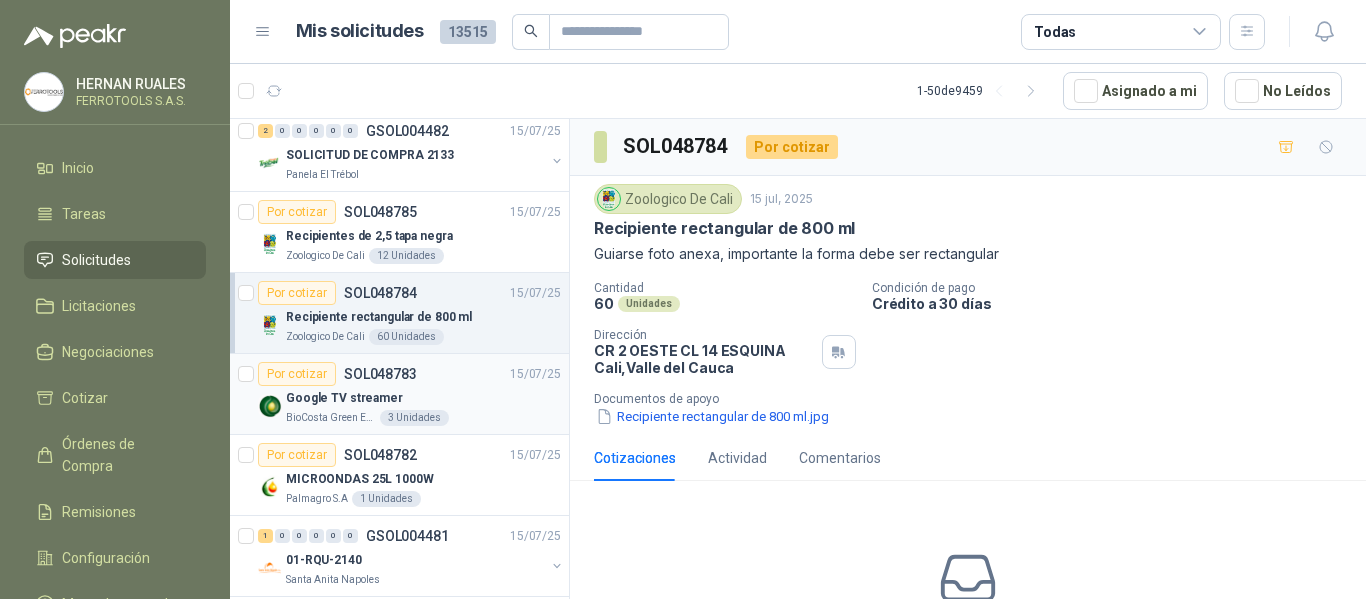 click on "Google TV streamer" at bounding box center (423, 398) 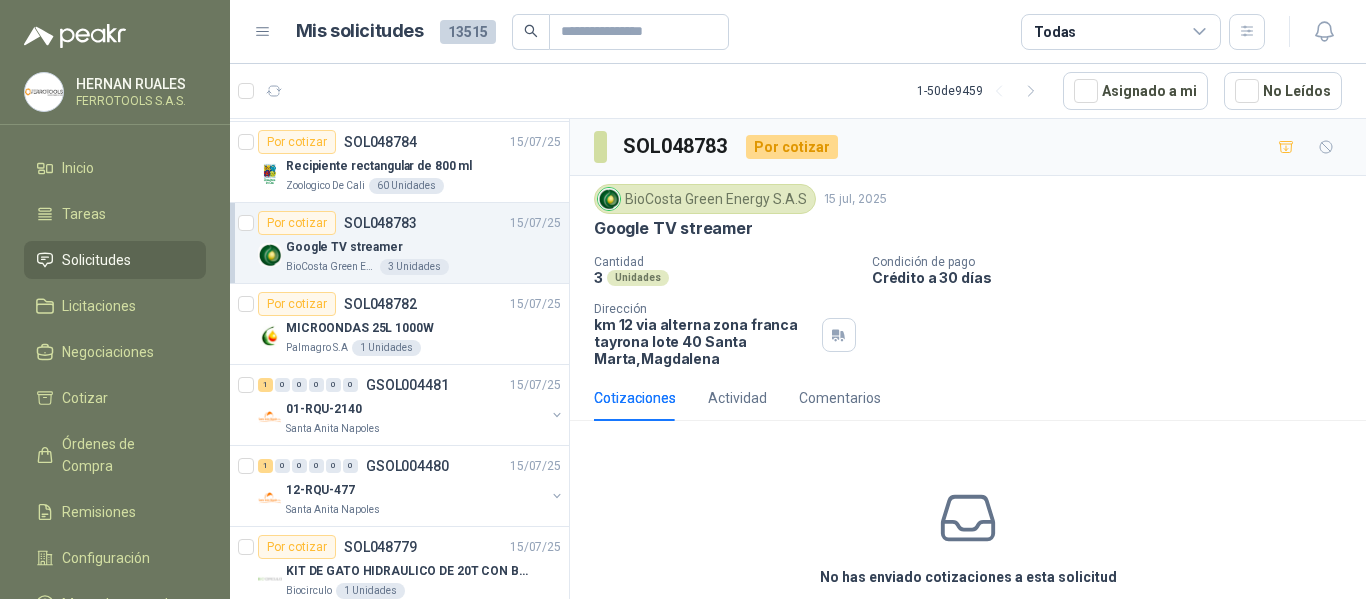 scroll, scrollTop: 2800, scrollLeft: 0, axis: vertical 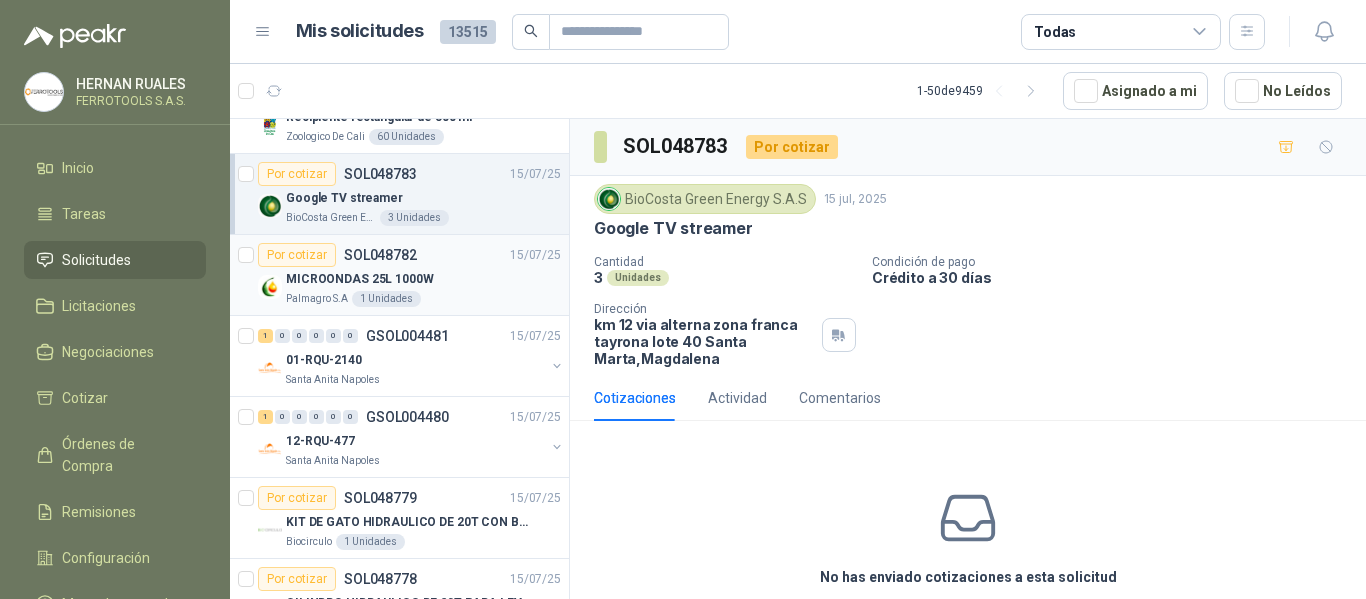click on "MICROONDAS 25L 1000W" at bounding box center [423, 279] 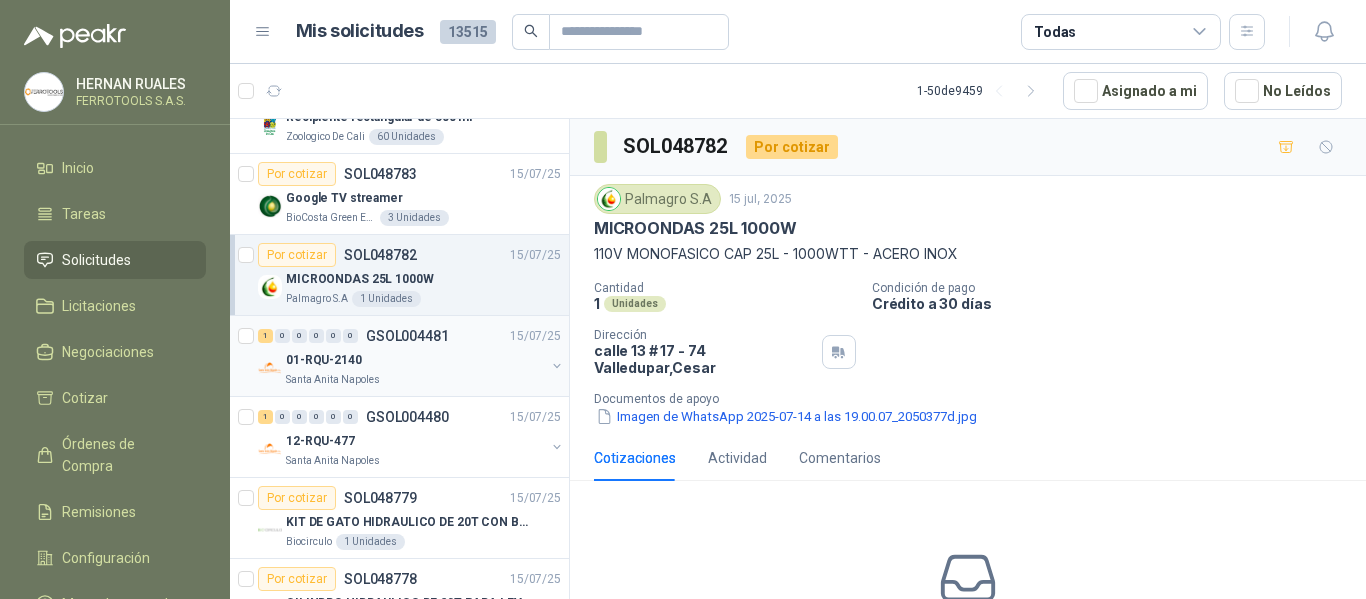click on "Santa Anita Napoles" at bounding box center [415, 380] 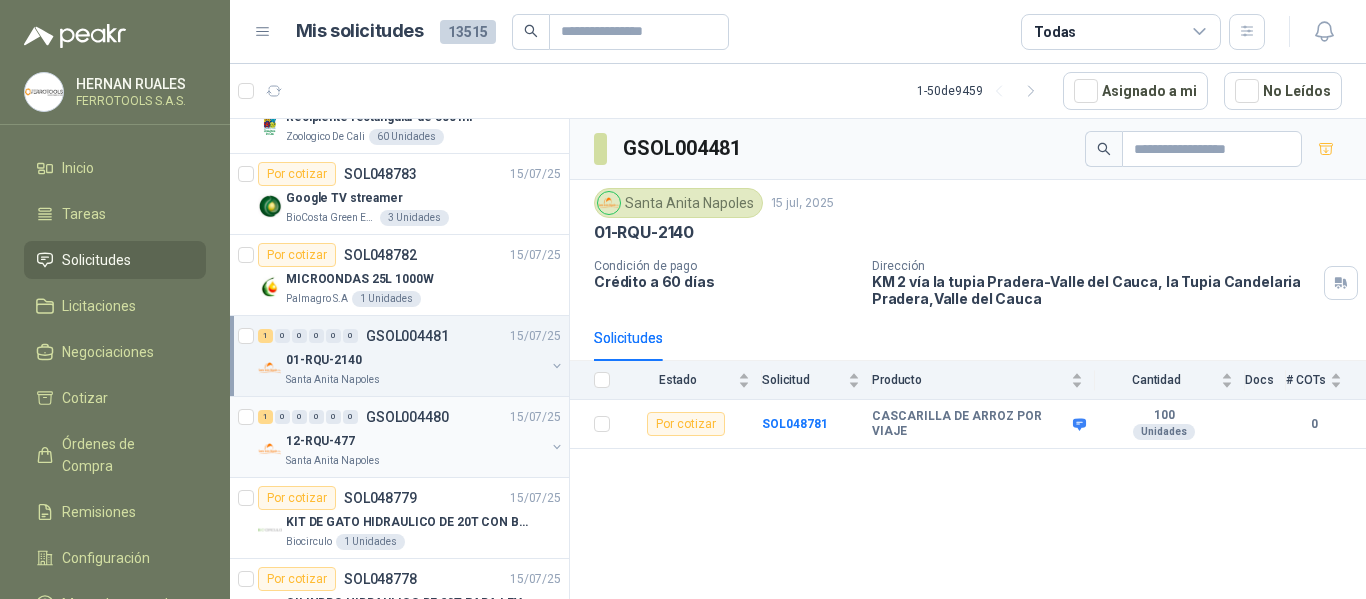 click on "12-RQU-477" at bounding box center [415, 441] 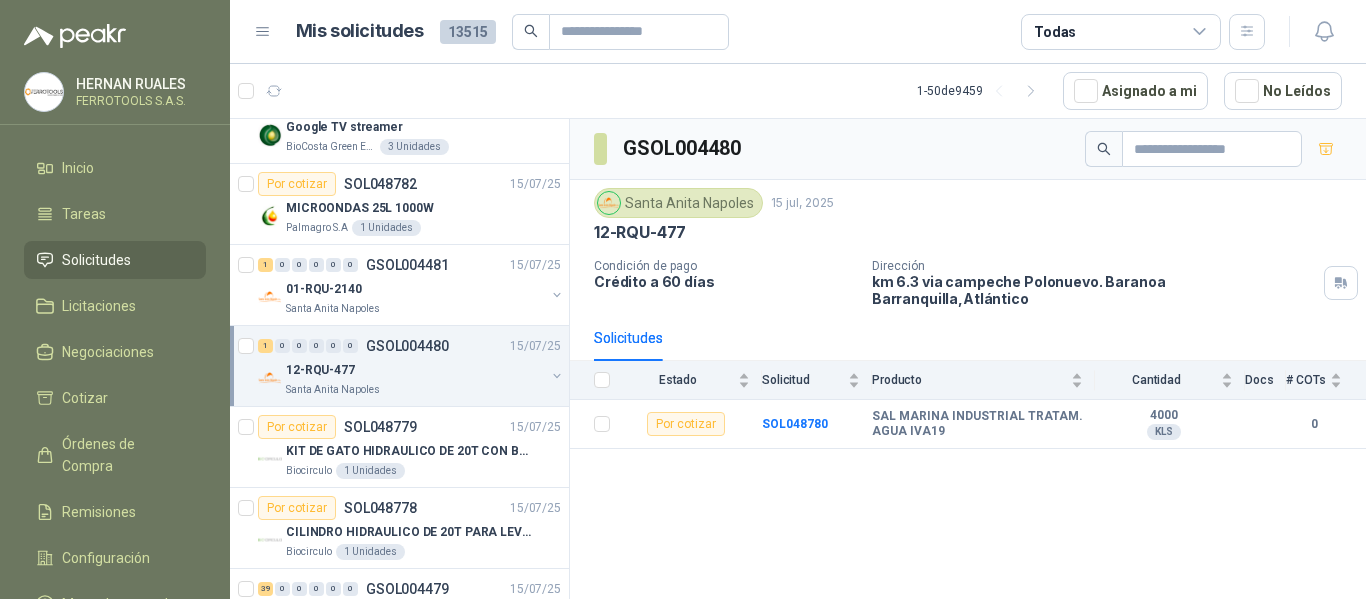 scroll, scrollTop: 2900, scrollLeft: 0, axis: vertical 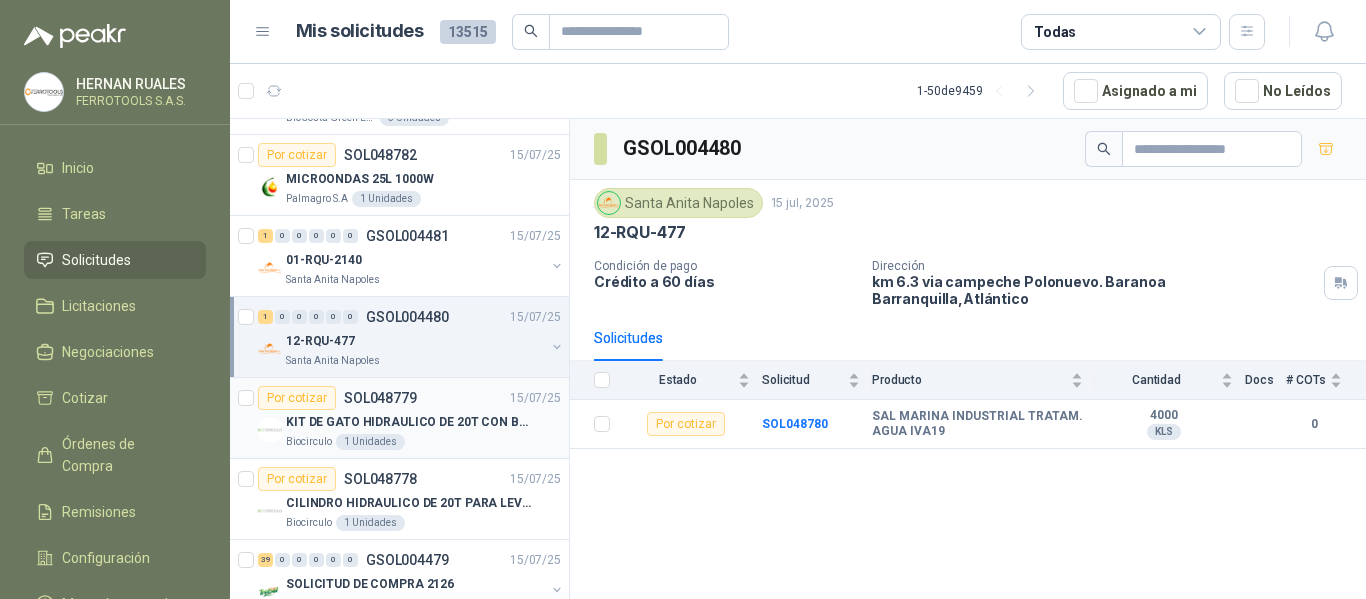 click on "Biocirculo  1   Unidades" at bounding box center [423, 442] 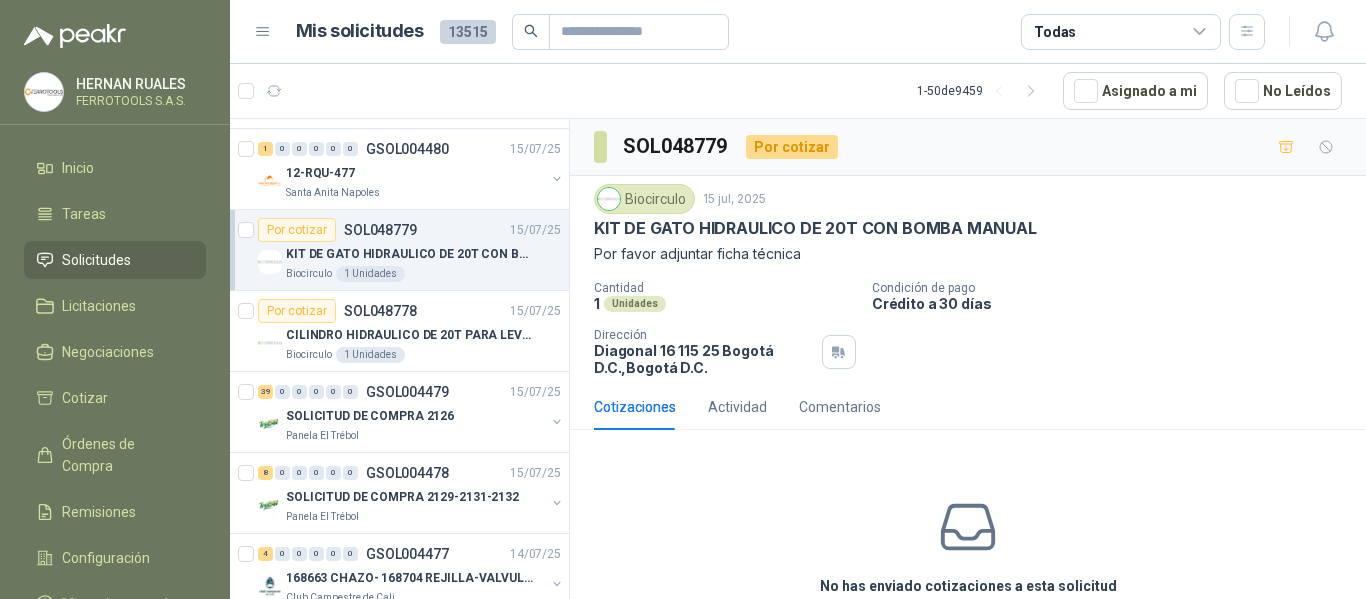 scroll, scrollTop: 3100, scrollLeft: 0, axis: vertical 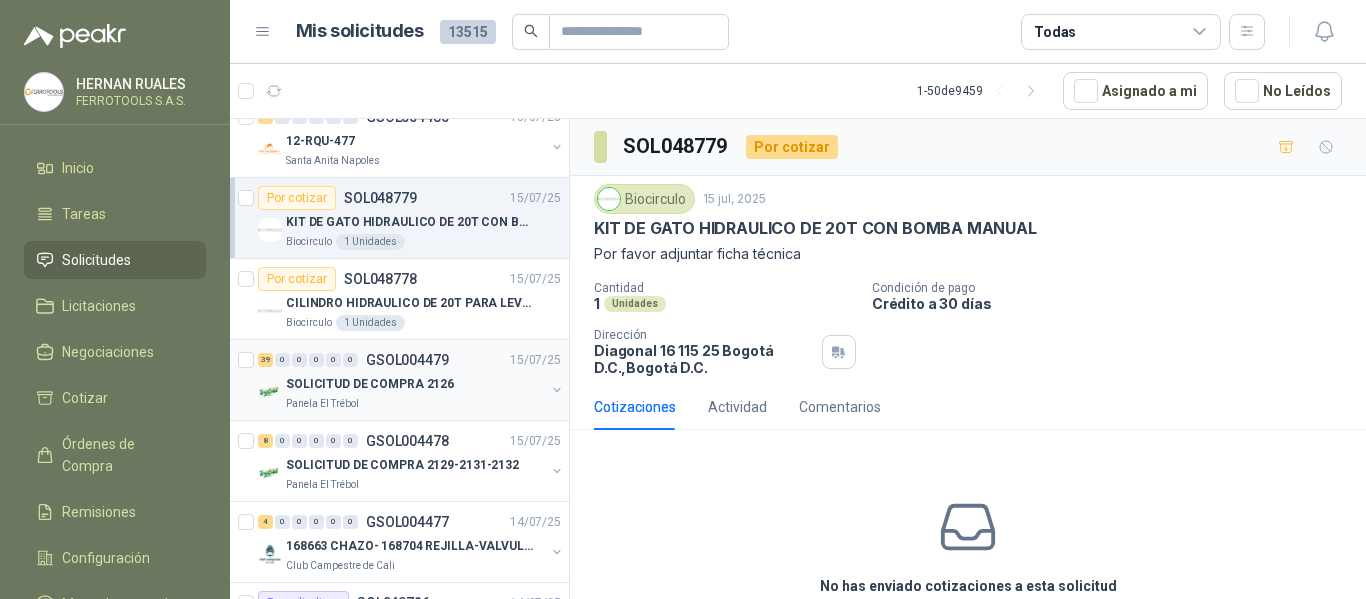 click on "SOLICITUD DE COMPRA 2126" at bounding box center (415, 384) 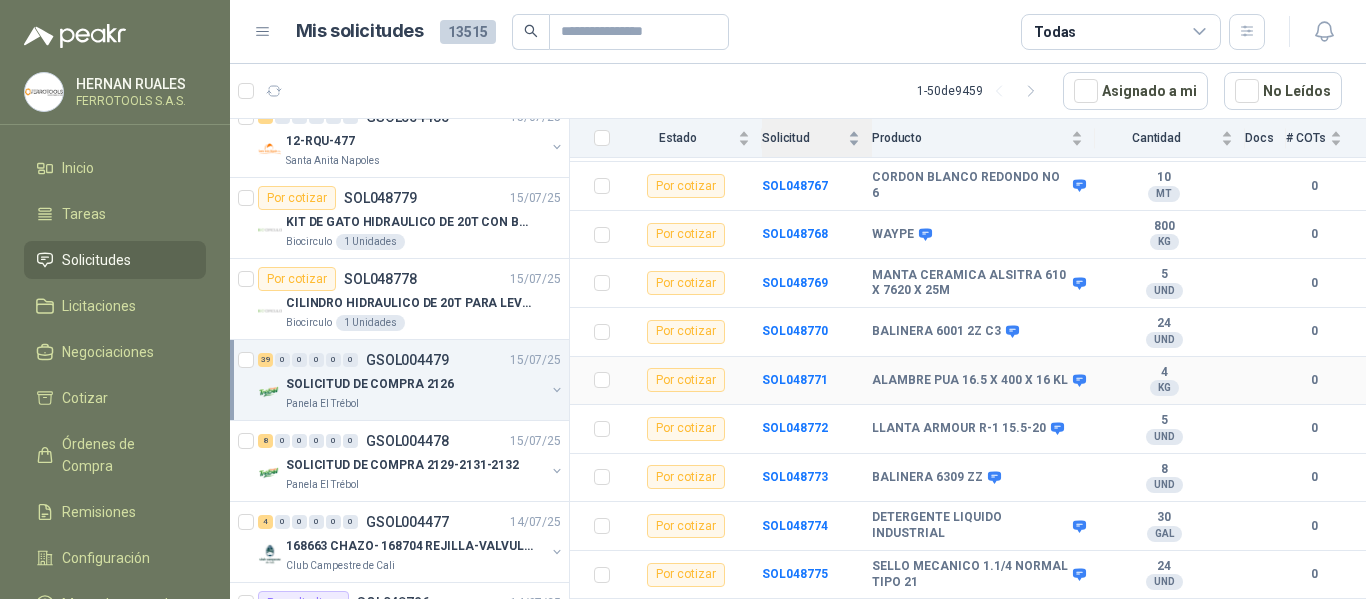 scroll, scrollTop: 1691, scrollLeft: 0, axis: vertical 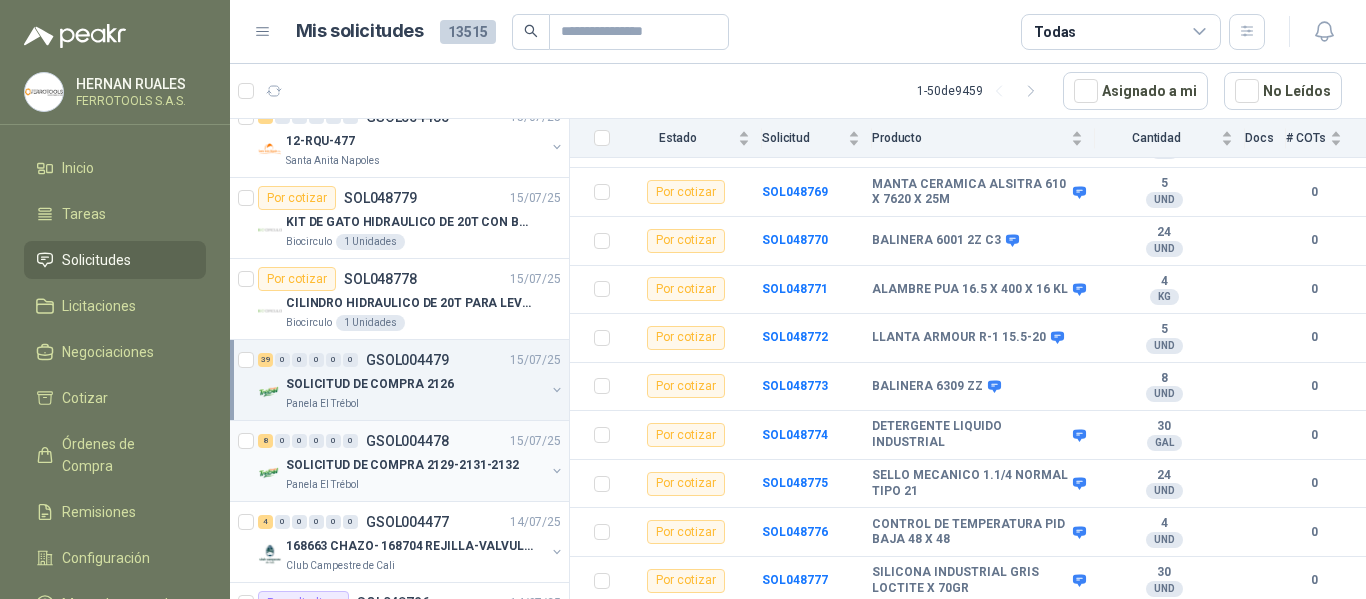 click on "SOLICITUD DE COMPRA 2129-2131-2132" at bounding box center [402, 465] 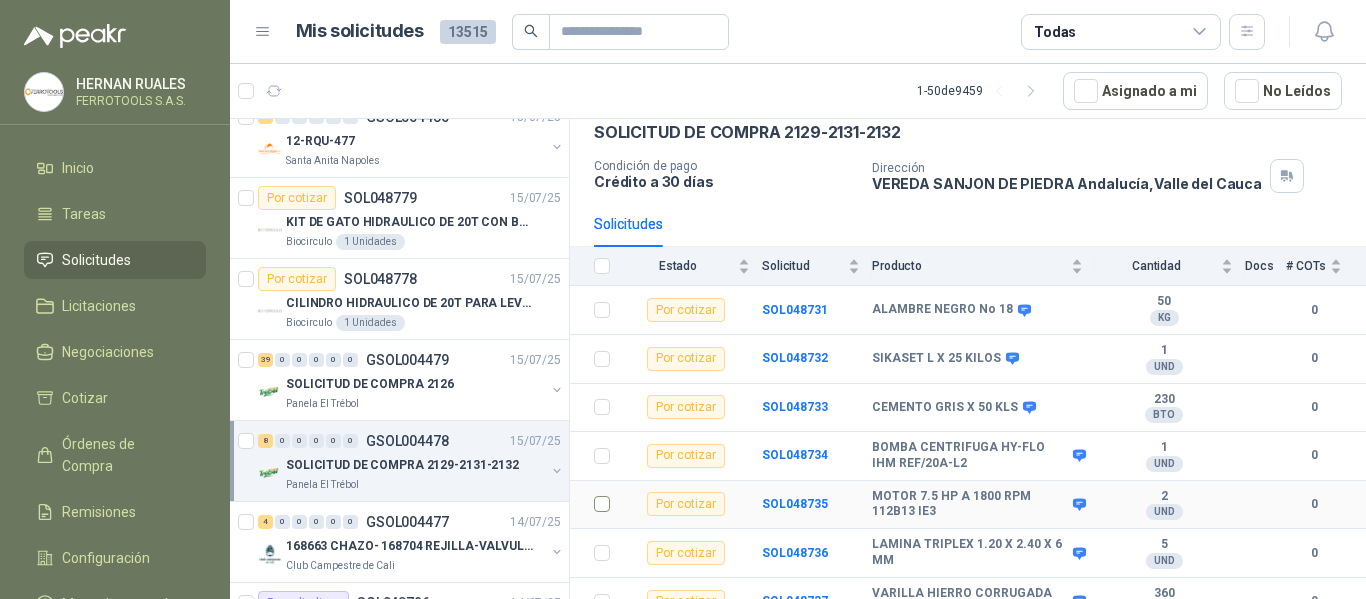 scroll, scrollTop: 169, scrollLeft: 0, axis: vertical 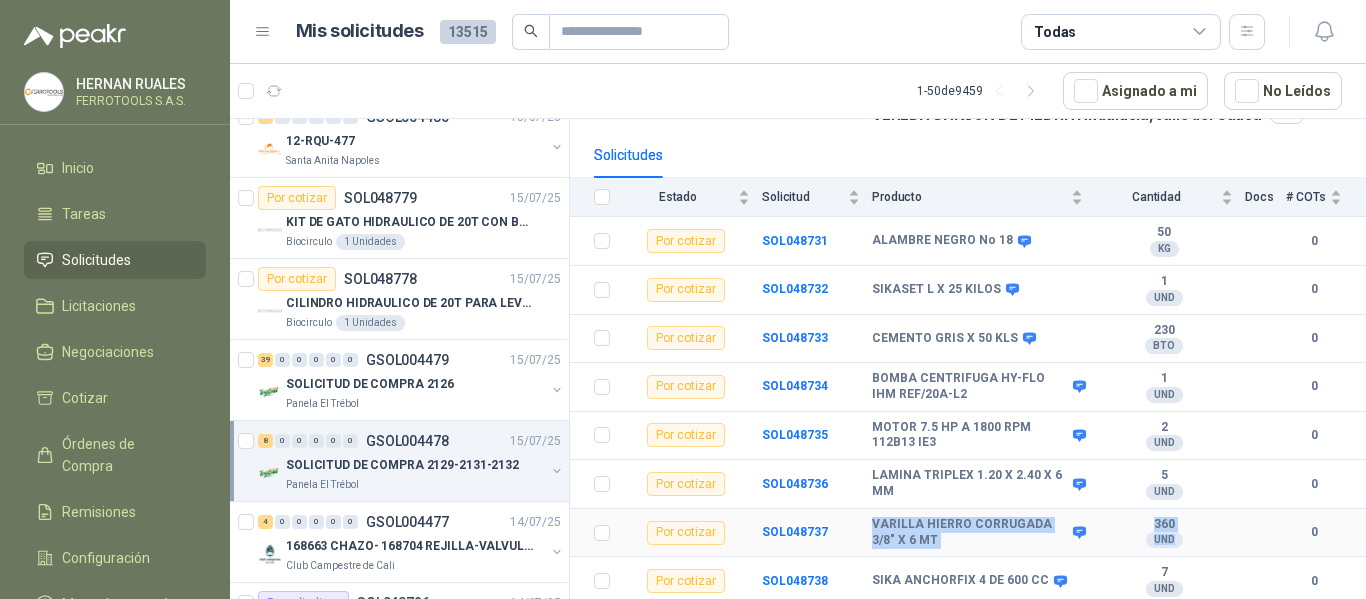 drag, startPoint x: 873, startPoint y: 523, endPoint x: 1178, endPoint y: 541, distance: 305.5307 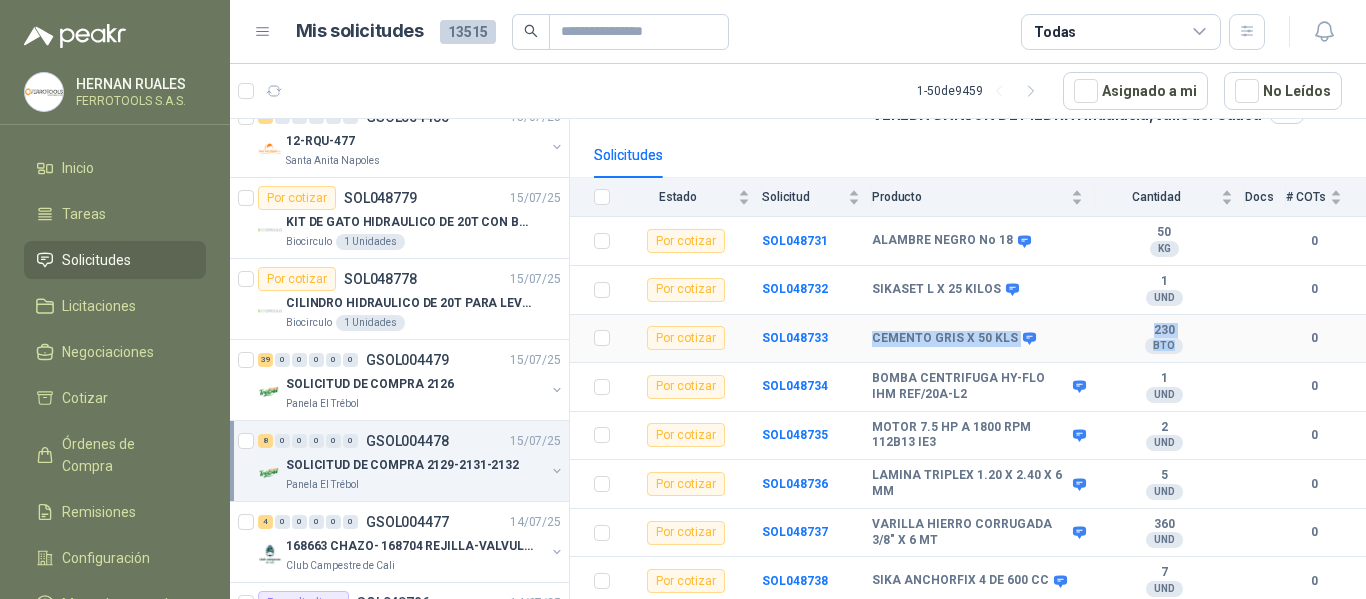 drag, startPoint x: 875, startPoint y: 340, endPoint x: 1170, endPoint y: 342, distance: 295.00677 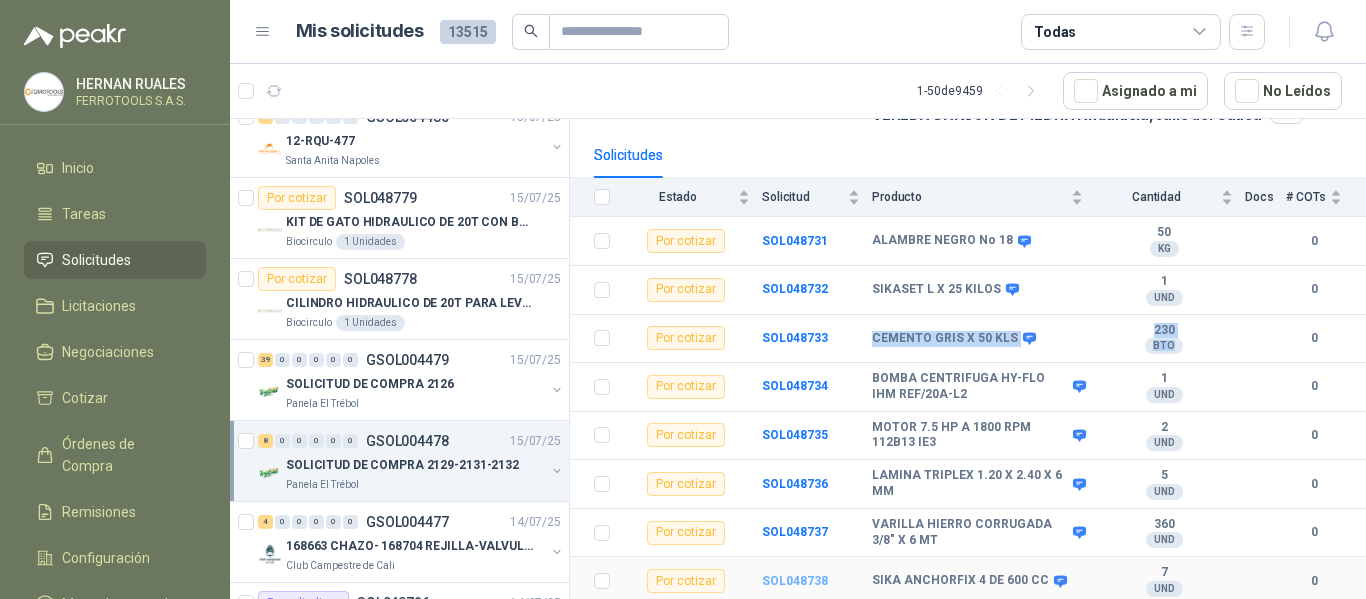 click on "SOL048738" at bounding box center (795, 581) 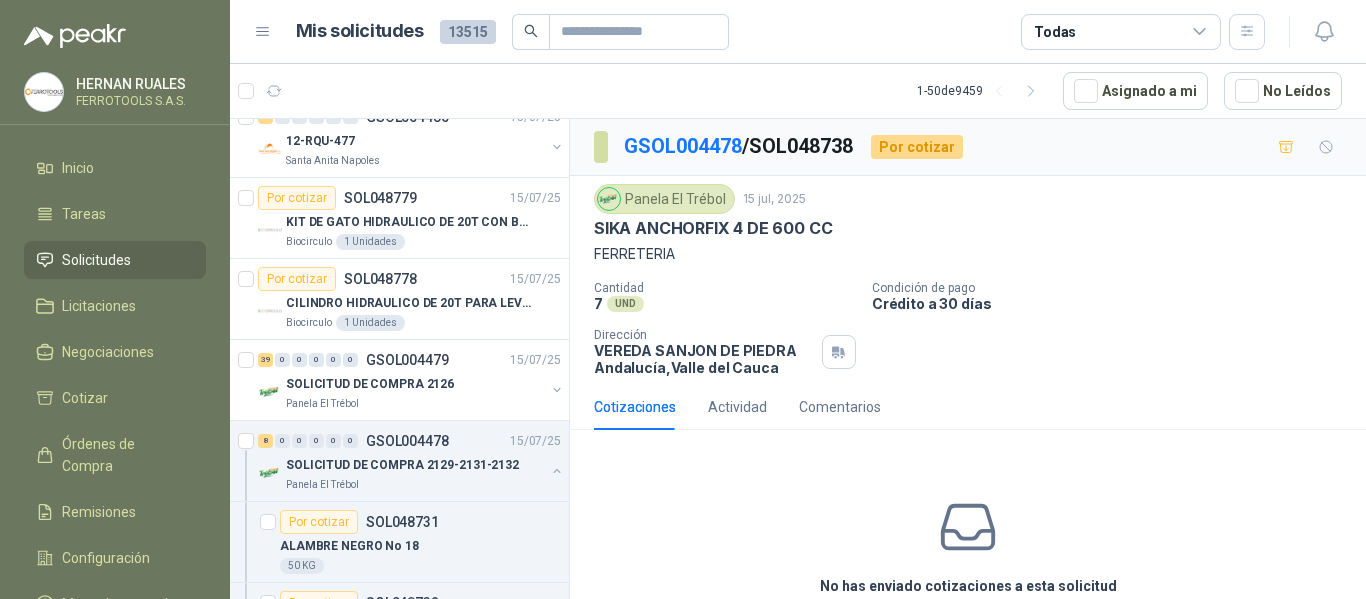 scroll, scrollTop: 96, scrollLeft: 0, axis: vertical 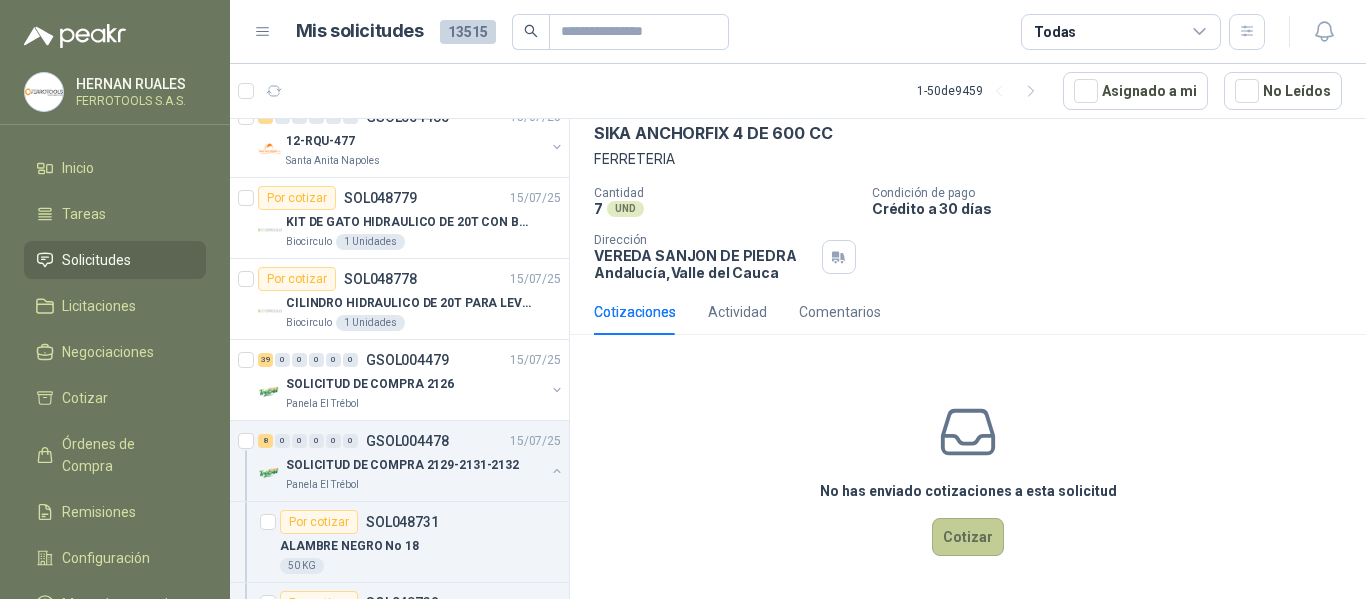 click on "Cotizar" at bounding box center [968, 537] 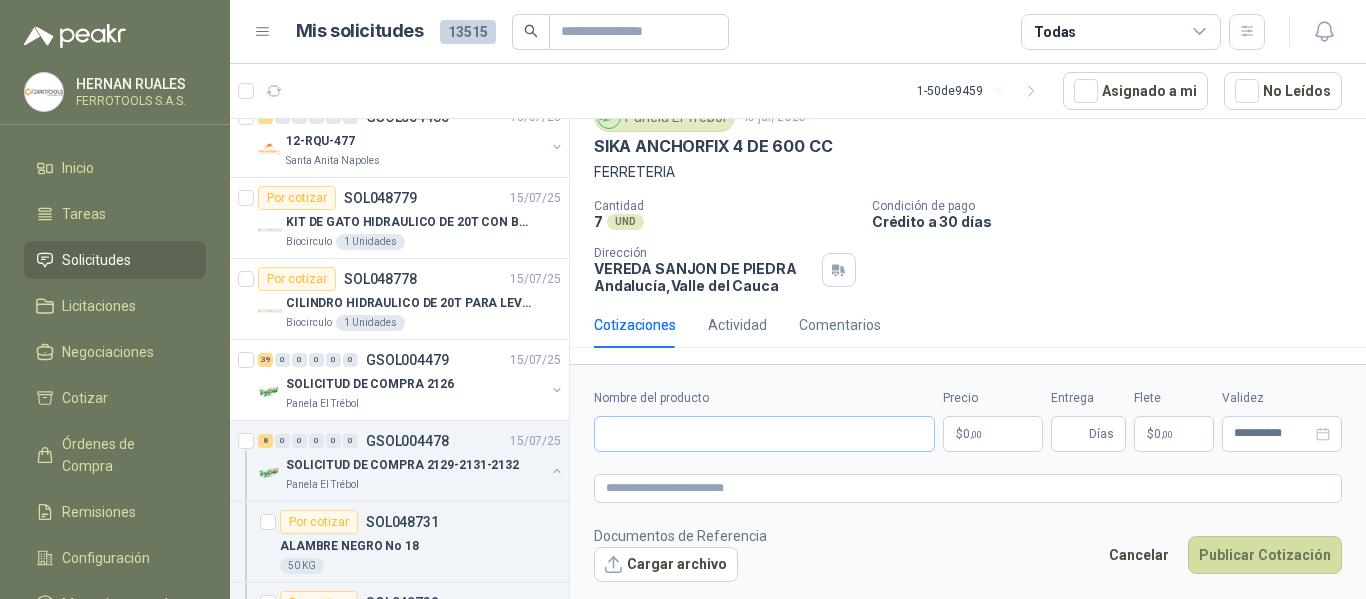 scroll, scrollTop: 82, scrollLeft: 0, axis: vertical 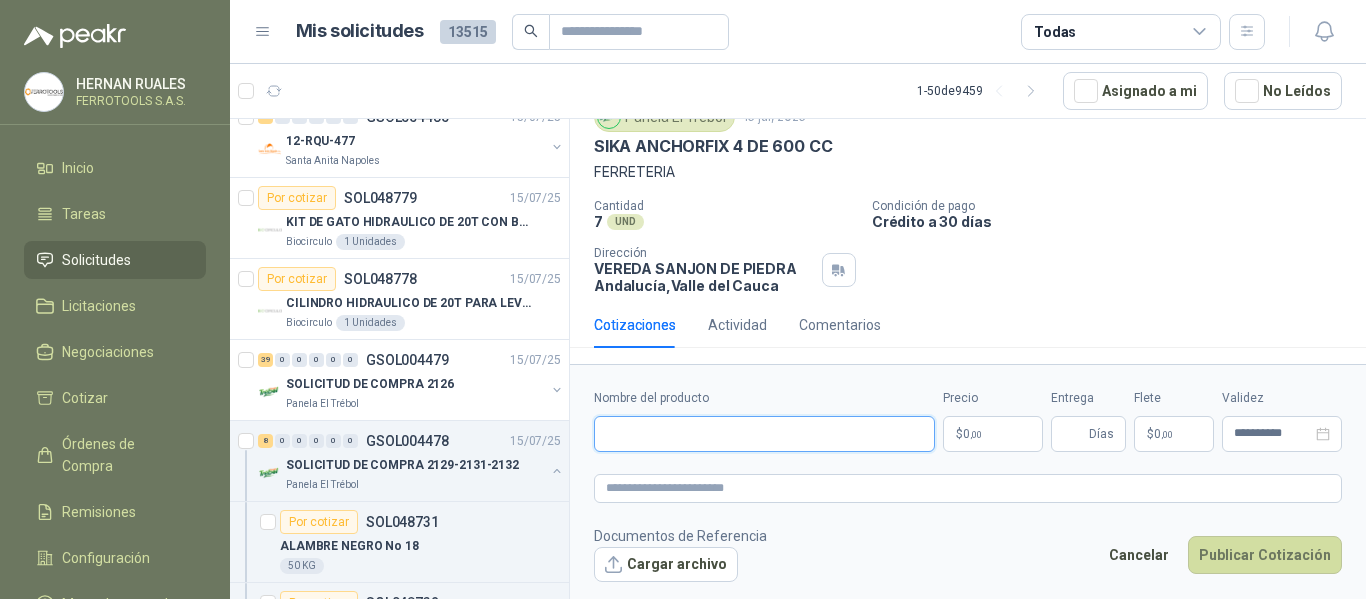 click on "Nombre del producto" at bounding box center [764, 434] 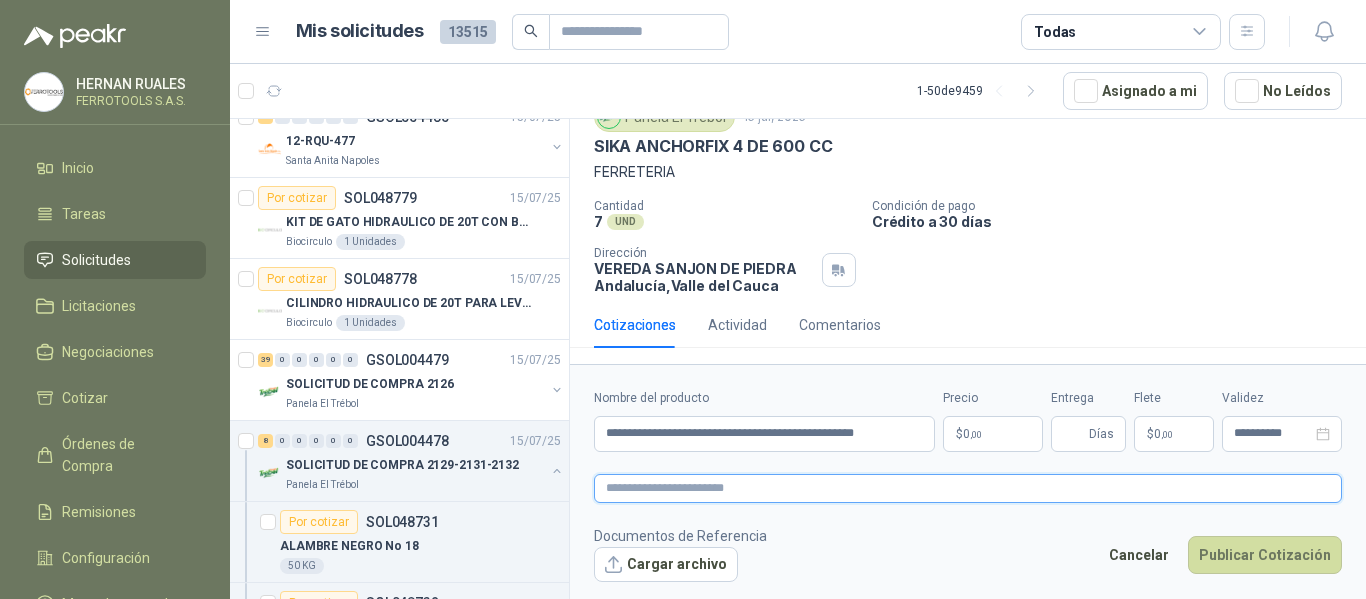 click at bounding box center [968, 488] 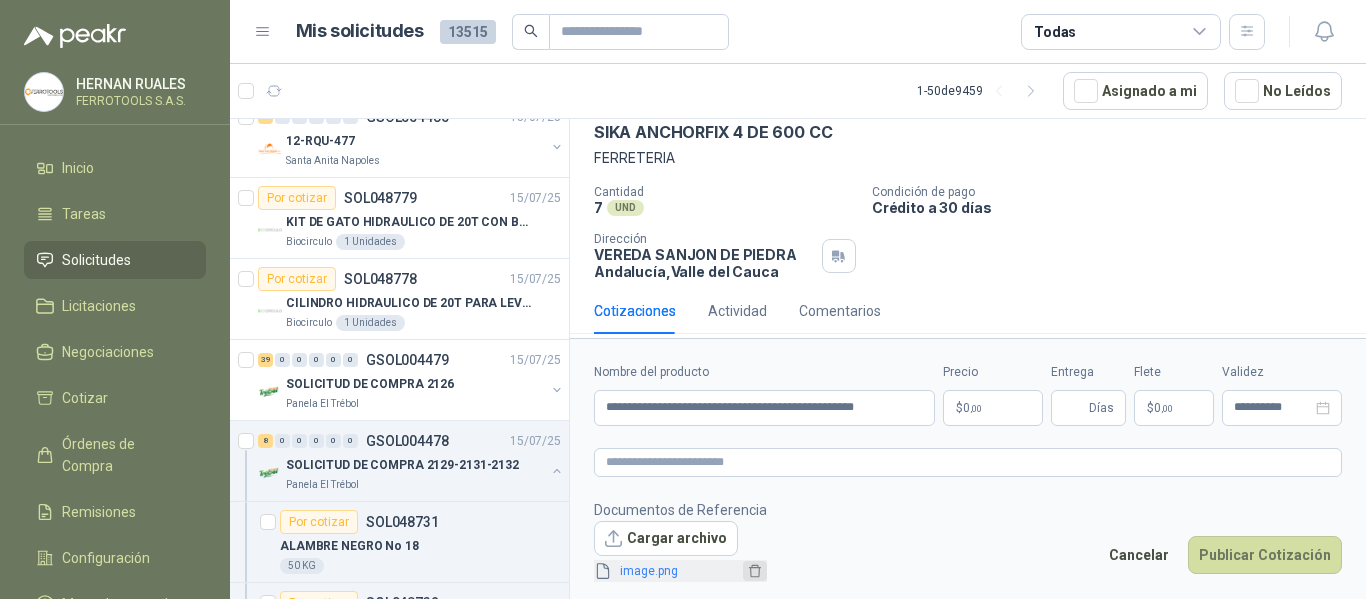 click 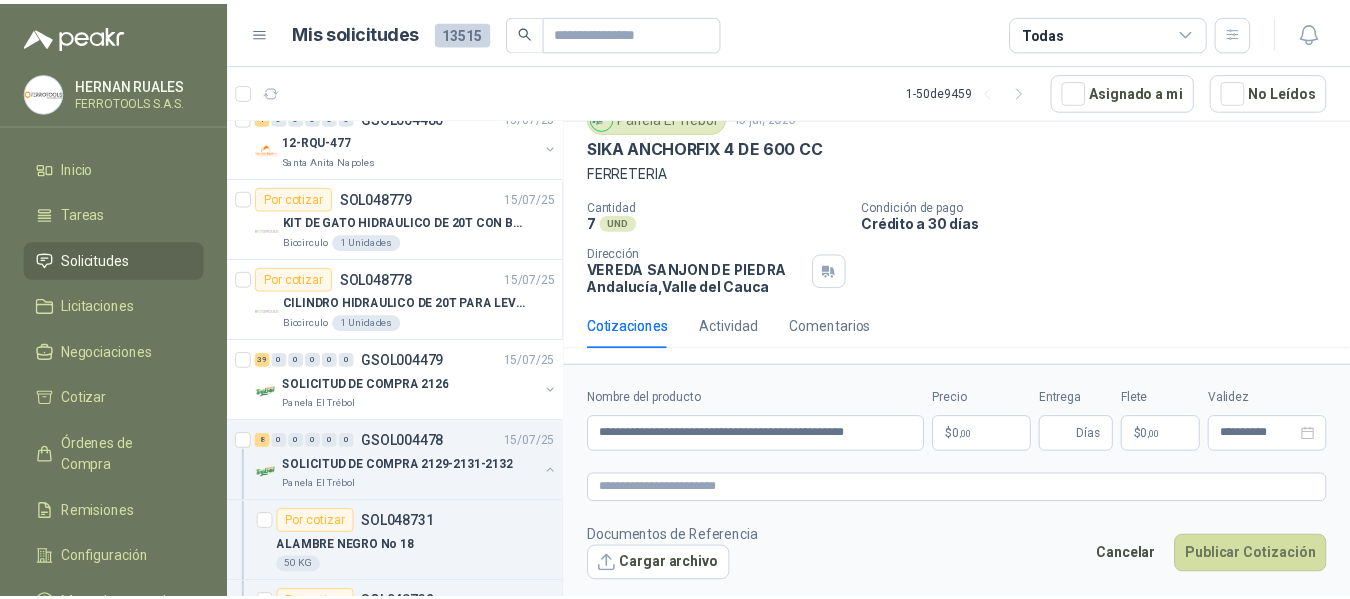 scroll, scrollTop: 82, scrollLeft: 0, axis: vertical 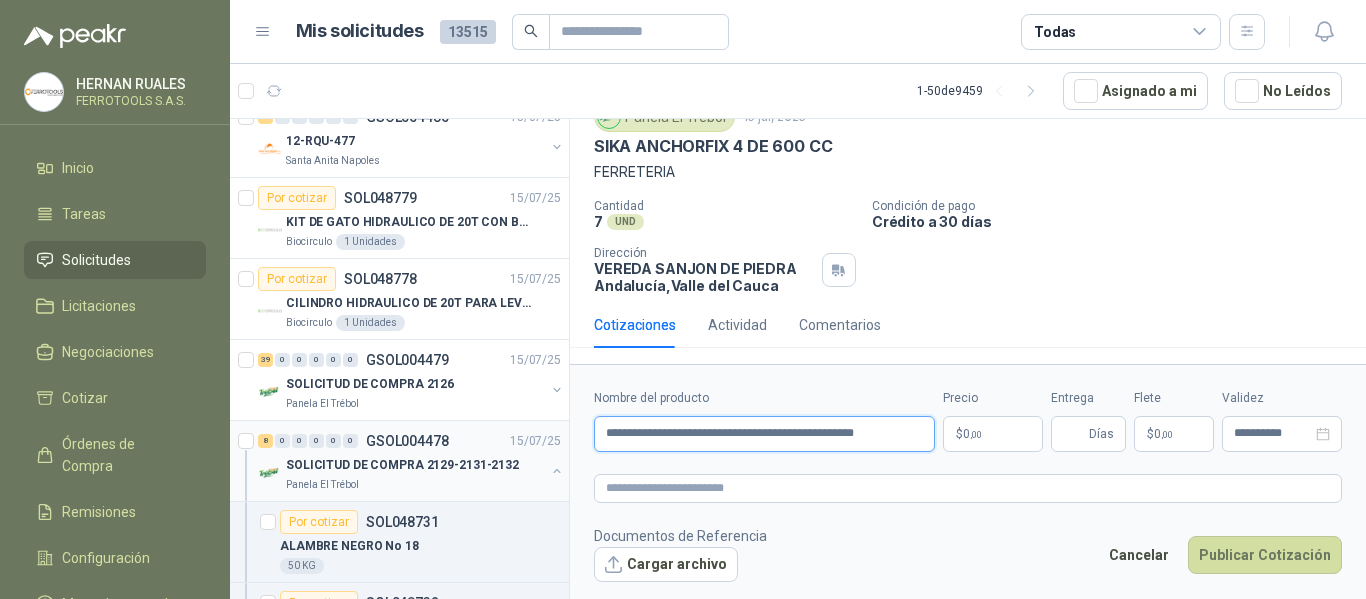 drag, startPoint x: 821, startPoint y: 435, endPoint x: 399, endPoint y: 435, distance: 422 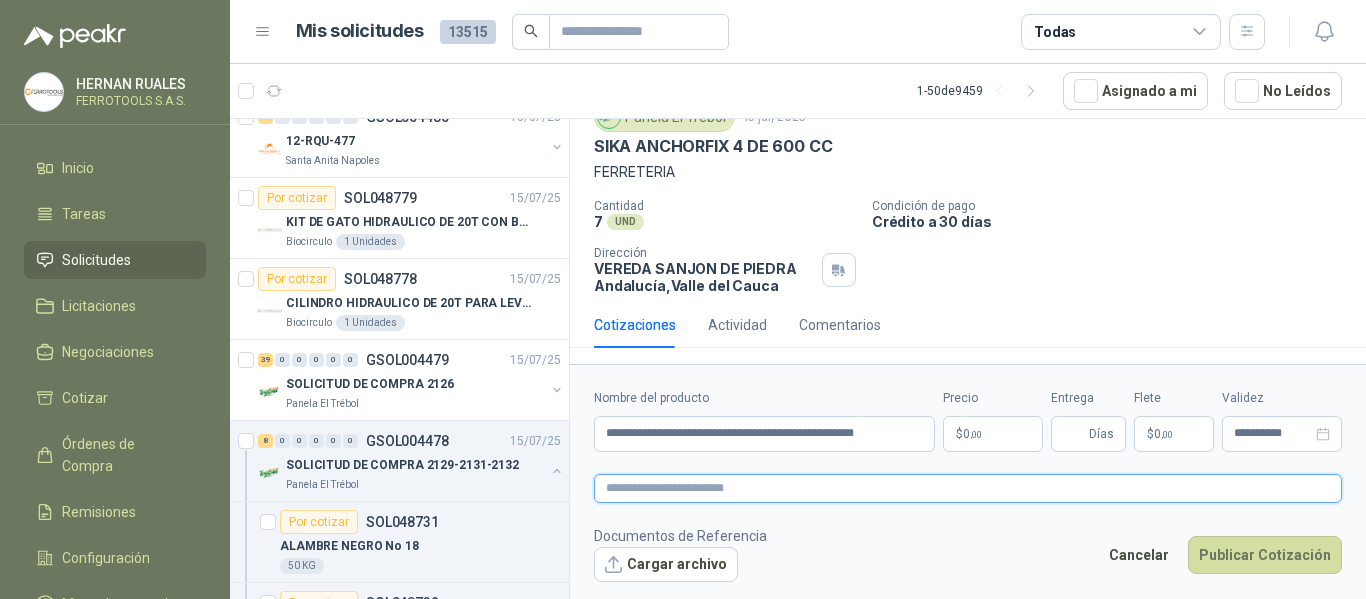 click at bounding box center (968, 488) 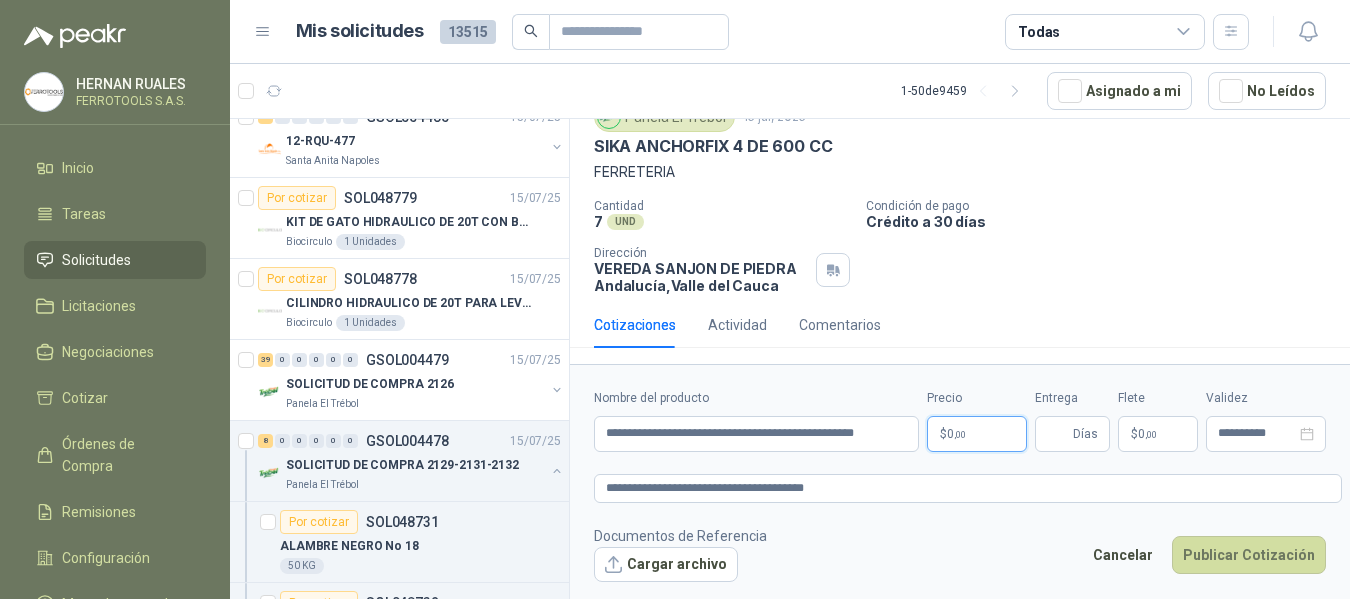 click on "HERNAN   RUALES FERROTOOLS S.A.S.   Inicio   Tareas   Solicitudes   Licitaciones   Negociaciones   Cotizar   Órdenes de Compra   Remisiones   Configuración   Manuales y ayuda Mis solicitudes 13515 Todas 1 - 50  de  9459 Asignado a mi No Leídos Por cotizar SOL048856 16/07/25   Arnés para guadaña Perugia SAS 1   Unidades Por cotizar SOL048855 16/07/25   Tapaoidos de Copa  Perugia SAS 2   Unidades Por cotizar SOL048854 16/07/25   BOTA CUERO MICROPIEL RH-PP-DE Perugia SAS 1   Unidades Por cotizar SOL048853 16/07/25   Gramera Moon 3kg / 0,1g Tek Máxima Precisión  Fleischmann Foods S.A. 1   Unidades 0   1   0   0   0   0   GSOL004495 16/07/25   01-RQL-2901 Santa Anita Napoles   0   1   0   0   0   0   GSOL004494 16/07/25   01-RQL-2900 Santa Anita Napoles   1   0   0   0   0   0   GSOL004493 16/07/25   01-RQP-9143 Santa Anita Napoles   1   0   0   0   0   0   GSOL004492 16/07/25   01-RQP-9142 Santa Anita Napoles   1   0   0   0   0   0   GSOL004491 16/07/25   01-RQP-9141 Santa Anita Napoles   5   0   0   0" at bounding box center [675, 299] 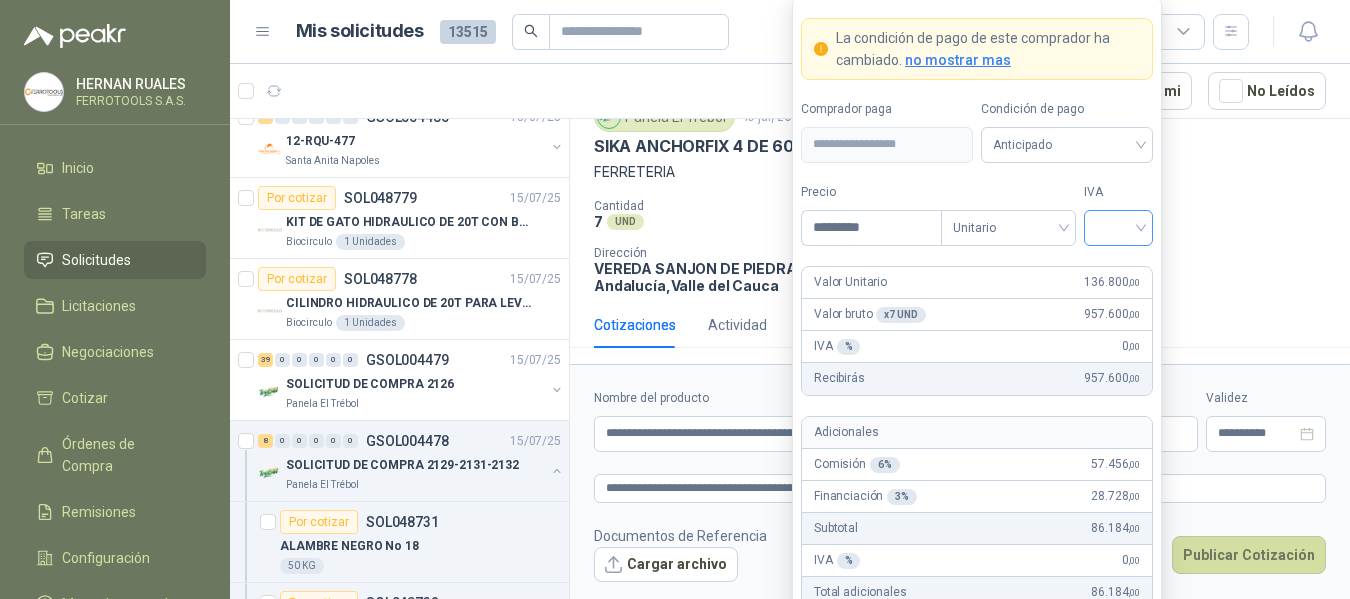 click at bounding box center (1118, 226) 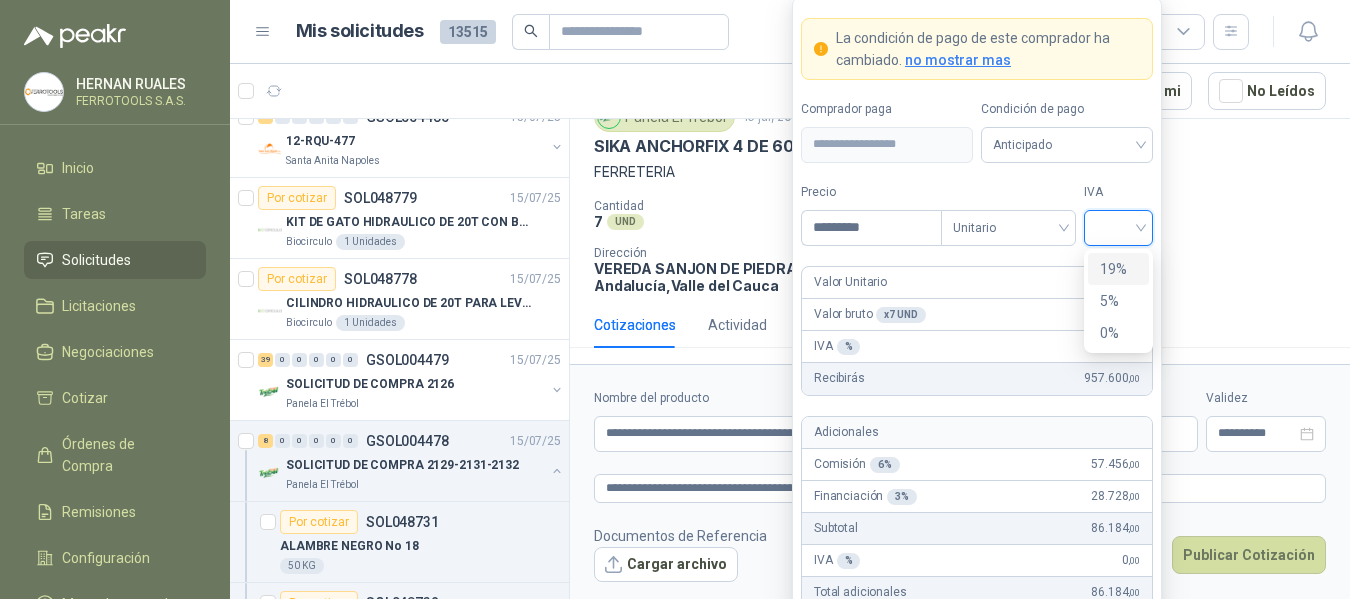 click on "19%" at bounding box center (1118, 269) 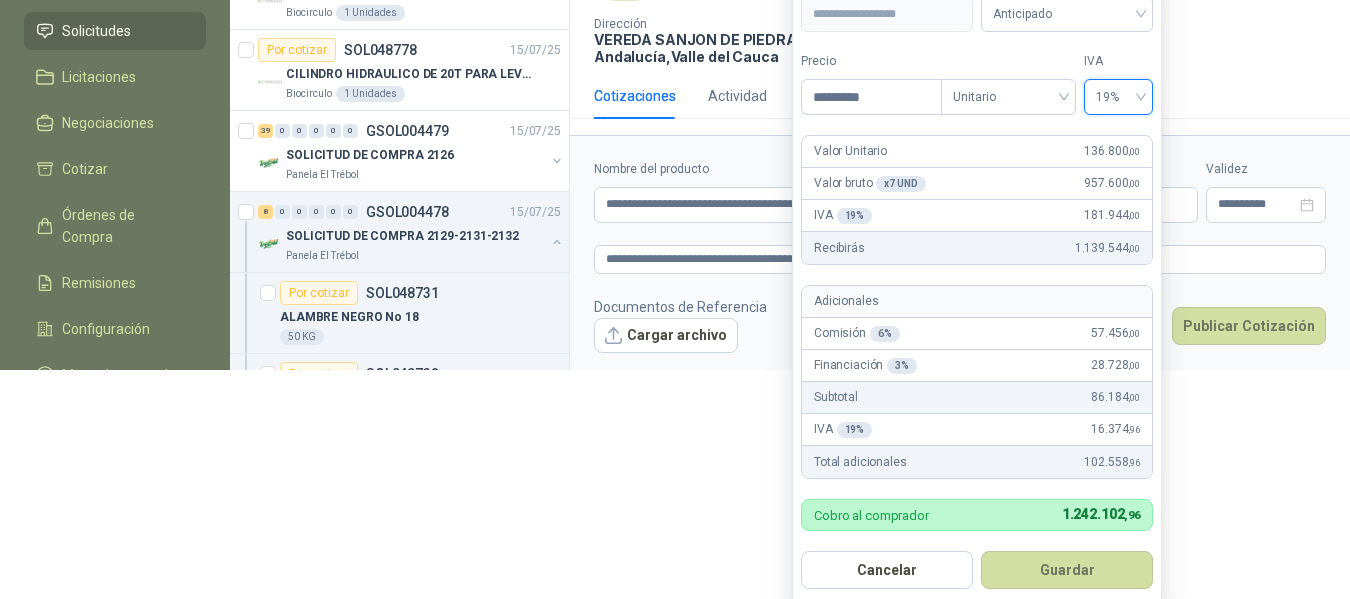 scroll, scrollTop: 237, scrollLeft: 0, axis: vertical 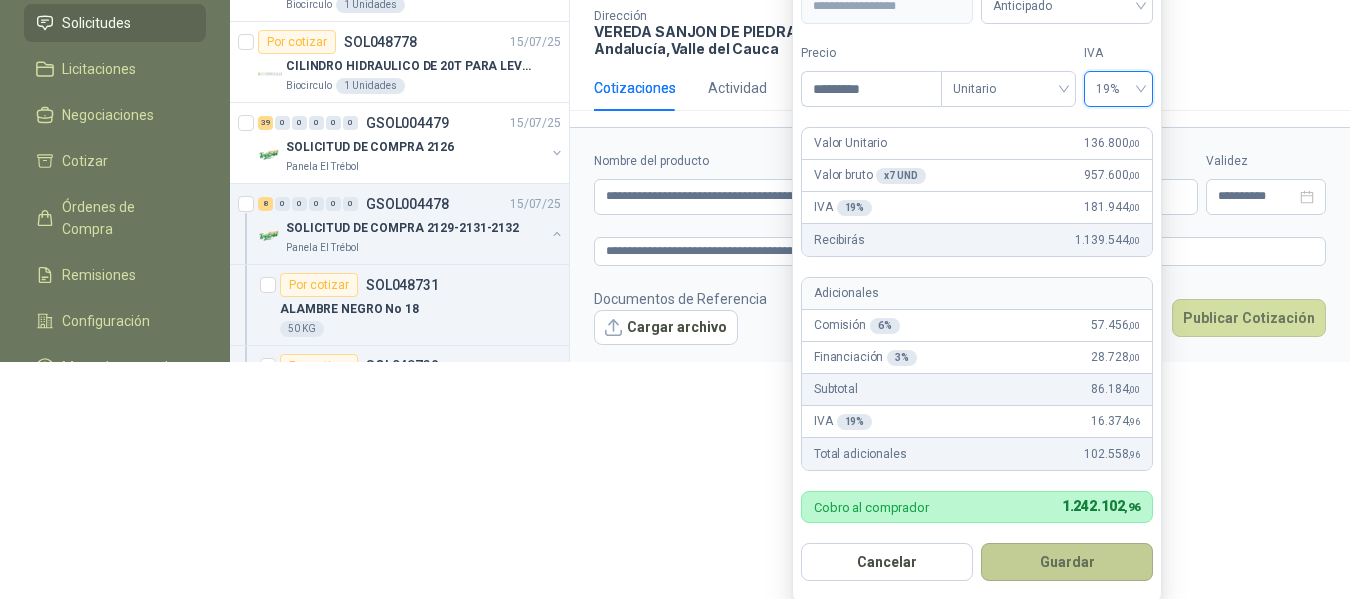 click on "Guardar" at bounding box center (1067, 562) 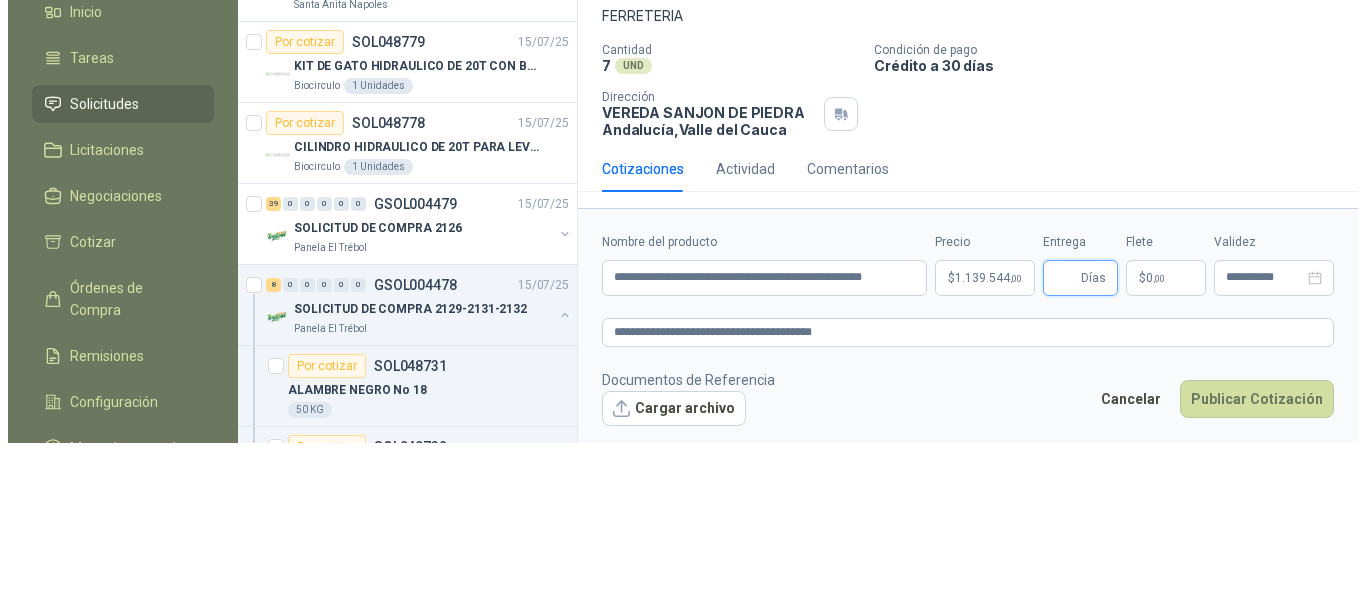 scroll, scrollTop: 0, scrollLeft: 0, axis: both 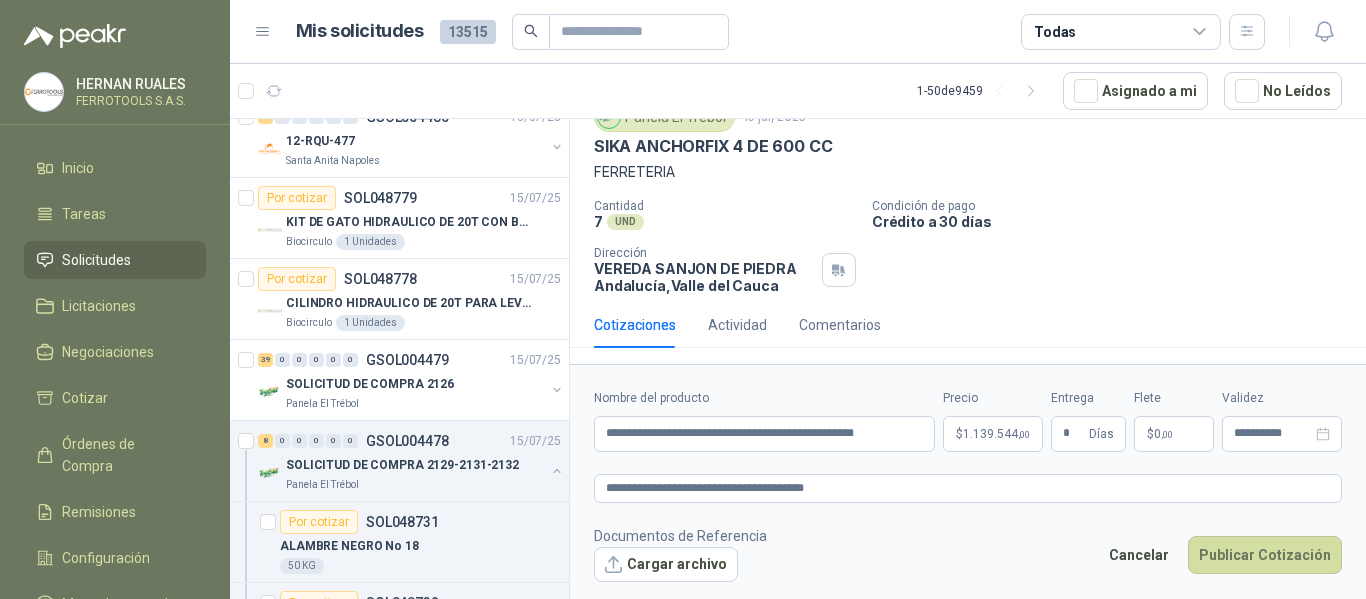 click on "Documentos de Referencia Cargar archivo Cancelar Publicar Cotización" at bounding box center [968, 554] 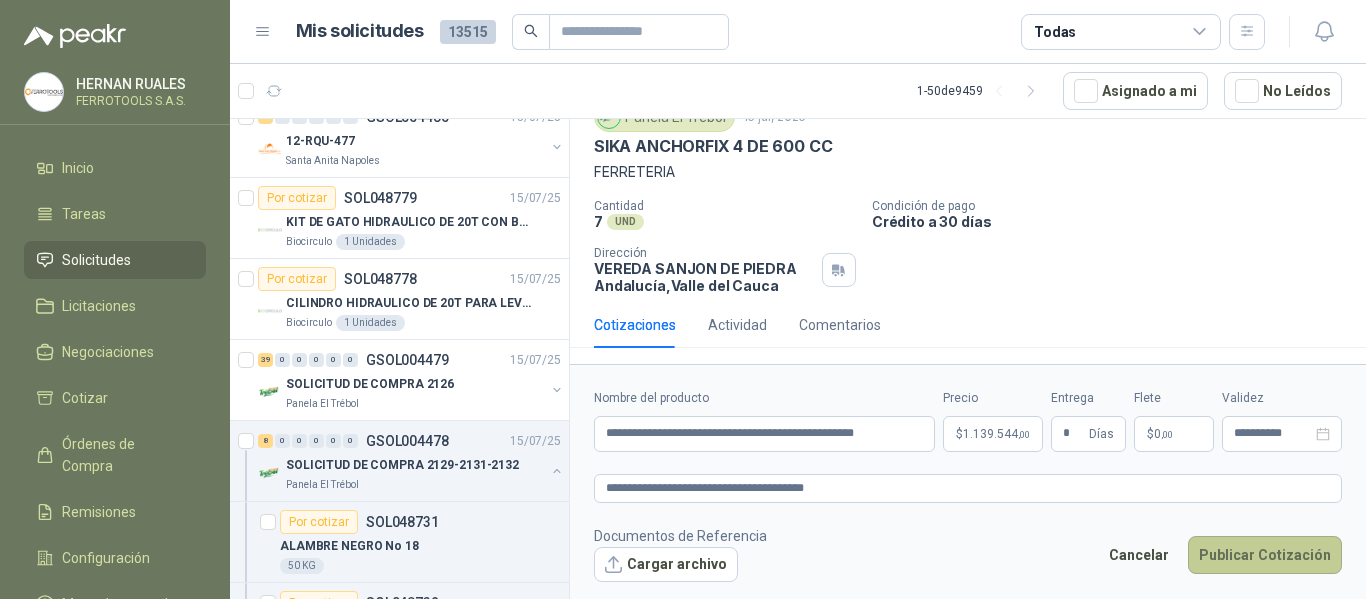 click on "Publicar Cotización" at bounding box center (1265, 555) 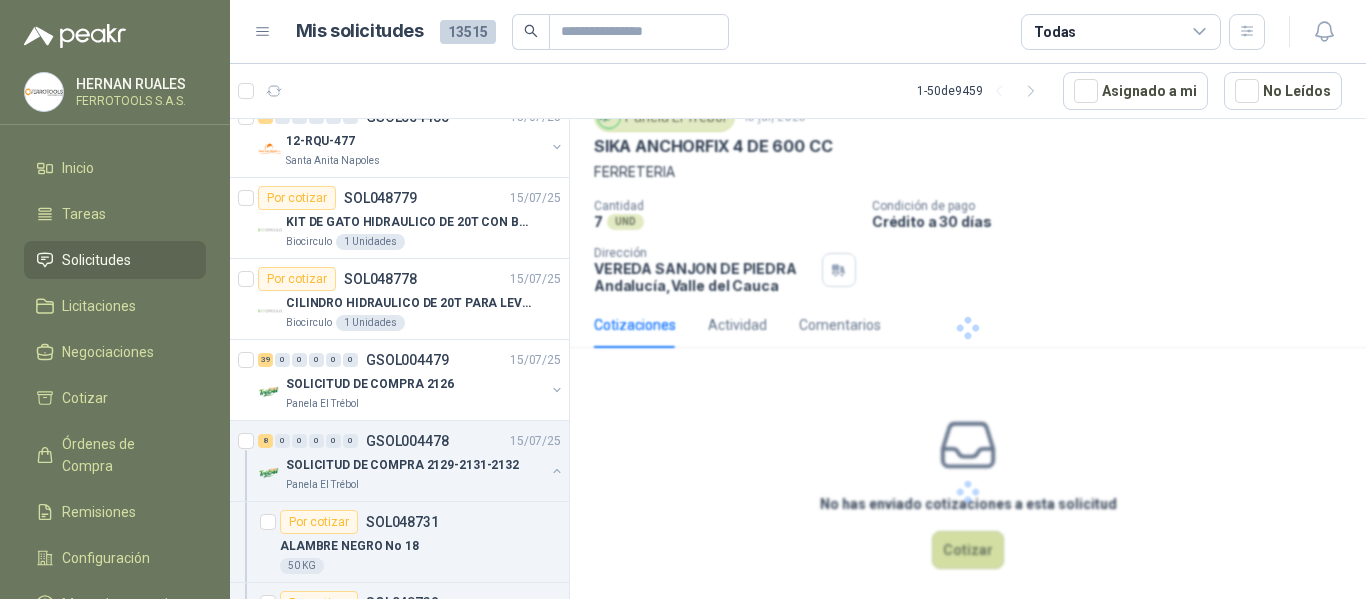 scroll, scrollTop: 0, scrollLeft: 0, axis: both 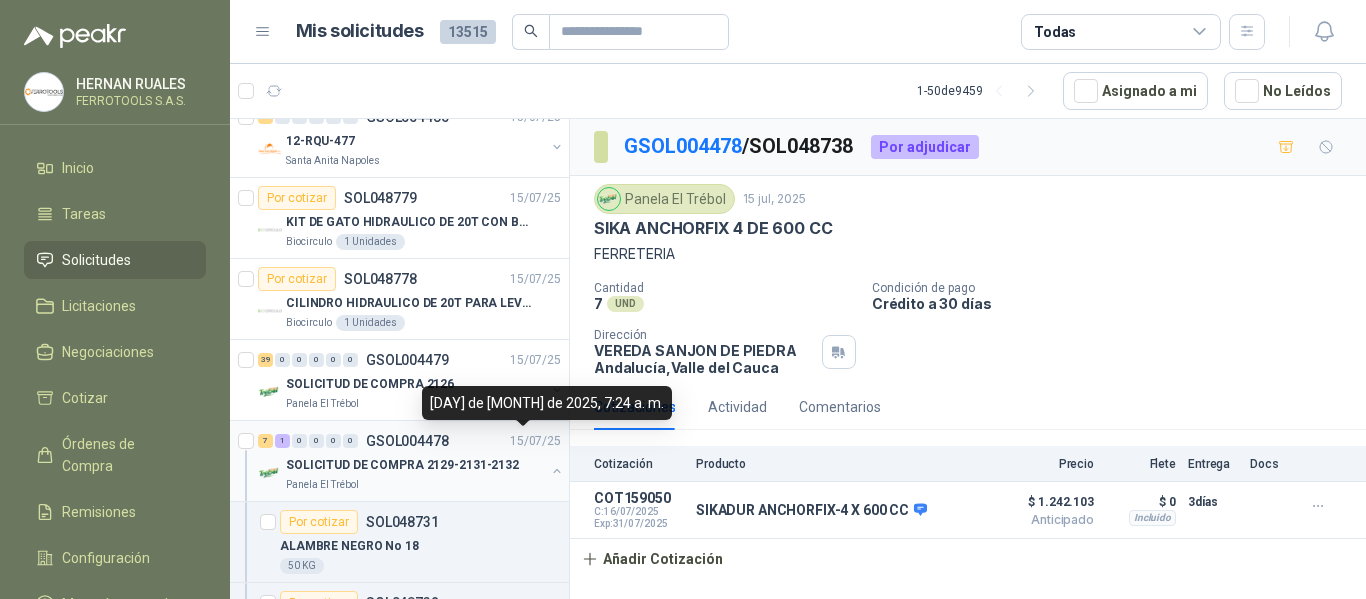 click on "GSOL004478" at bounding box center (407, 441) 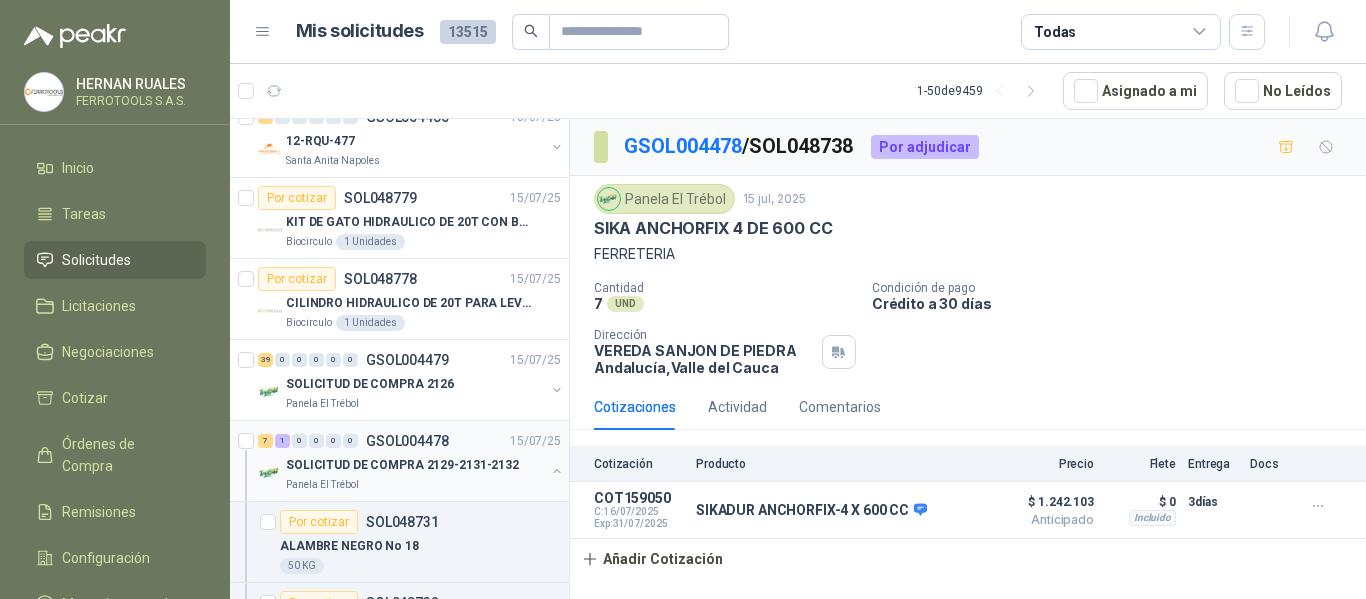 scroll, scrollTop: 3200, scrollLeft: 0, axis: vertical 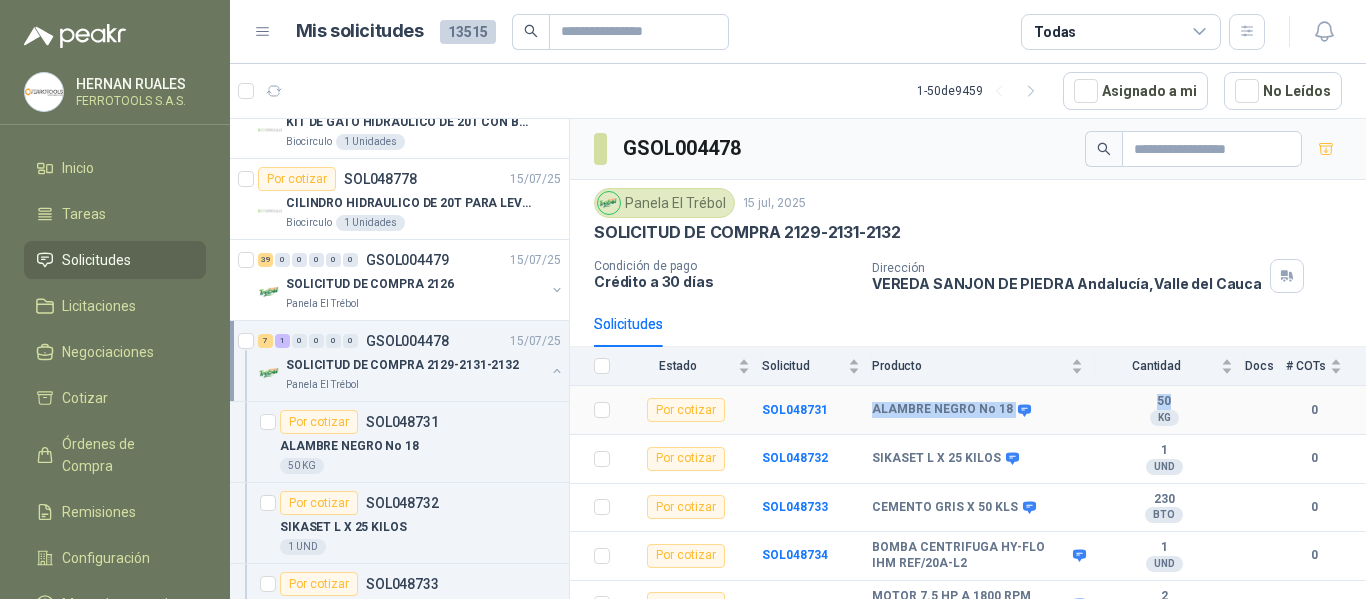drag, startPoint x: 872, startPoint y: 409, endPoint x: 1188, endPoint y: 400, distance: 316.12814 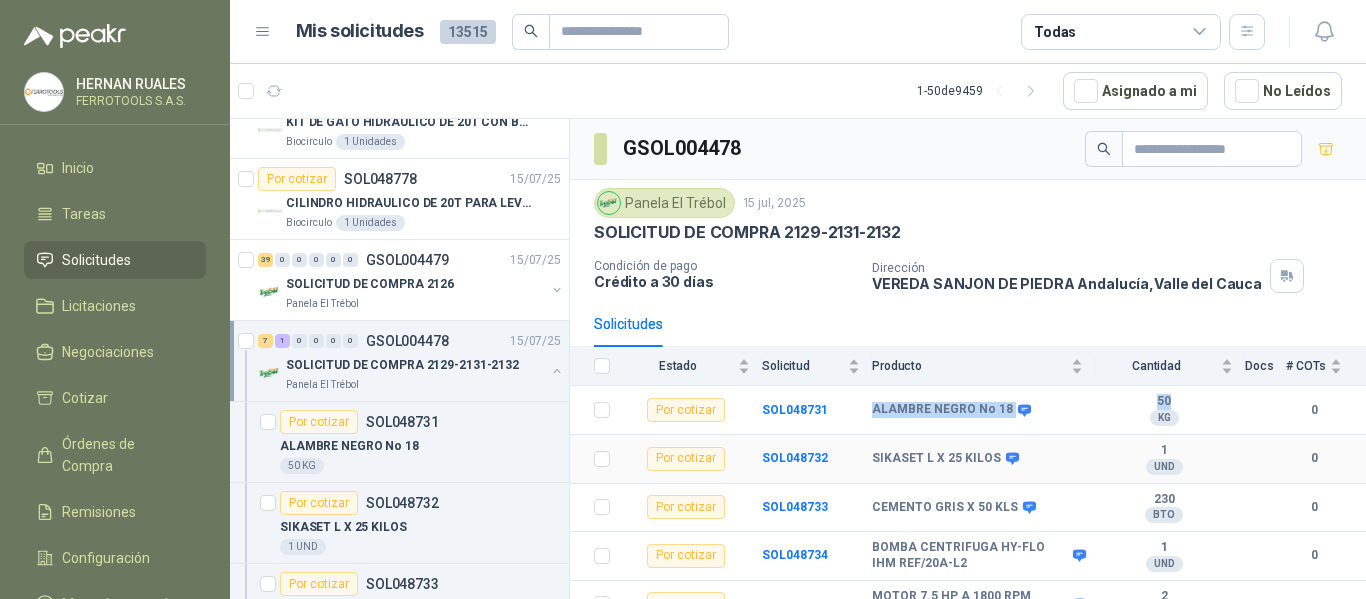 scroll, scrollTop: 100, scrollLeft: 0, axis: vertical 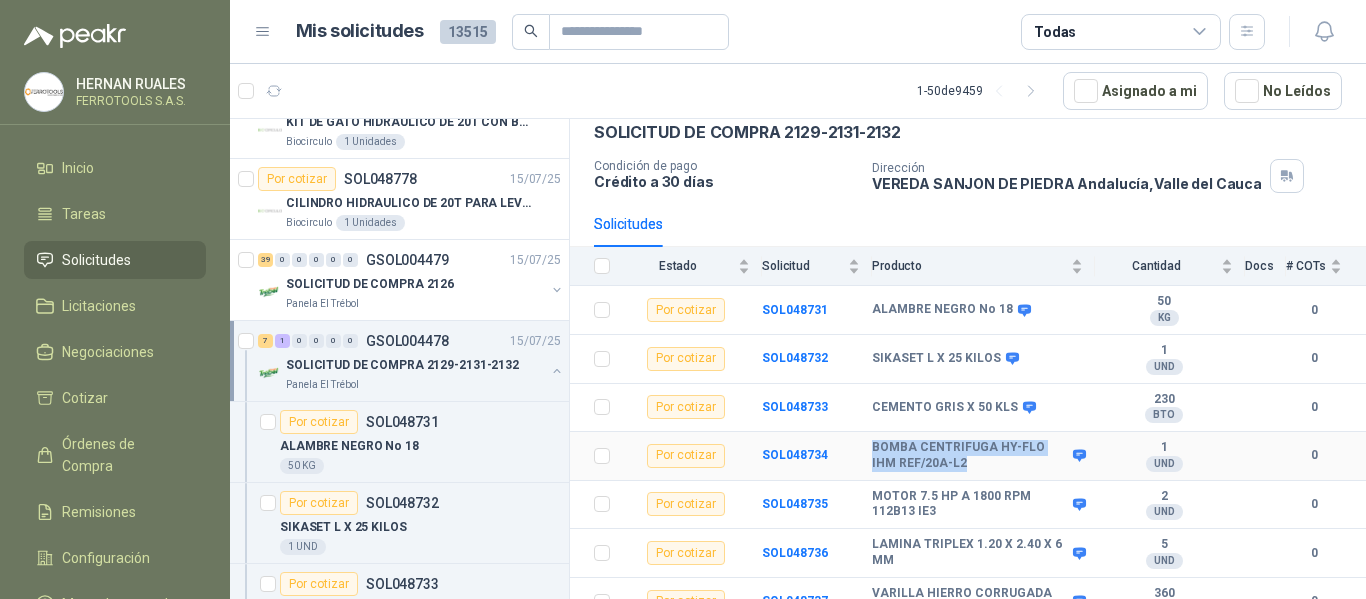 drag, startPoint x: 873, startPoint y: 448, endPoint x: 1000, endPoint y: 465, distance: 128.13274 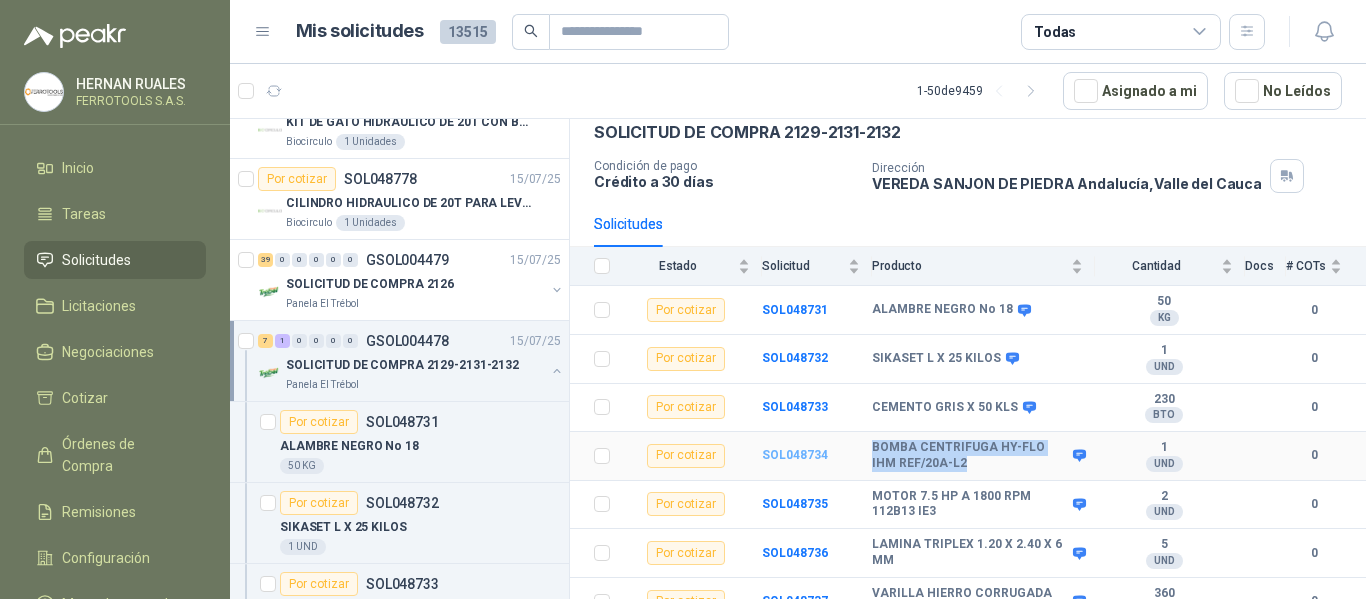 click on "SOL048734" at bounding box center (795, 455) 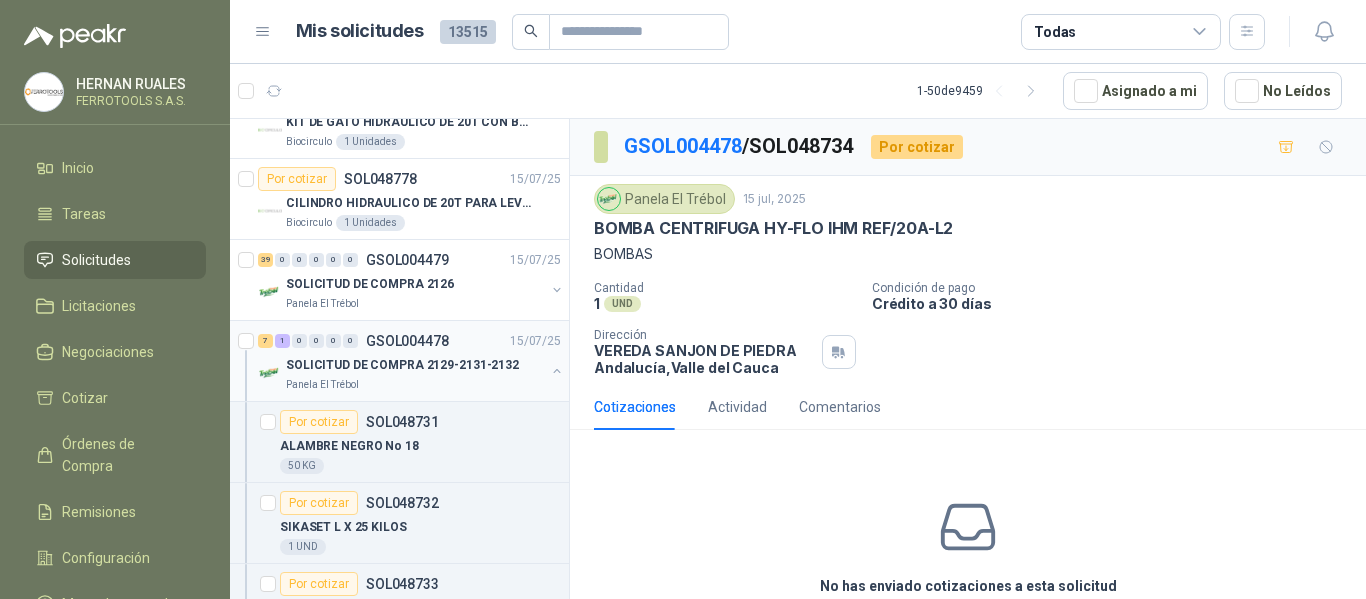 click on "GSOL004478" at bounding box center [407, 341] 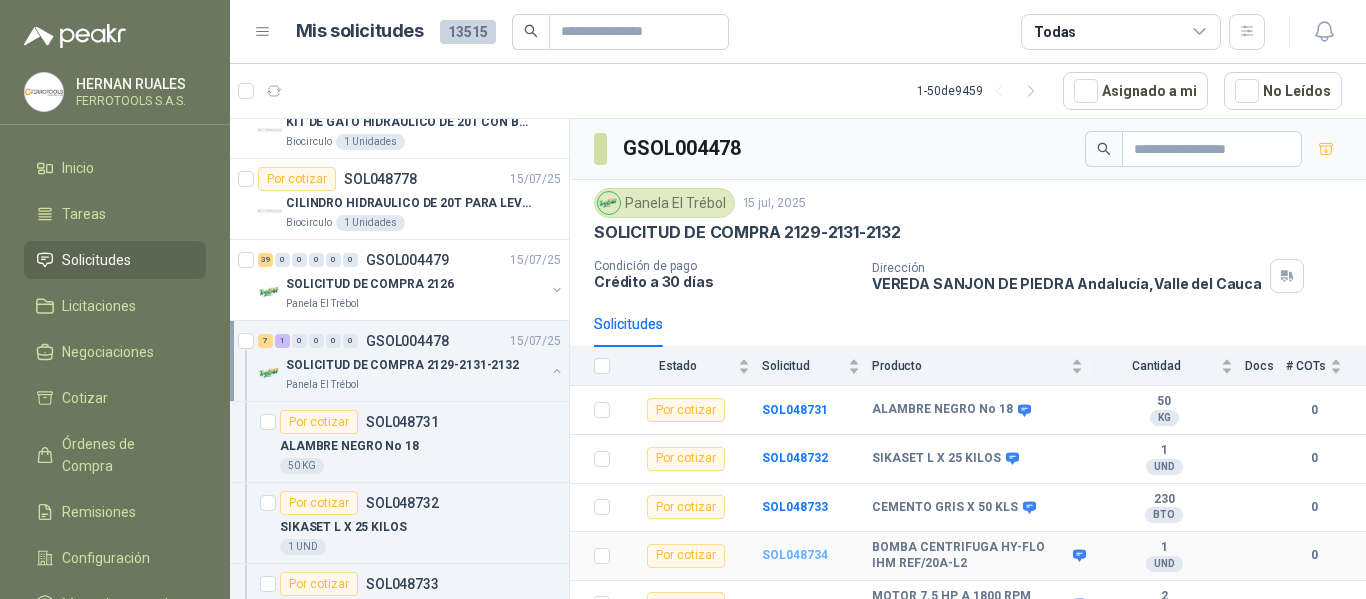 click on "SOL048734" at bounding box center (795, 555) 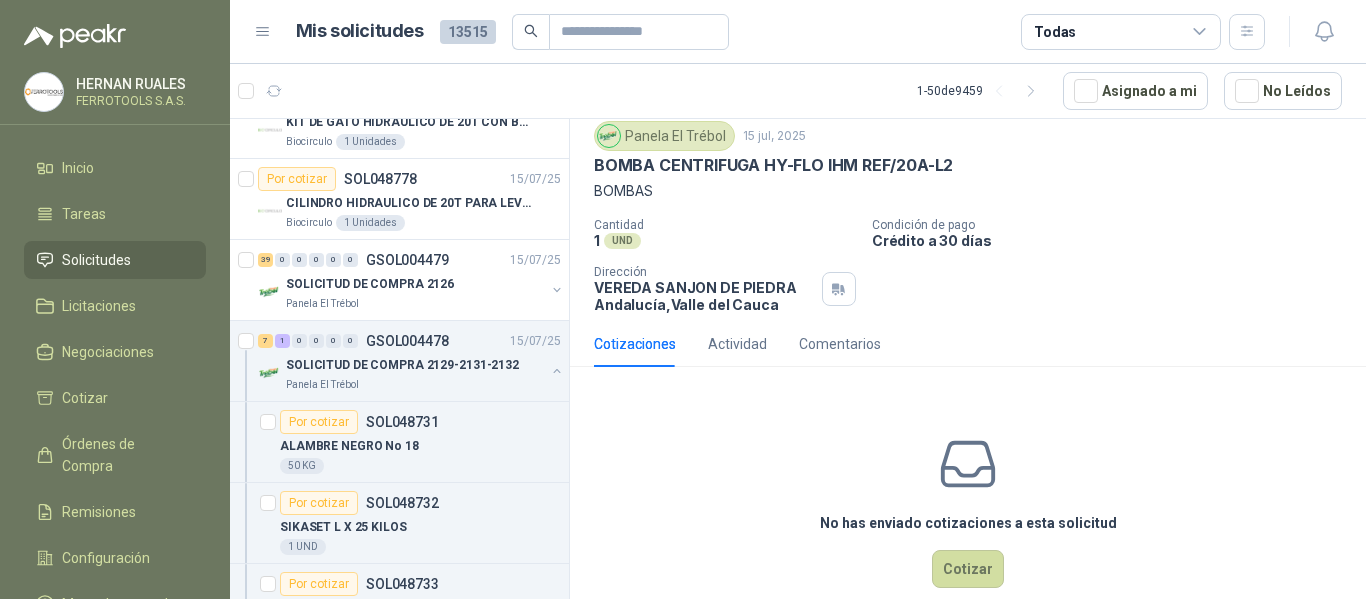 scroll, scrollTop: 96, scrollLeft: 0, axis: vertical 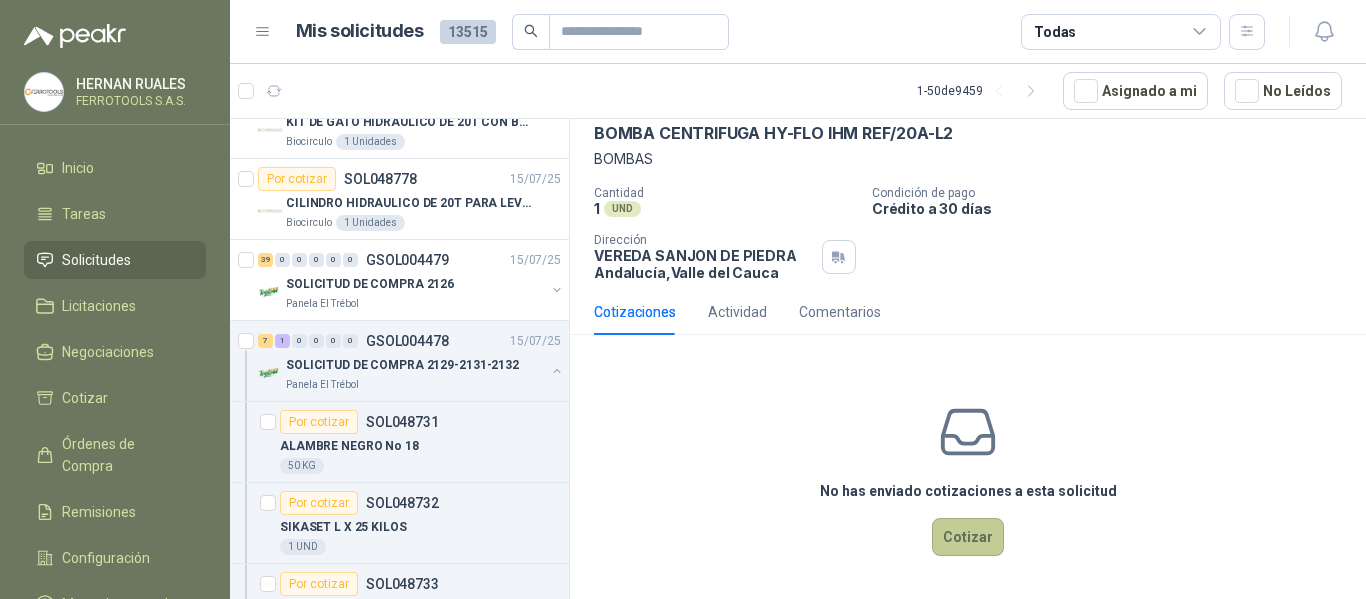 click on "Cotizar" at bounding box center [968, 537] 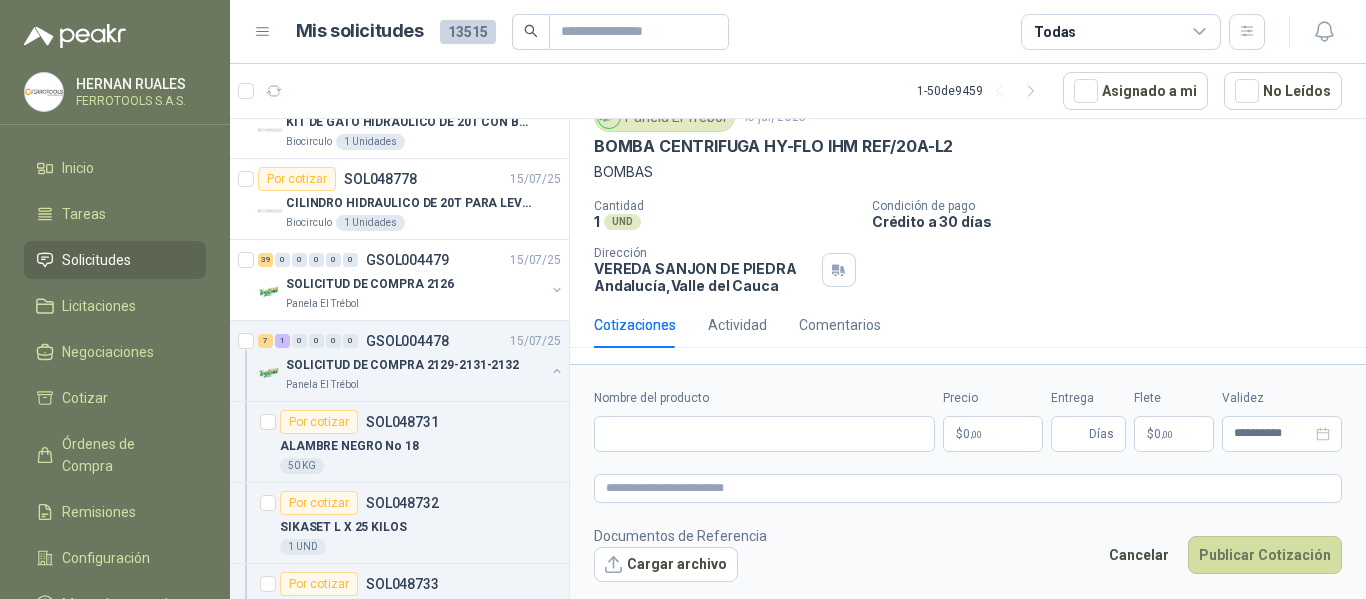 scroll, scrollTop: 82, scrollLeft: 0, axis: vertical 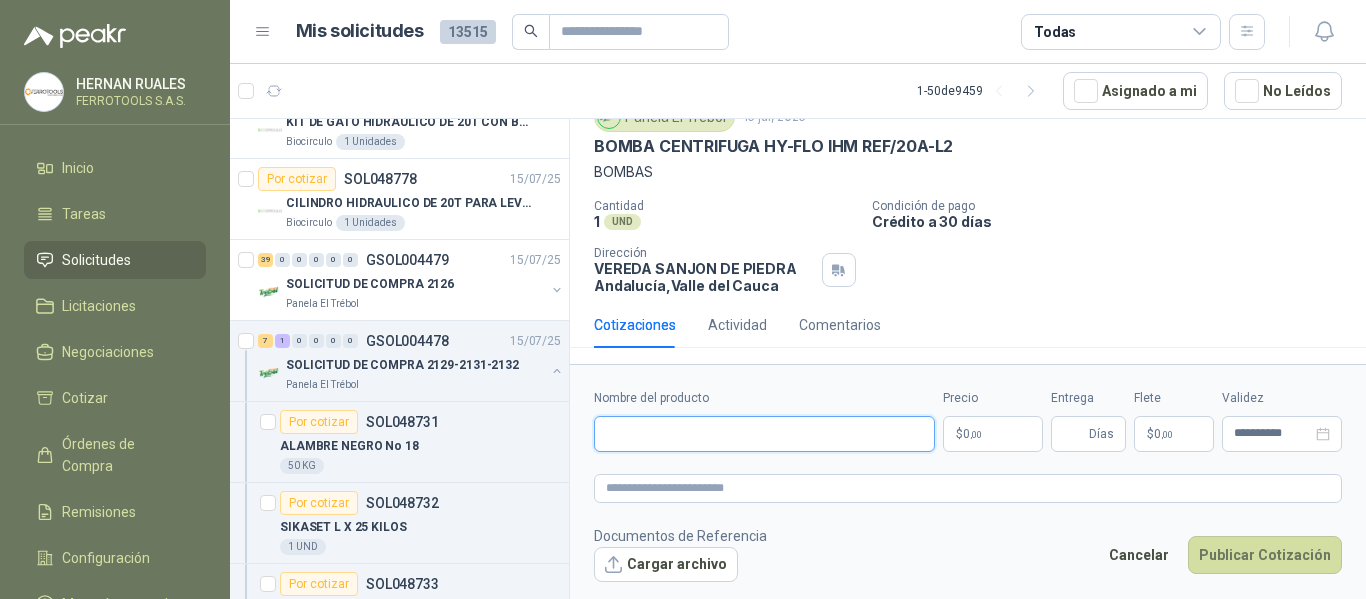 click on "Nombre del producto" at bounding box center (764, 434) 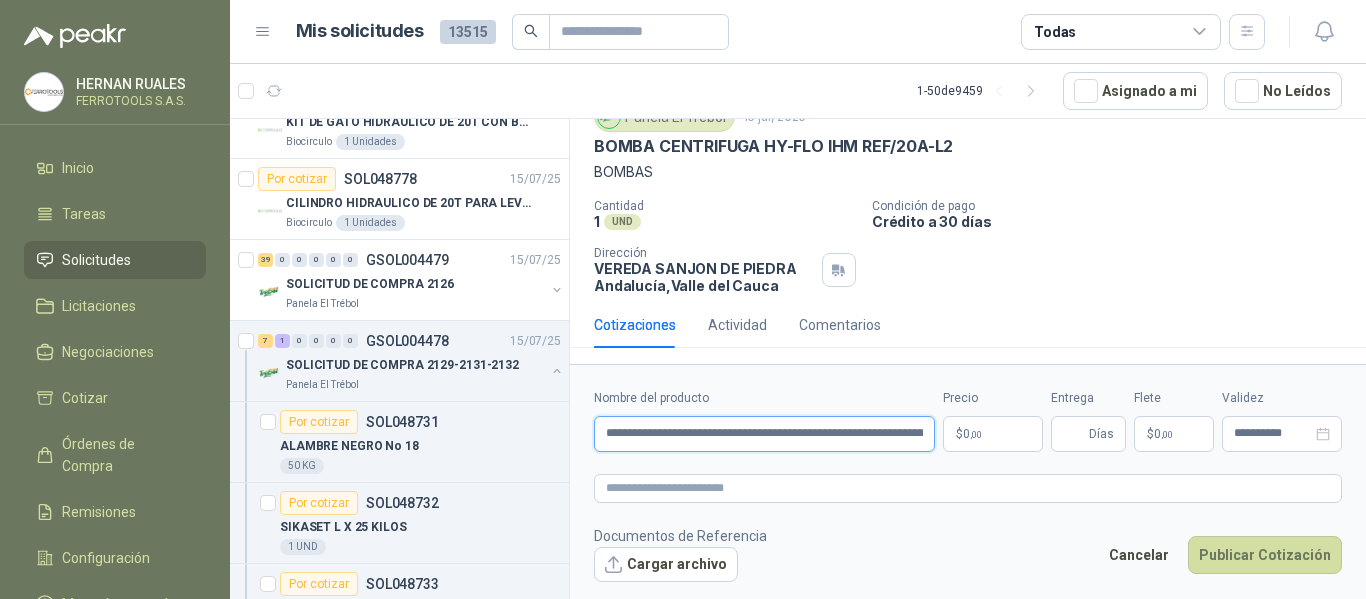 scroll, scrollTop: 0, scrollLeft: 55, axis: horizontal 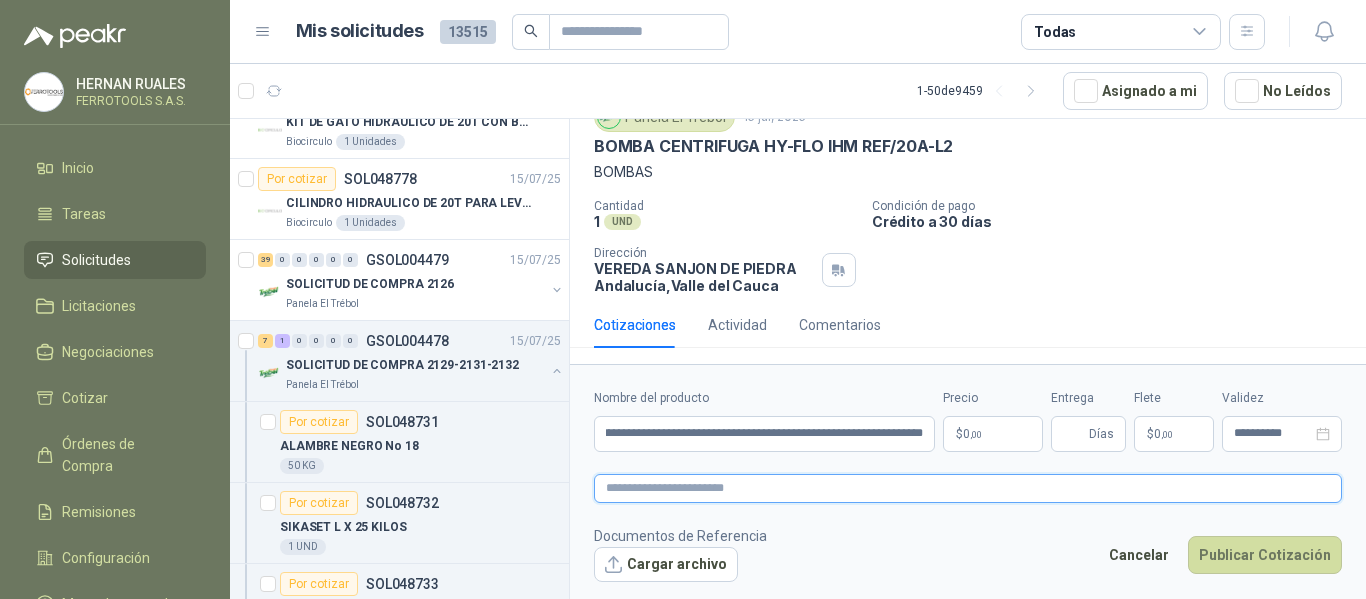 click at bounding box center (968, 488) 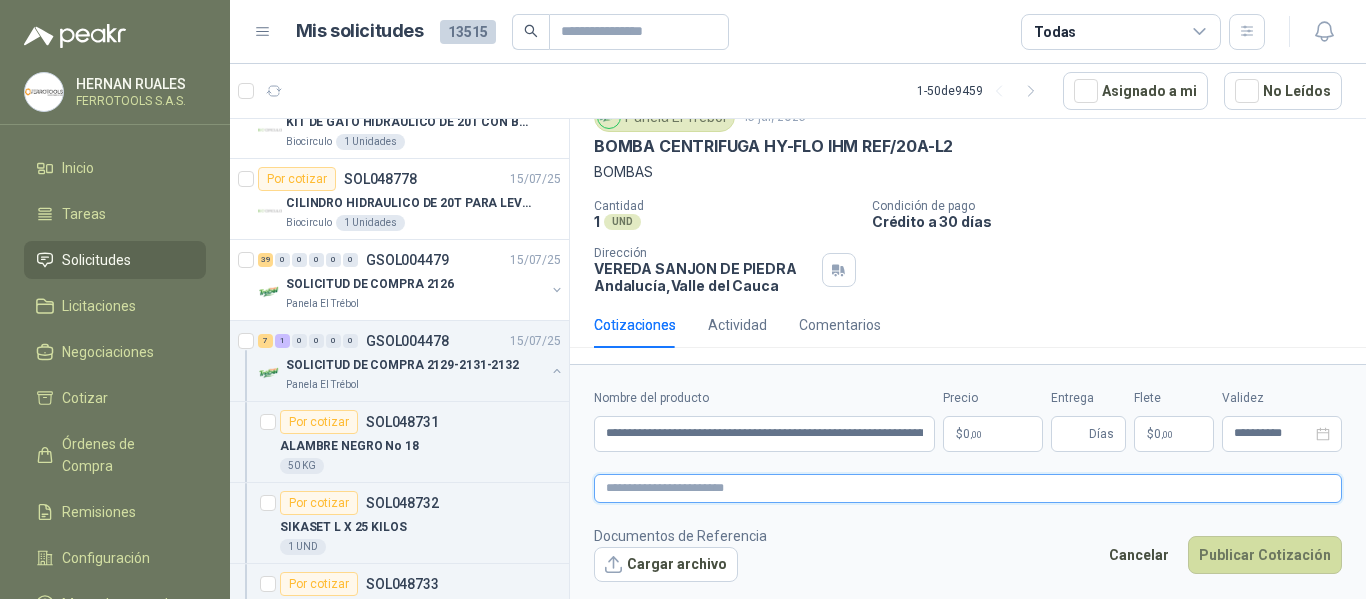 paste on "**********" 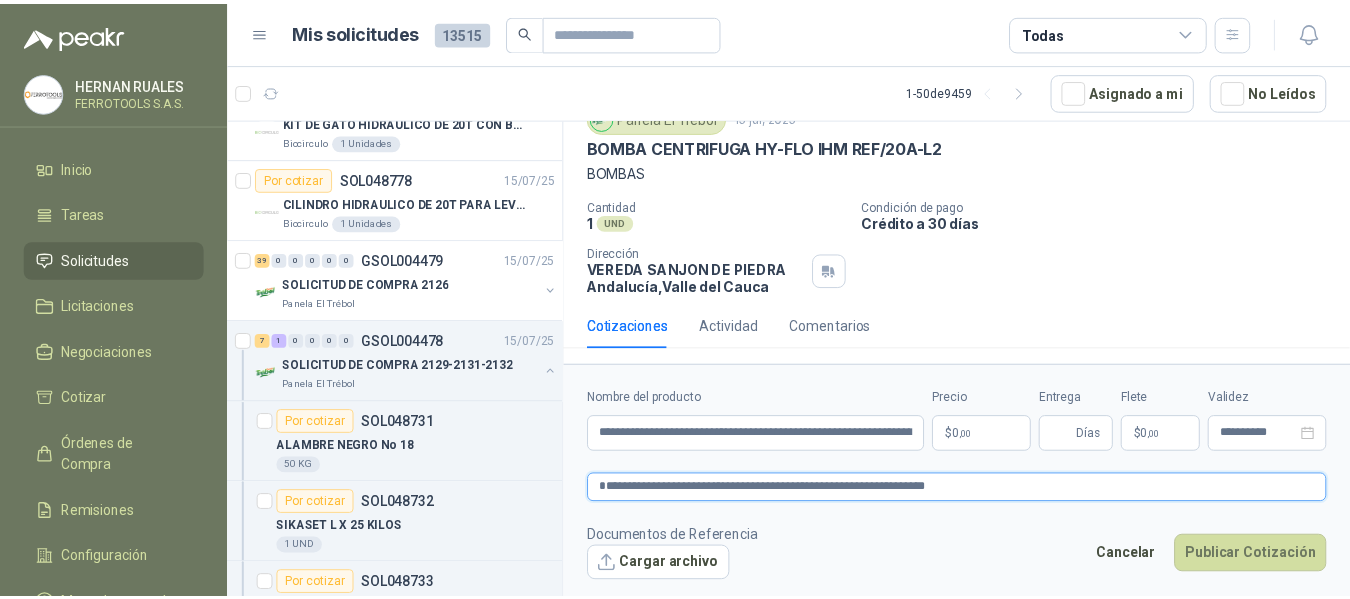 scroll, scrollTop: 96, scrollLeft: 0, axis: vertical 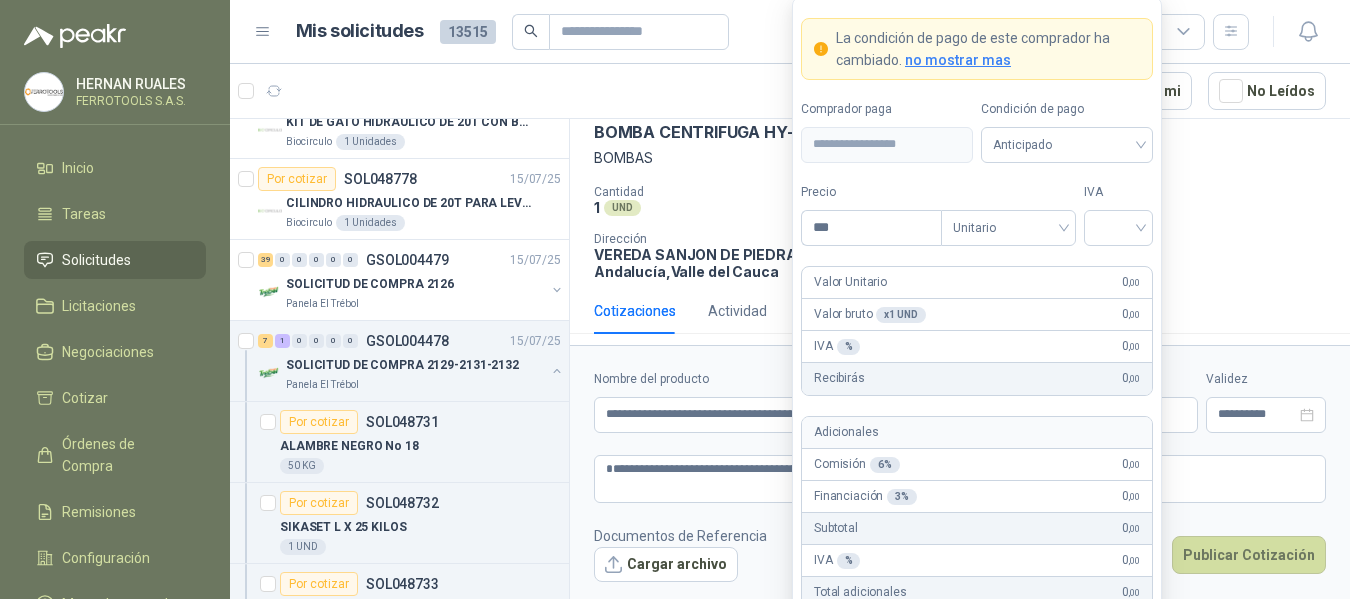 click on "HERNAN   RUALES FERROTOOLS S.A.S.   Inicio   Tareas   Solicitudes   Licitaciones   Negociaciones   Cotizar   Órdenes de Compra   Remisiones   Configuración   Manuales y ayuda Mis solicitudes 13515 Todas 1 - 50  de  9459 Asignado a mi No Leídos Por cotizar SOL048856 16/07/25   Arnés para guadaña Perugia SAS 1   Unidades Por cotizar SOL048855 16/07/25   Tapaoidos de Copa  Perugia SAS 2   Unidades Por cotizar SOL048854 16/07/25   BOTA CUERO MICROPIEL RH-PP-DE Perugia SAS 1   Unidades Por cotizar SOL048853 16/07/25   Gramera Moon 3kg / 0,1g Tek Máxima Precisión  Fleischmann Foods S.A. 1   Unidades 0   1   0   0   0   0   GSOL004495 16/07/25   01-RQL-2901 Santa Anita Napoles   0   1   0   0   0   0   GSOL004494 16/07/25   01-RQL-2900 Santa Anita Napoles   1   0   0   0   0   0   GSOL004493 16/07/25   01-RQP-9143 Santa Anita Napoles   1   0   0   0   0   0   GSOL004492 16/07/25   01-RQP-9142 Santa Anita Napoles   1   0   0   0   0   0   GSOL004491 16/07/25   01-RQP-9141 Santa Anita Napoles   5   0   0   0" at bounding box center [675, 299] 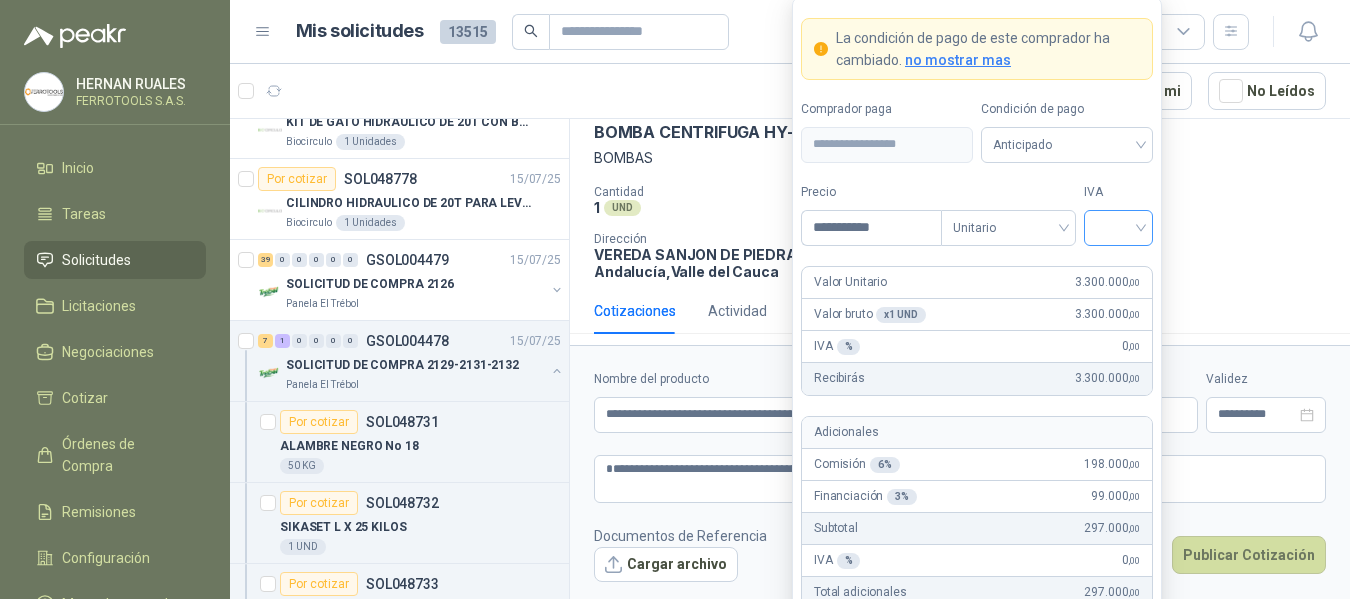 click at bounding box center [1118, 226] 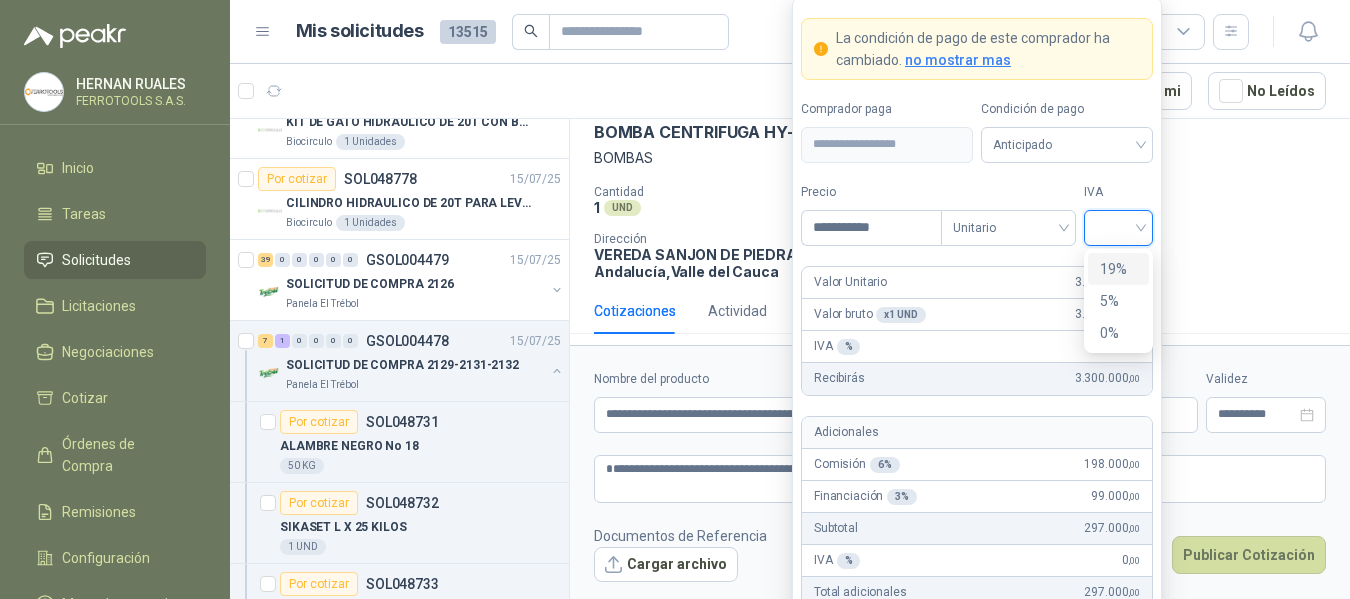 click on "19%" at bounding box center [1118, 269] 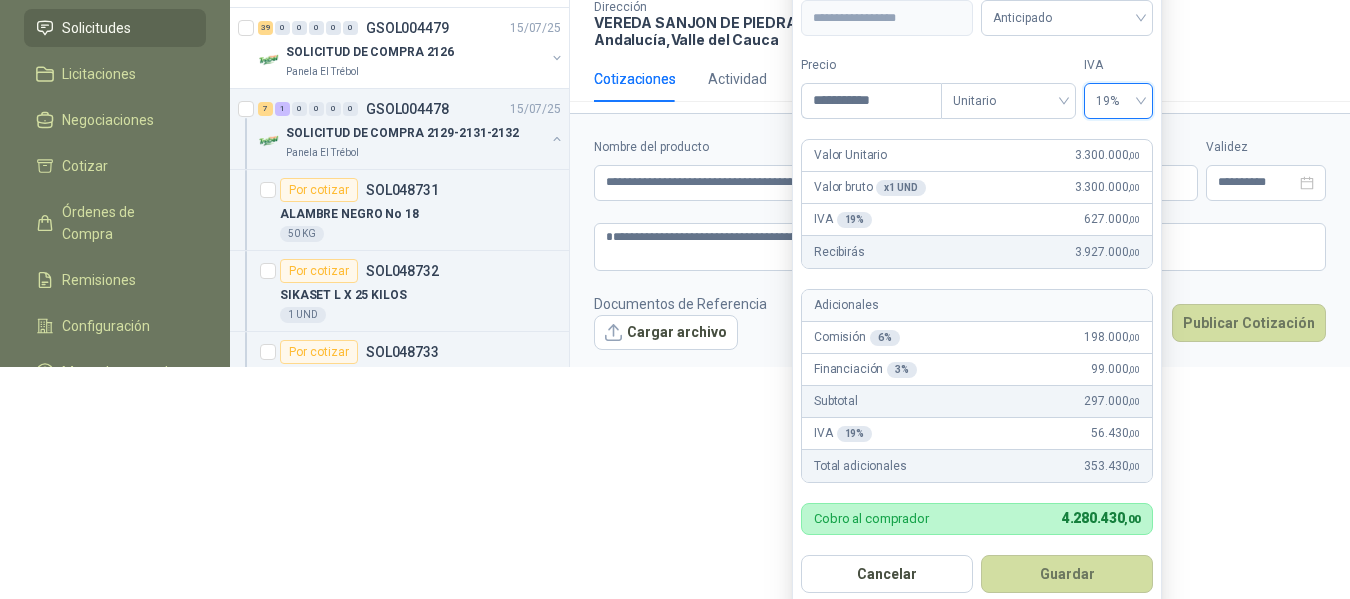 scroll, scrollTop: 244, scrollLeft: 0, axis: vertical 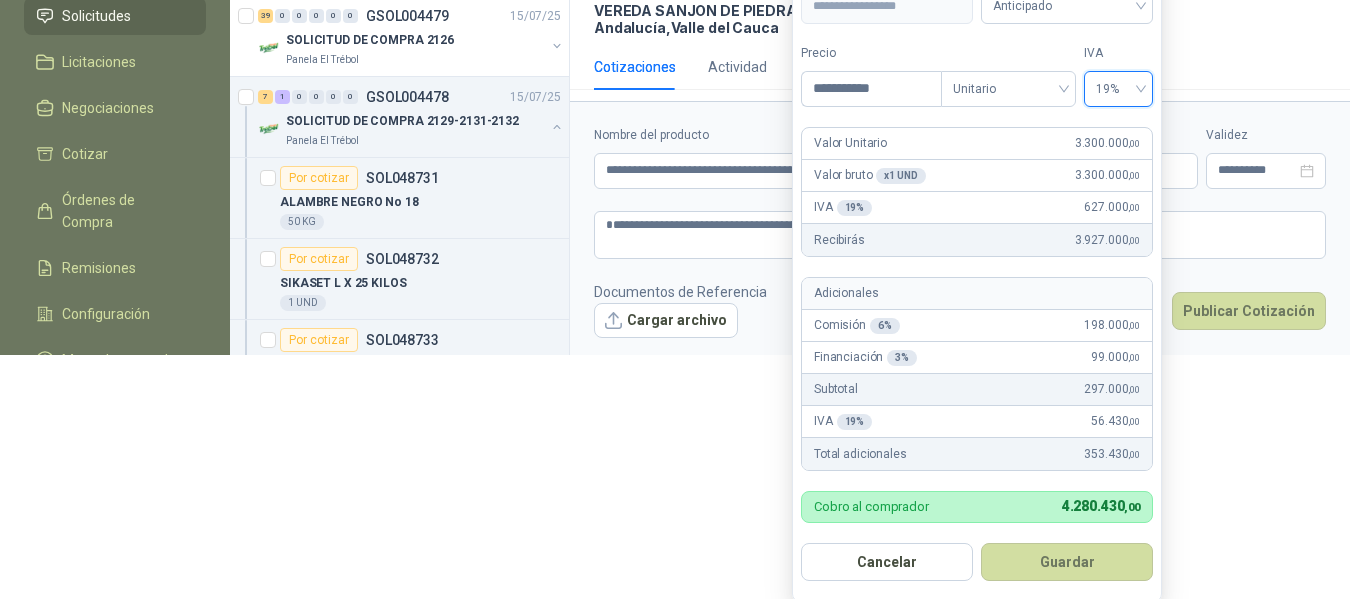 click on "Guardar" at bounding box center [1067, 562] 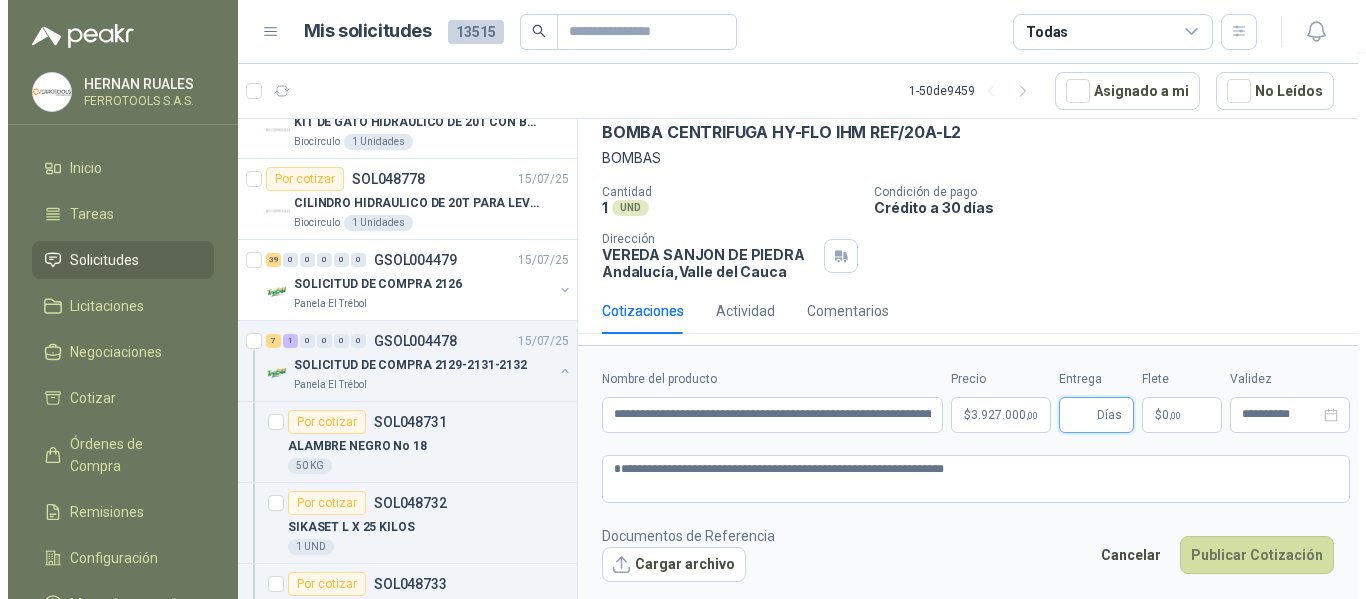 scroll, scrollTop: 0, scrollLeft: 0, axis: both 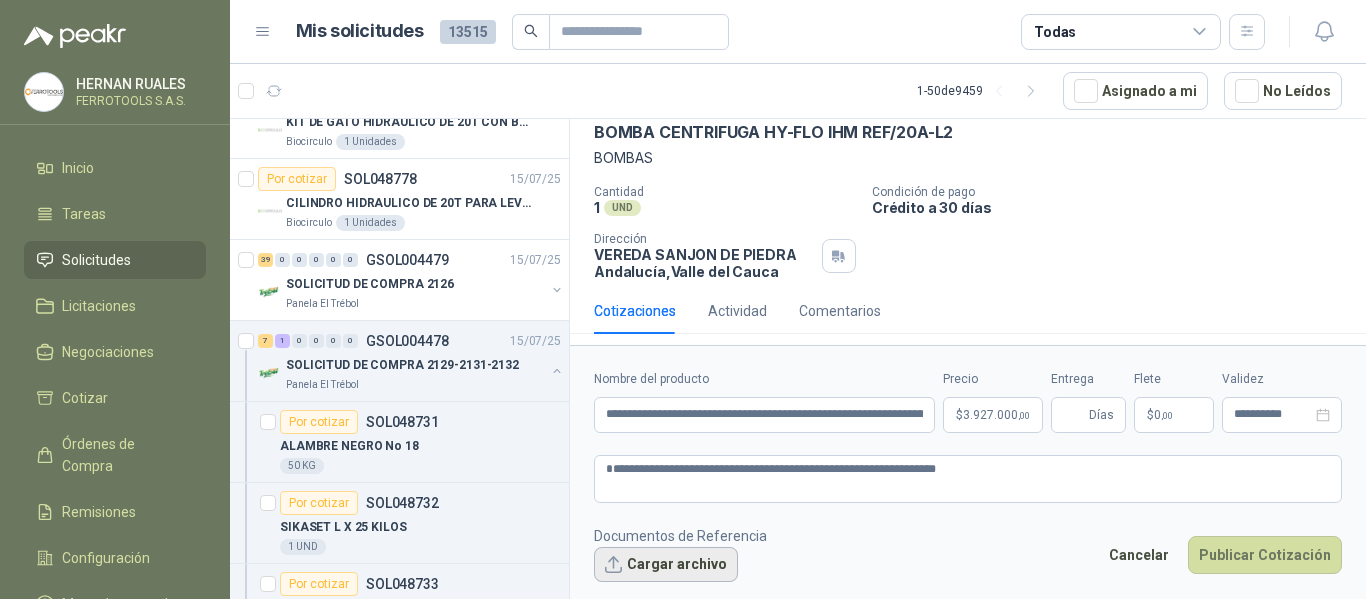click on "Cargar archivo" at bounding box center [666, 565] 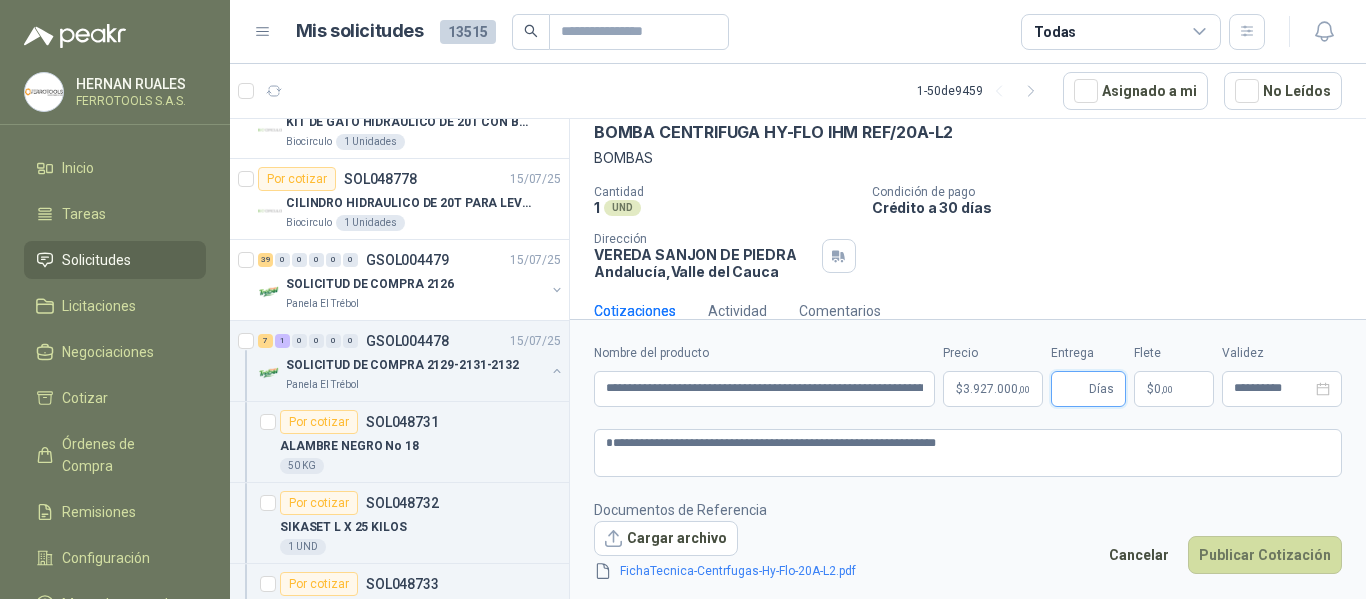 click on "Entrega" at bounding box center [1074, 389] 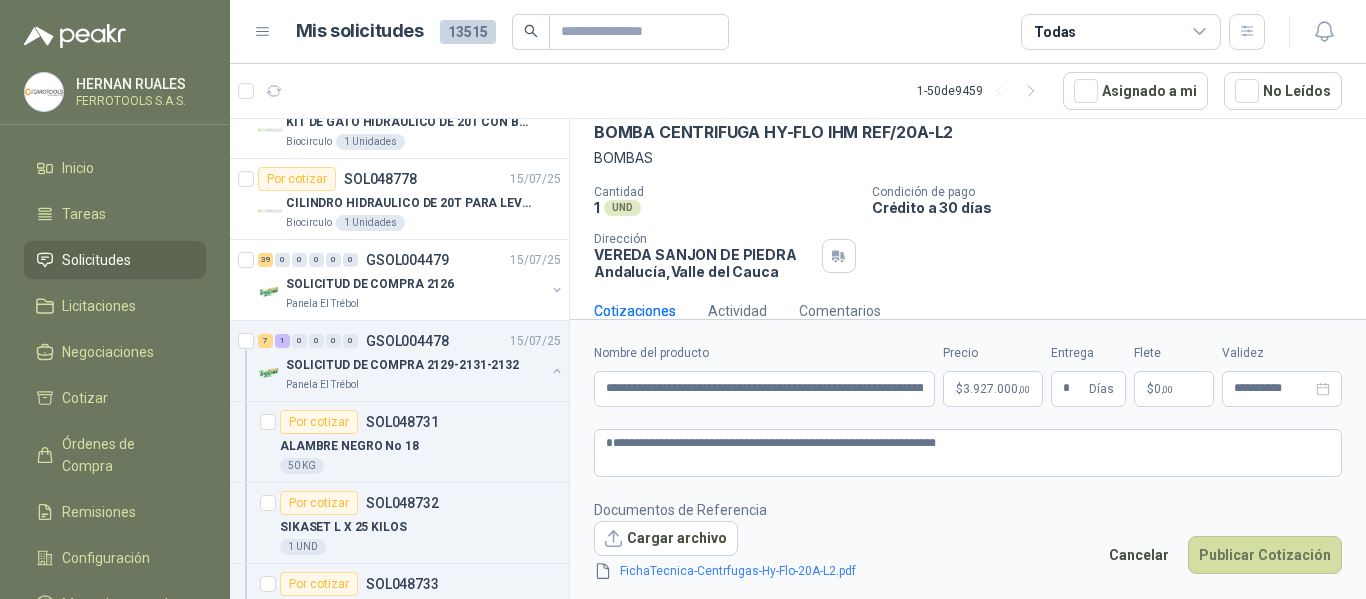click on "Documentos de Referencia Cargar archivo FichaTecnica-Centrfugas-Hy-Flo-20A-L2.pdf Cancelar Publicar Cotización" at bounding box center [968, 541] 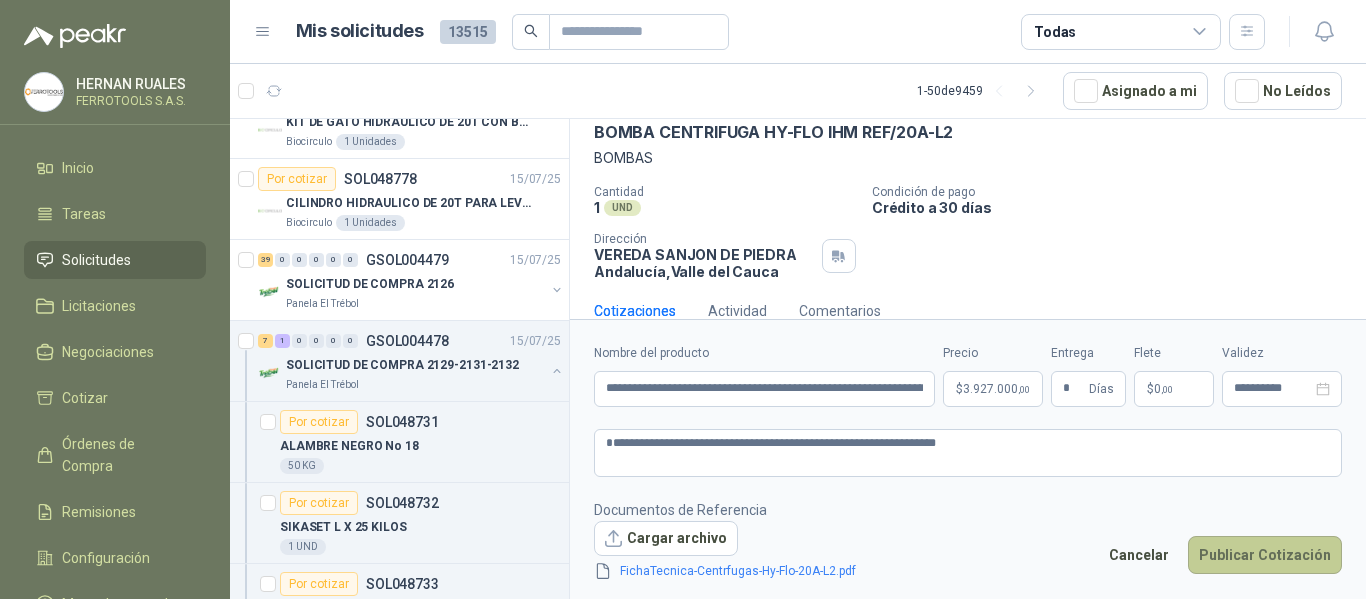 click on "Publicar Cotización" at bounding box center (1265, 555) 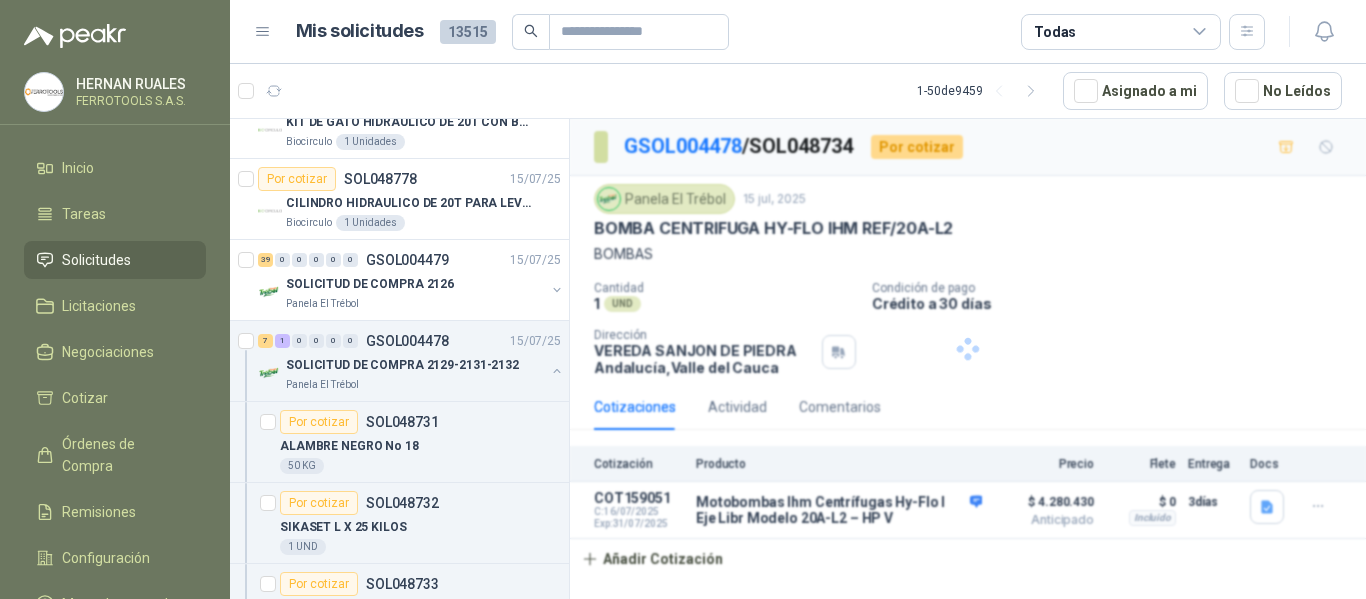 scroll, scrollTop: 0, scrollLeft: 0, axis: both 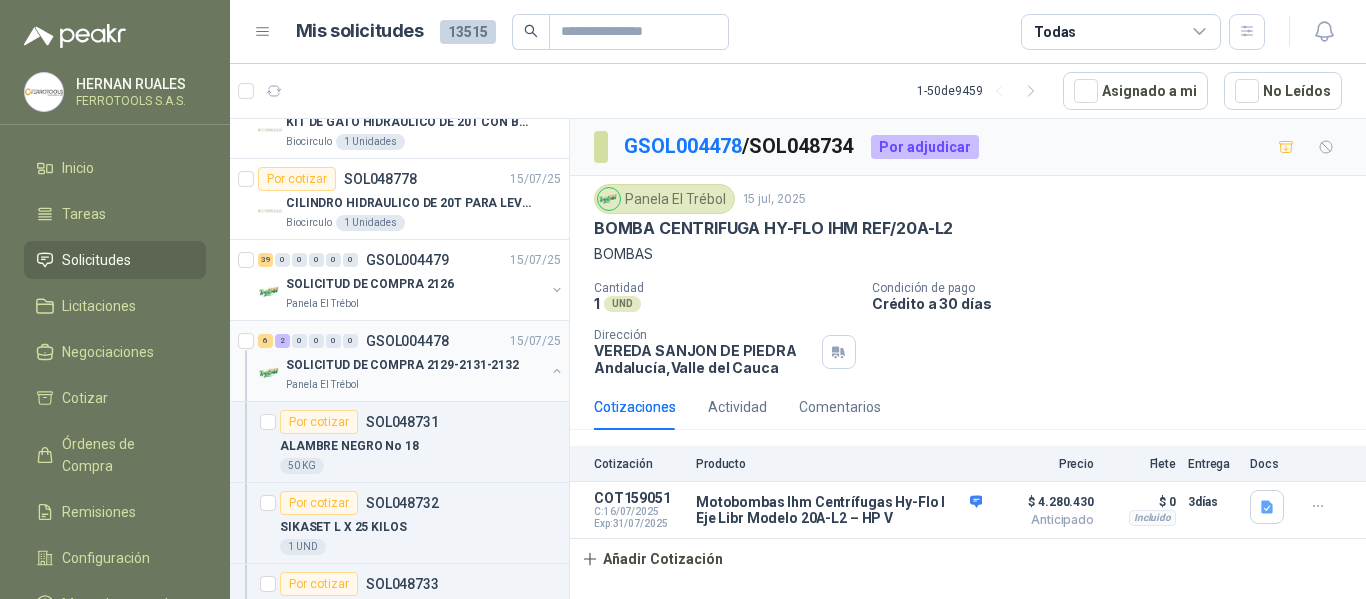 click on "SOLICITUD DE COMPRA 2129-2131-2132" at bounding box center (402, 365) 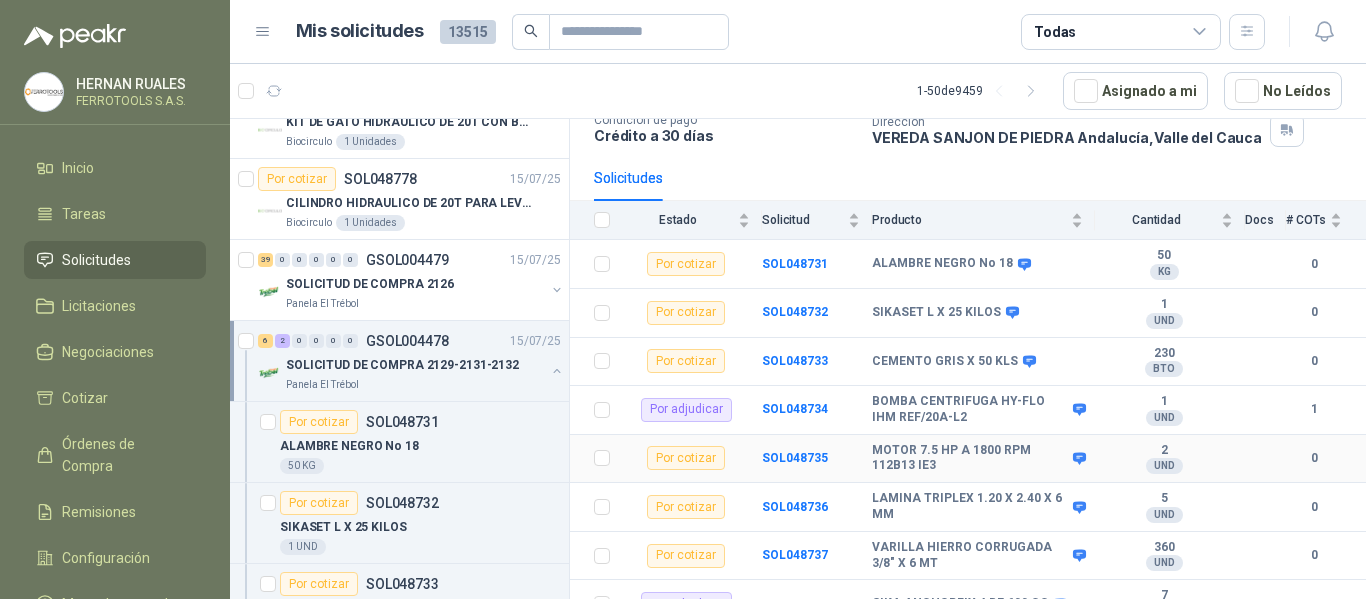 scroll, scrollTop: 169, scrollLeft: 0, axis: vertical 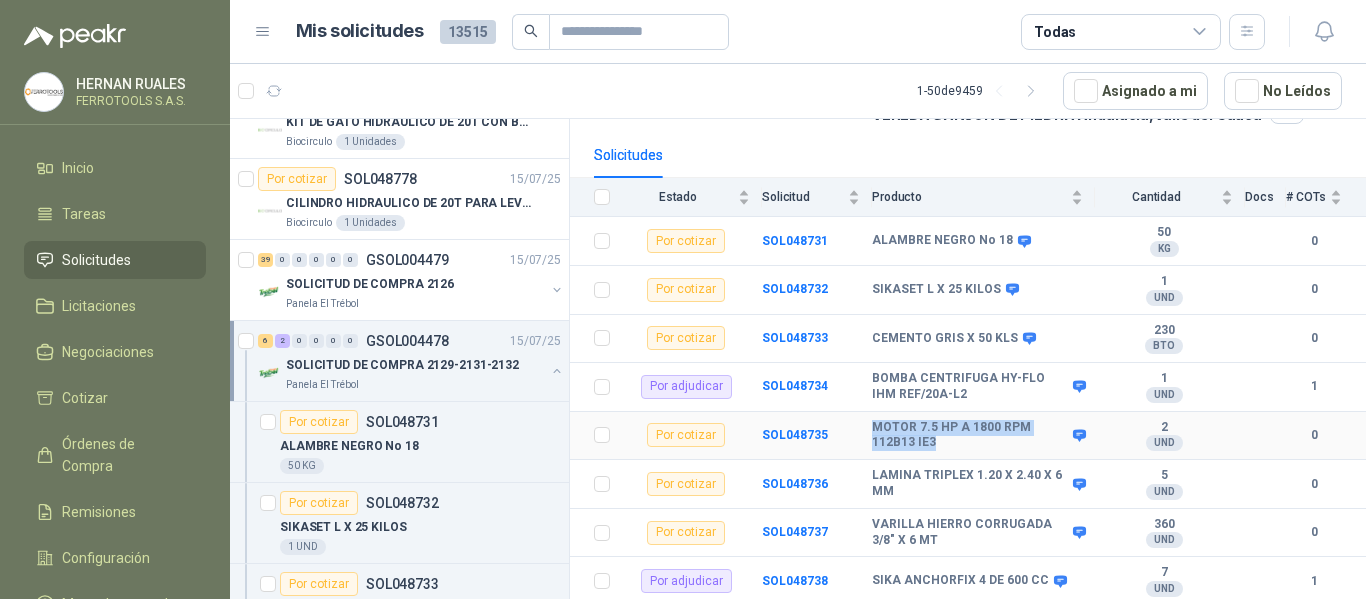 drag, startPoint x: 876, startPoint y: 428, endPoint x: 946, endPoint y: 440, distance: 71.021126 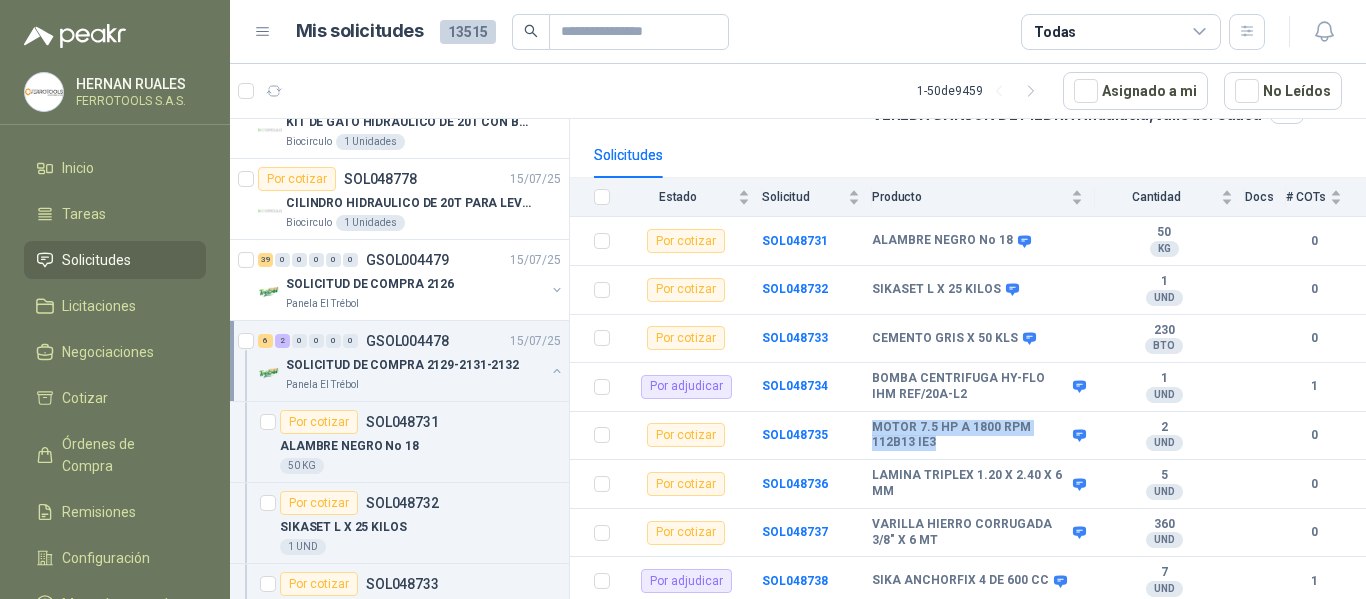 click on "SOLICITUD DE COMPRA 2129-2131-2132" at bounding box center [415, 365] 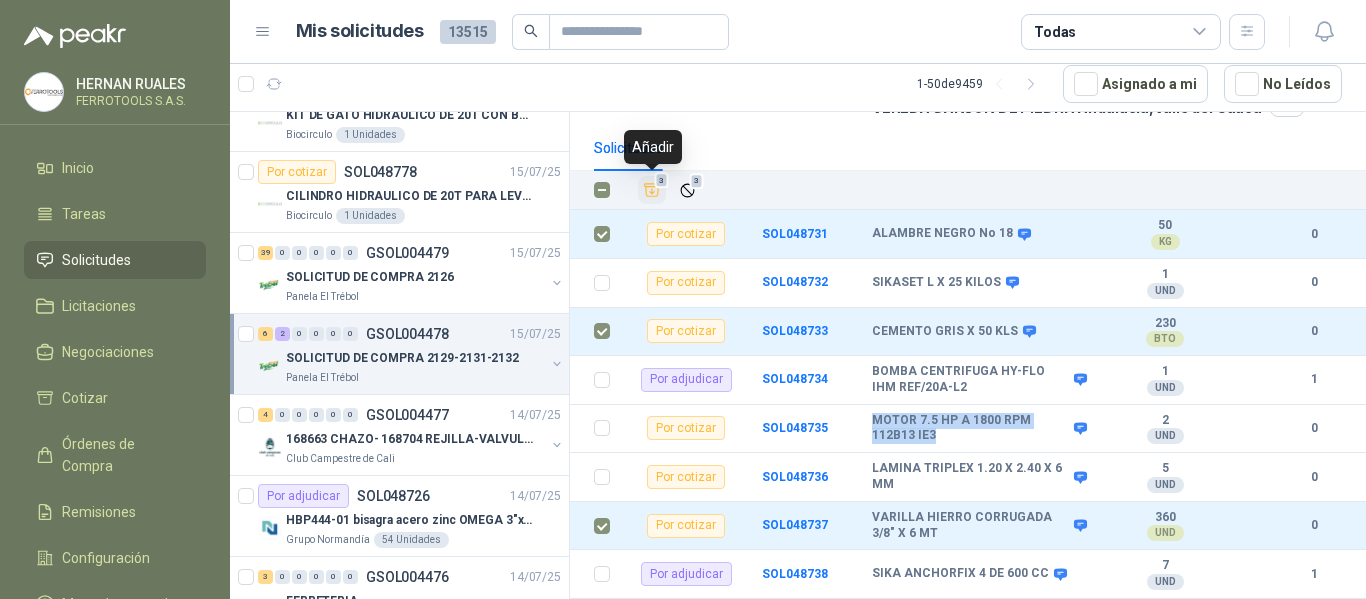 click 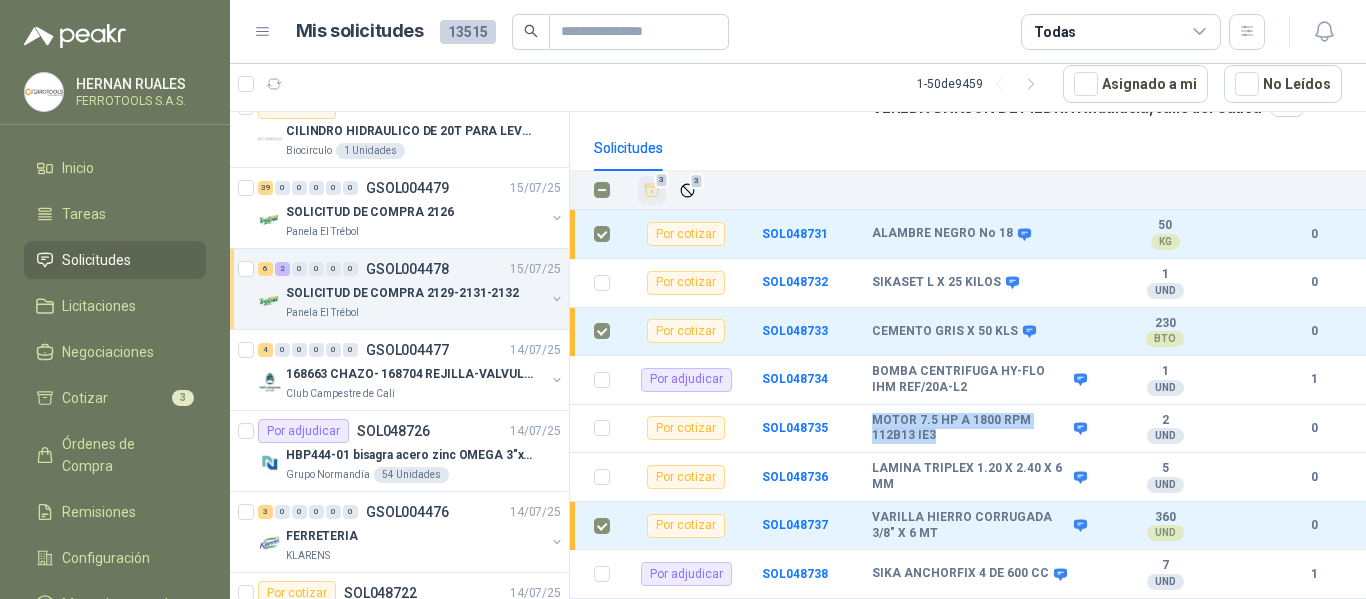 scroll, scrollTop: 3300, scrollLeft: 0, axis: vertical 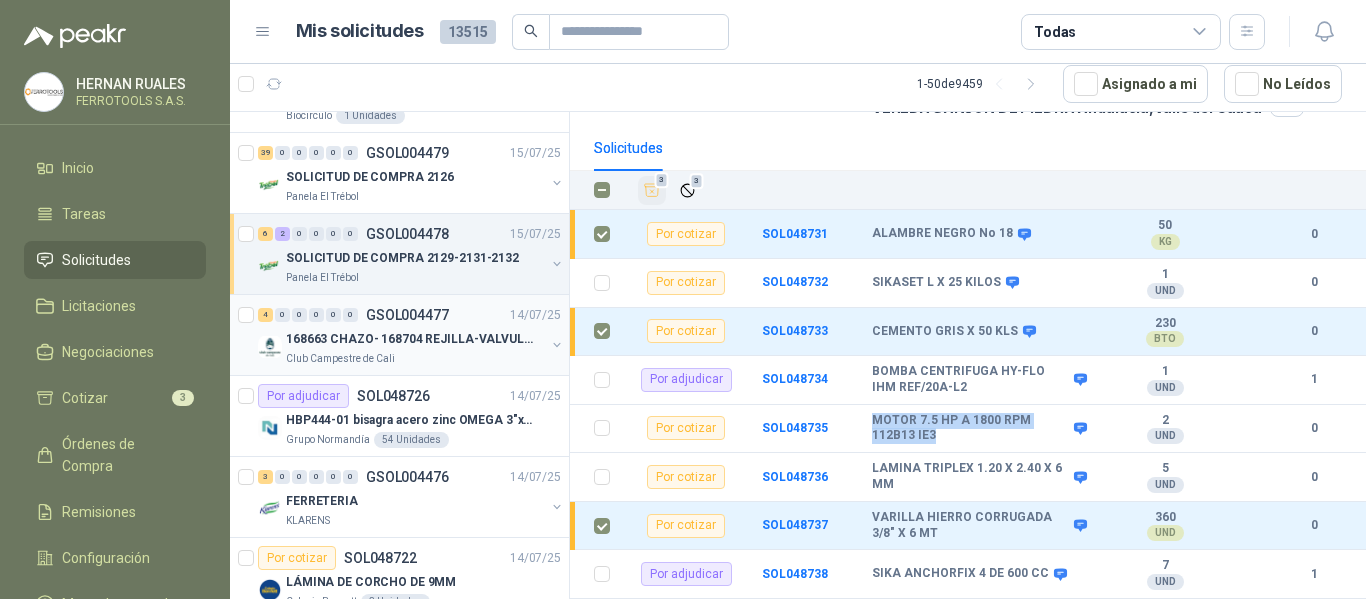 click on "168663 CHAZO- 168704 REJILLA-VALVULA-NIPLE" at bounding box center (410, 339) 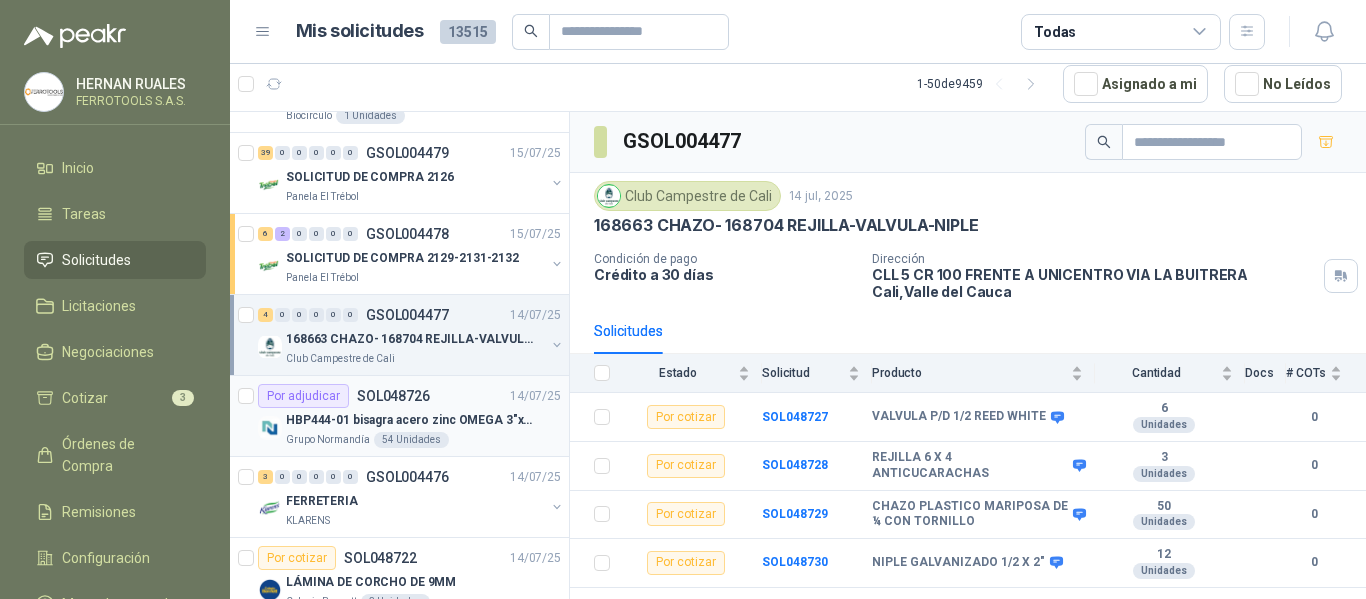 click on "HBP444-01 bisagra acero zinc OMEGA 3"x 1.8mm." at bounding box center (410, 420) 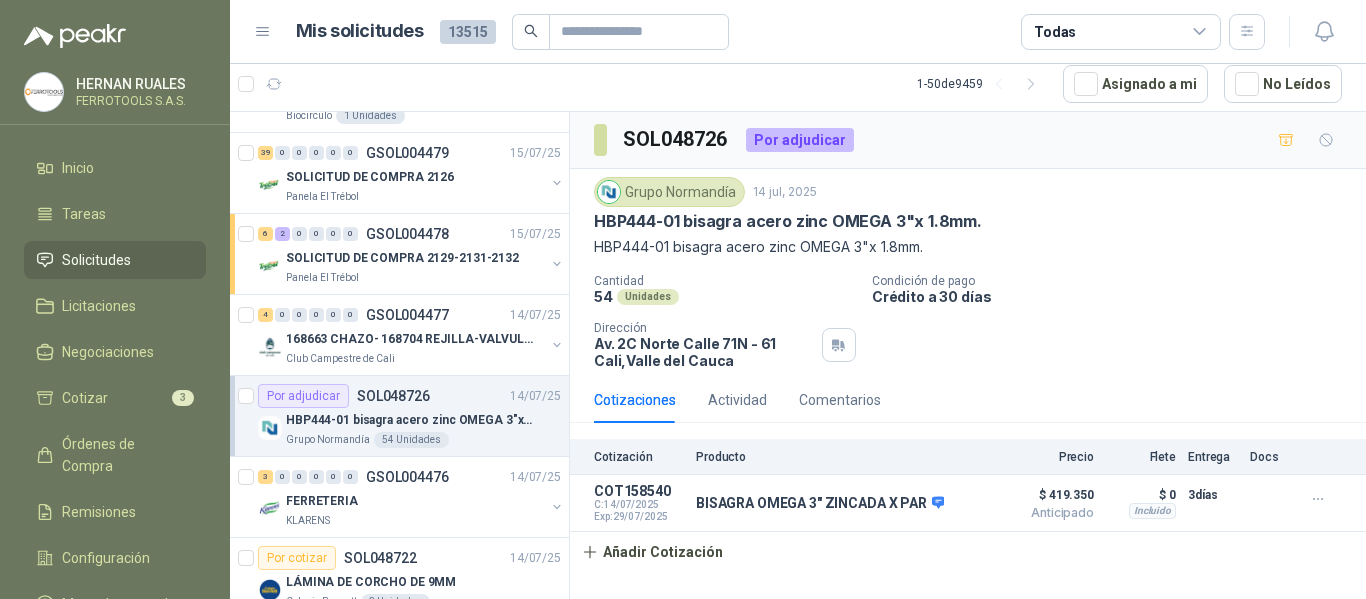 scroll, scrollTop: 3400, scrollLeft: 0, axis: vertical 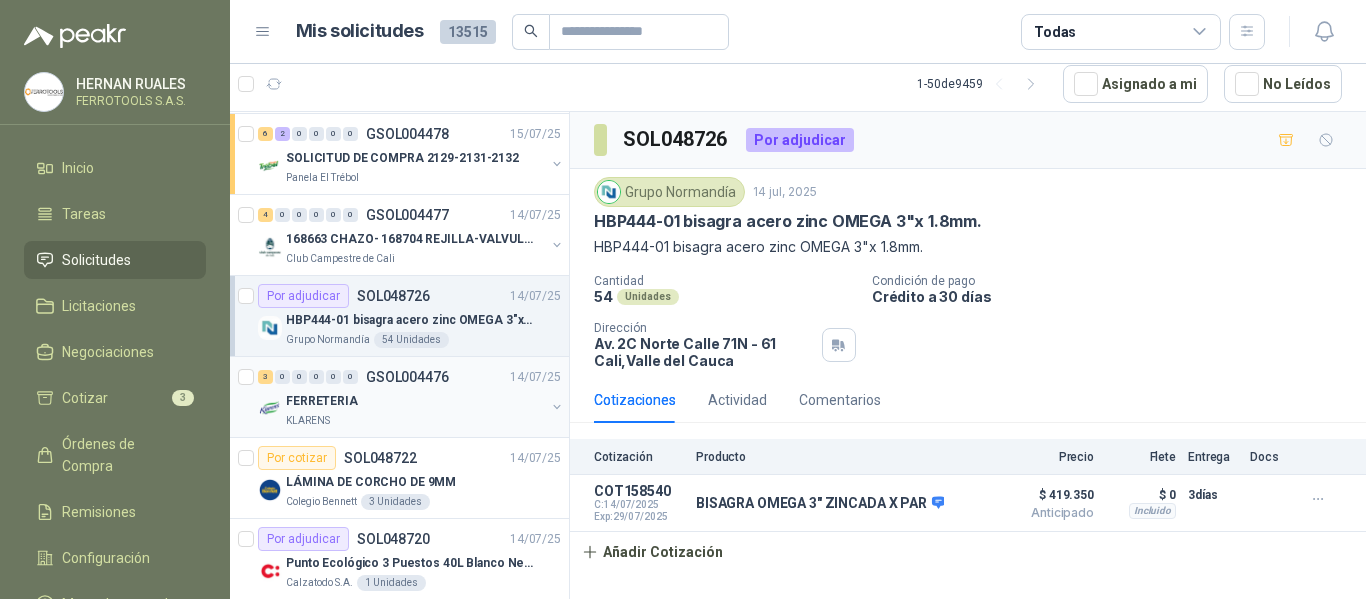 click on "FERRETERIA" at bounding box center (415, 401) 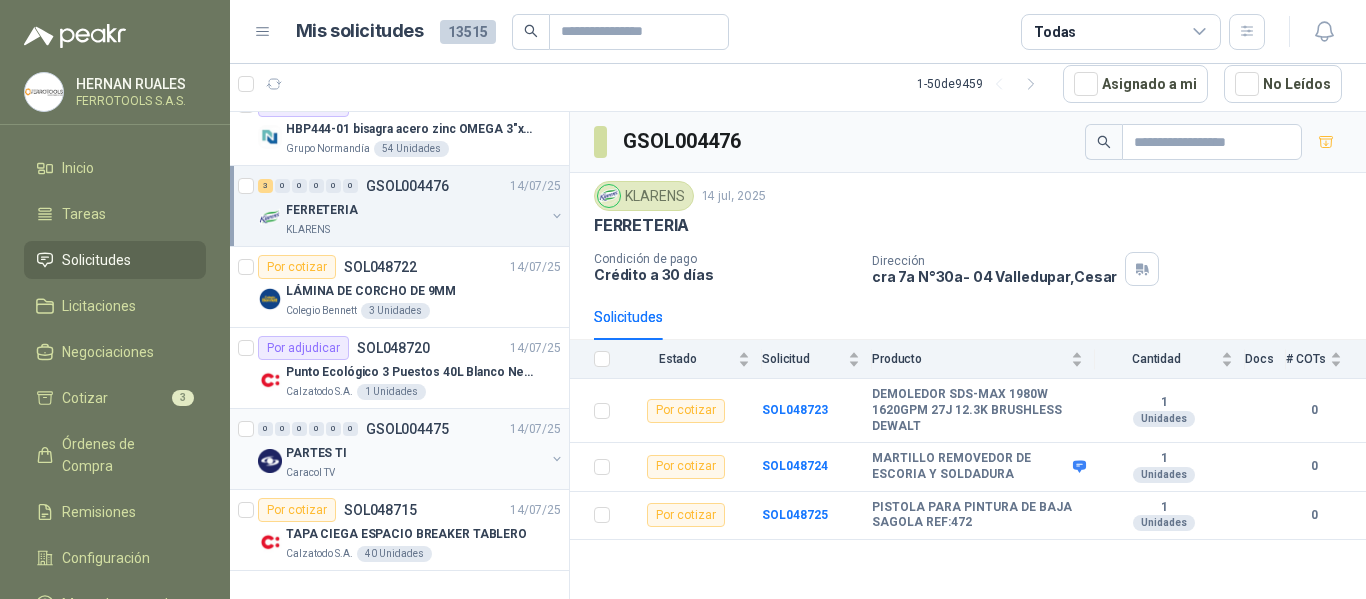 scroll, scrollTop: 3607, scrollLeft: 0, axis: vertical 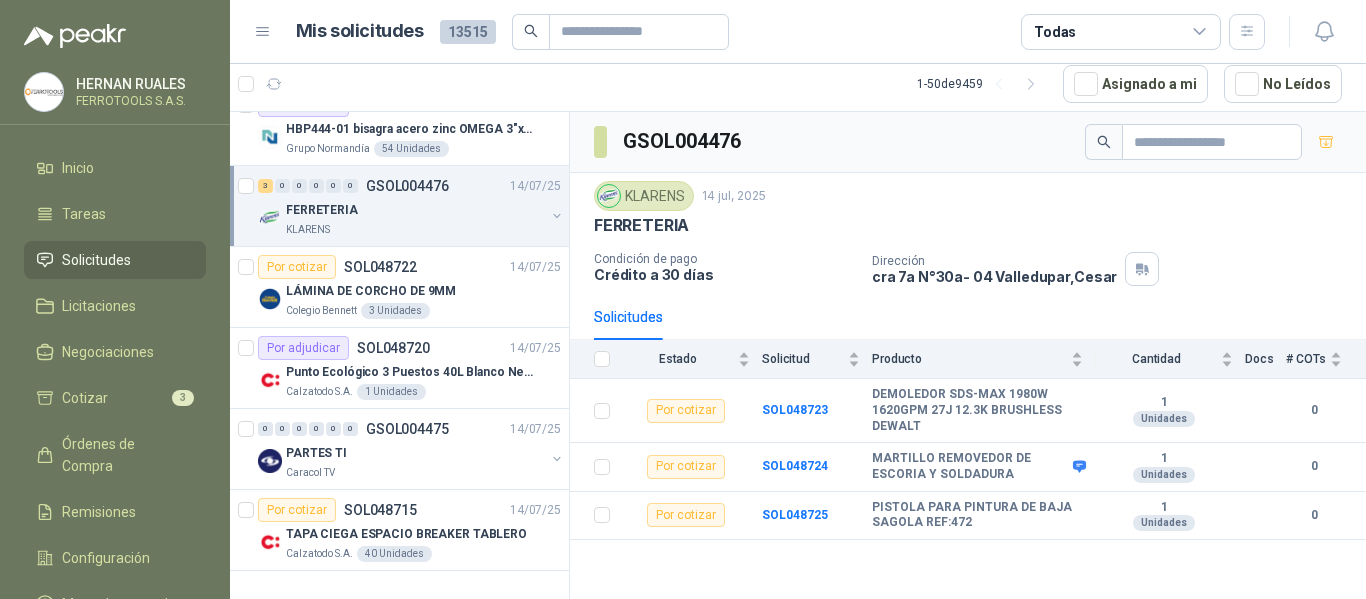 click on "Solicitudes" at bounding box center [96, 260] 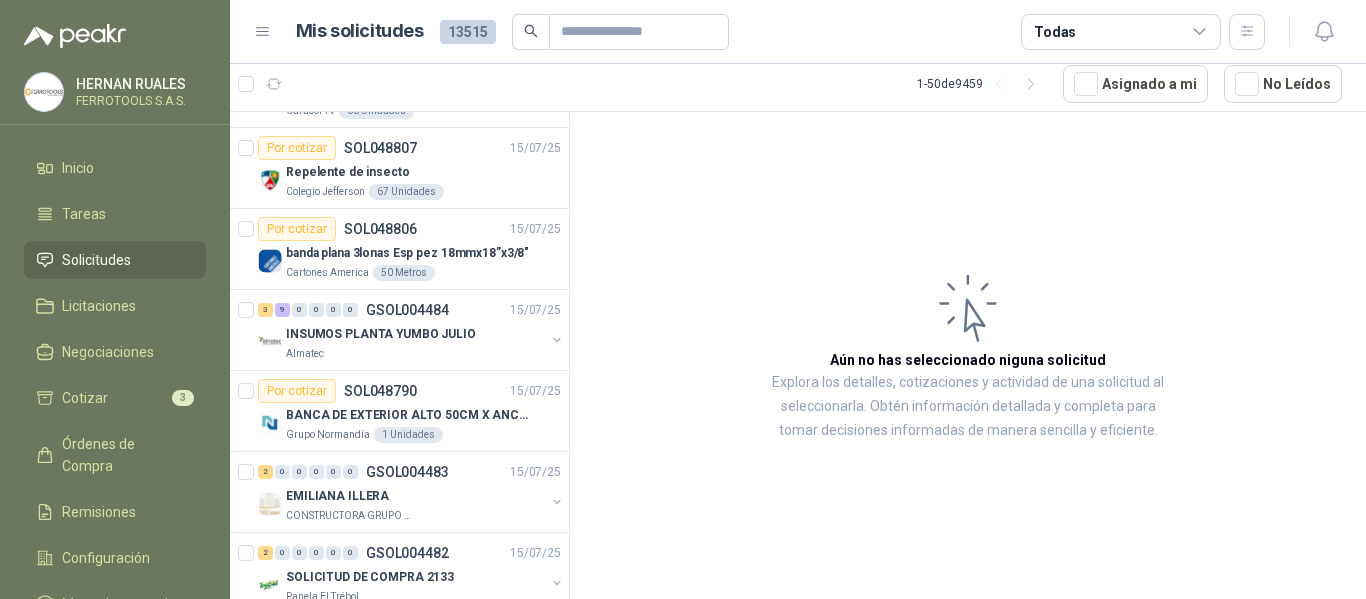 scroll, scrollTop: 0, scrollLeft: 0, axis: both 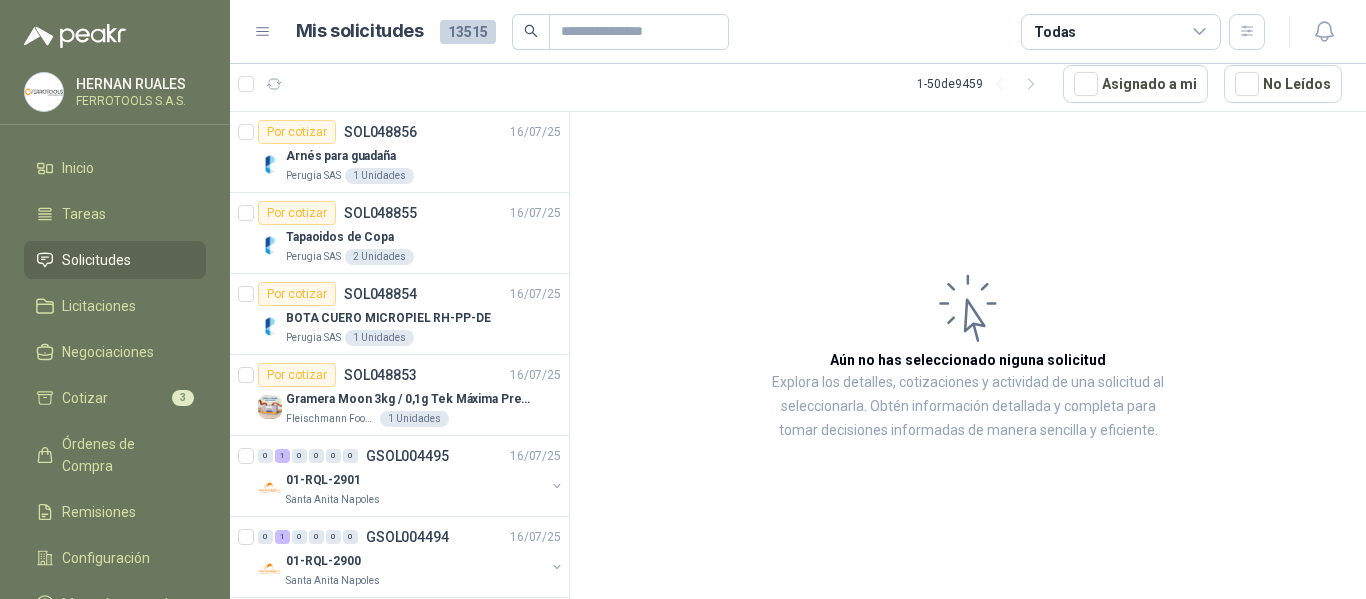 click on "Solicitudes" at bounding box center [96, 260] 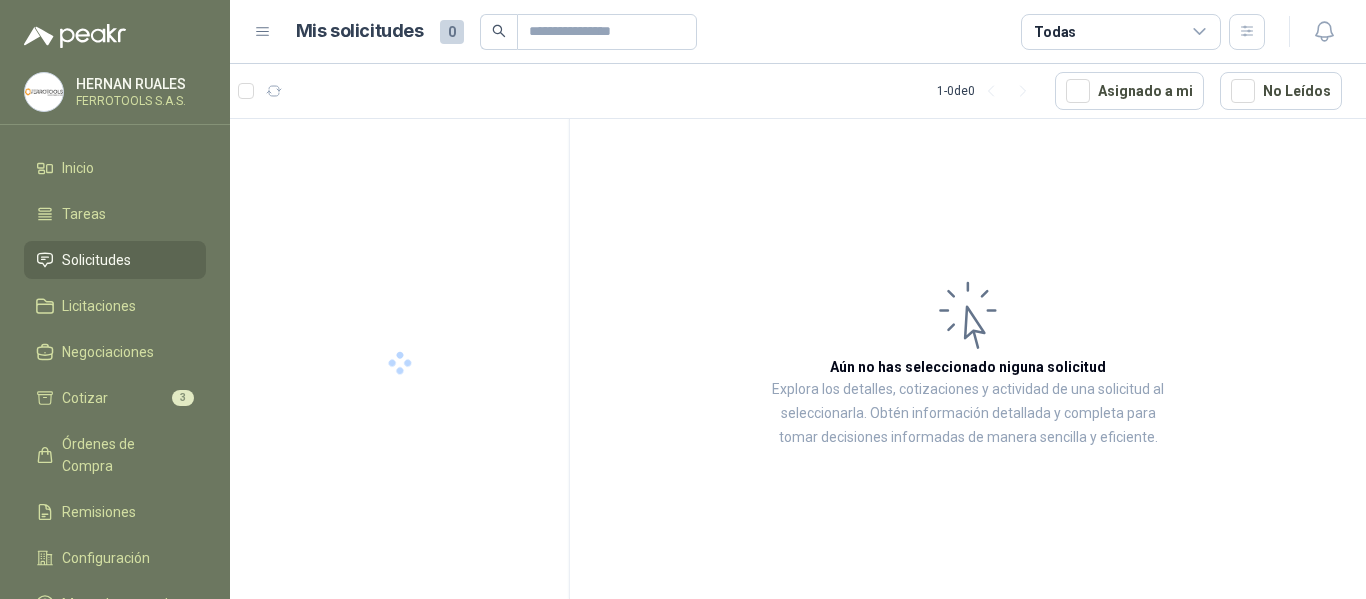 scroll, scrollTop: 0, scrollLeft: 0, axis: both 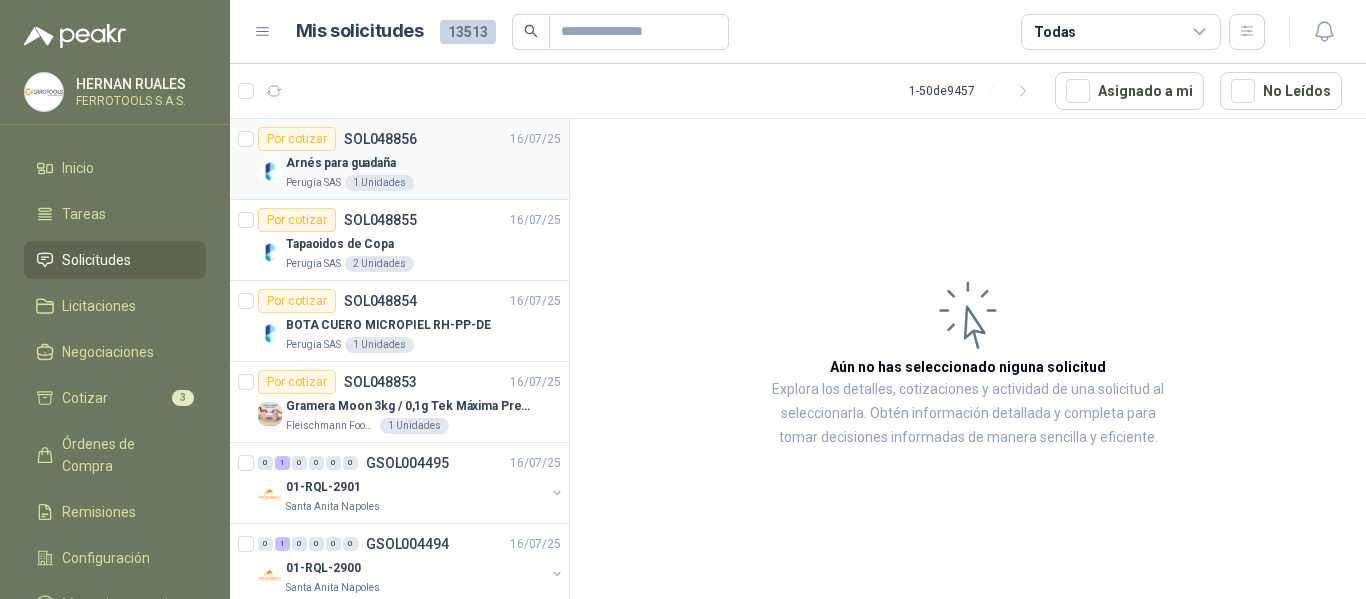 click on "Arnés para guadaña" at bounding box center [423, 163] 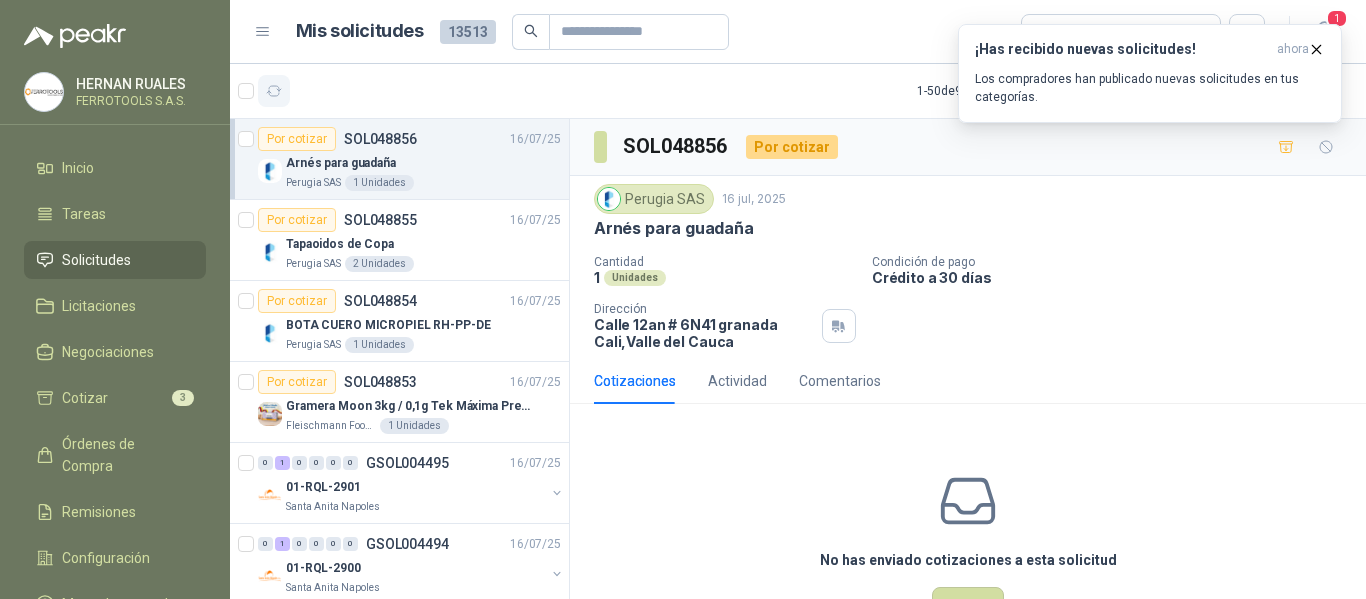 click 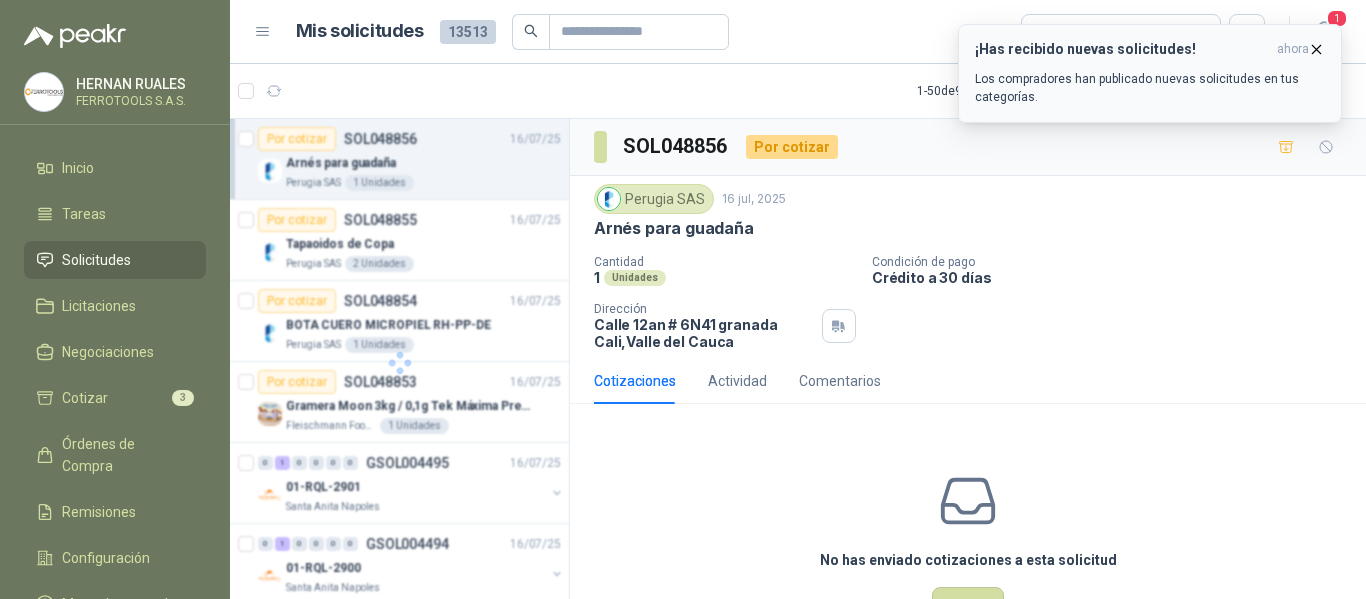 click on "Los compradores han publicado nuevas solicitudes en tus categorías." at bounding box center (1150, 88) 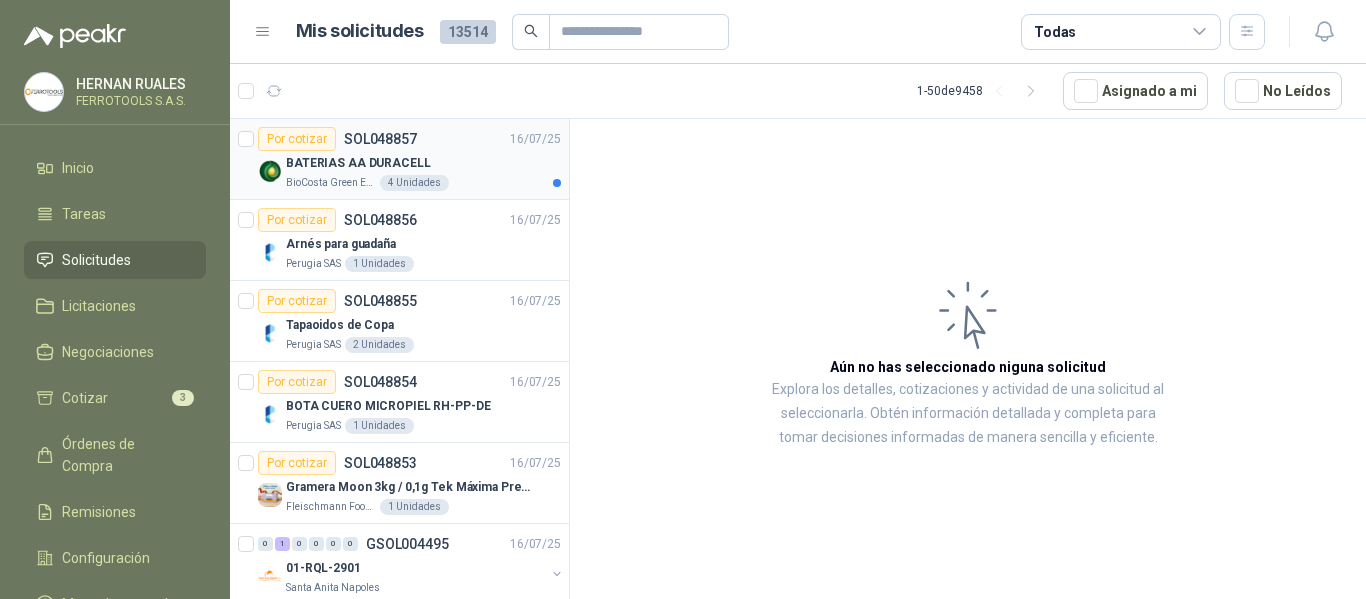 click on "BATERIAS AA DURACELL" at bounding box center (423, 163) 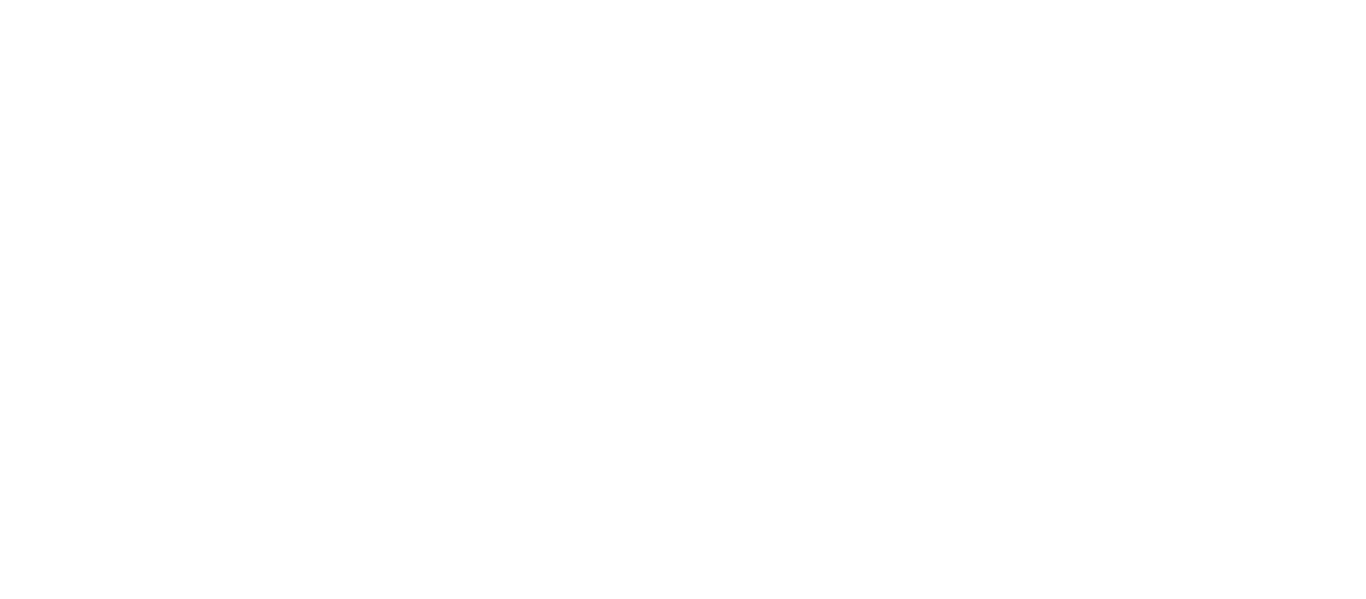 scroll, scrollTop: 0, scrollLeft: 0, axis: both 